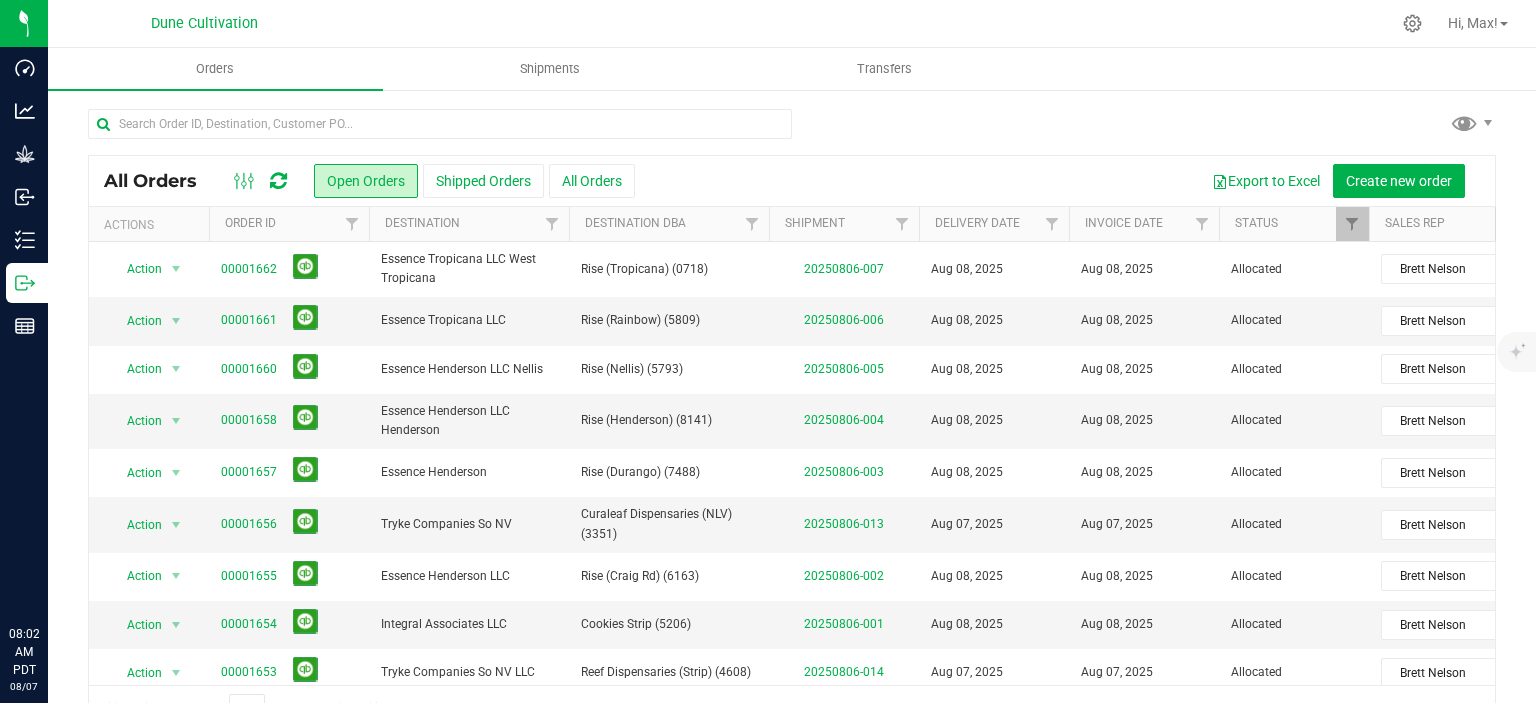 scroll, scrollTop: 0, scrollLeft: 0, axis: both 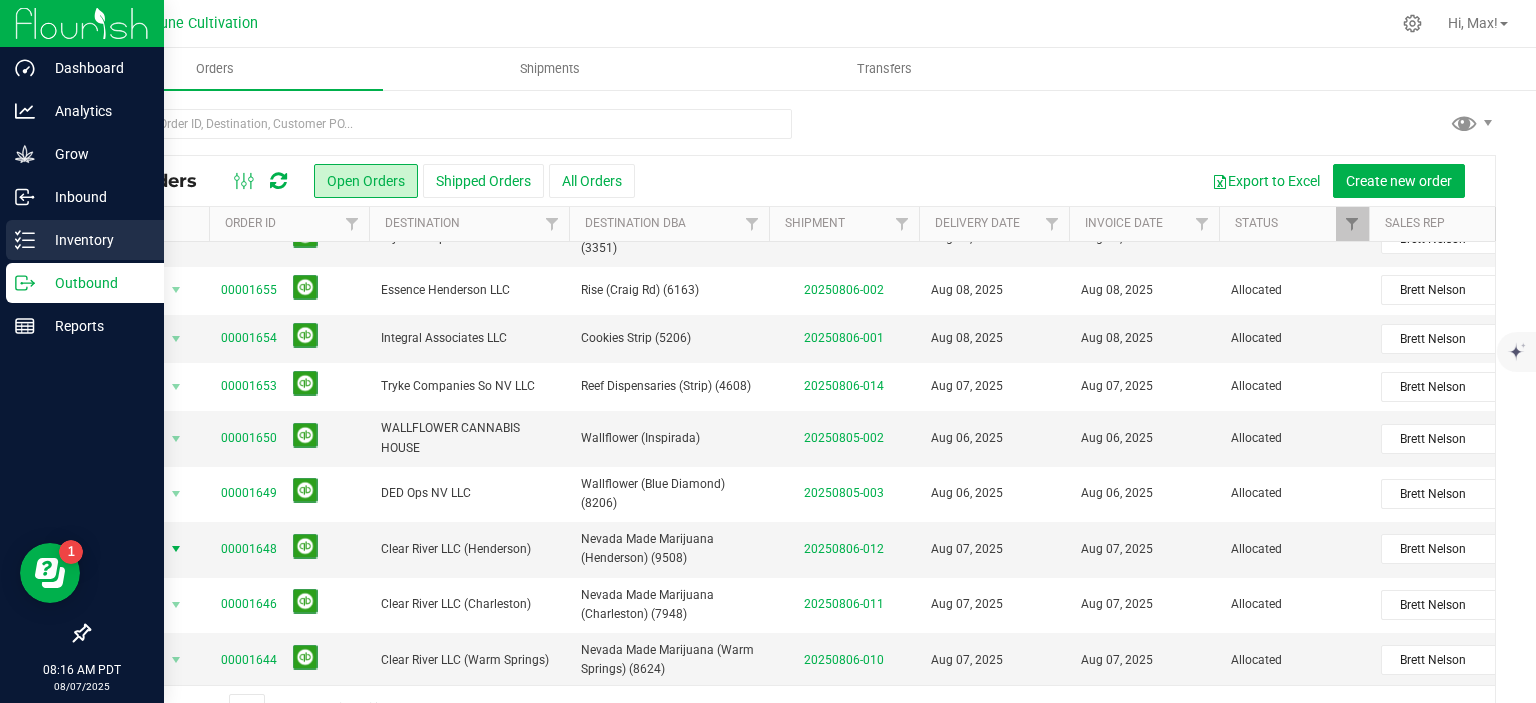 click 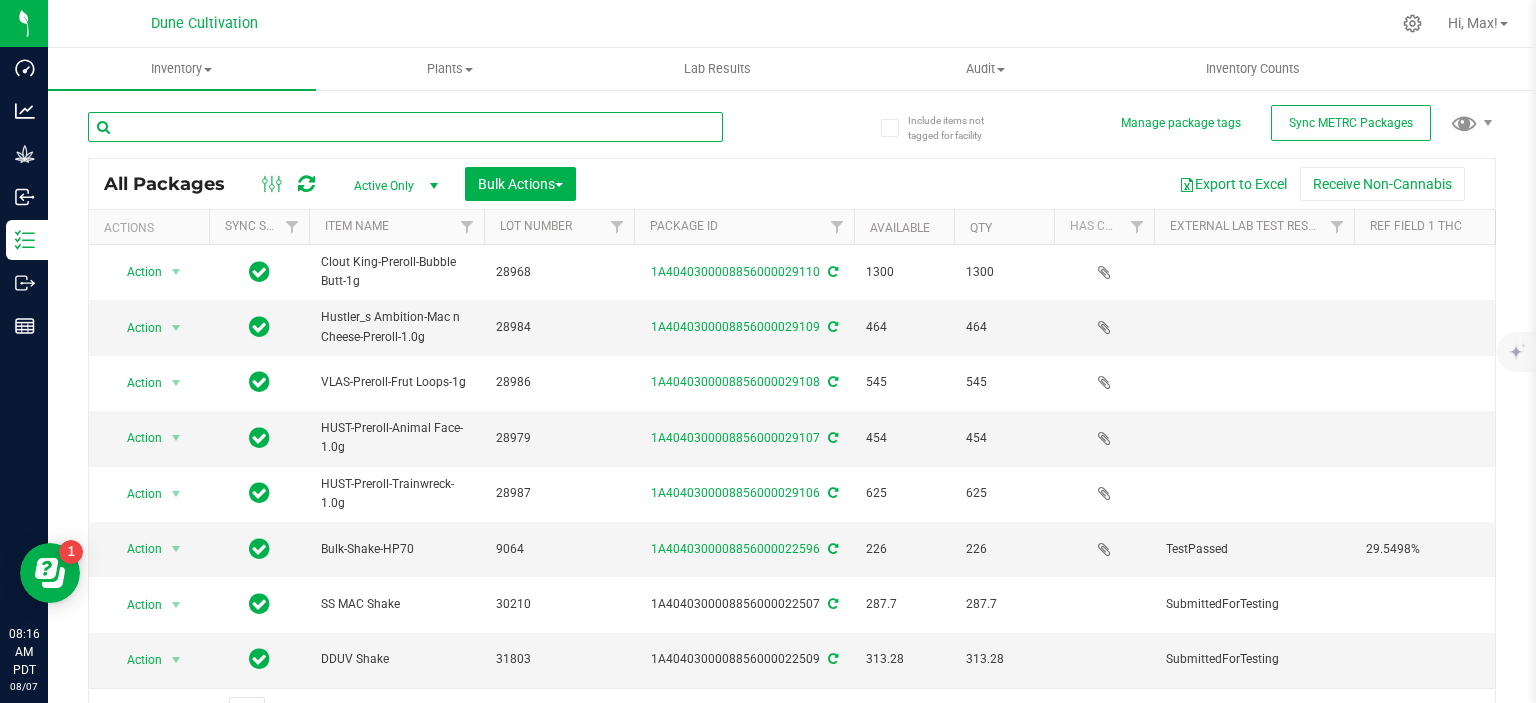 click at bounding box center [405, 127] 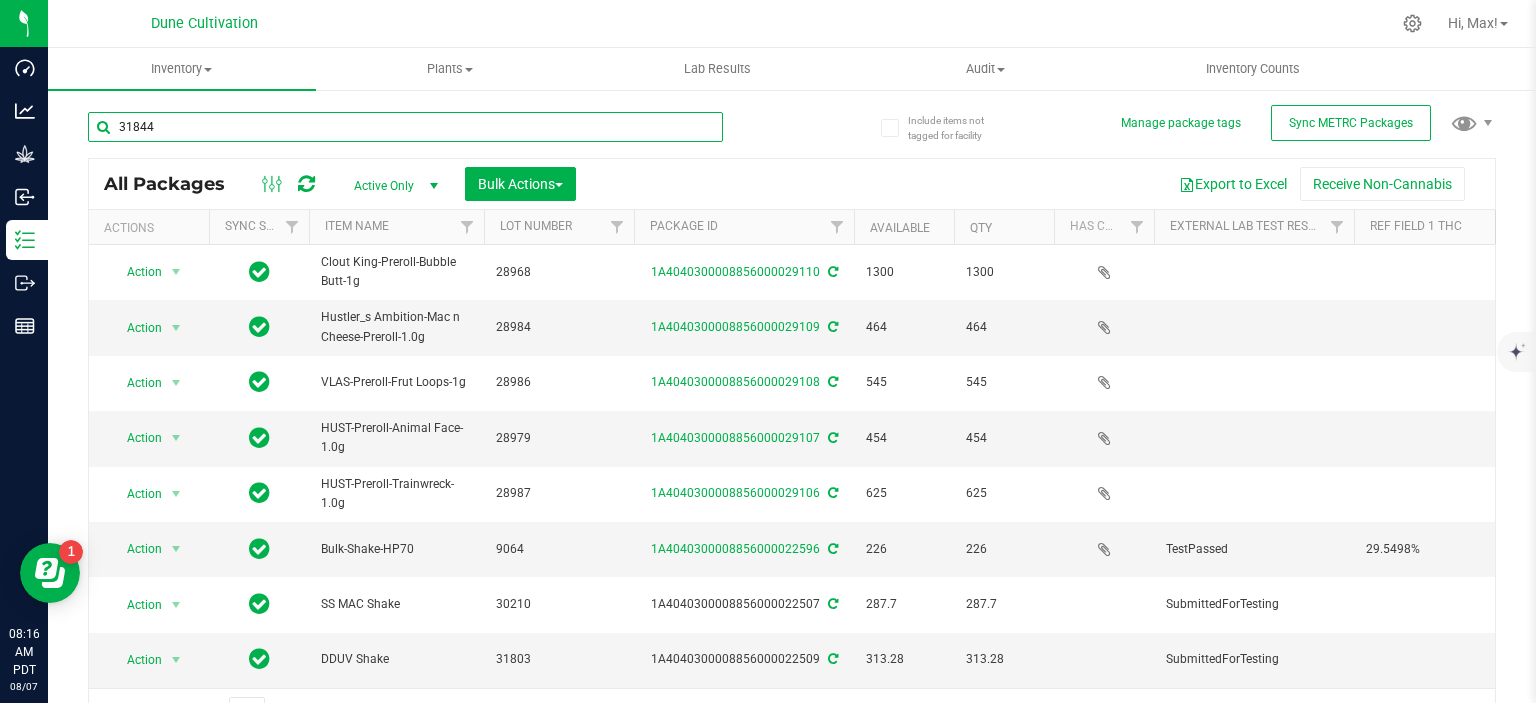 type on "31844" 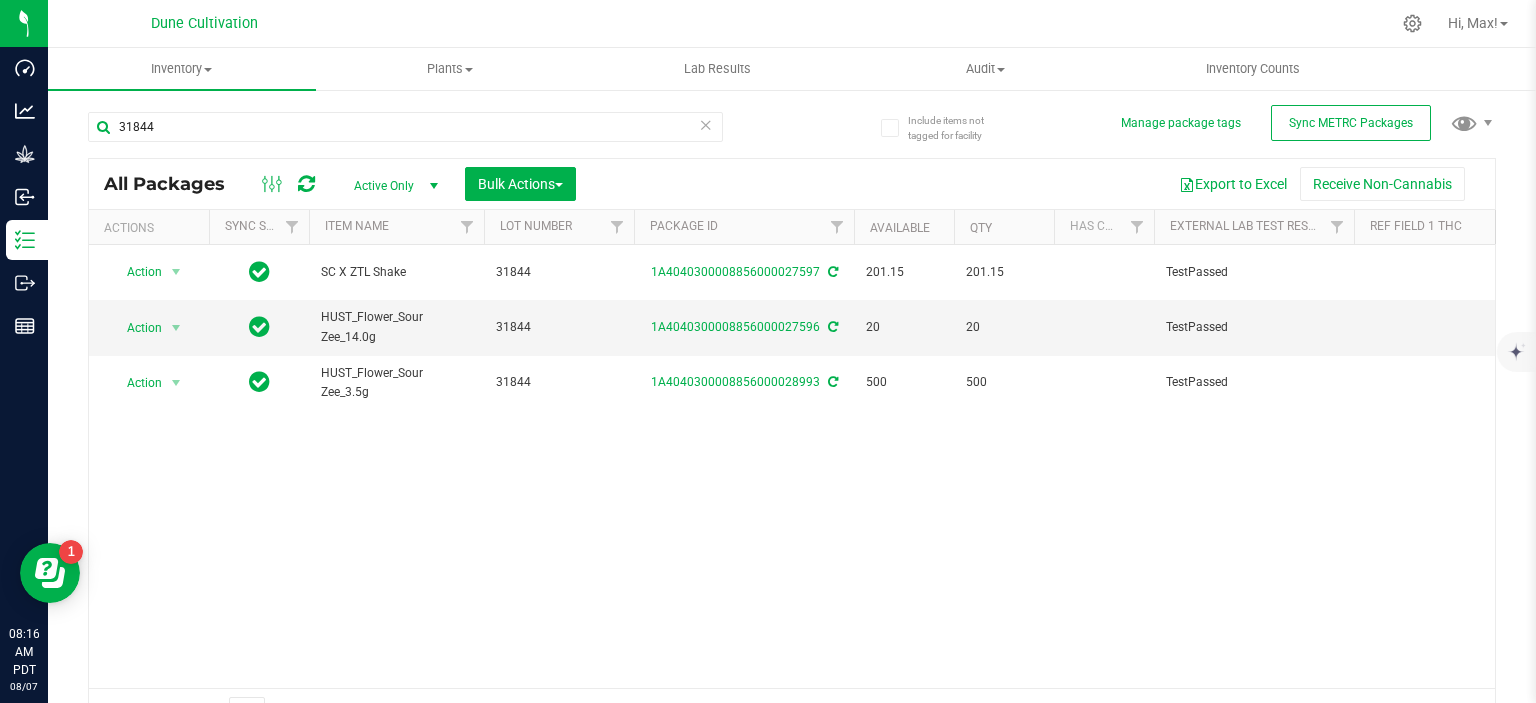 click on "Active Only" at bounding box center [392, 186] 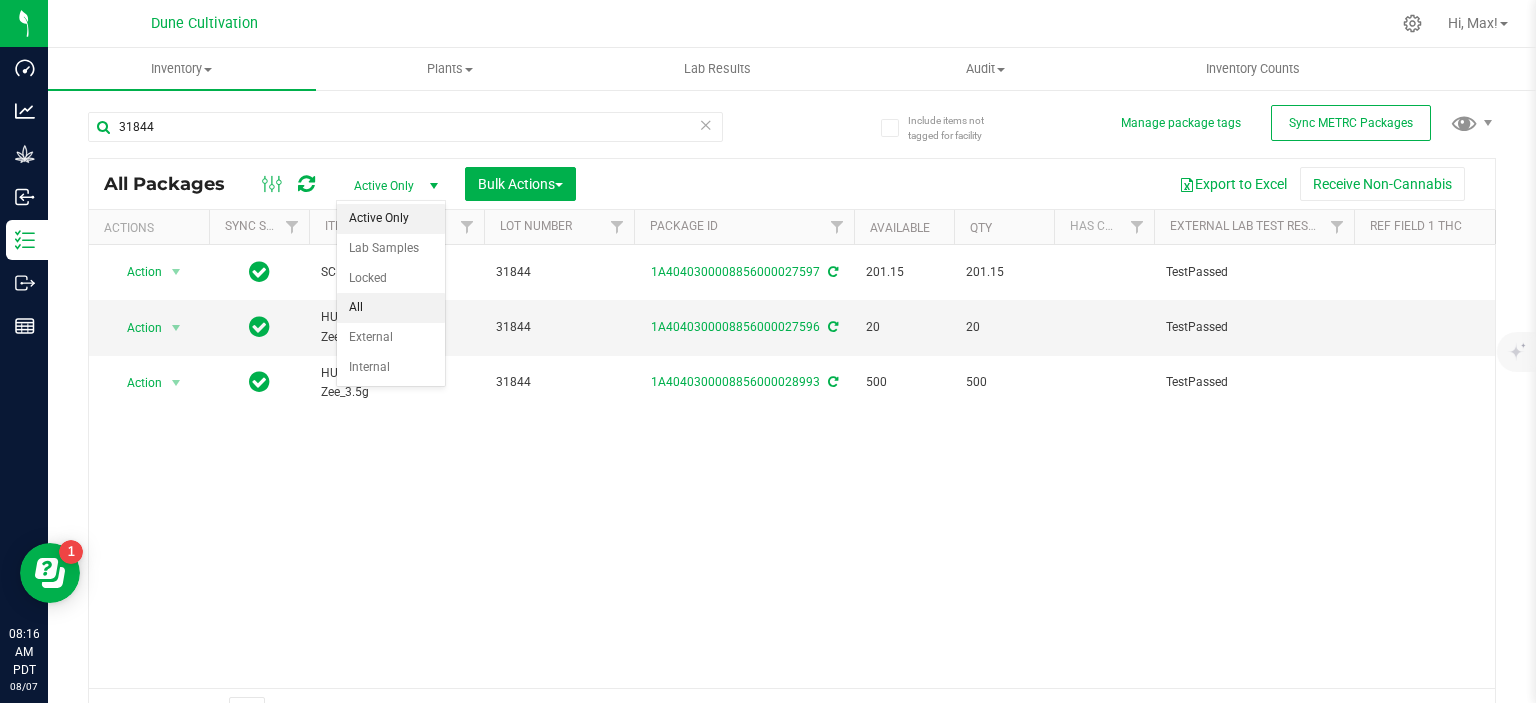 click on "All" at bounding box center (391, 308) 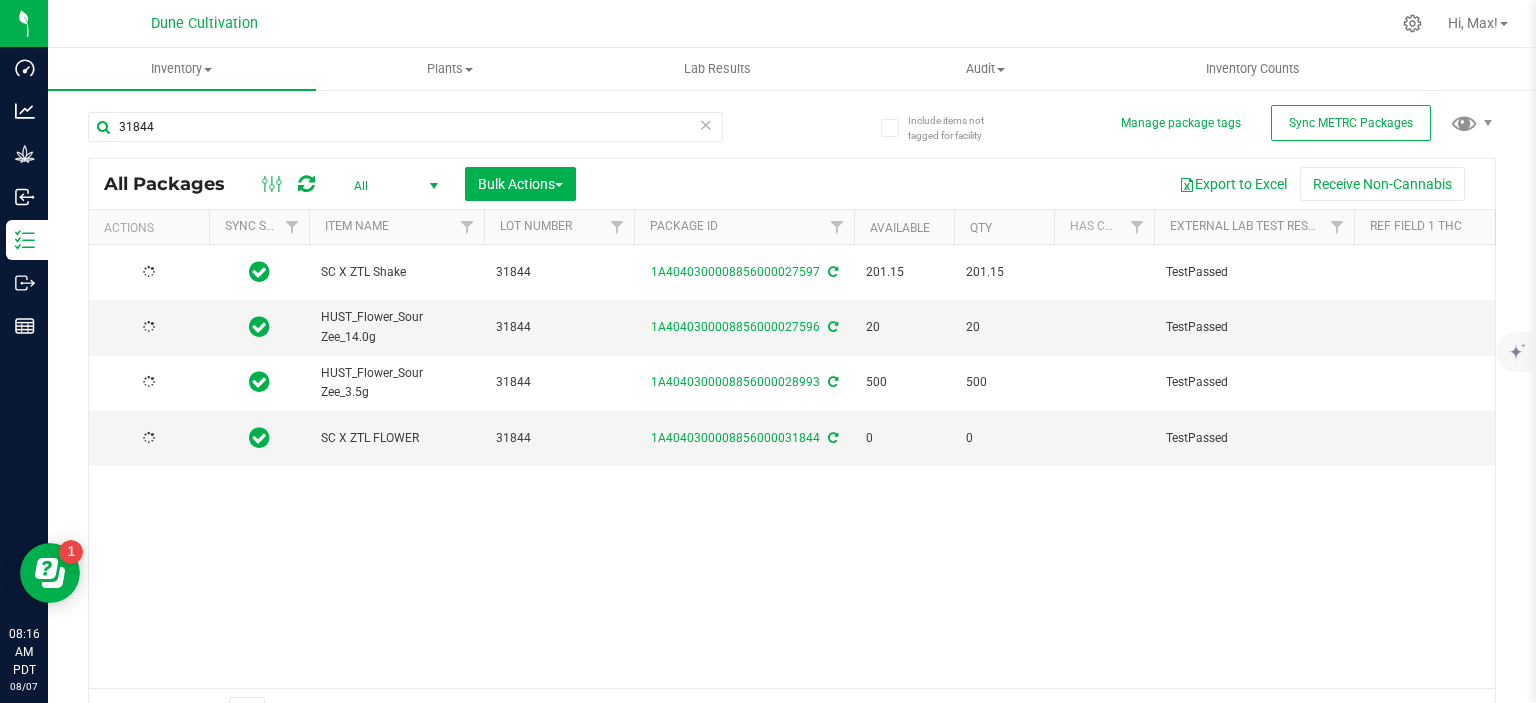 scroll, scrollTop: 32, scrollLeft: 0, axis: vertical 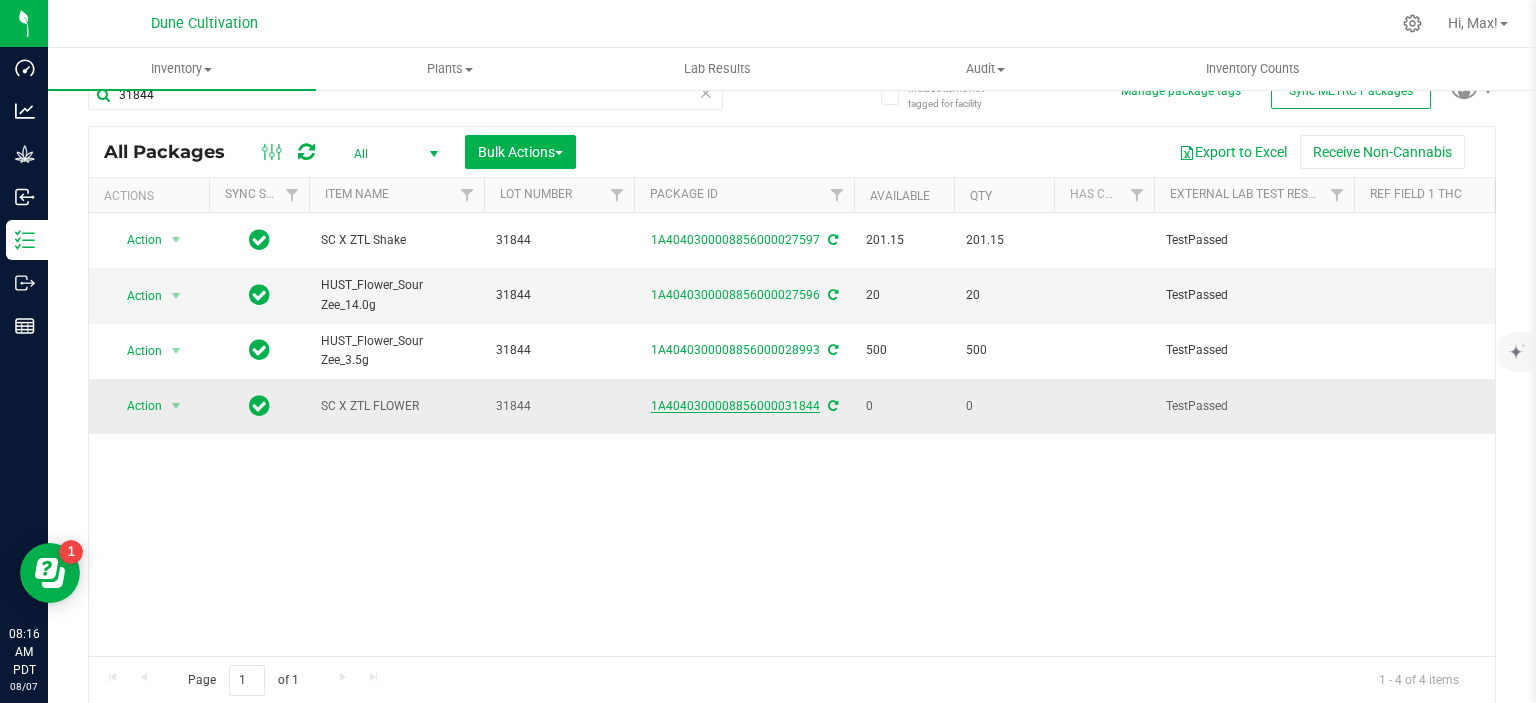 click on "1A4040300008856000031844" at bounding box center [735, 406] 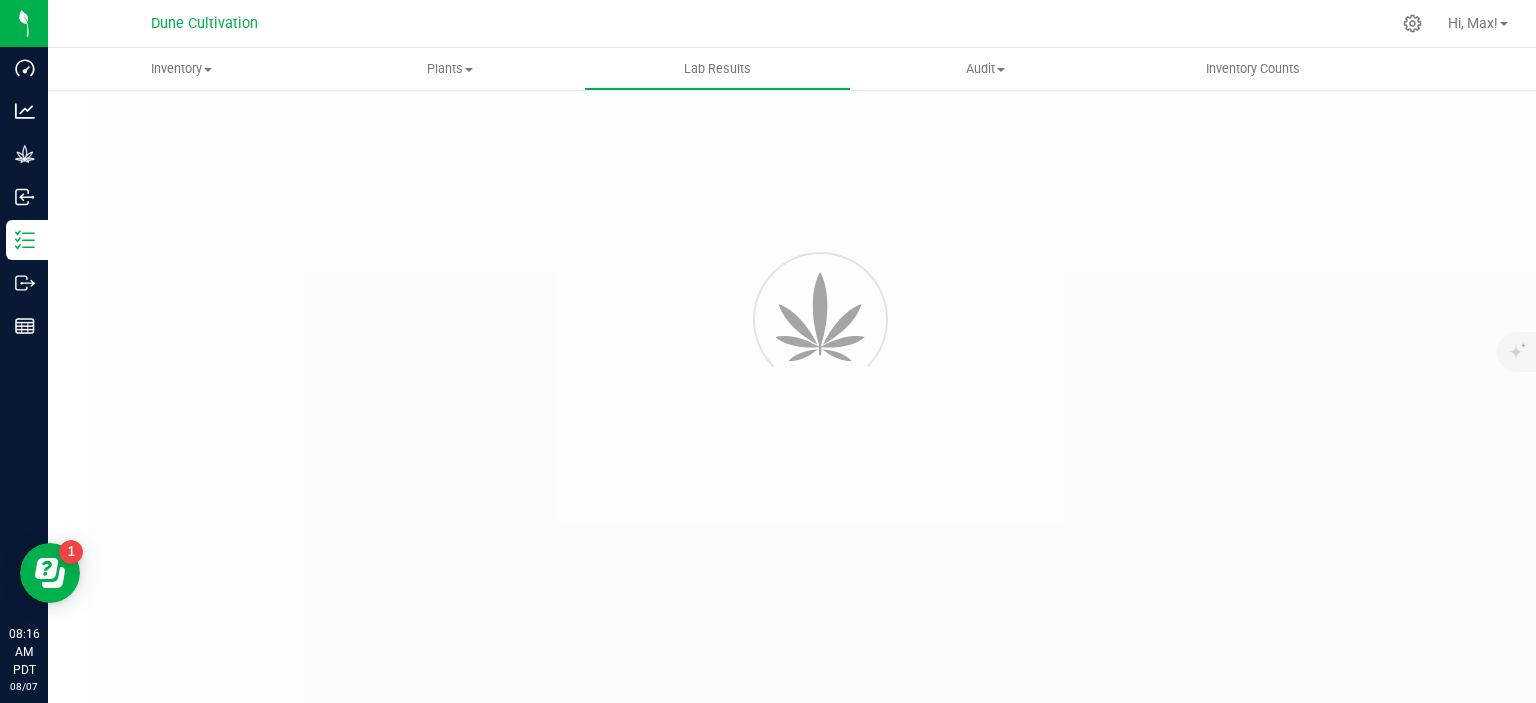 scroll, scrollTop: 0, scrollLeft: 0, axis: both 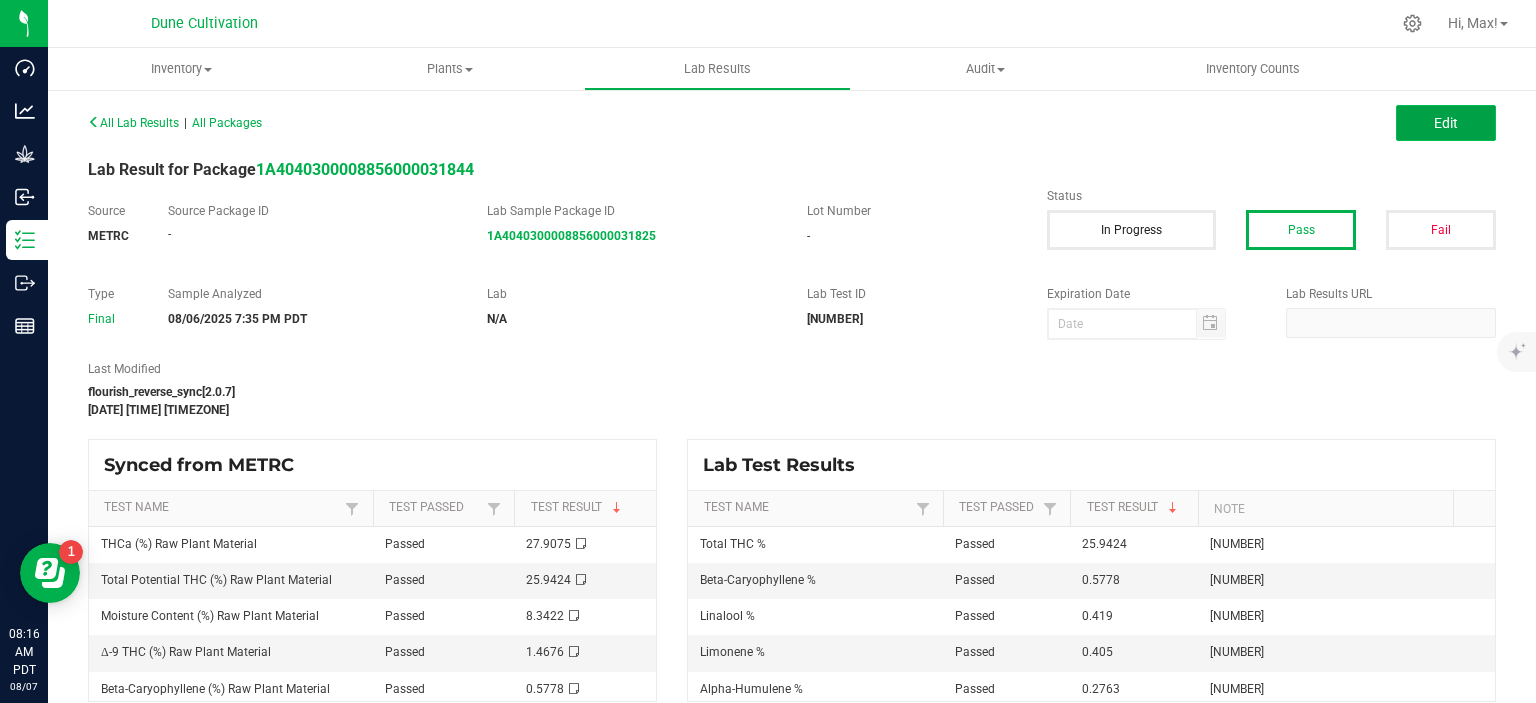 click on "Edit" at bounding box center (1446, 123) 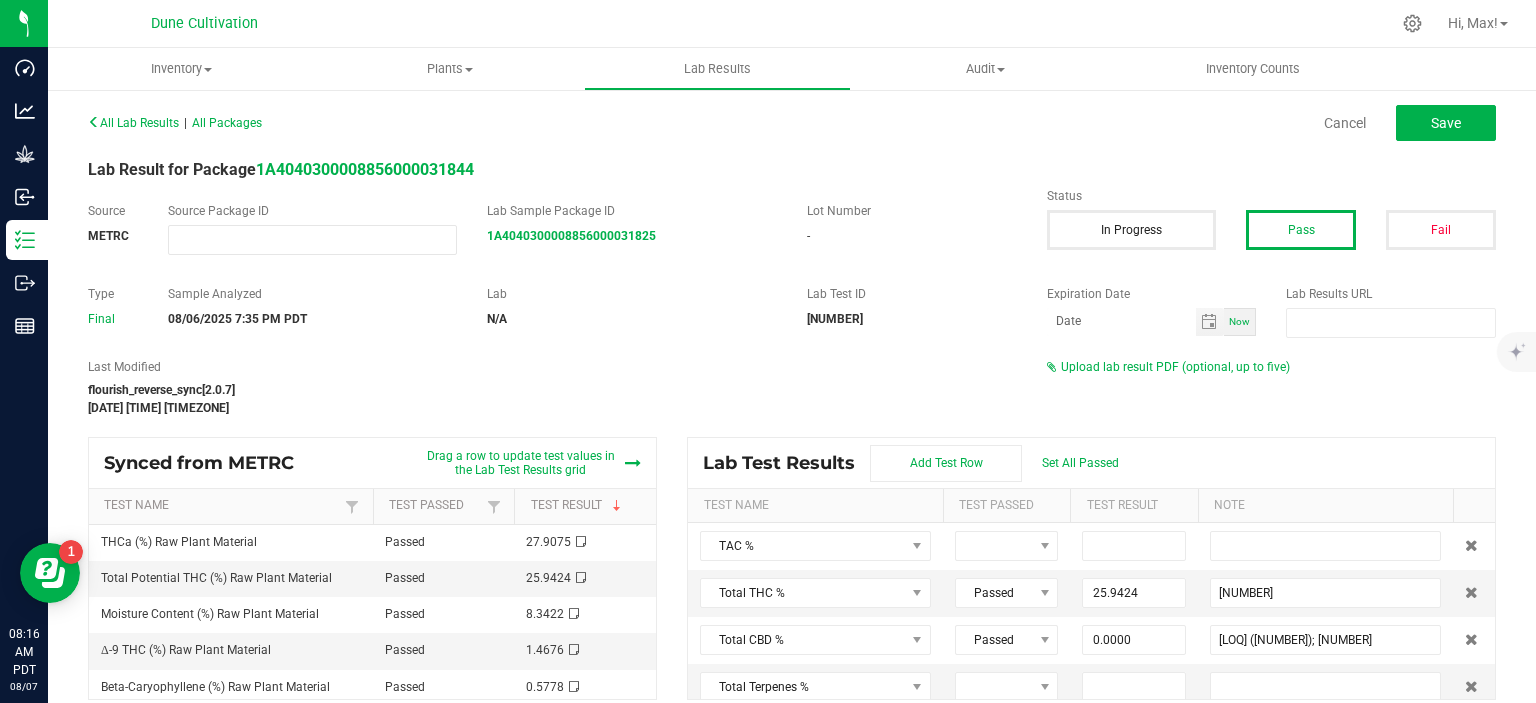 click on "All Lab Results  |  All Packages   Cancel   Save   Lab Result for Package  1A4040300008856000031844  Source  METRC  Source Package ID   Lab Sample Package ID  1A4040300008856000031825  Lot Number  -  Status   In Progress   Pass   Fail   Type   Final   Sample Analyzed  [MONTH]/[DAY]/[YEAR] [HOUR]:[MINUTE] [AM/PM]  Lab  N/A  Lab Test ID  2006419  Expiration Date  Now  Lab Results URL   Last Modified  flourish_reverse_sync[2.0.7] [MONTH] [DAY], [YEAR] [HOUR]:[MINUTE]:[SECOND] [AM/PM]  Upload lab result PDF (optional, up to five)   Synced from METRC   Drag a row to update test values in the Lab Test Results grid  Test Name Test Passed Test Result  THCa (%) Raw Plant Material   Passed   27.9075   Total Potential THC (%) Raw Plant Material   Passed   25.9424   Moisture Content (%) Raw Plant Material   Passed   8.3422   Δ-9 THC (%) Raw Plant Material   Passed   1.4676   Beta-Caryophyllene (%) Raw Plant Material   Passed   0.5778   Linalool (%) Raw Plant Material   Passed   0.419   Limonene (%) Raw Plant Material   Passed   0.405   Passed   0.343   Passed   0" at bounding box center [792, 404] 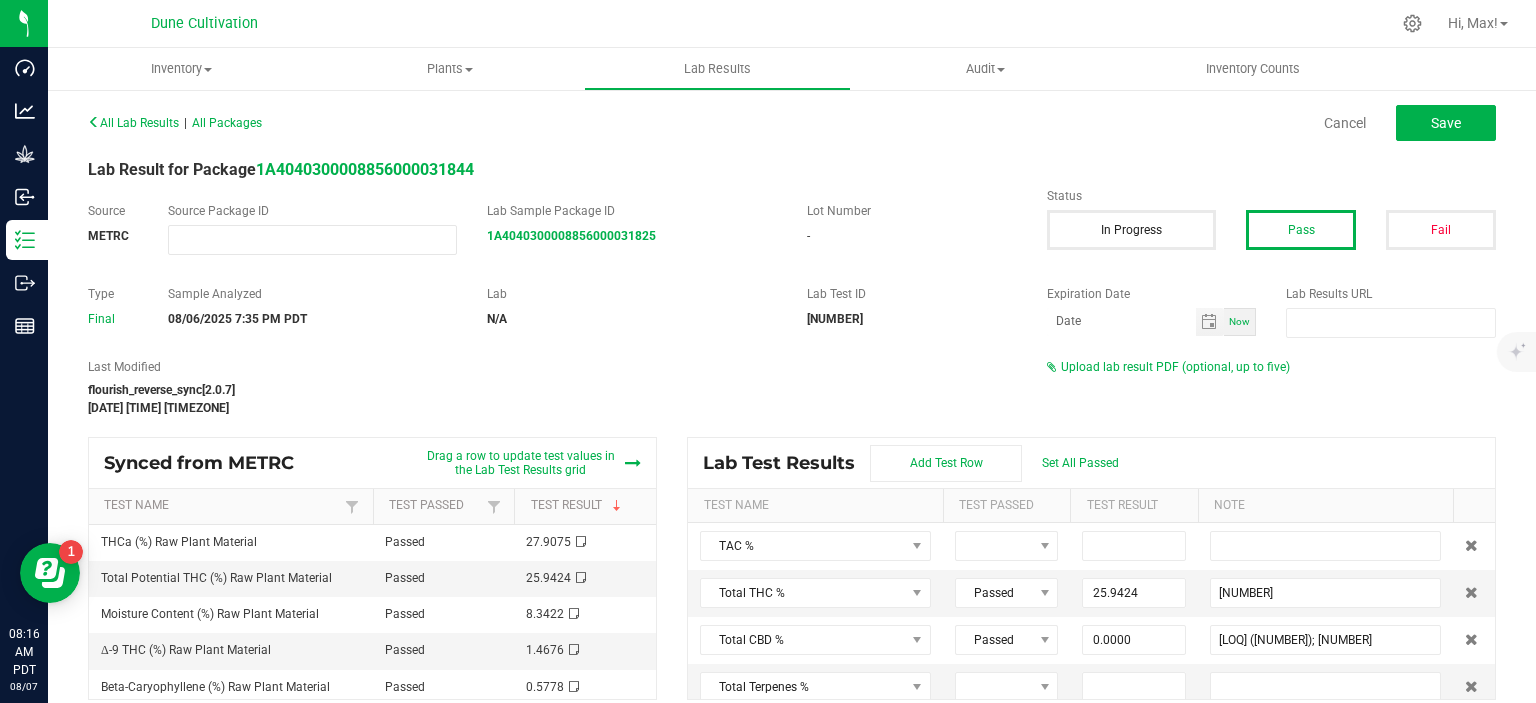 click on "Upload lab result PDF (optional, up to five)" at bounding box center [1271, 367] 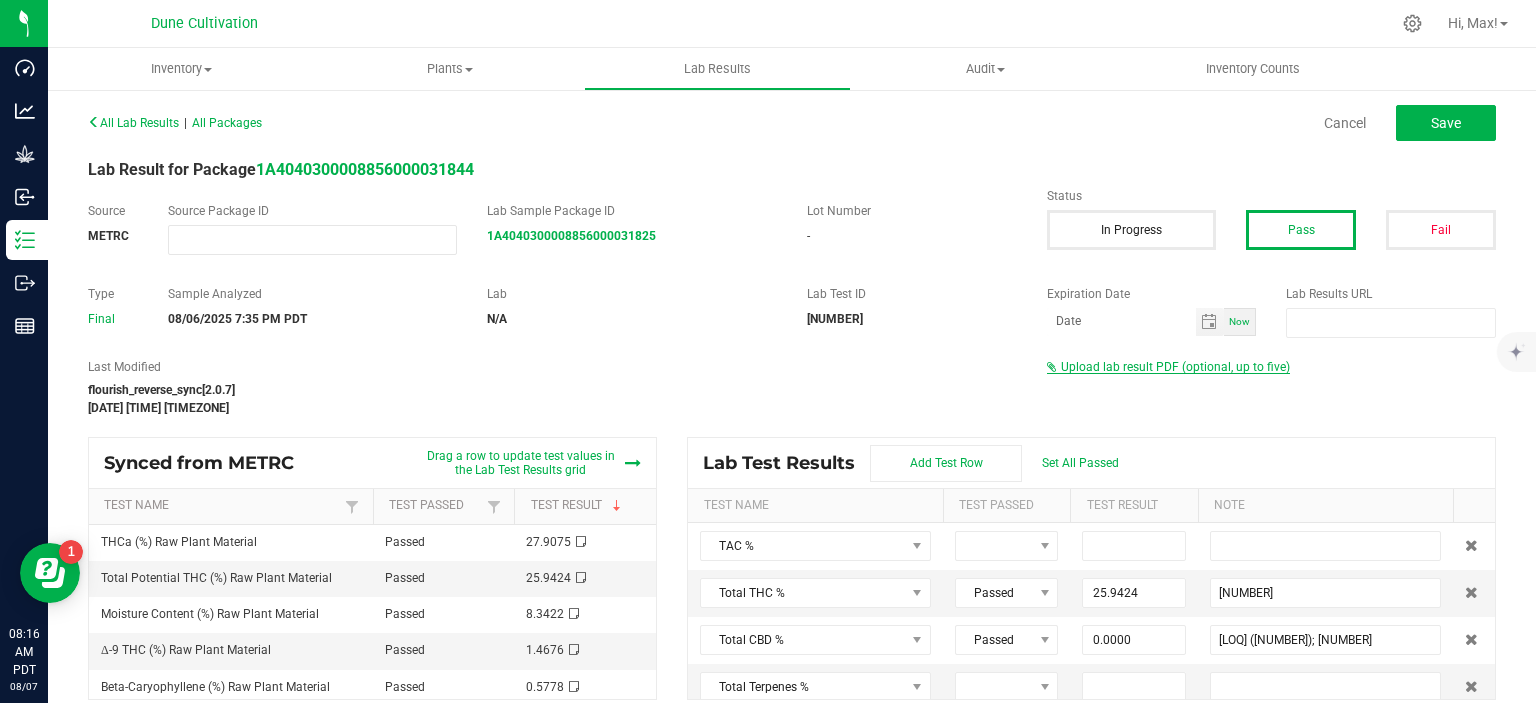 click on "Upload lab result PDF (optional, up to five)" at bounding box center [1175, 367] 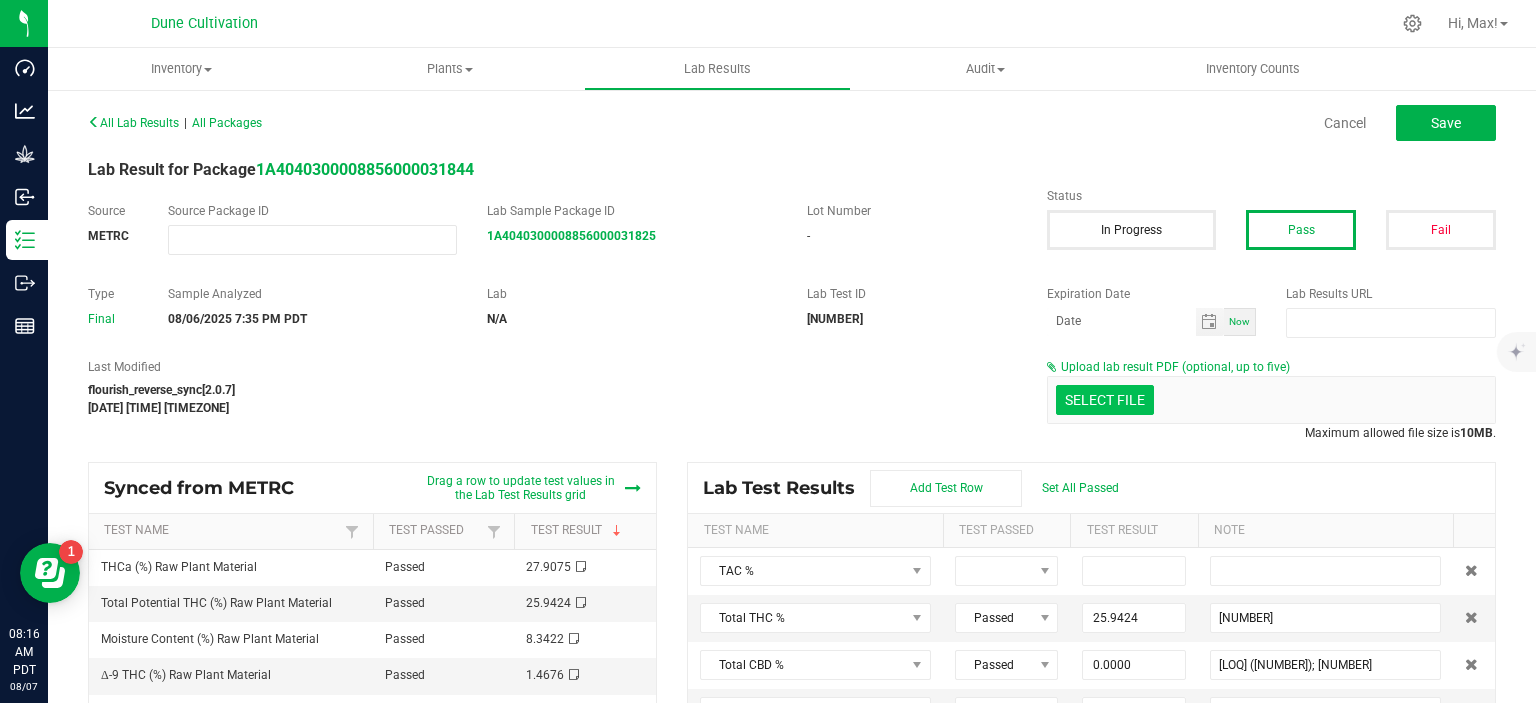 click at bounding box center (-292, 296) 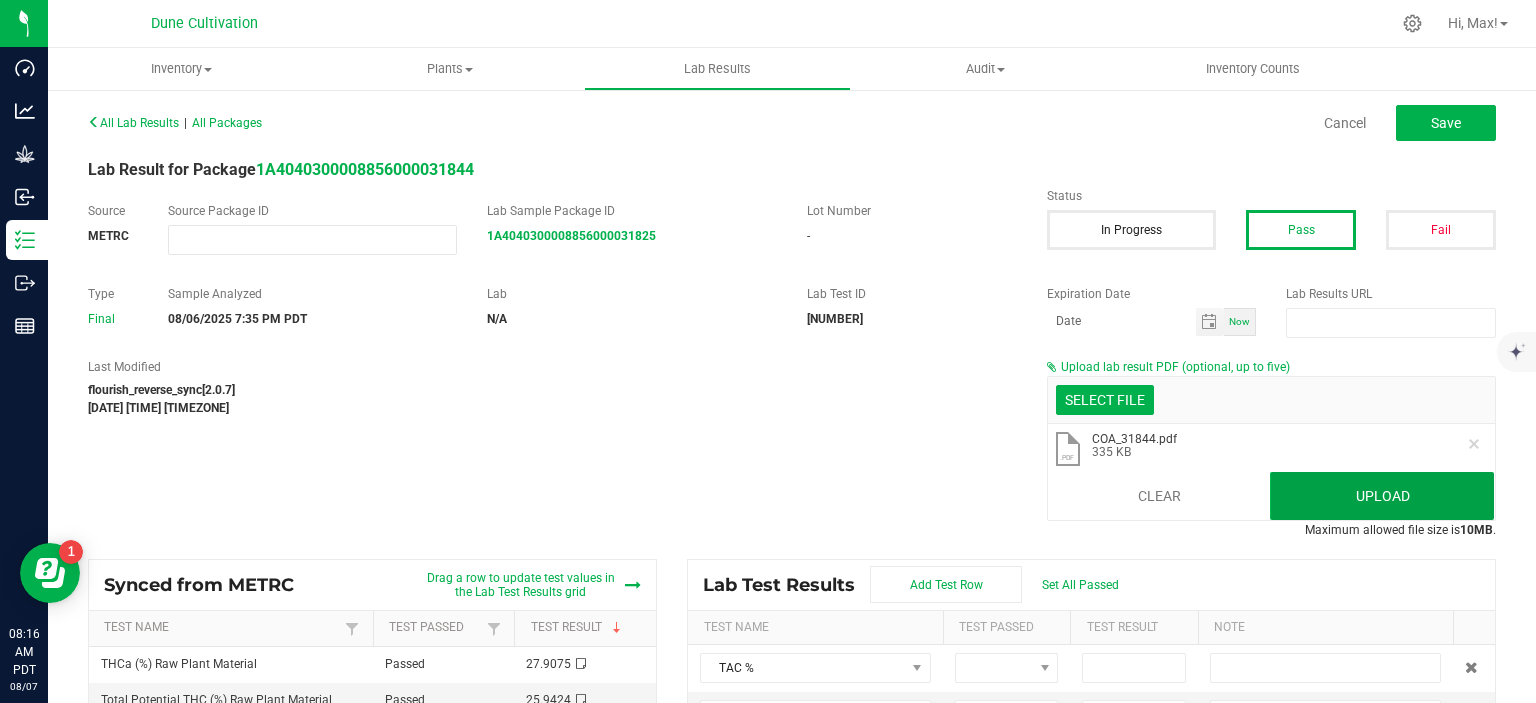 click on "Upload" at bounding box center [1382, 496] 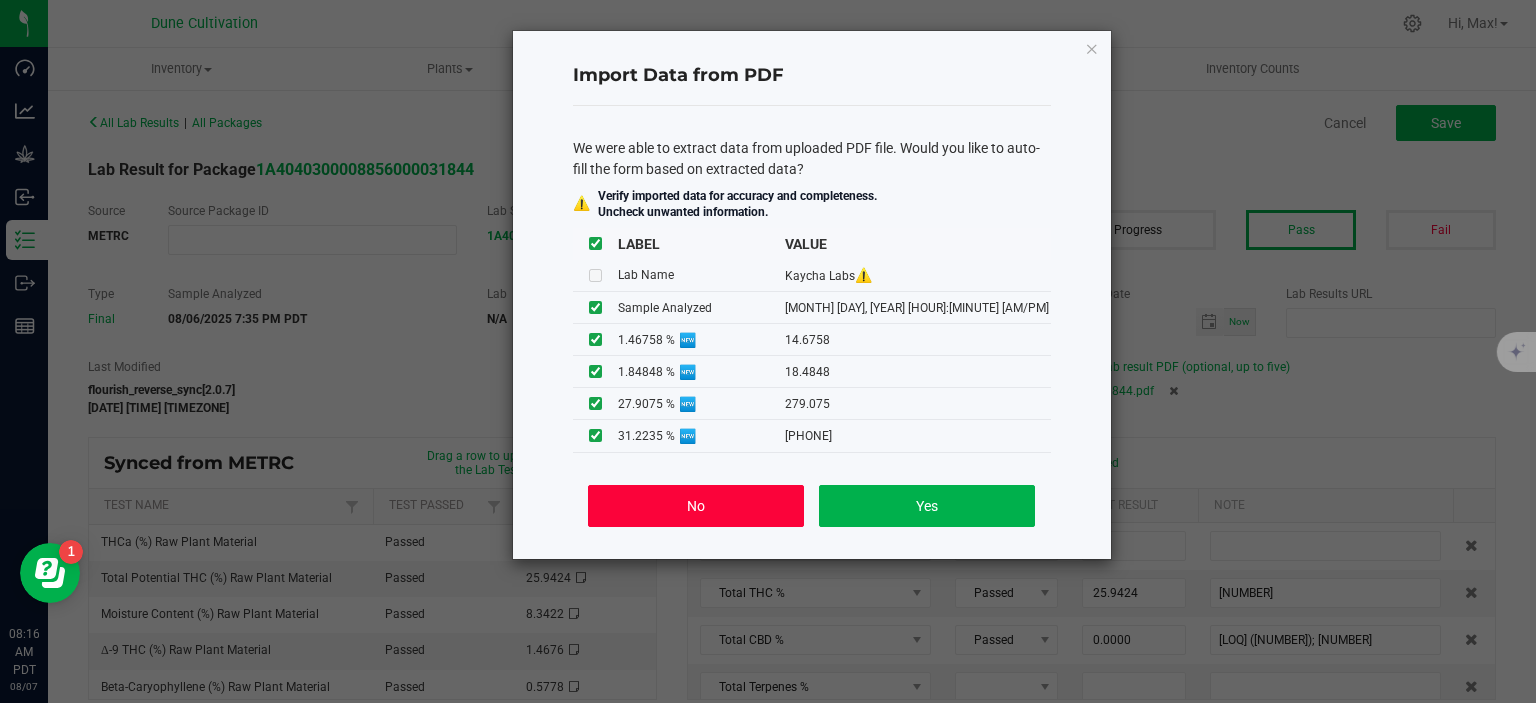 click on "No" 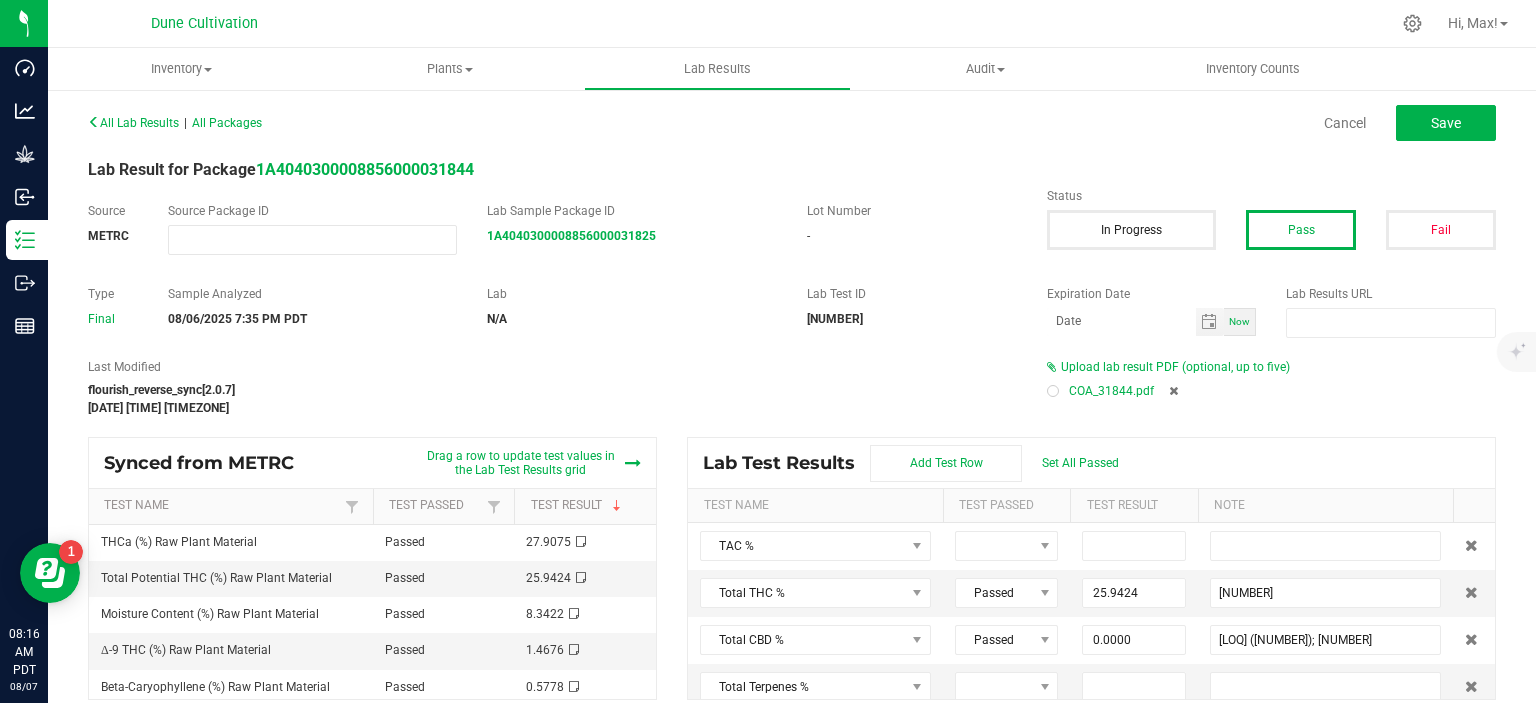 click at bounding box center (1053, 391) 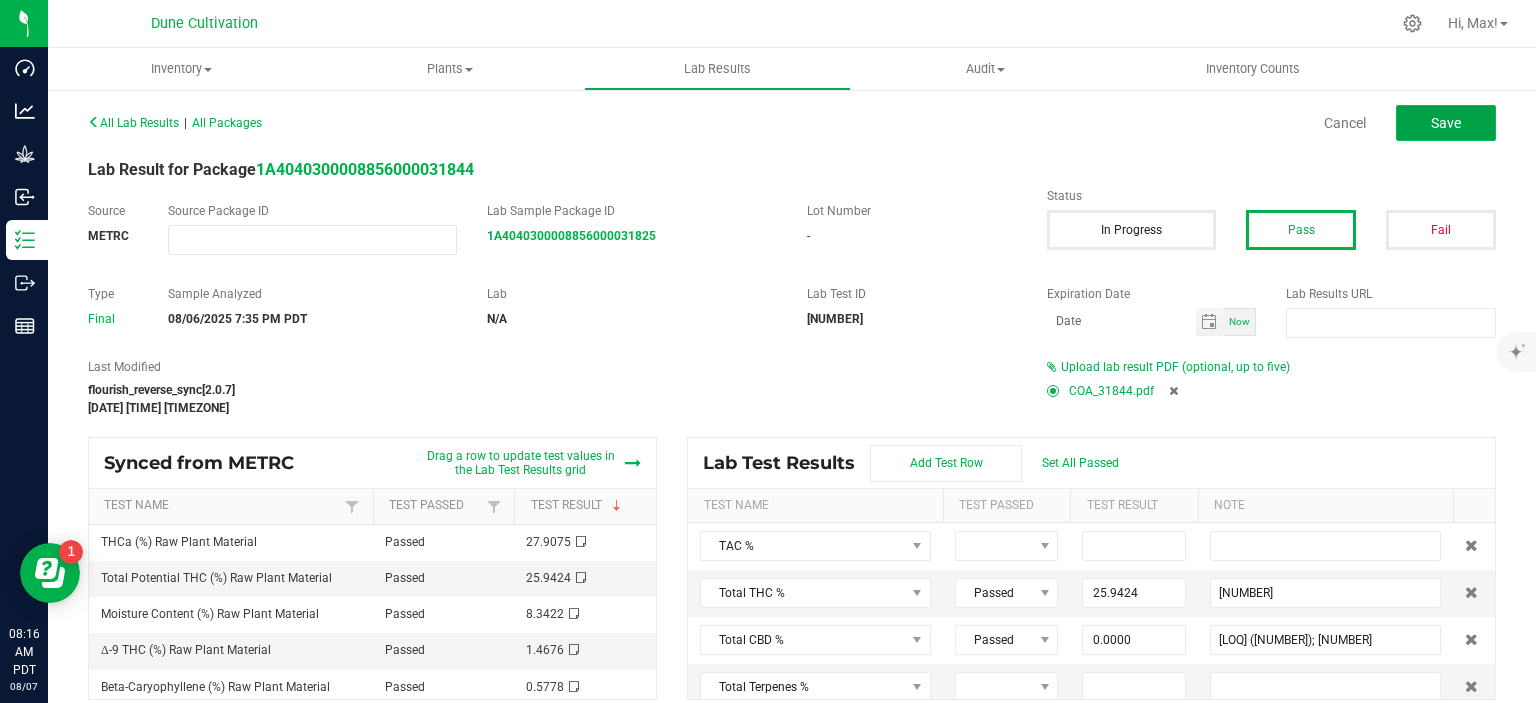 click on "Save" 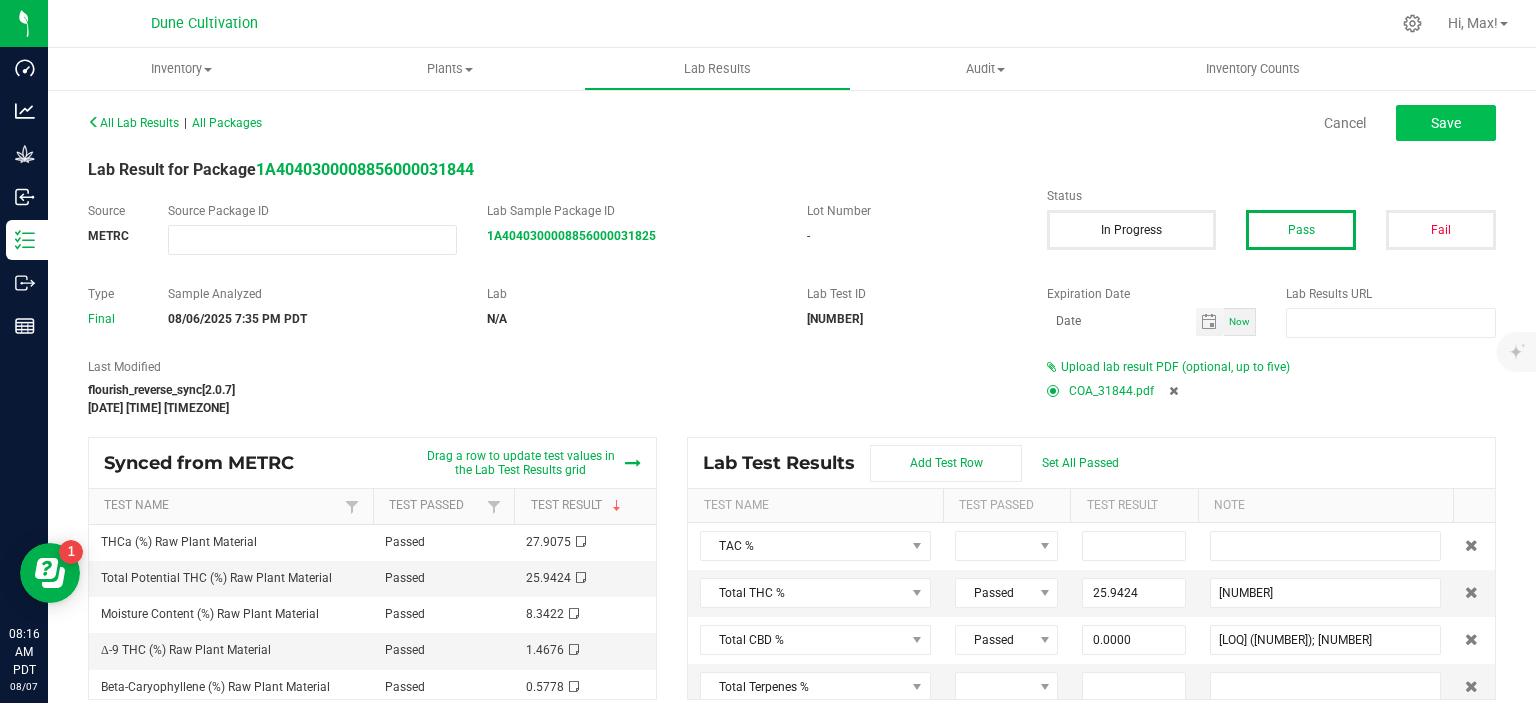 type on "25.9424" 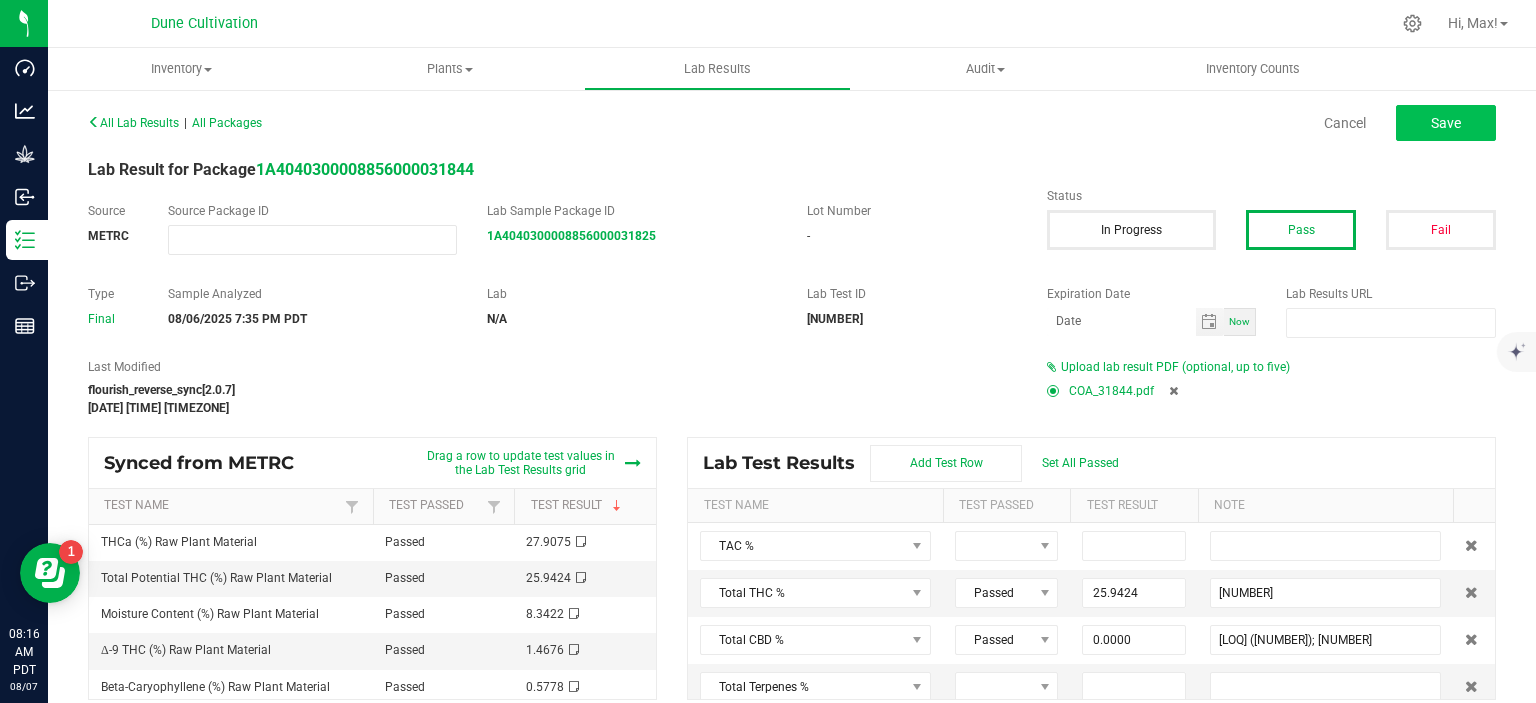type on "[NUMBER]" 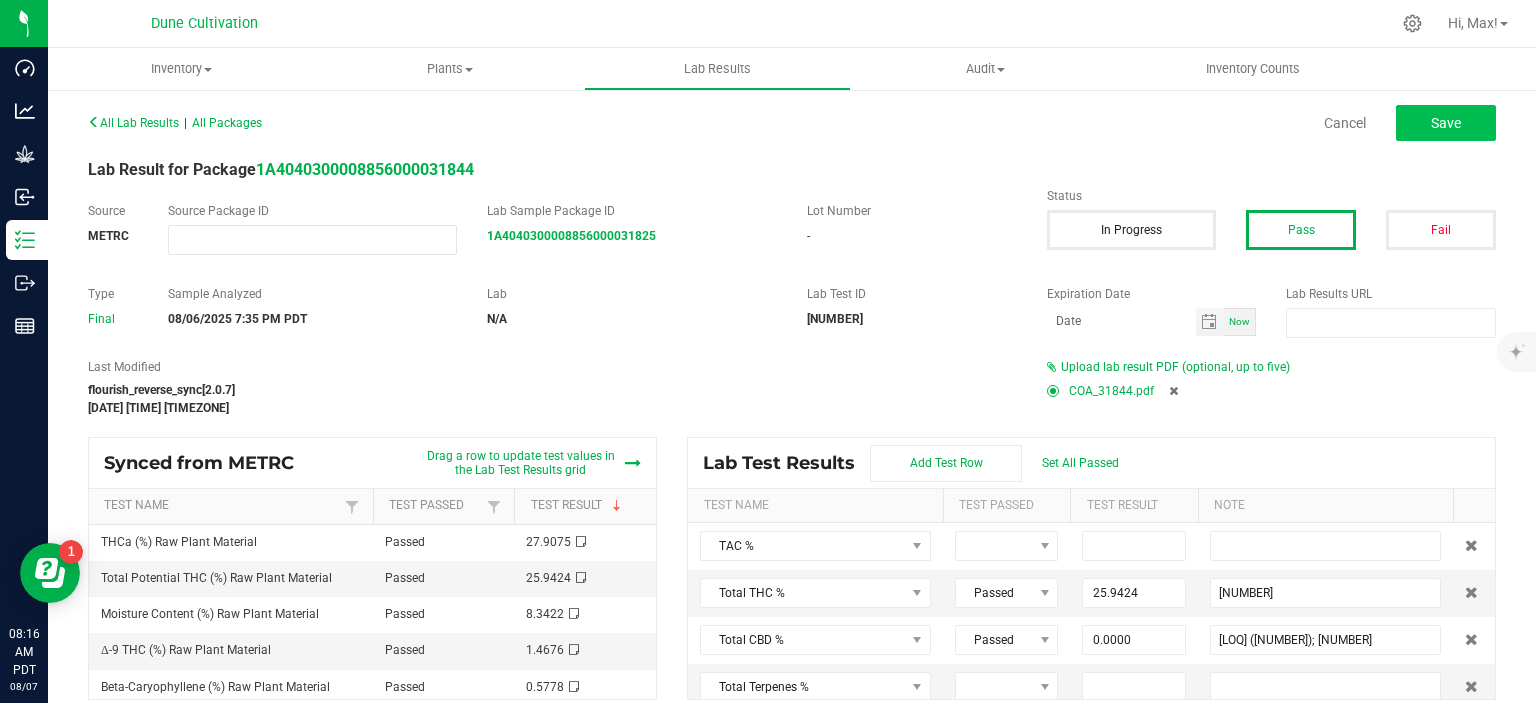 type on "0.0000" 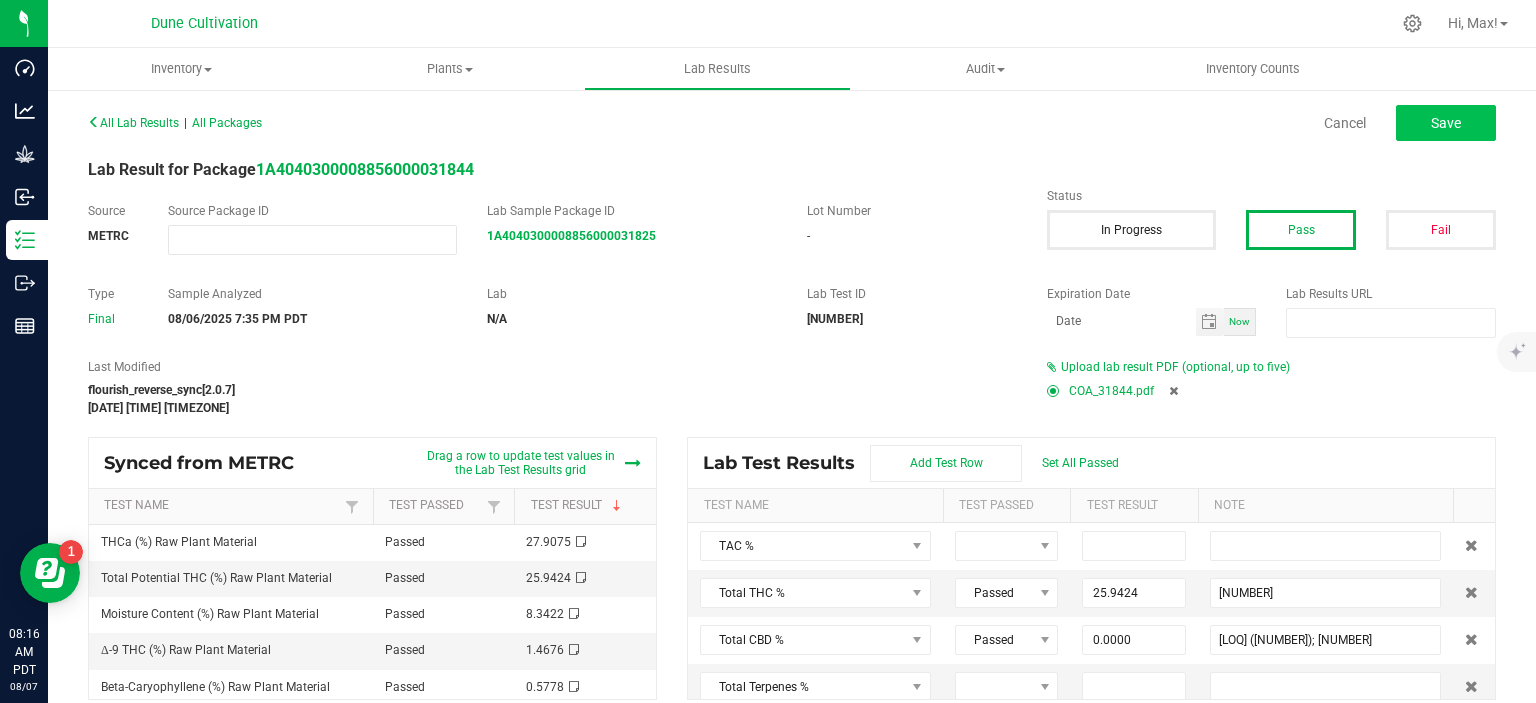 type on "[LOQ] ([NUMBER]); [NUMBER]" 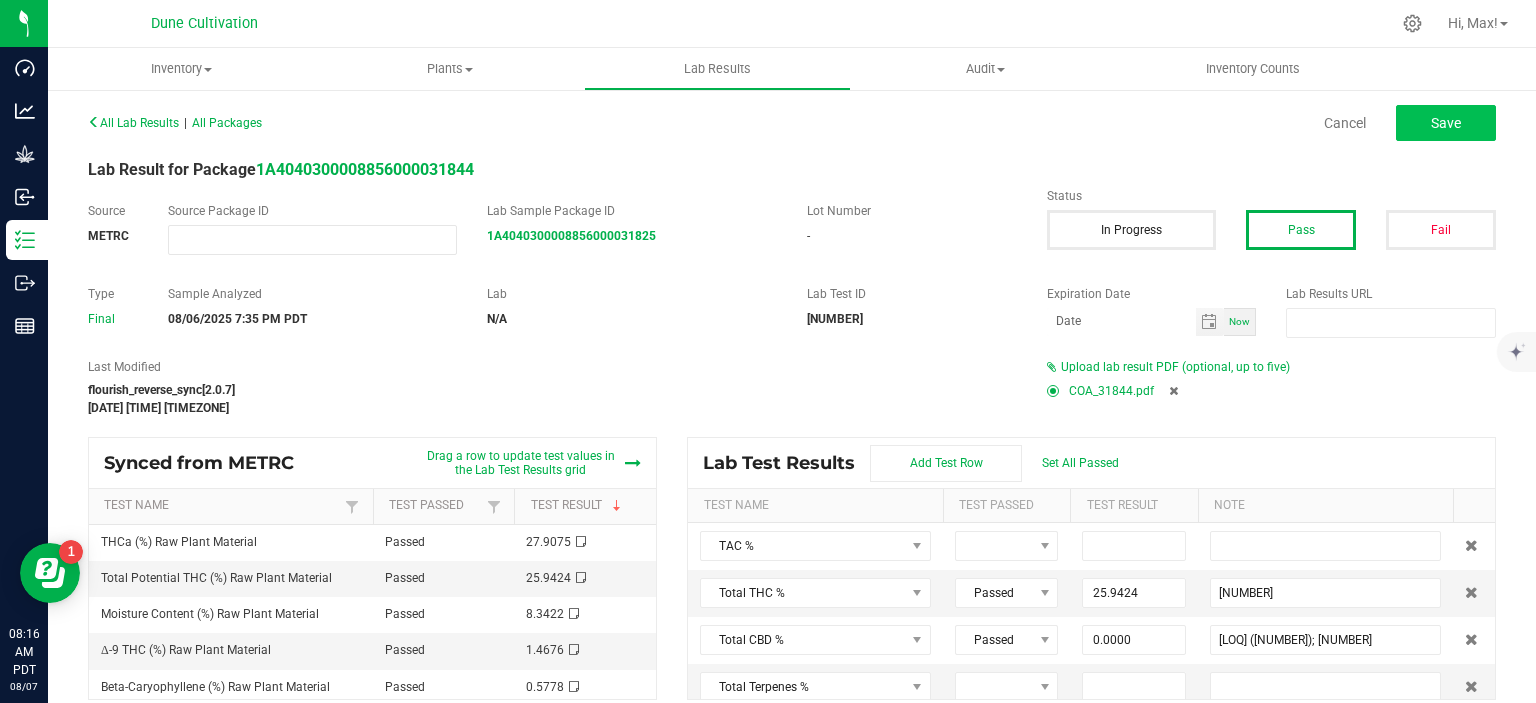 type on "0.0000" 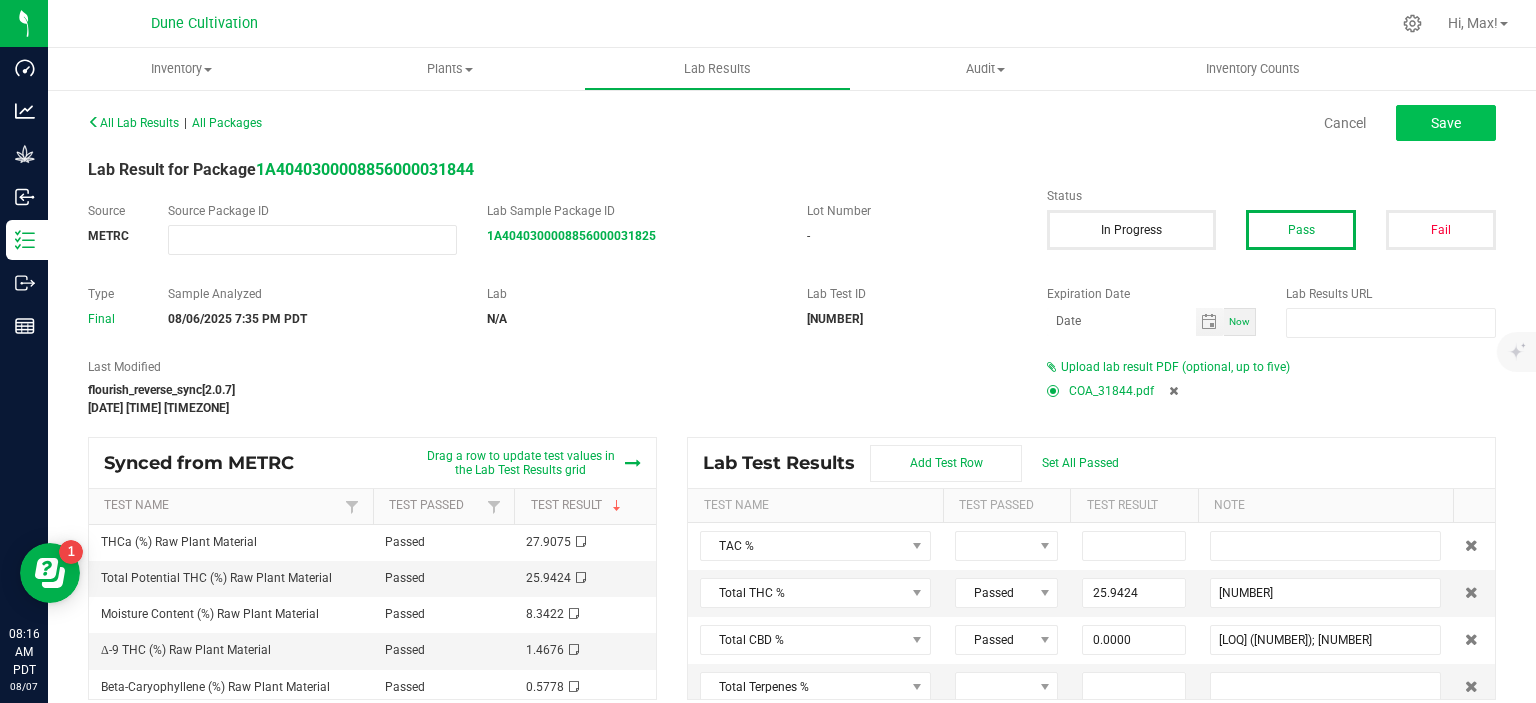 type on "[LOQ] ([NUMBER]); [NUMBER]" 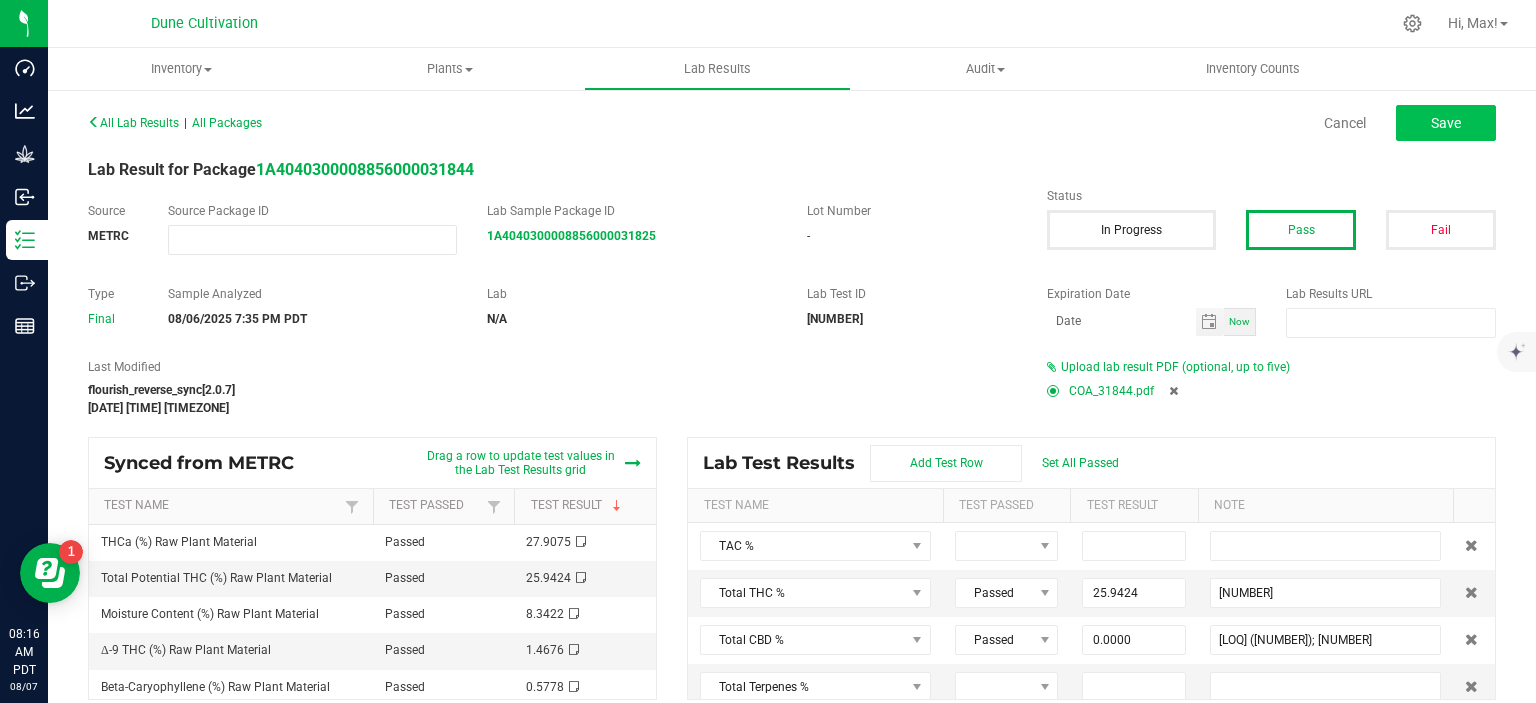 type on "0.0960" 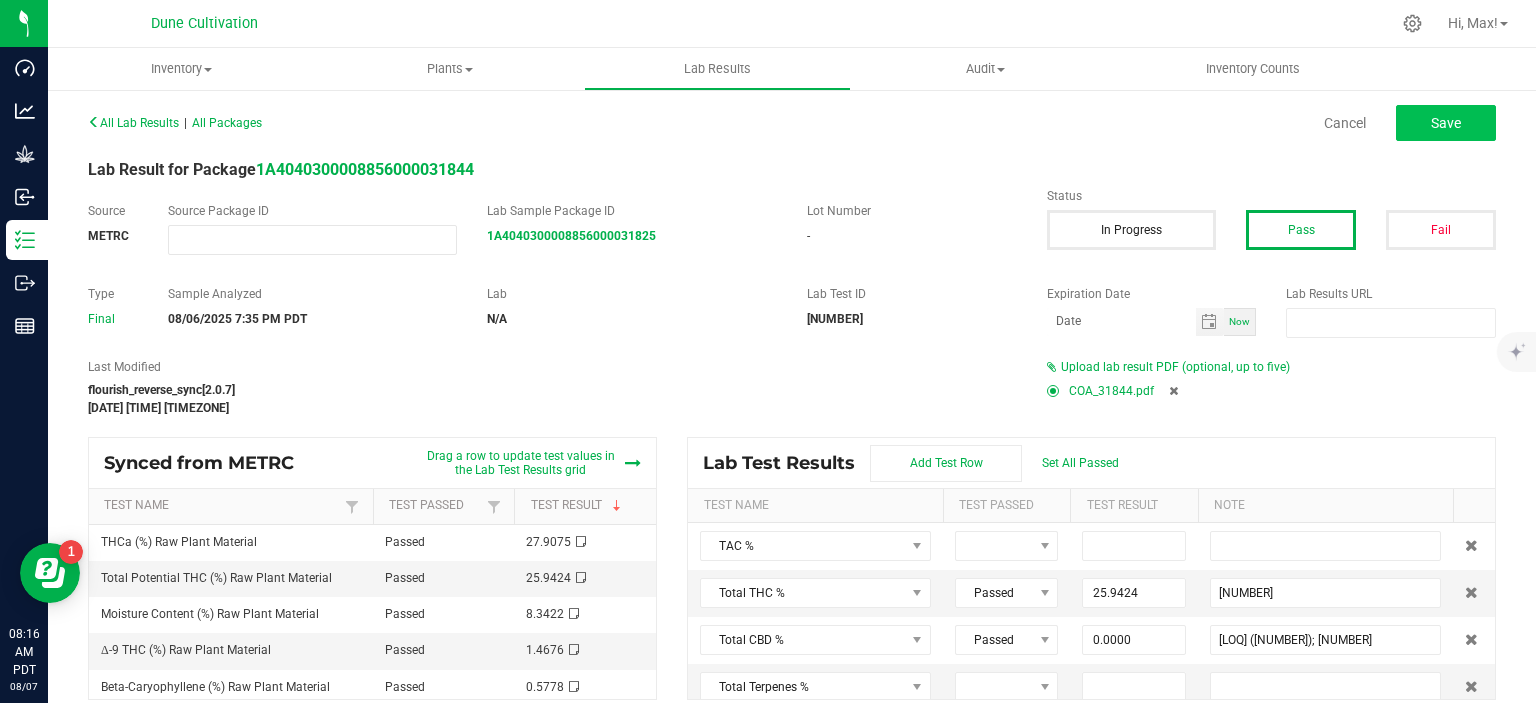 type on "[NUMBER]" 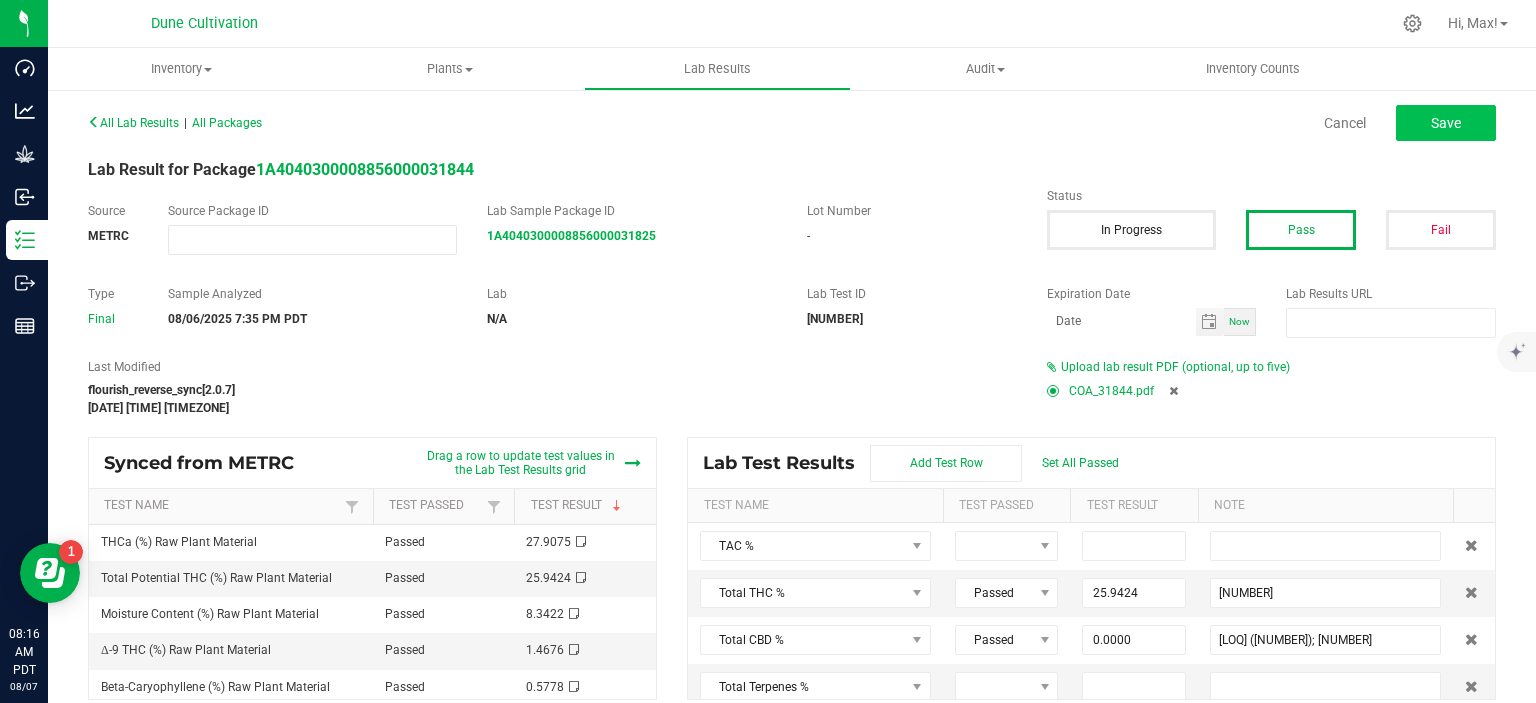 type on "0.2763" 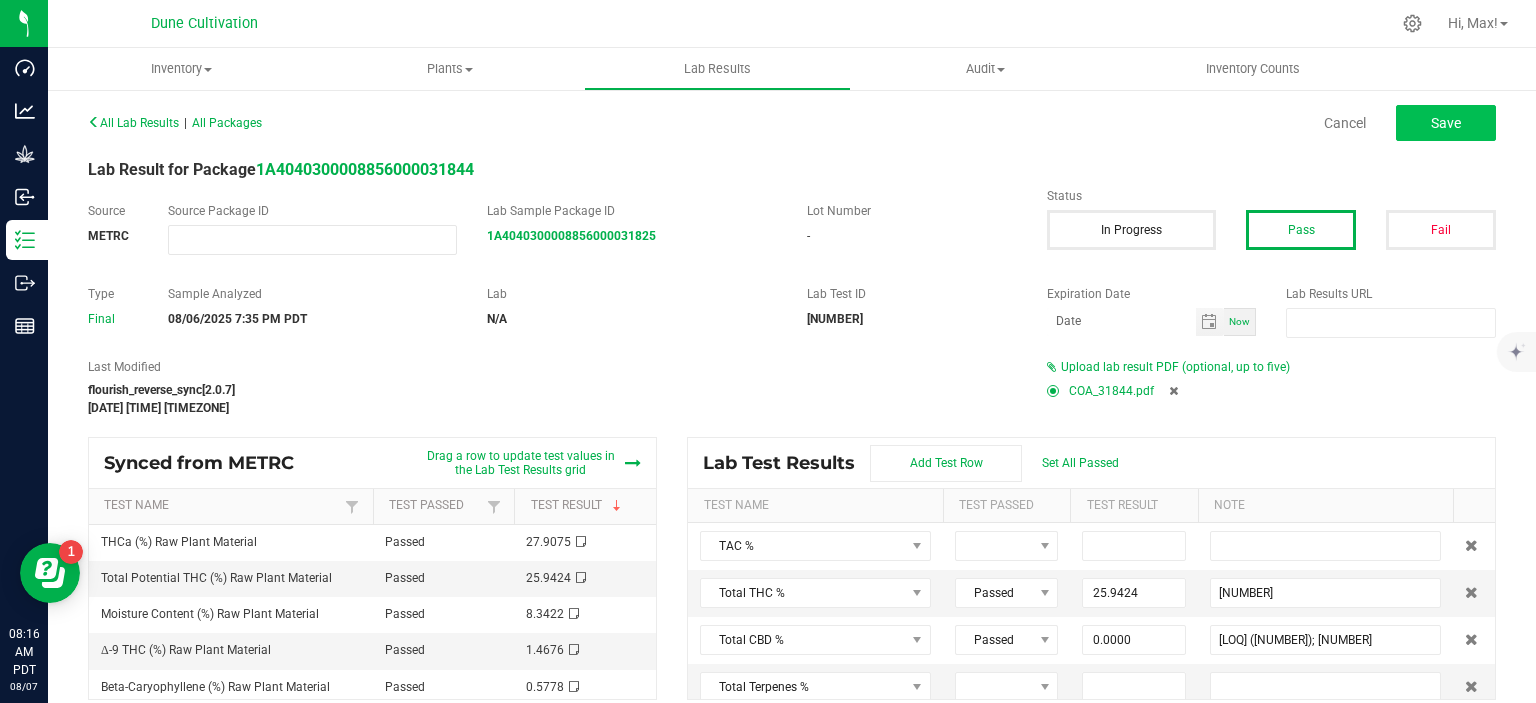 type on "[NUMBER]" 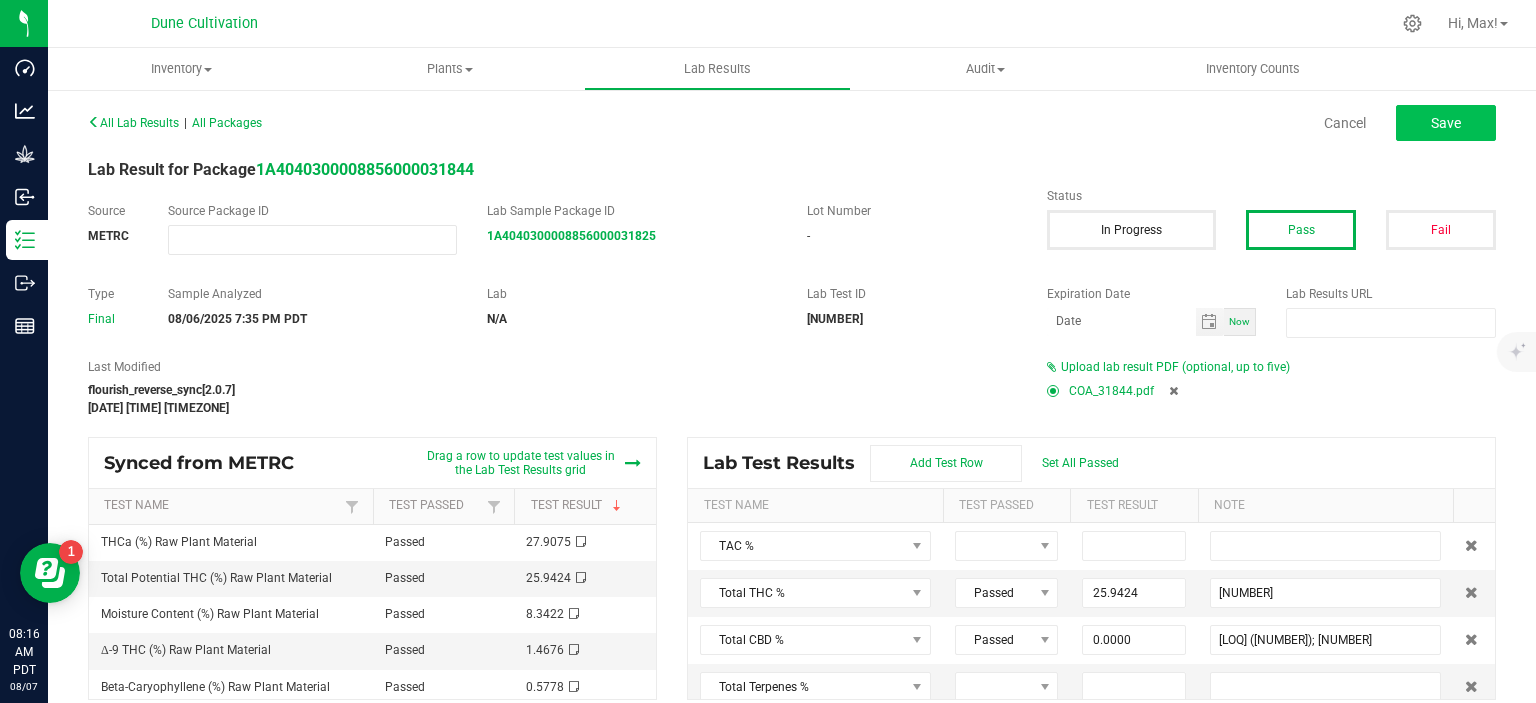 type on "[NUMBER]" 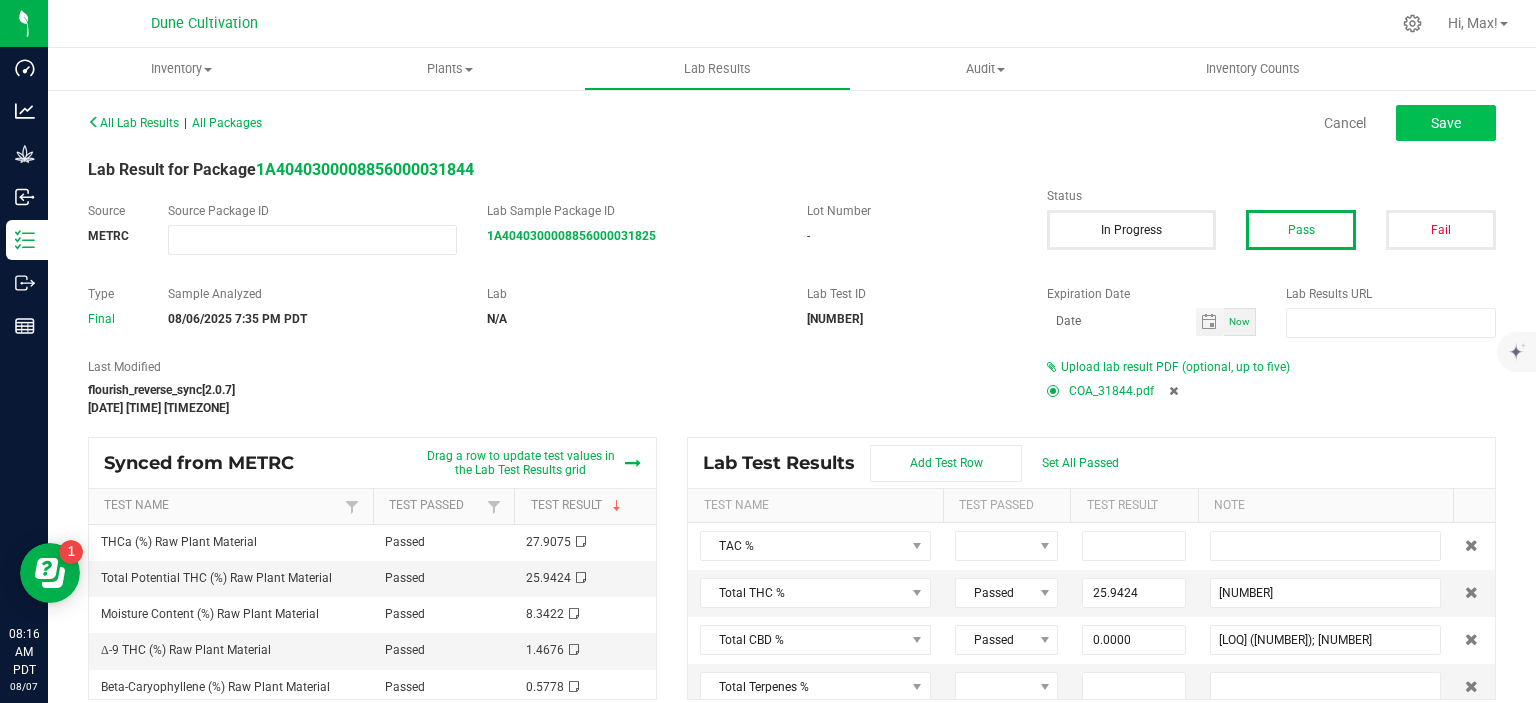 type on "[NUMBER]" 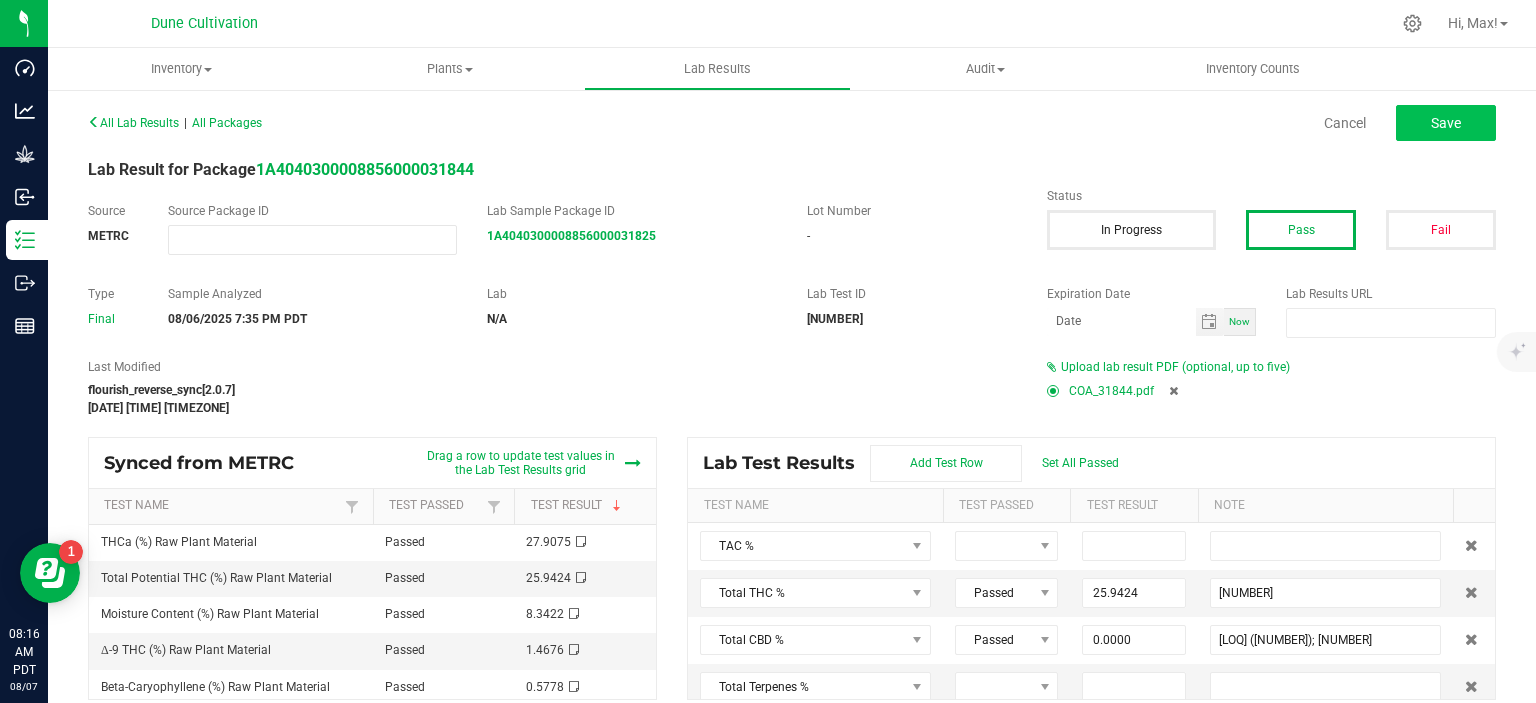 type on "0.0382" 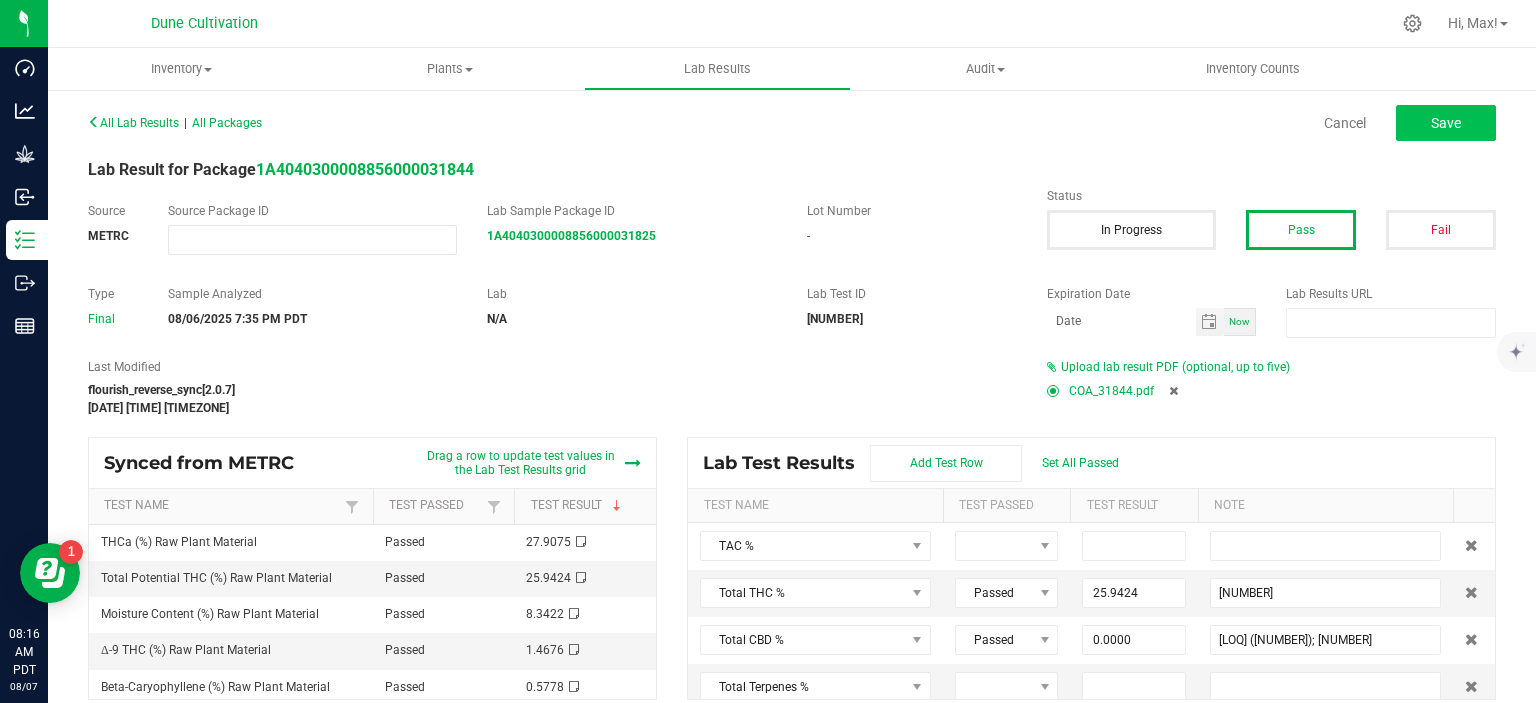 type on "[NUMBER]" 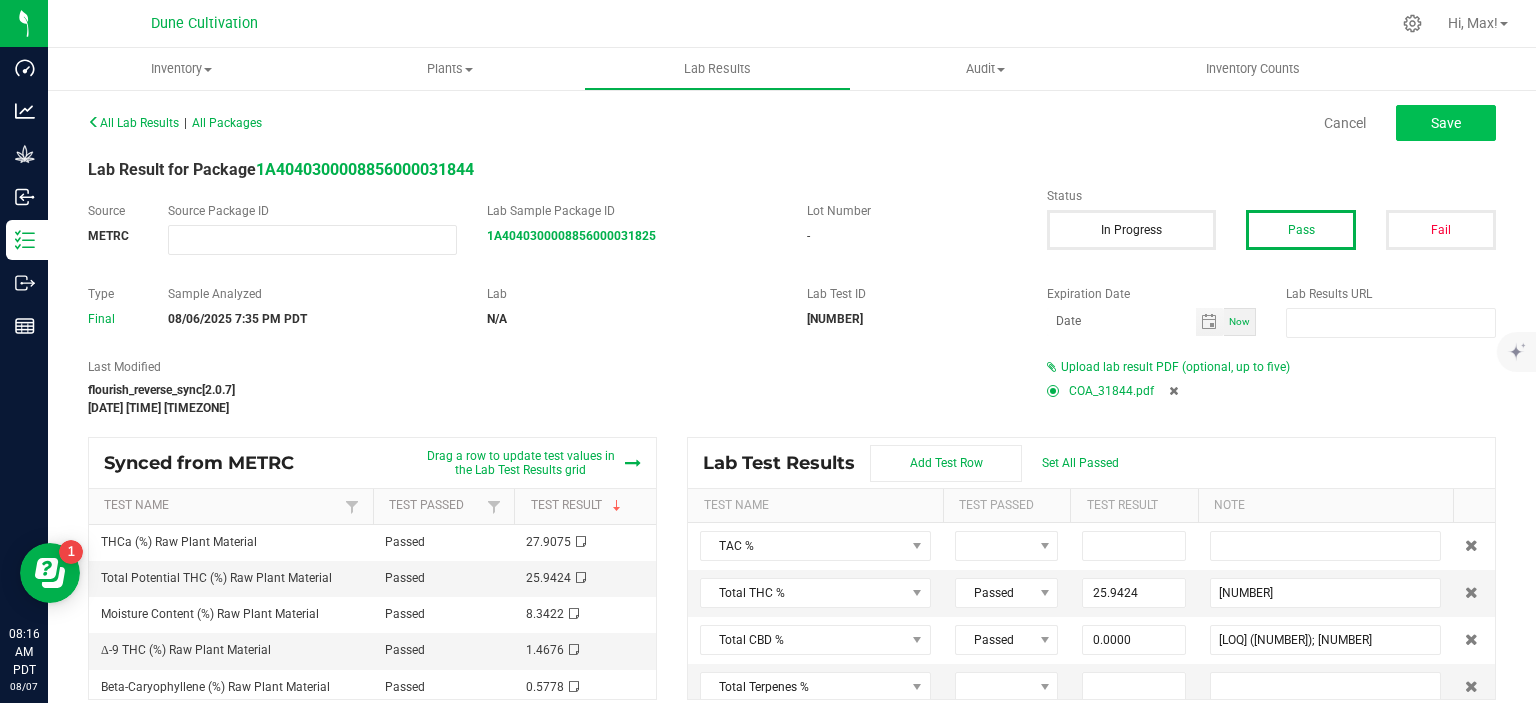 type on "0.5778" 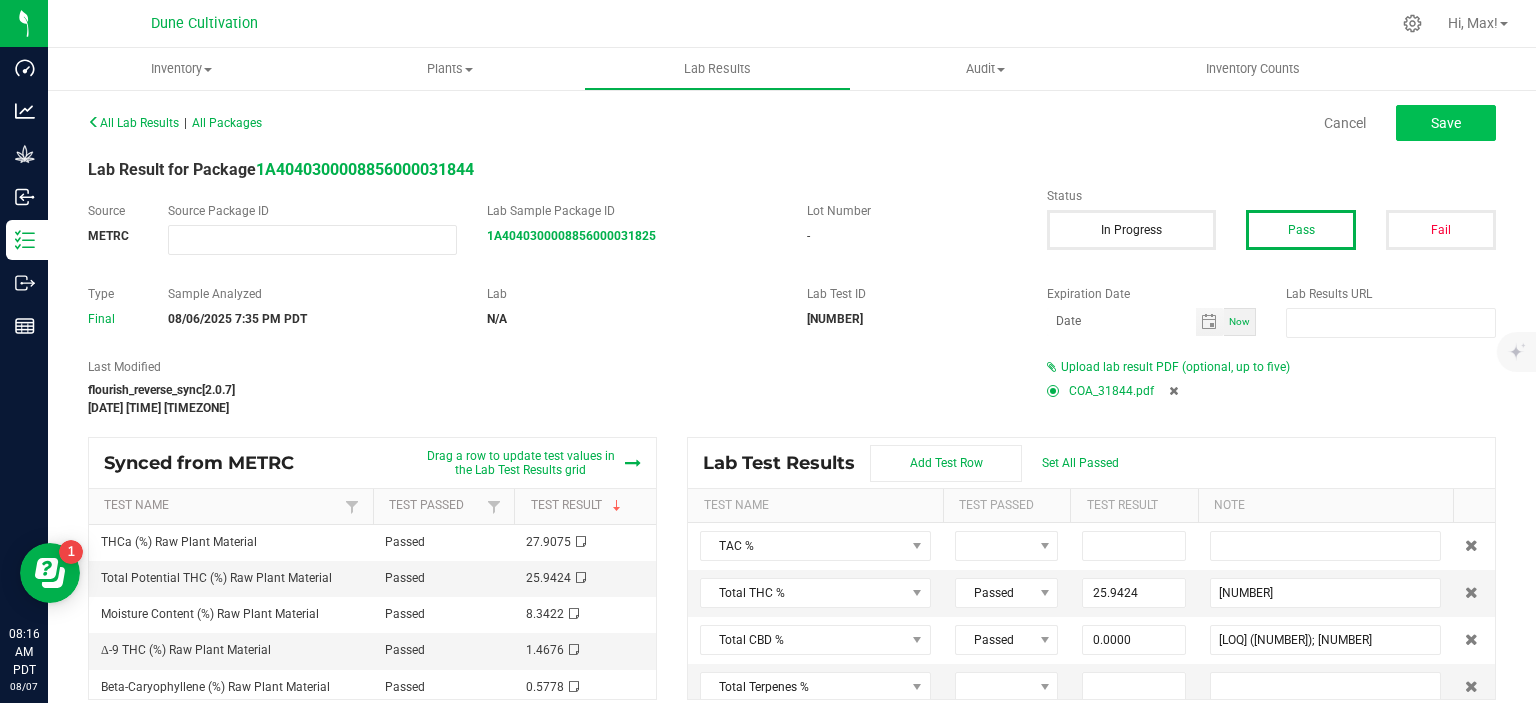type on "[NUMBER]" 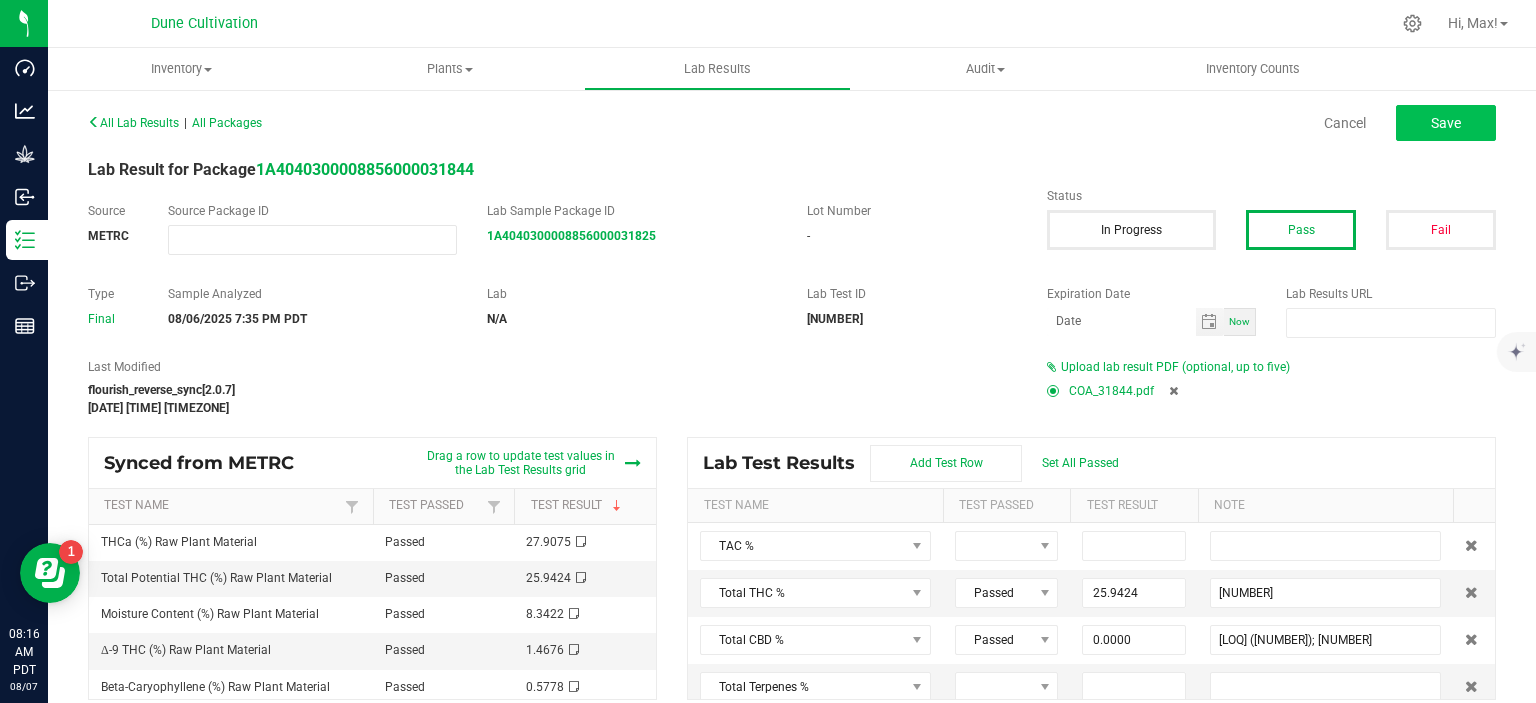 type on "[NUMBER]" 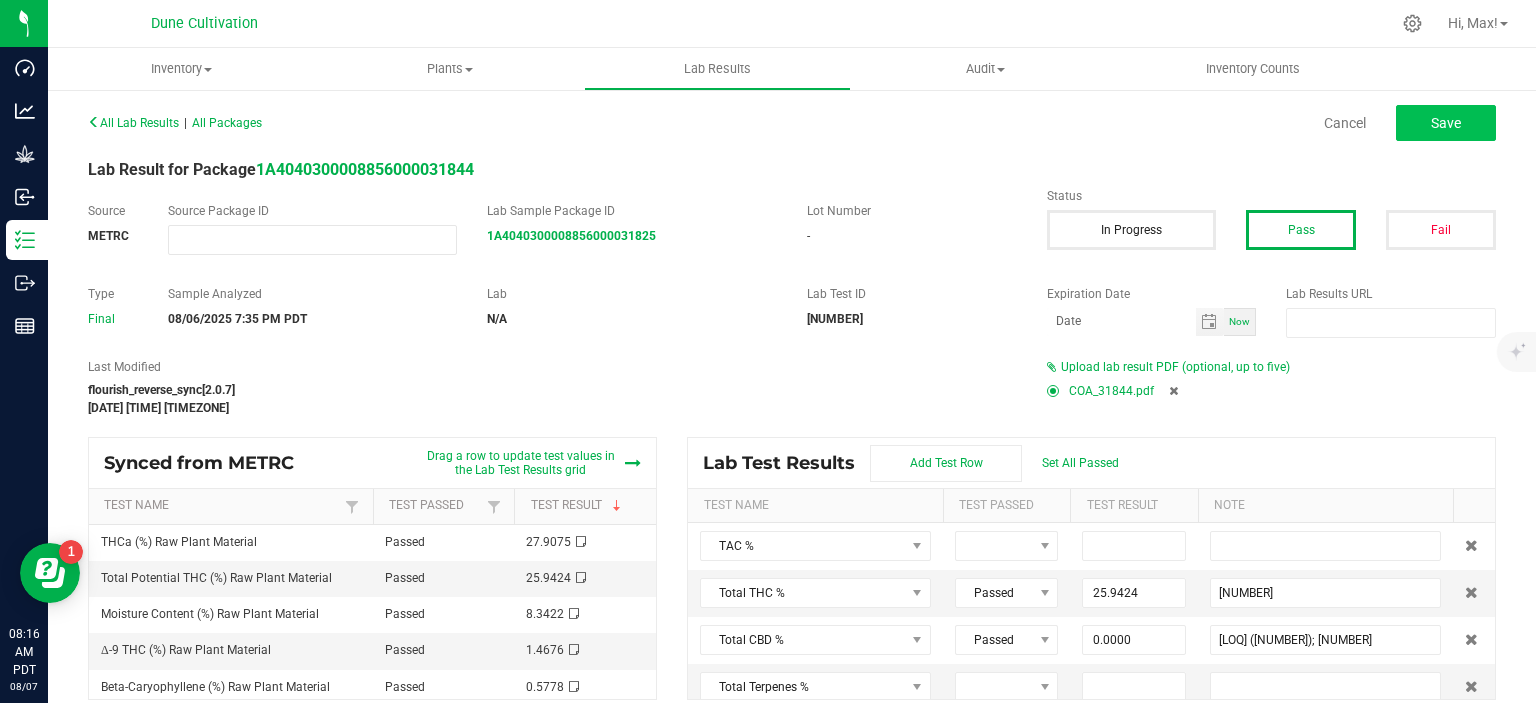 type on "[NUMBER]" 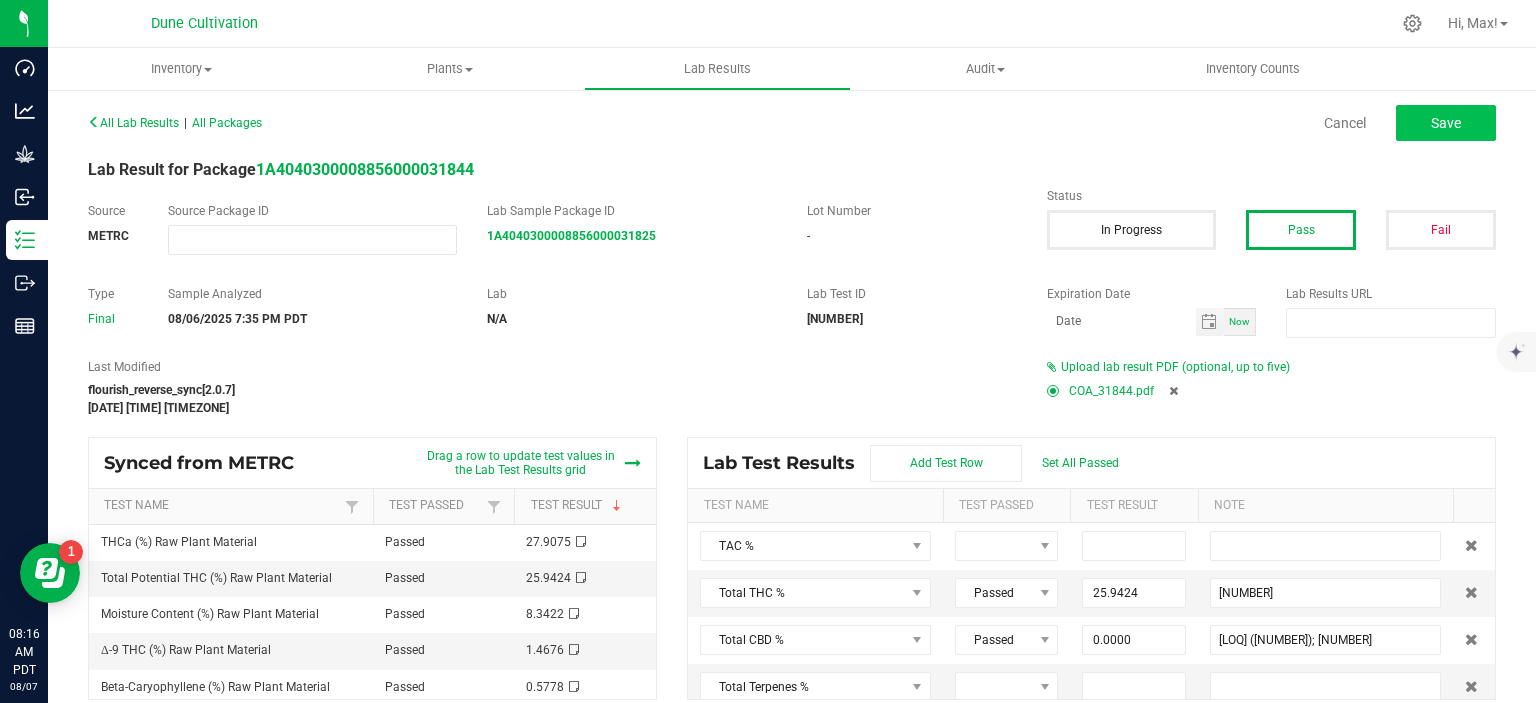 type on "0.4050" 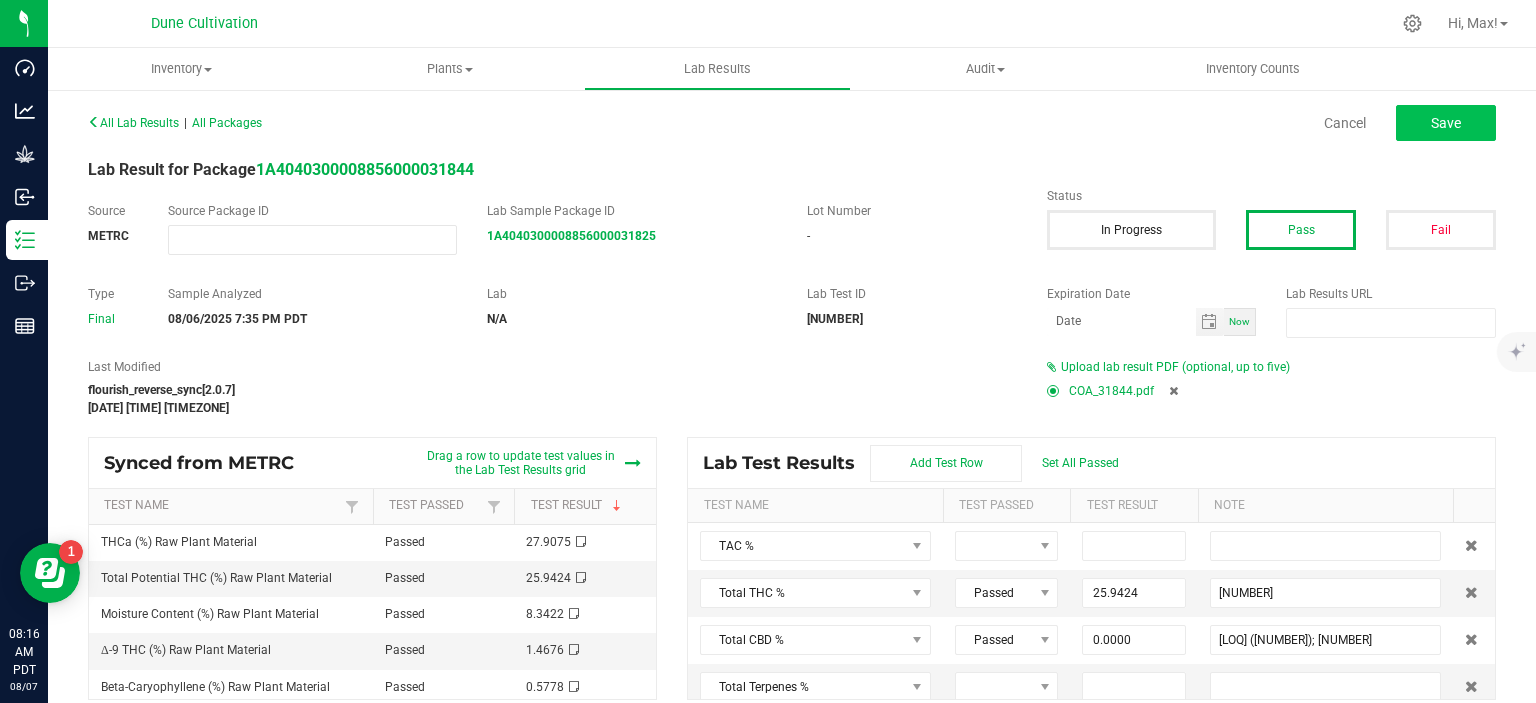 type on "[NUMBER]" 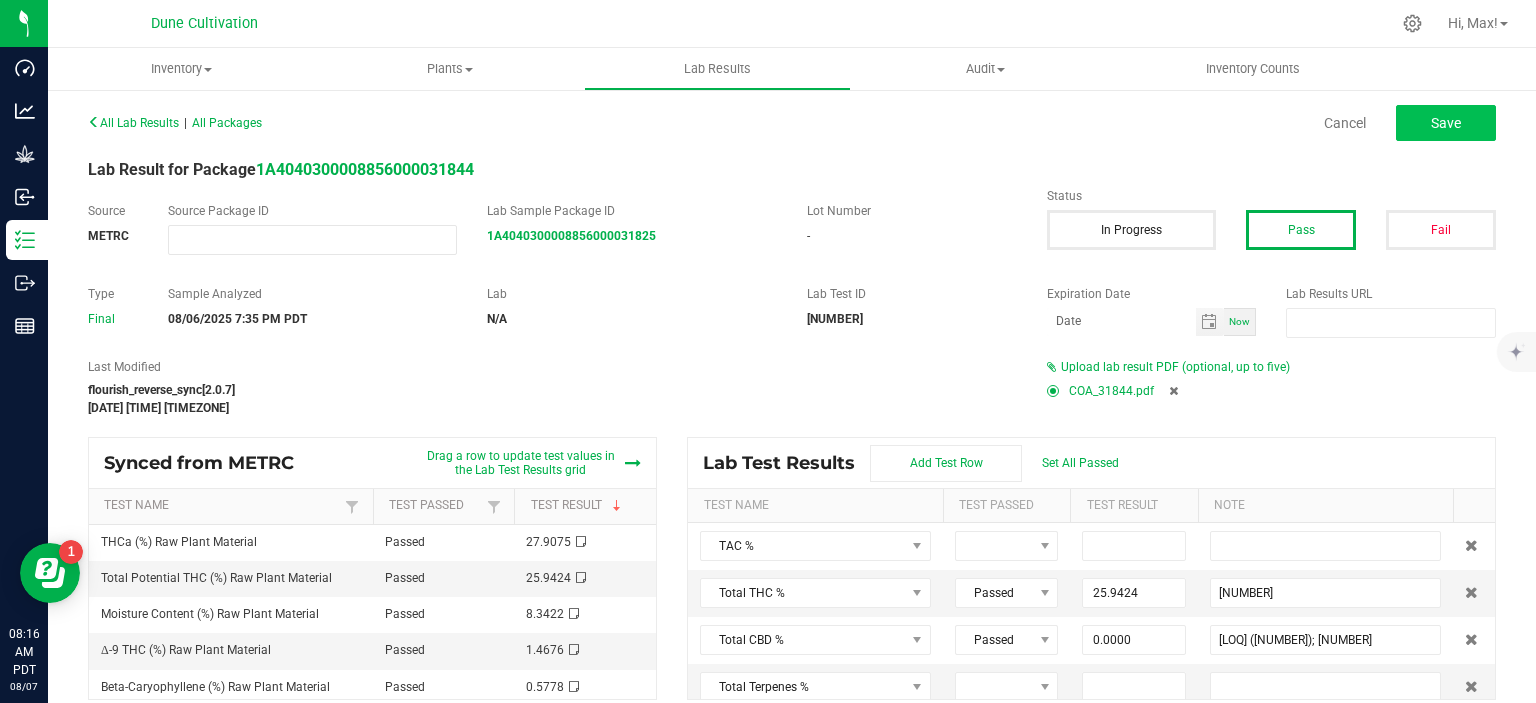 type on "0.4190" 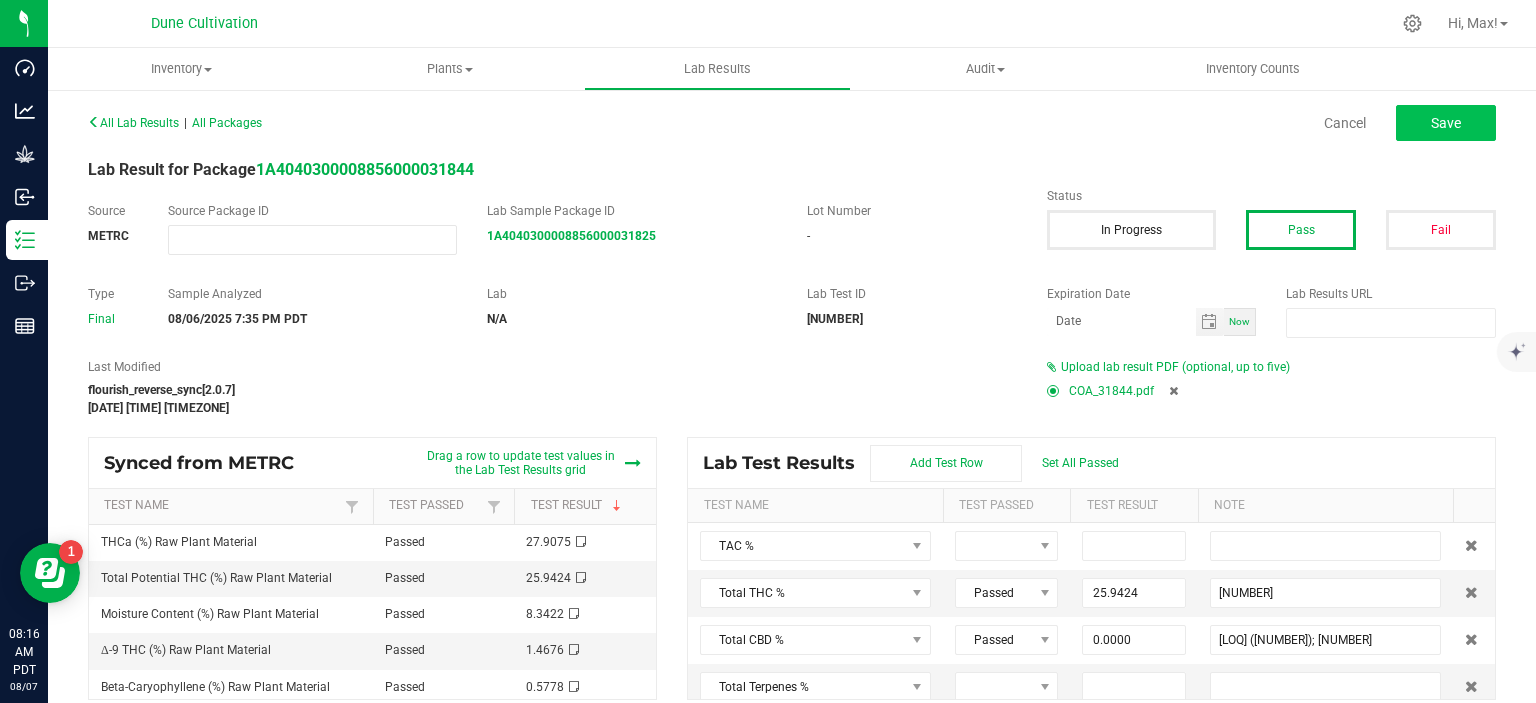 type on "[NUMBER]" 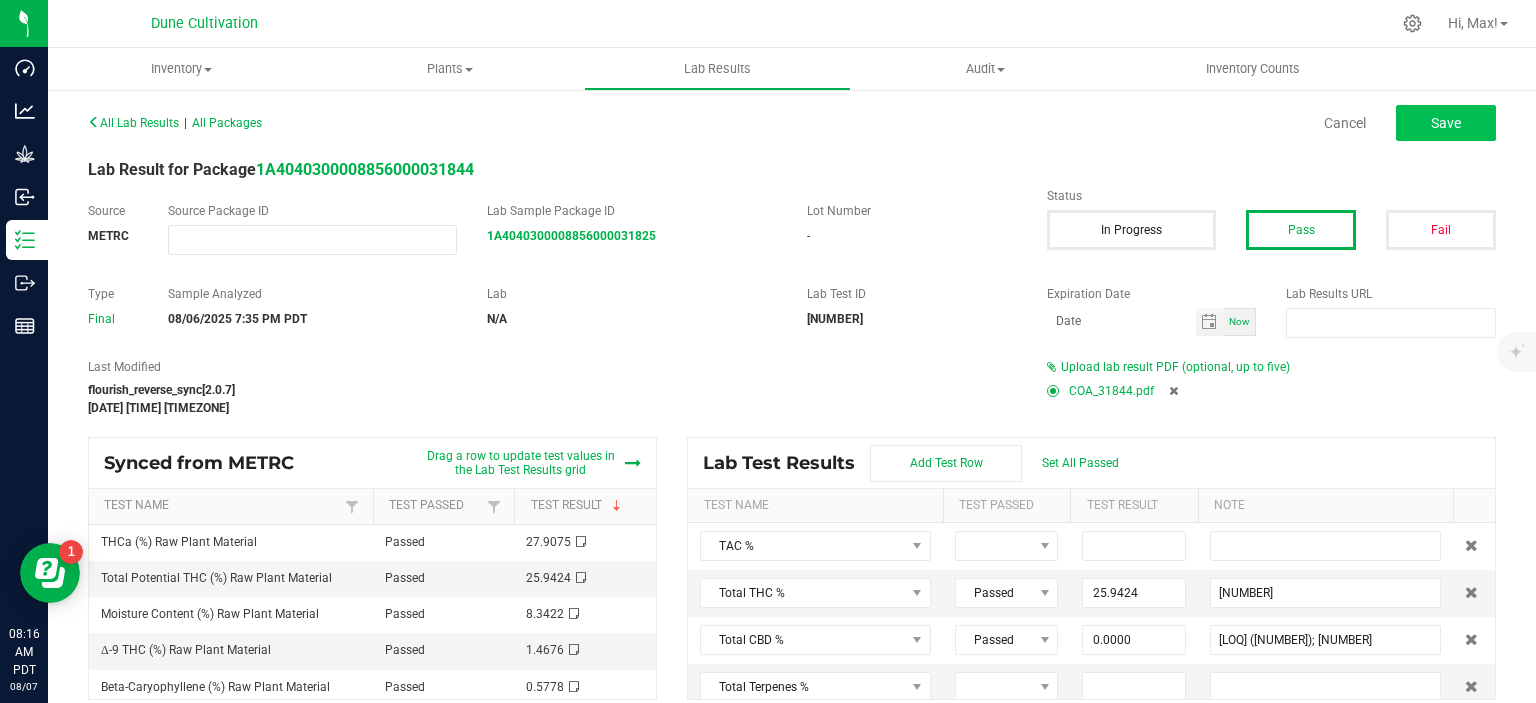 type on "[NUMBER]" 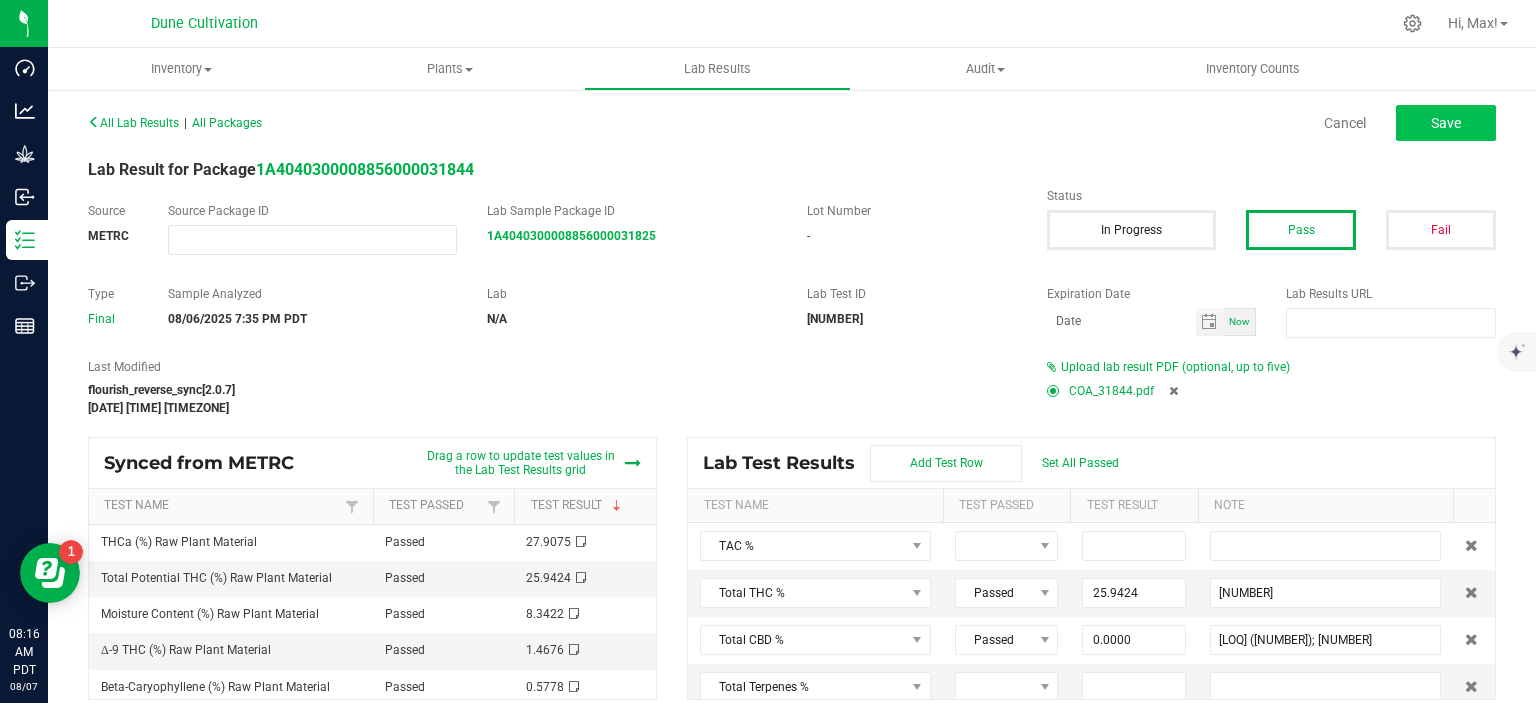 type on "[NUMBER]" 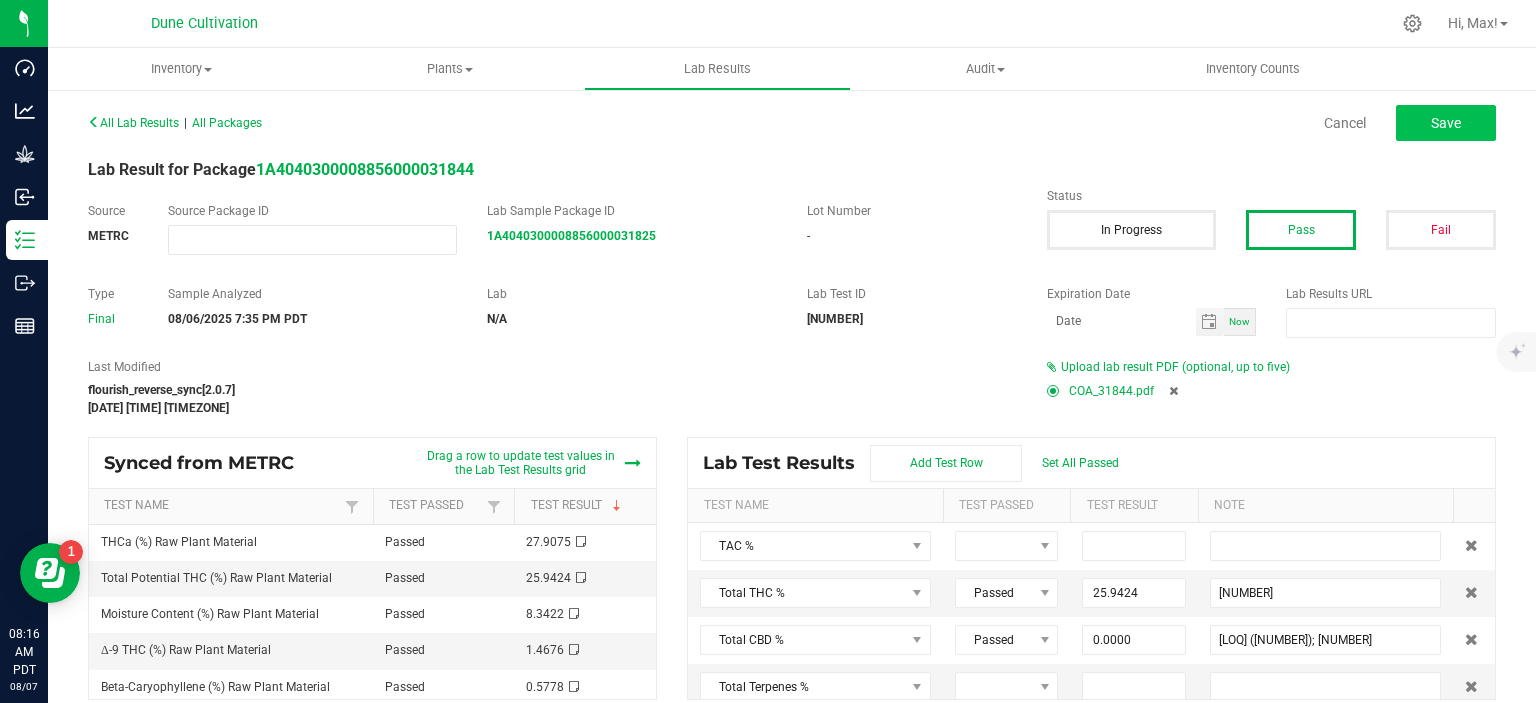 type on "0.0382" 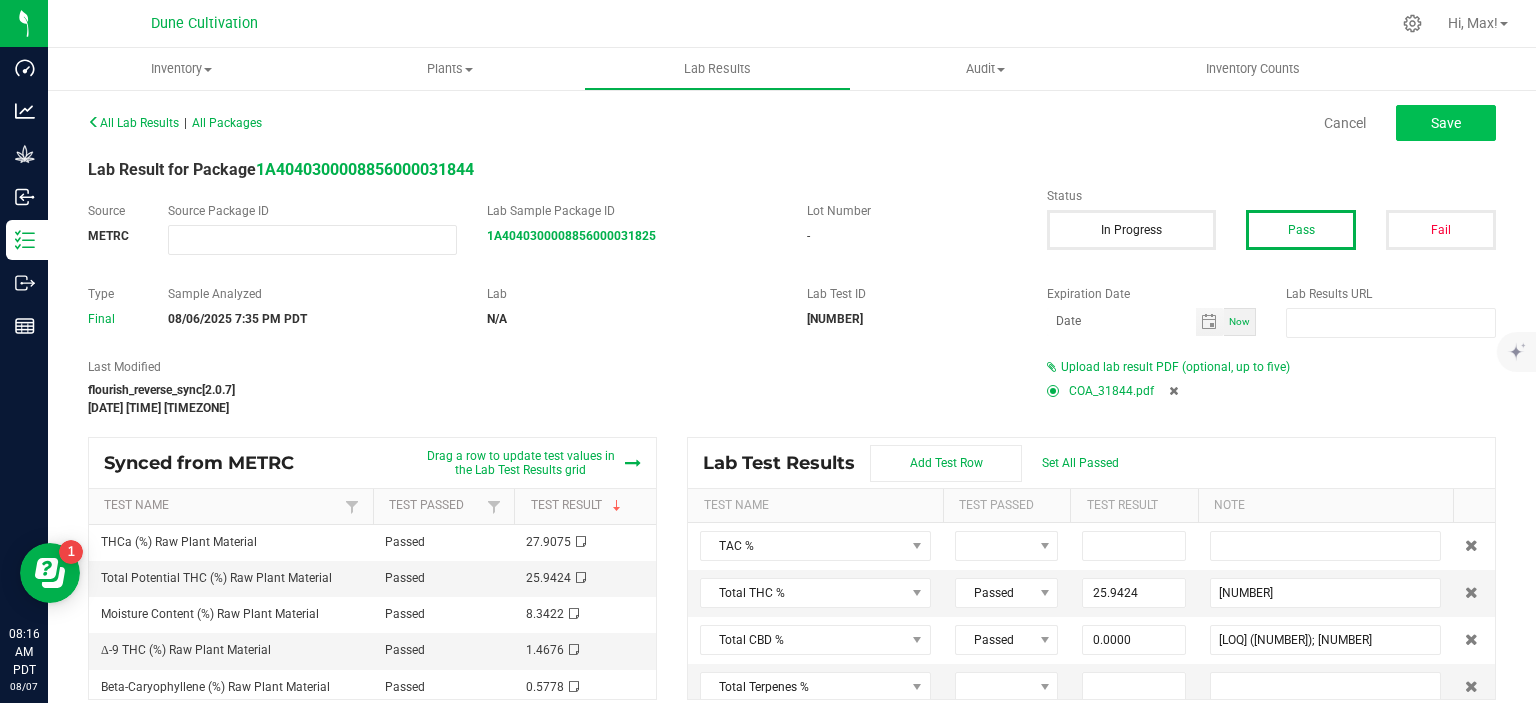 type on "[NUMBER]" 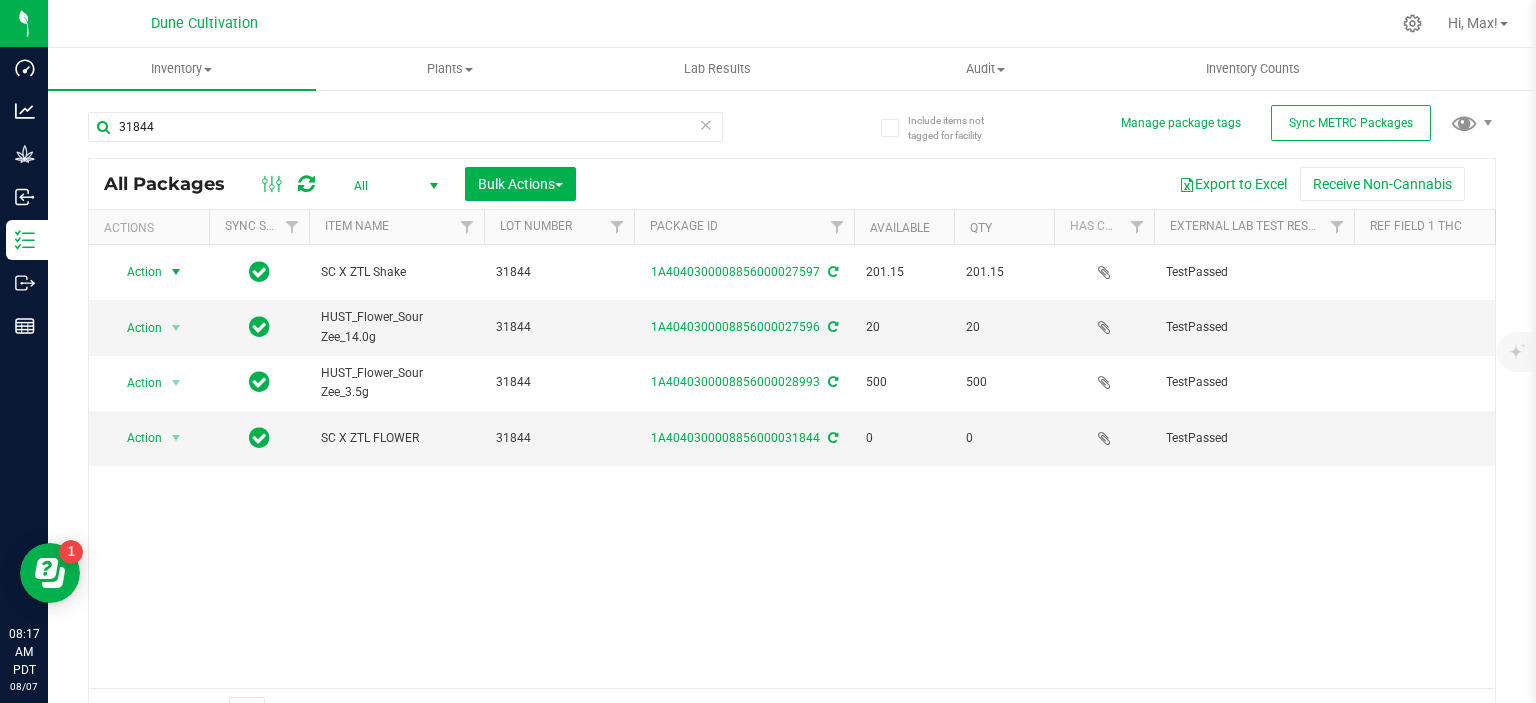 click on "Action" at bounding box center (136, 272) 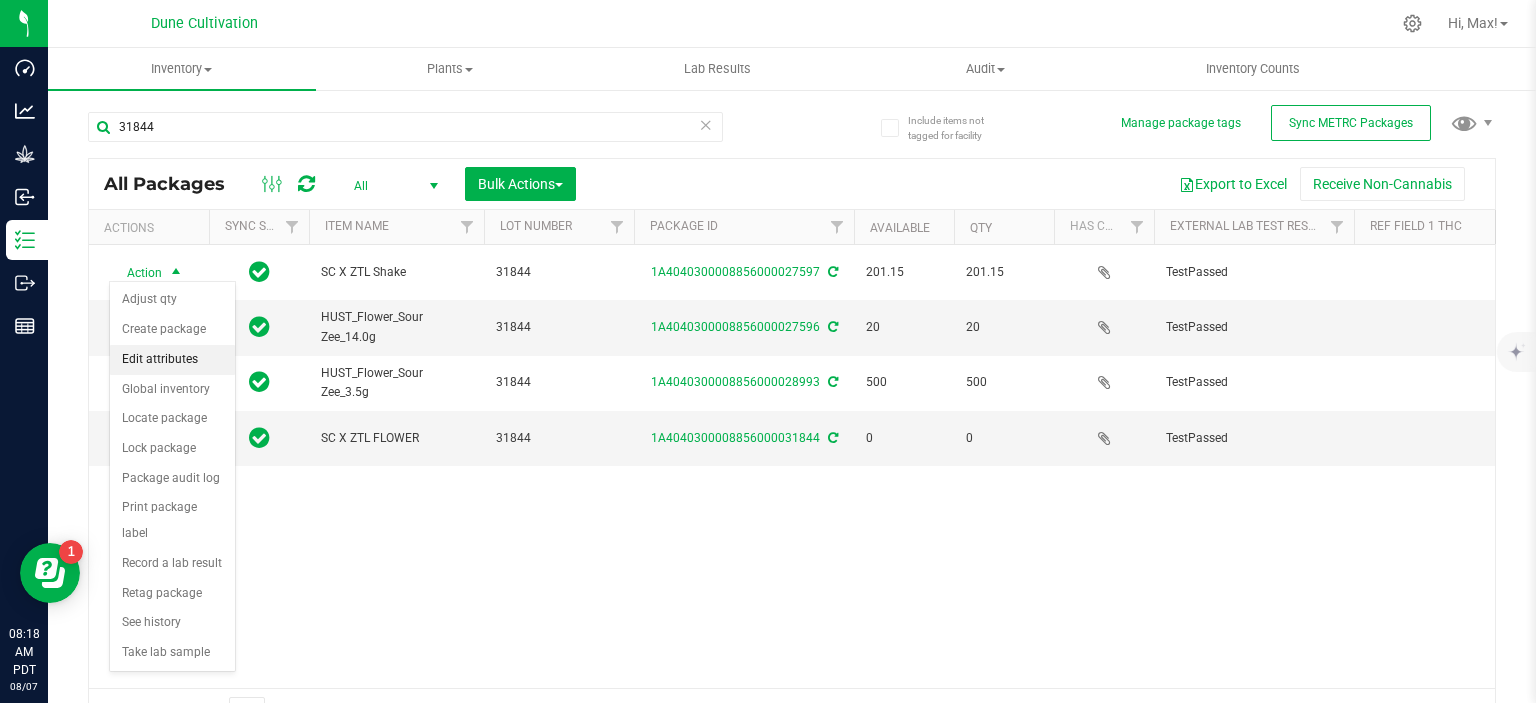 click on "Edit attributes" at bounding box center [172, 360] 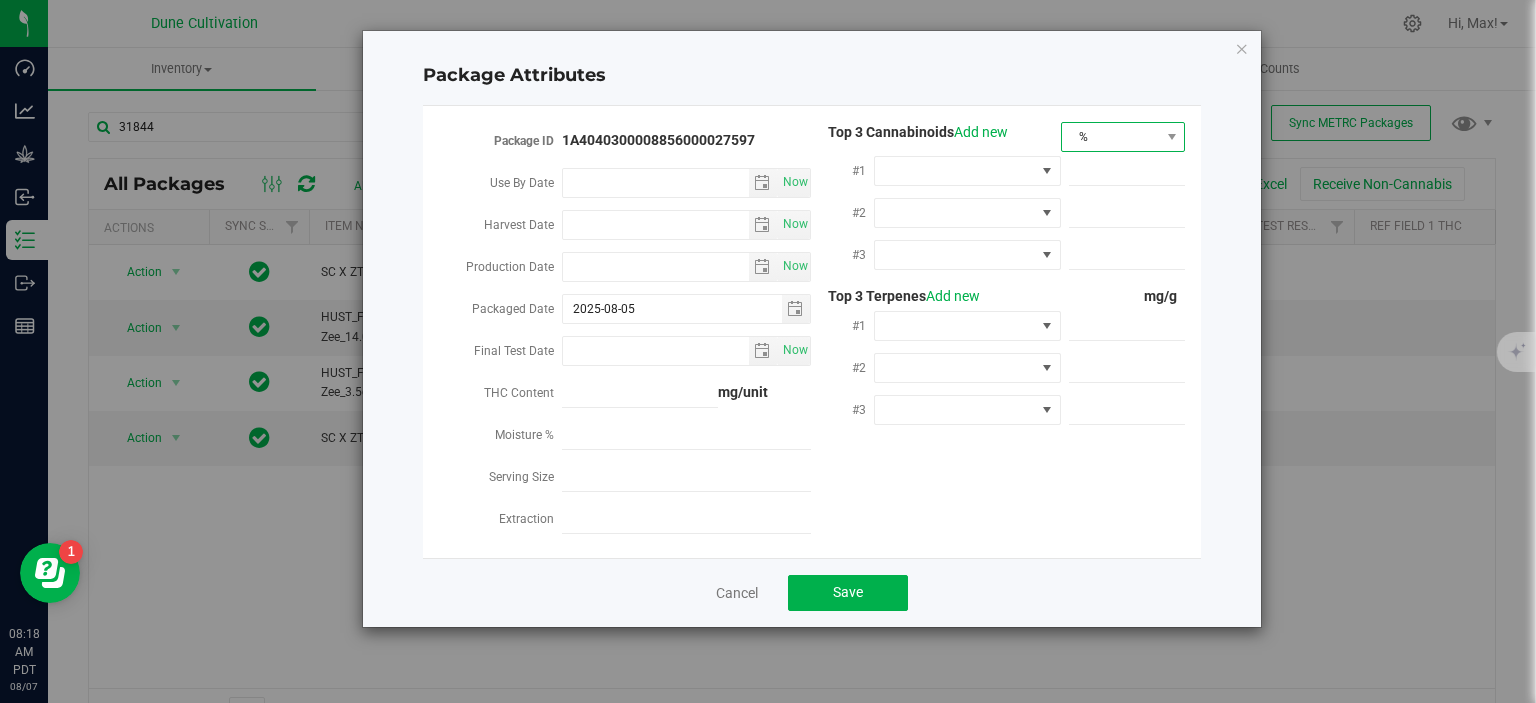 click on "%" at bounding box center (1111, 137) 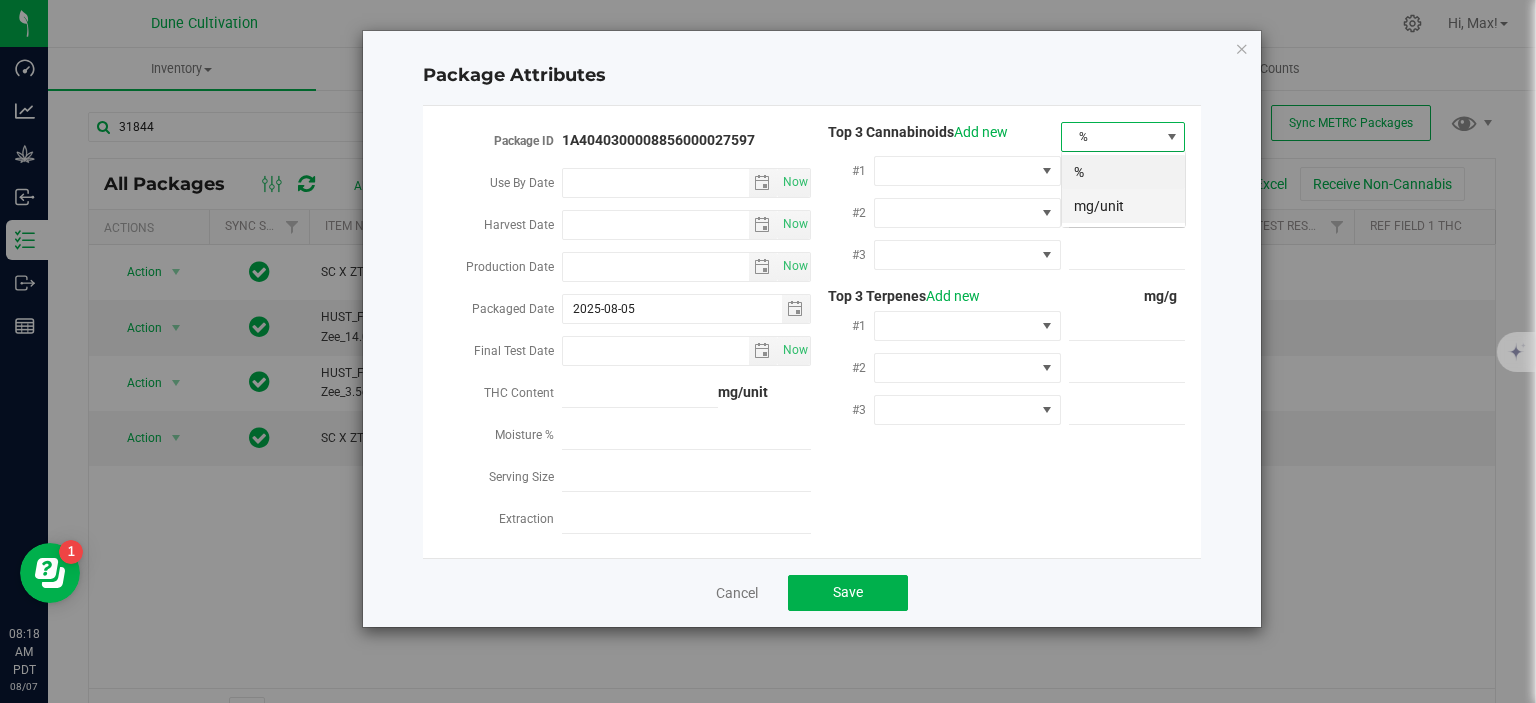 scroll, scrollTop: 99970, scrollLeft: 99875, axis: both 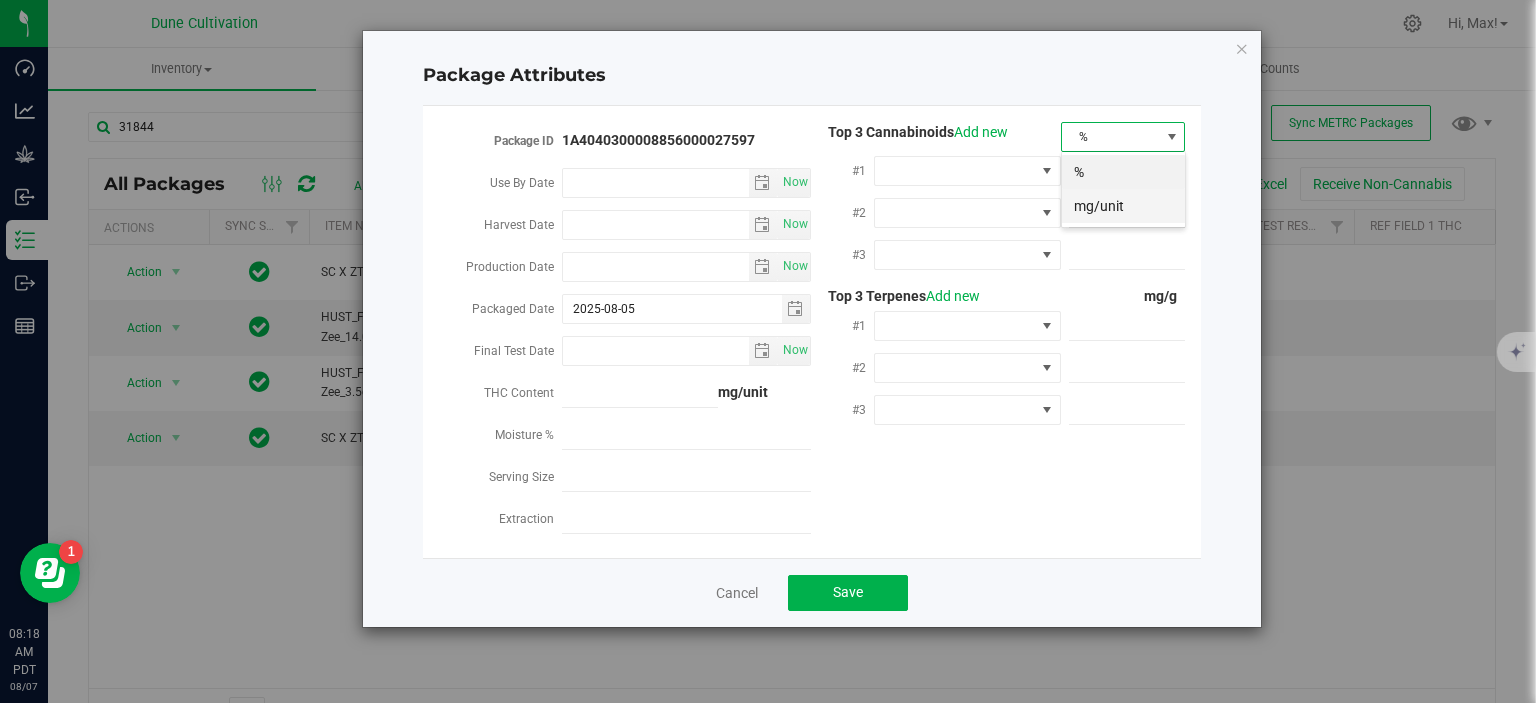 click on "mg/unit" at bounding box center [1123, 206] 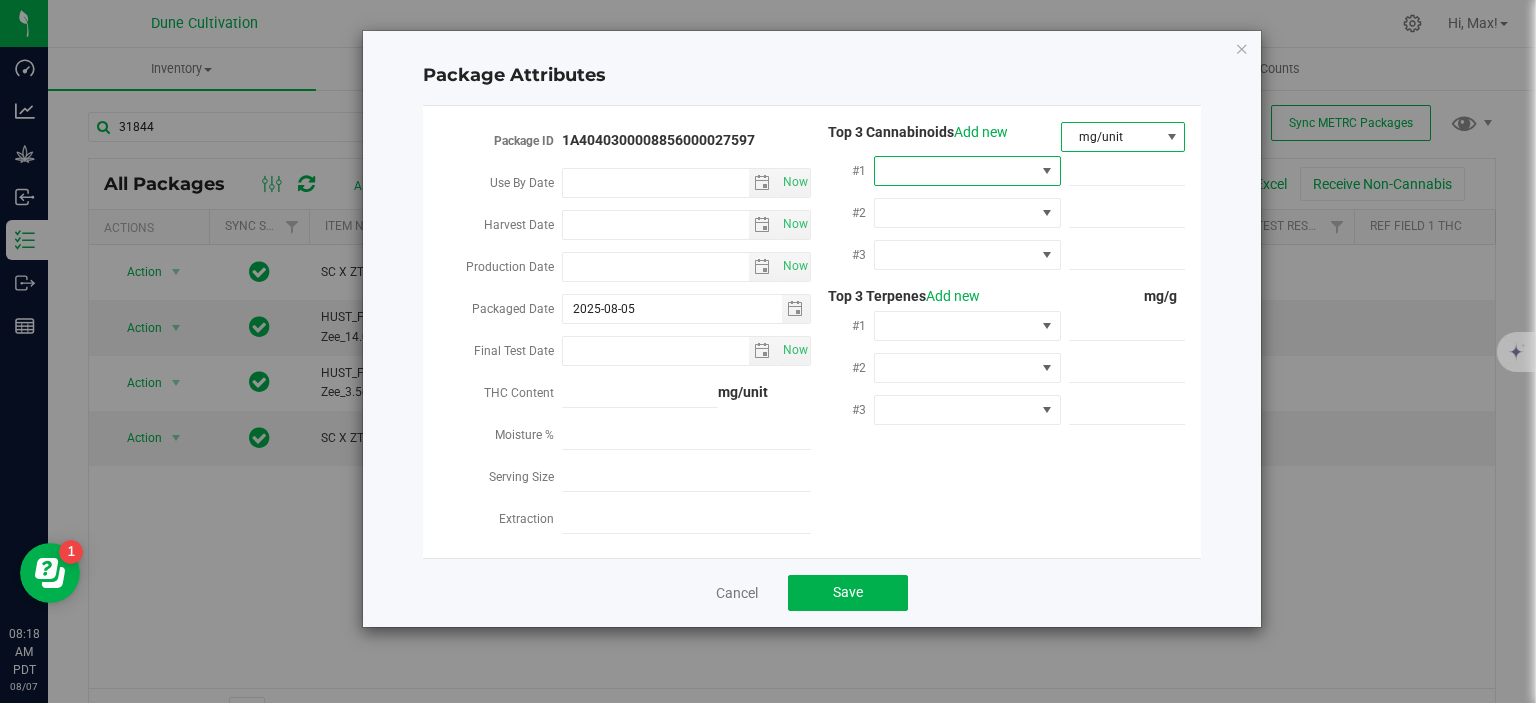 click at bounding box center [1047, 171] 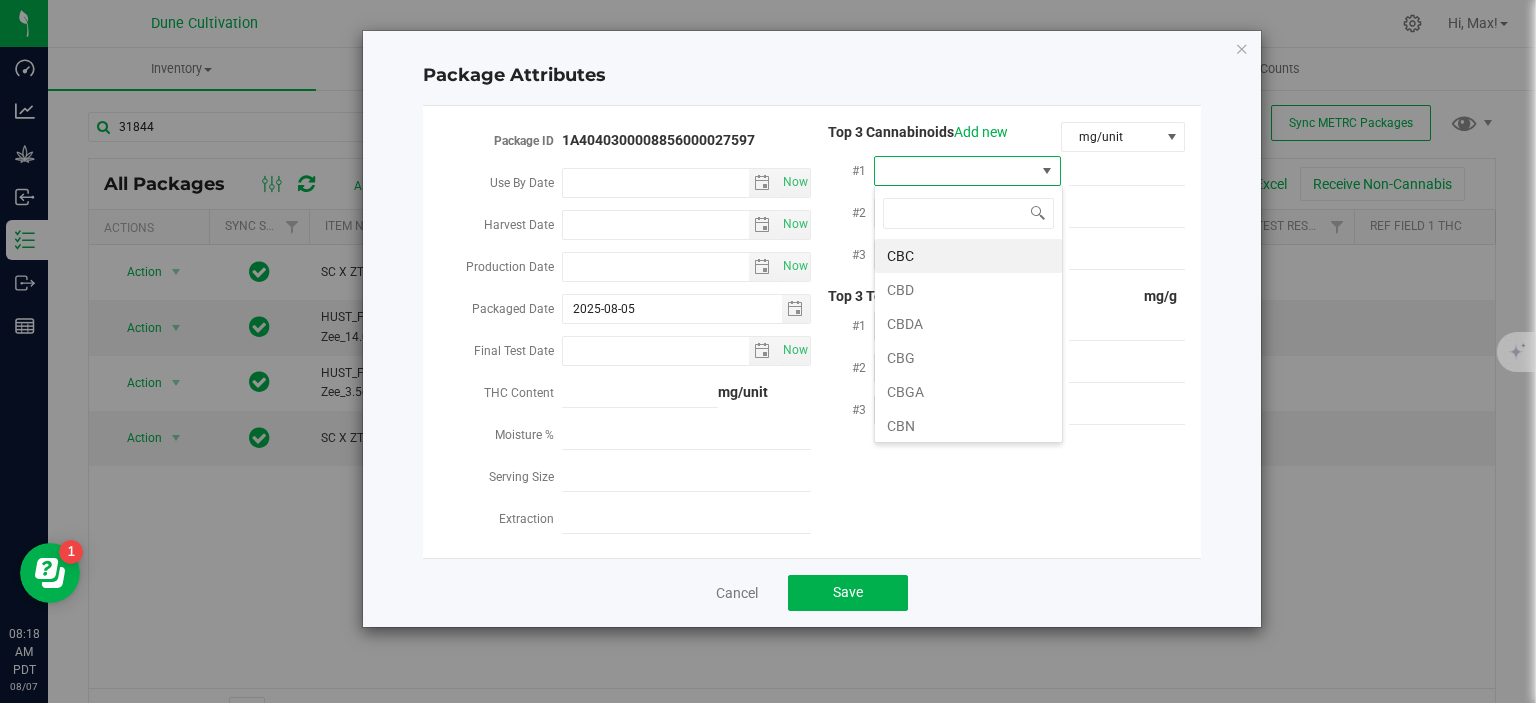 scroll, scrollTop: 99970, scrollLeft: 99812, axis: both 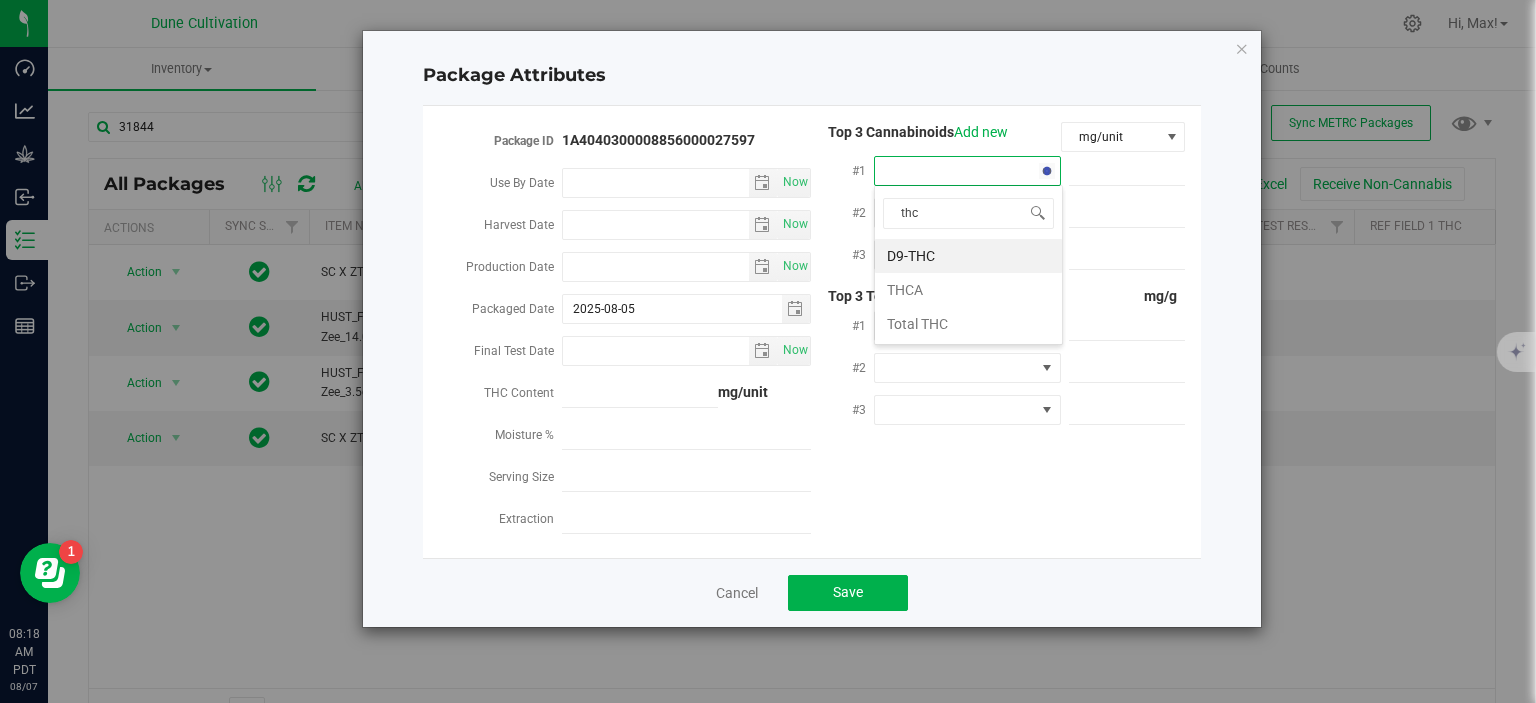 type on "thca" 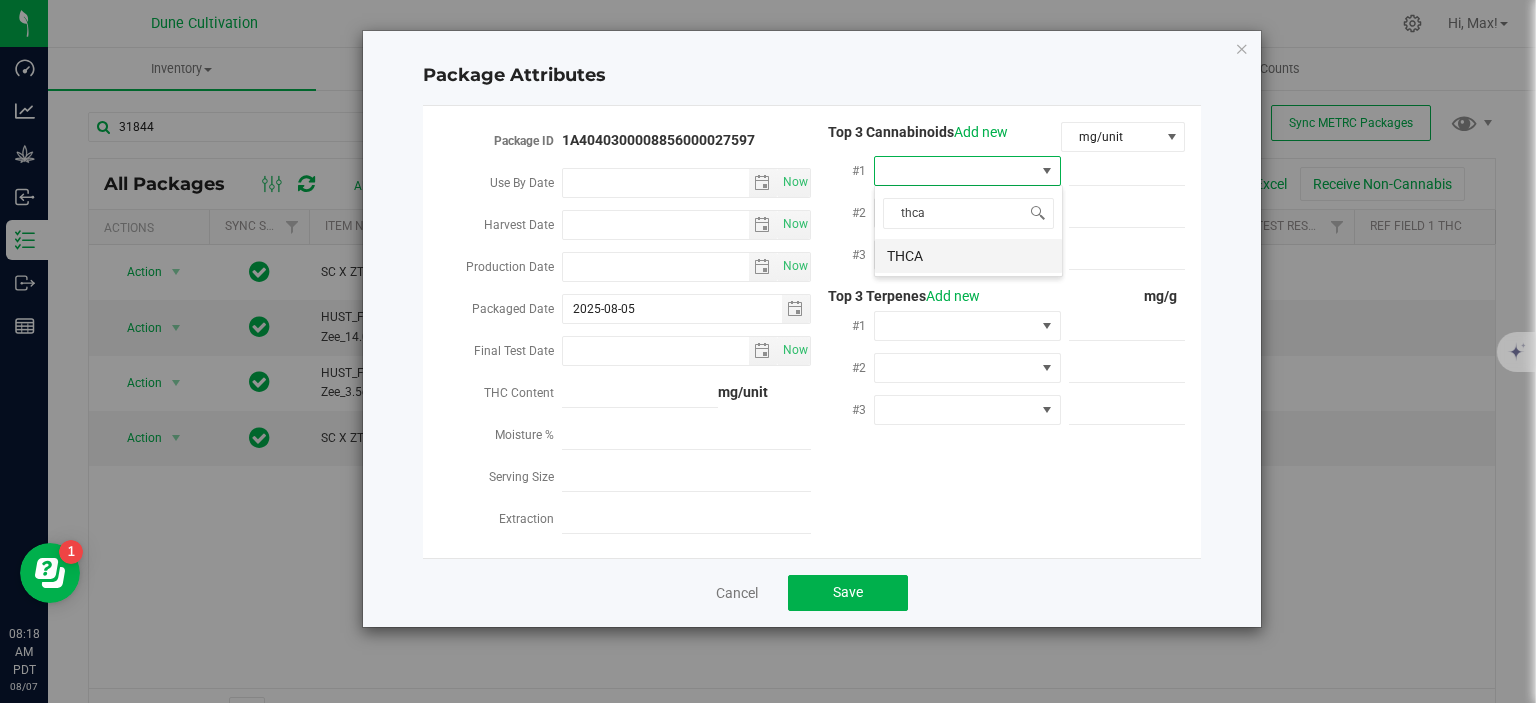 click on "THCA" at bounding box center (968, 256) 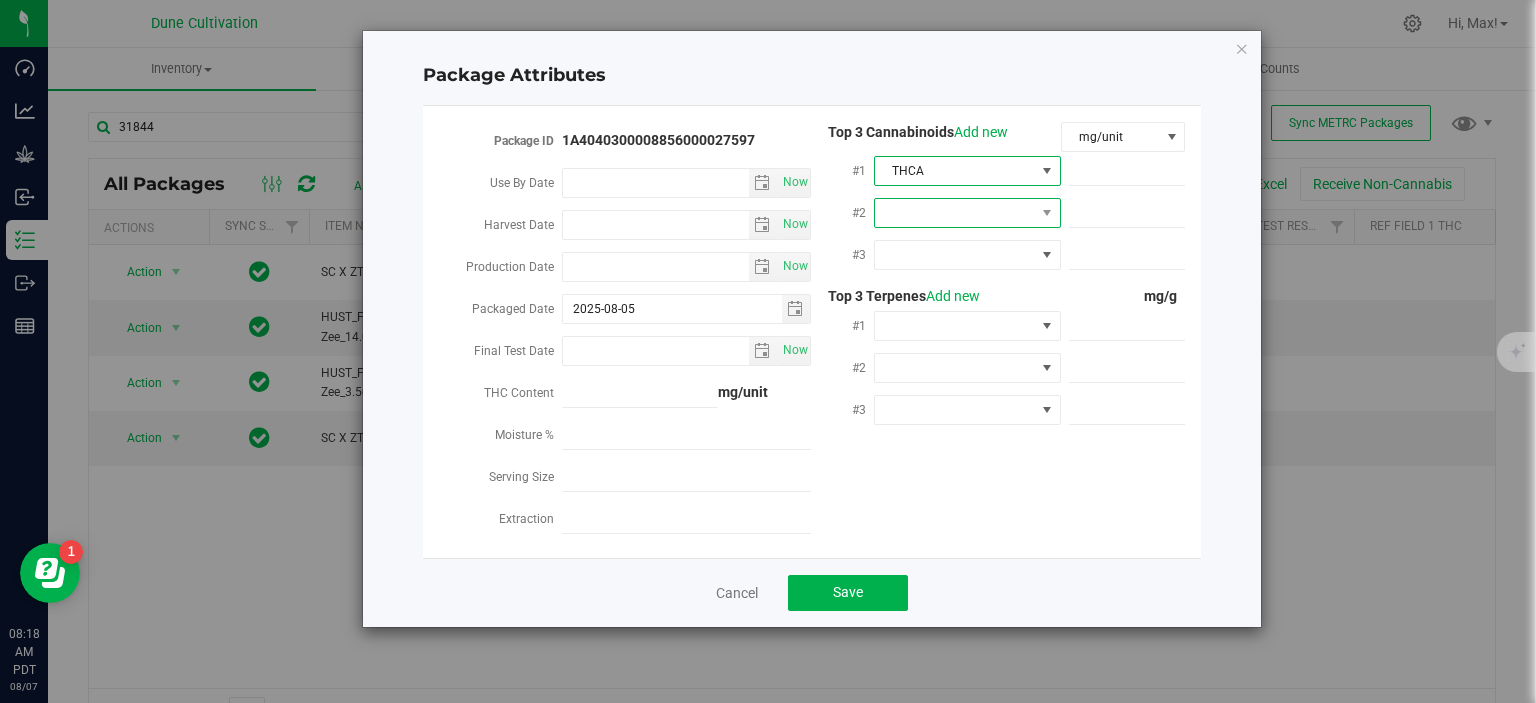 click at bounding box center [955, 213] 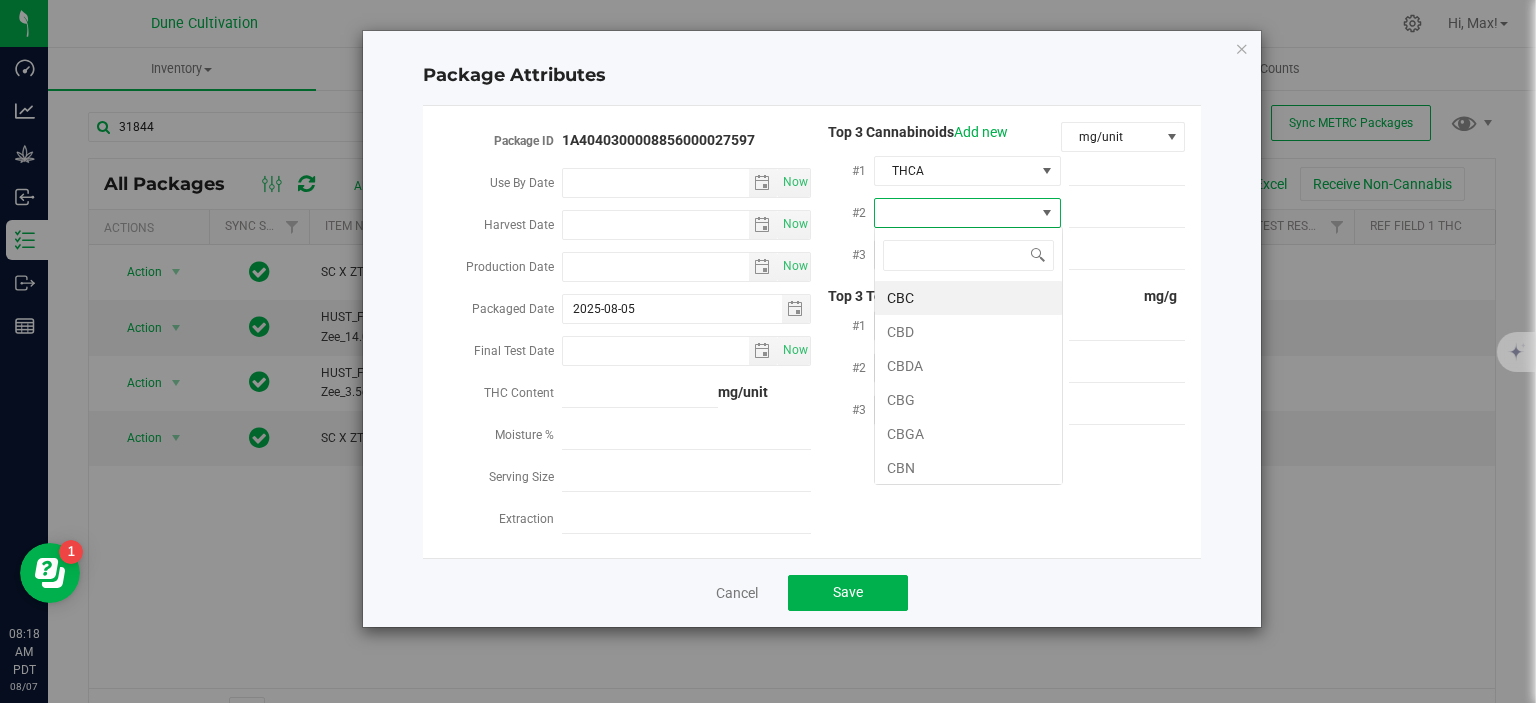 scroll, scrollTop: 99970, scrollLeft: 99812, axis: both 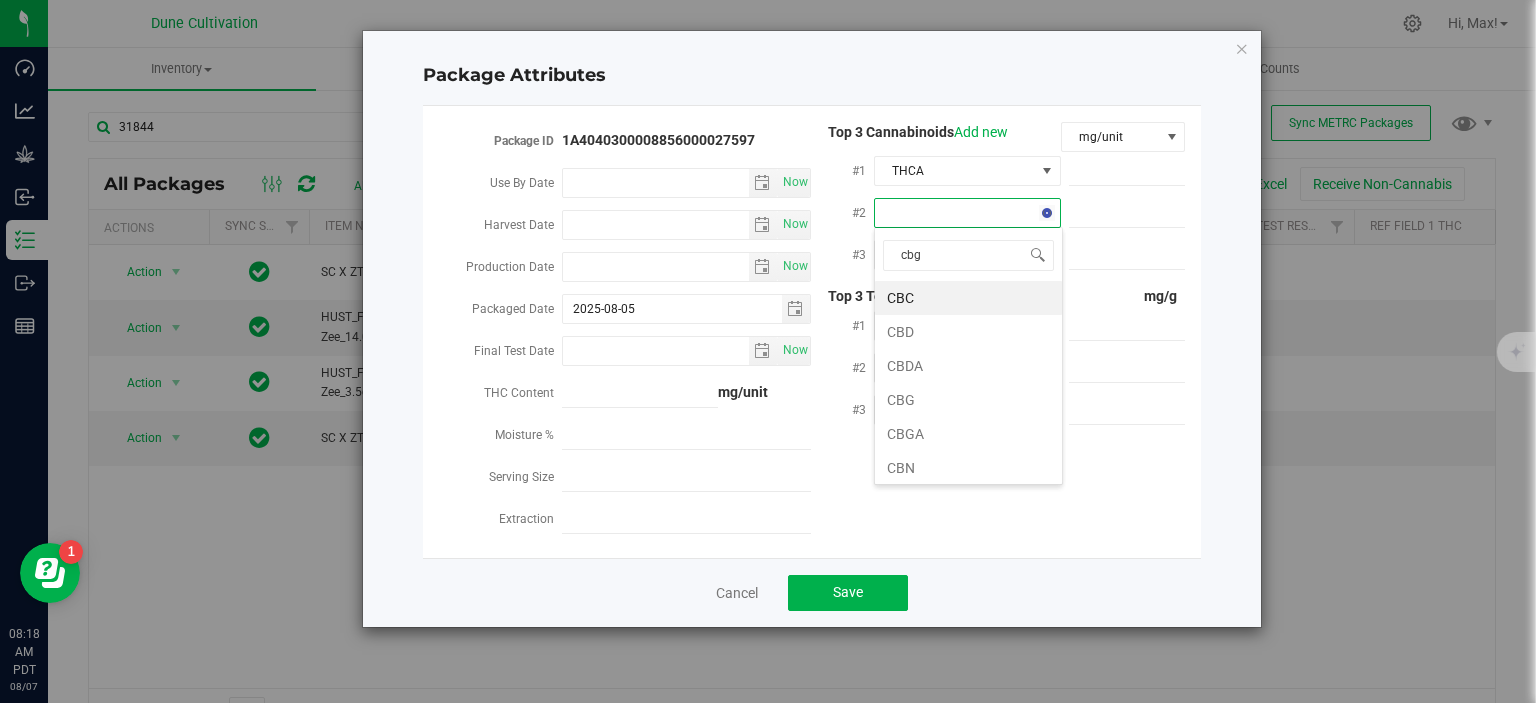 type on "cbga" 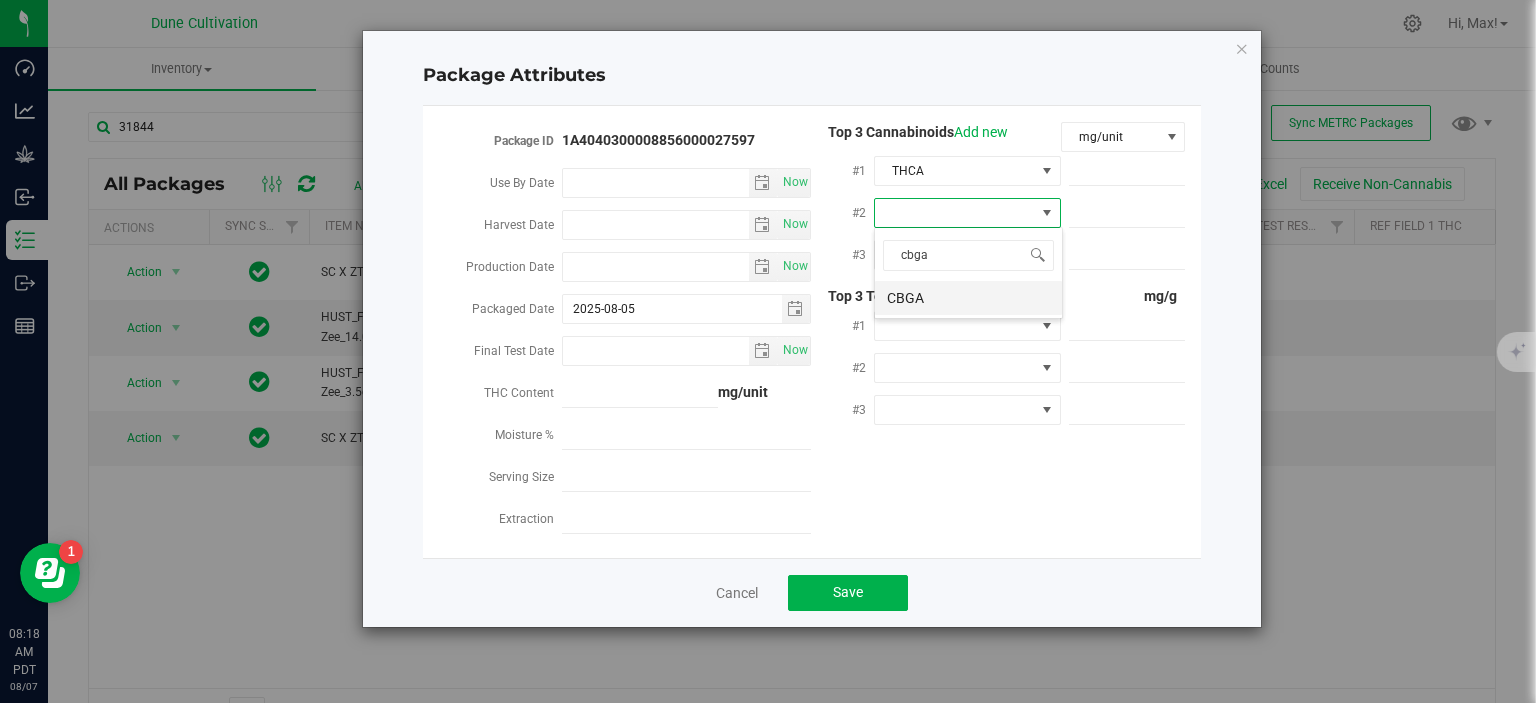 click on "CBGA" at bounding box center [968, 298] 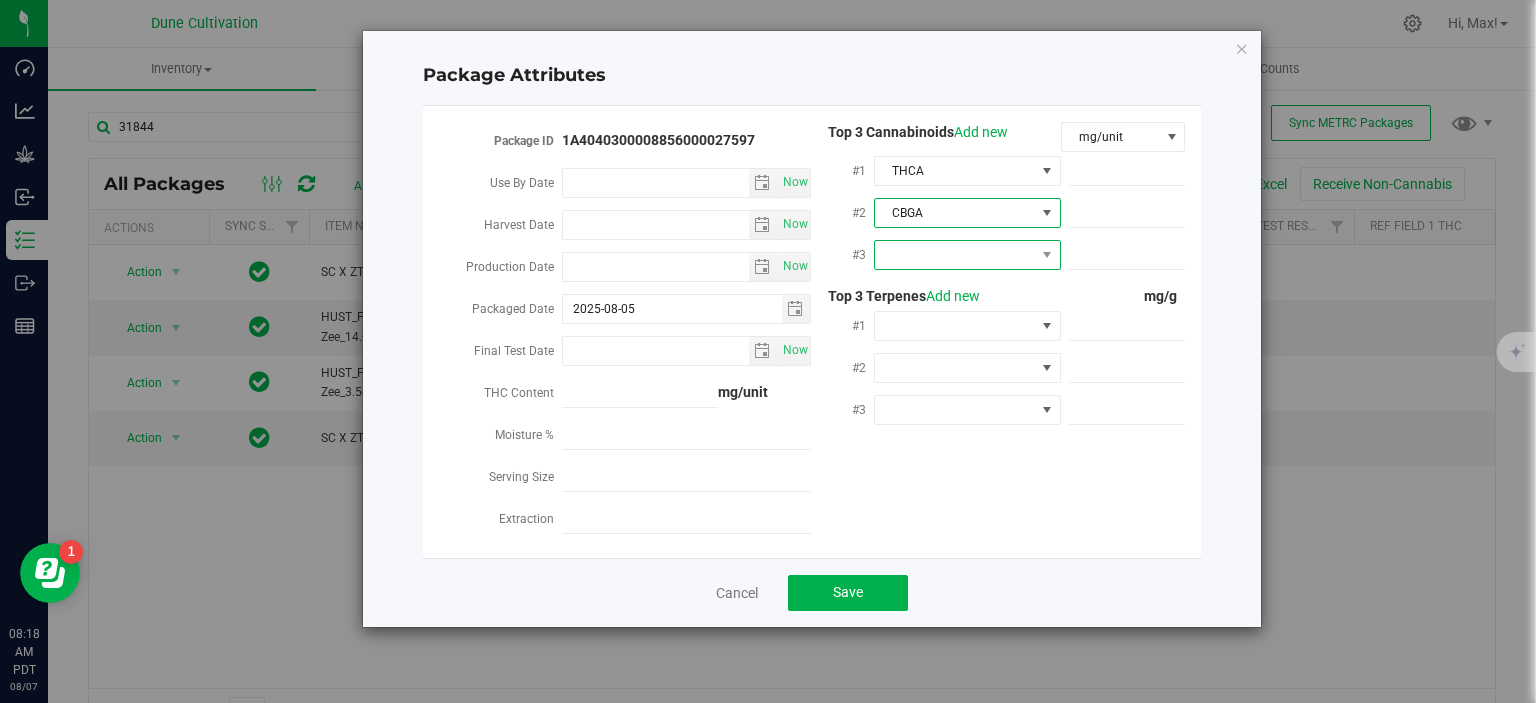 click at bounding box center [955, 255] 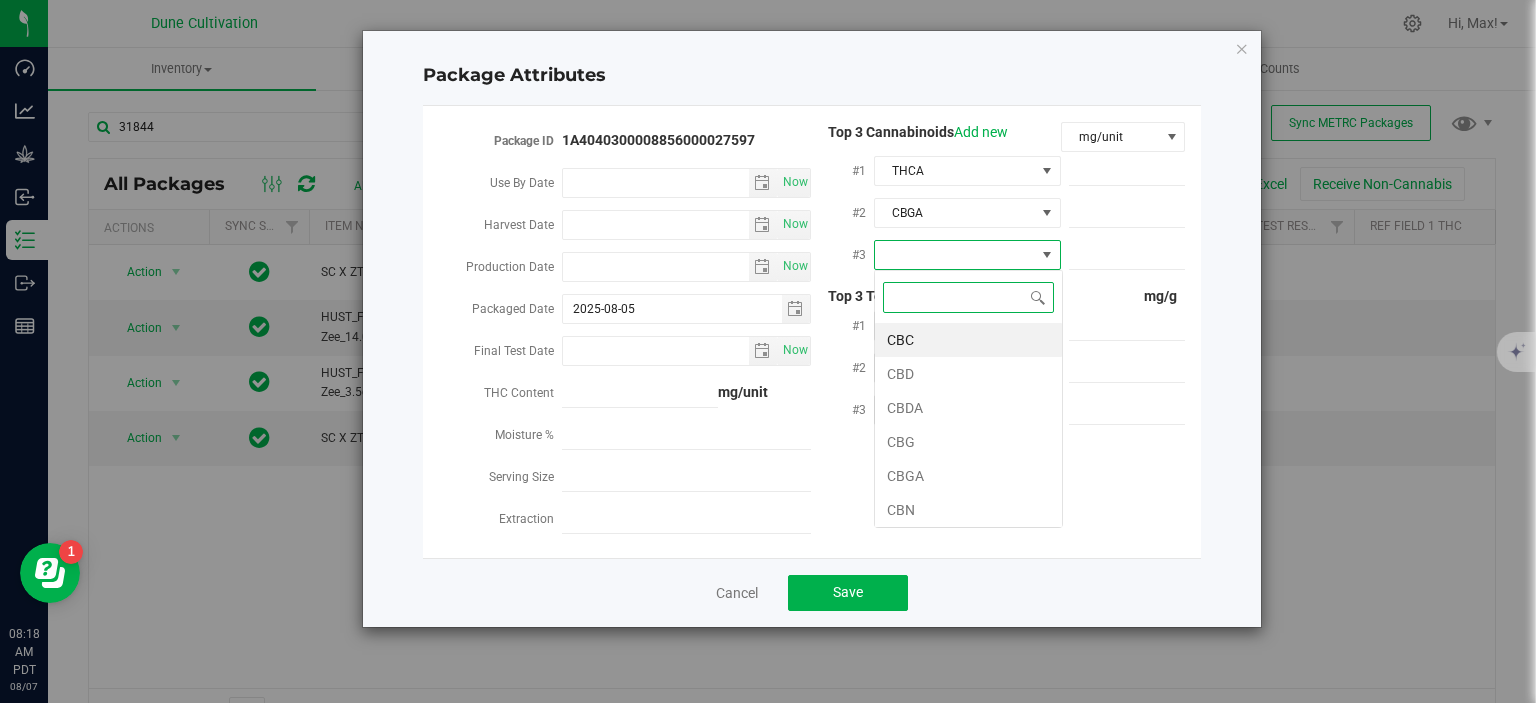 scroll, scrollTop: 99970, scrollLeft: 99812, axis: both 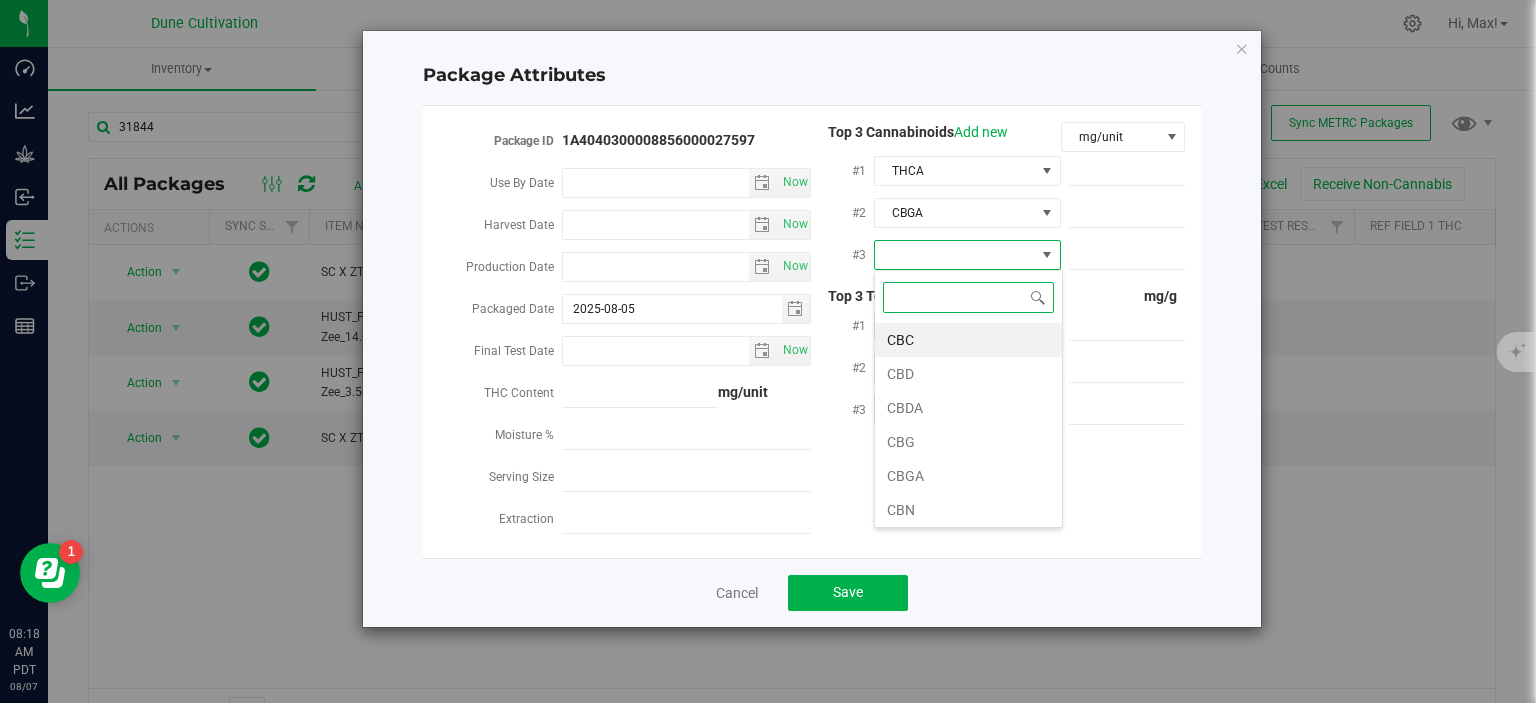 type on "9" 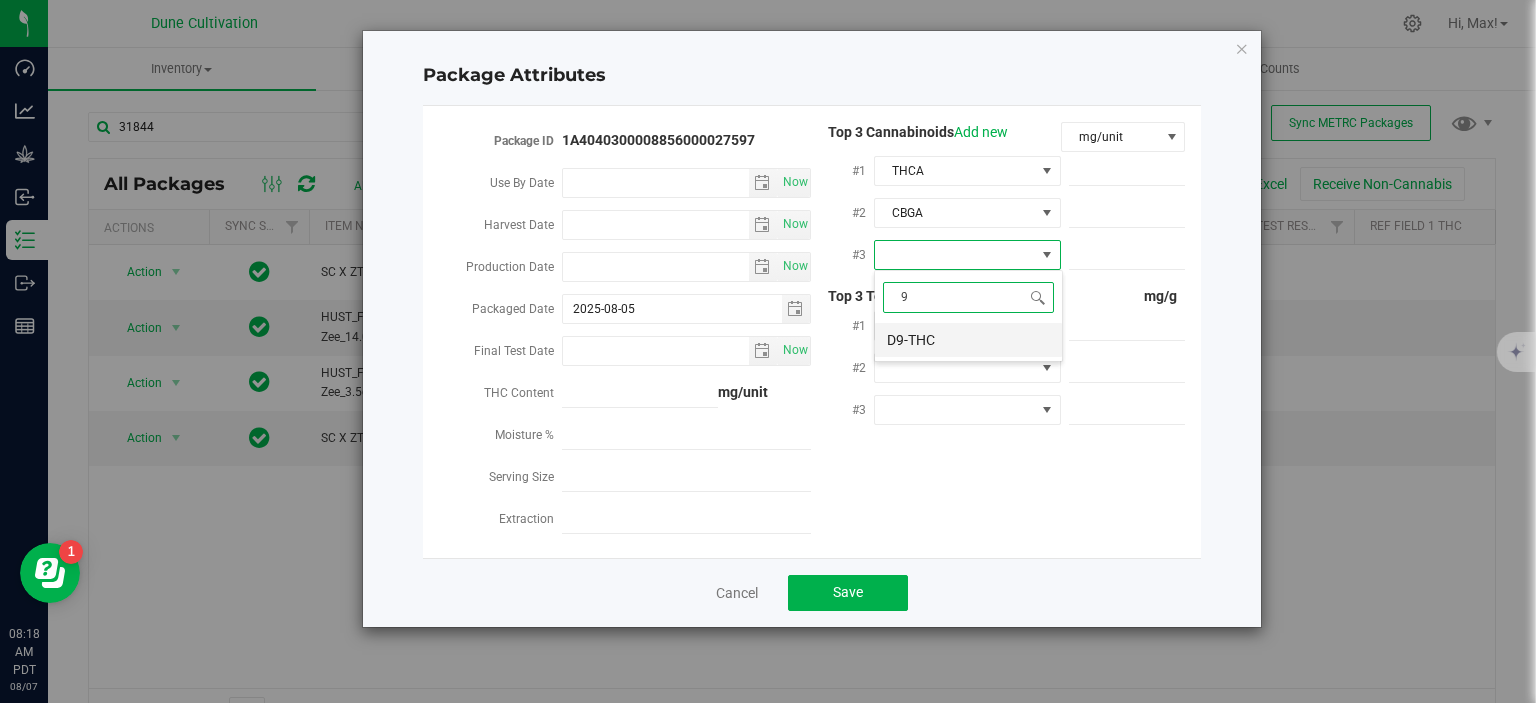 click on "D9-THC" at bounding box center (968, 340) 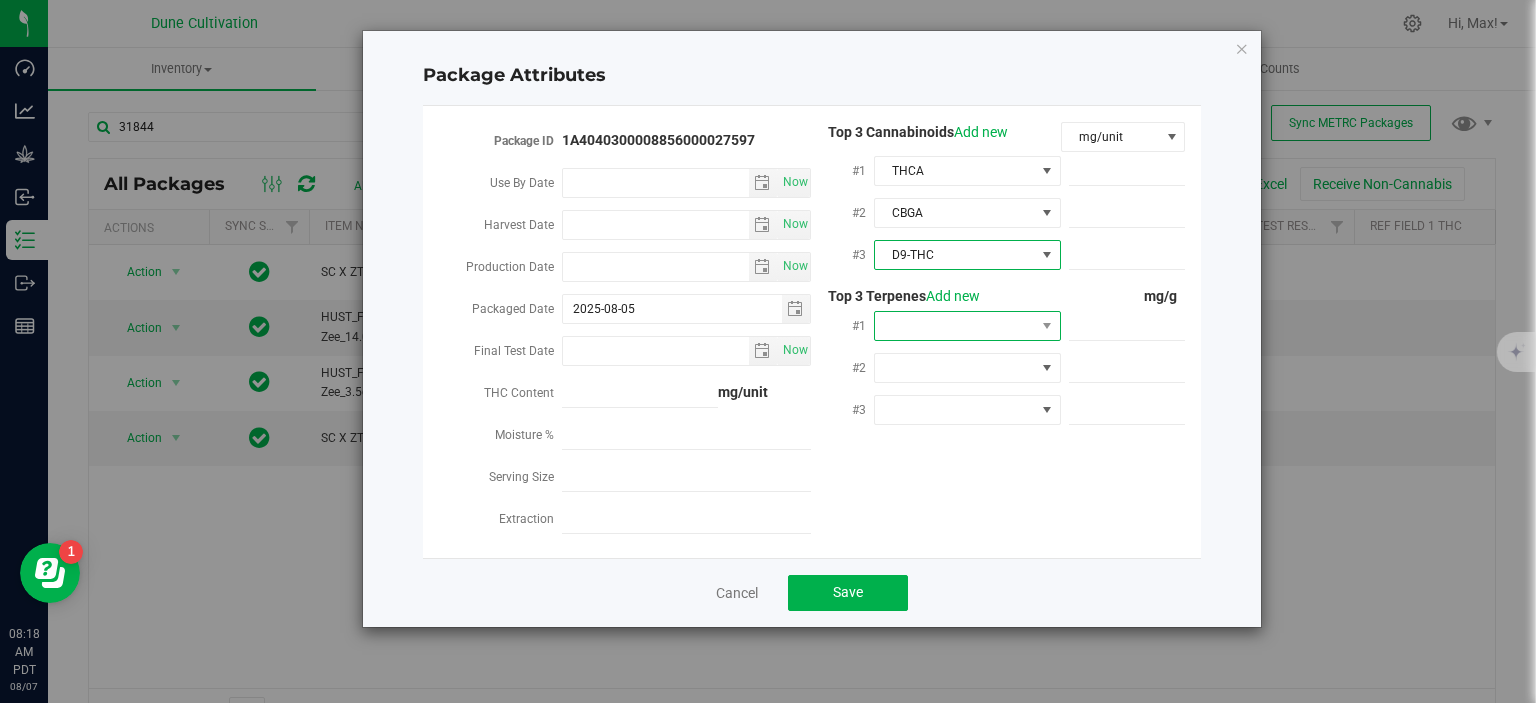 click at bounding box center [955, 326] 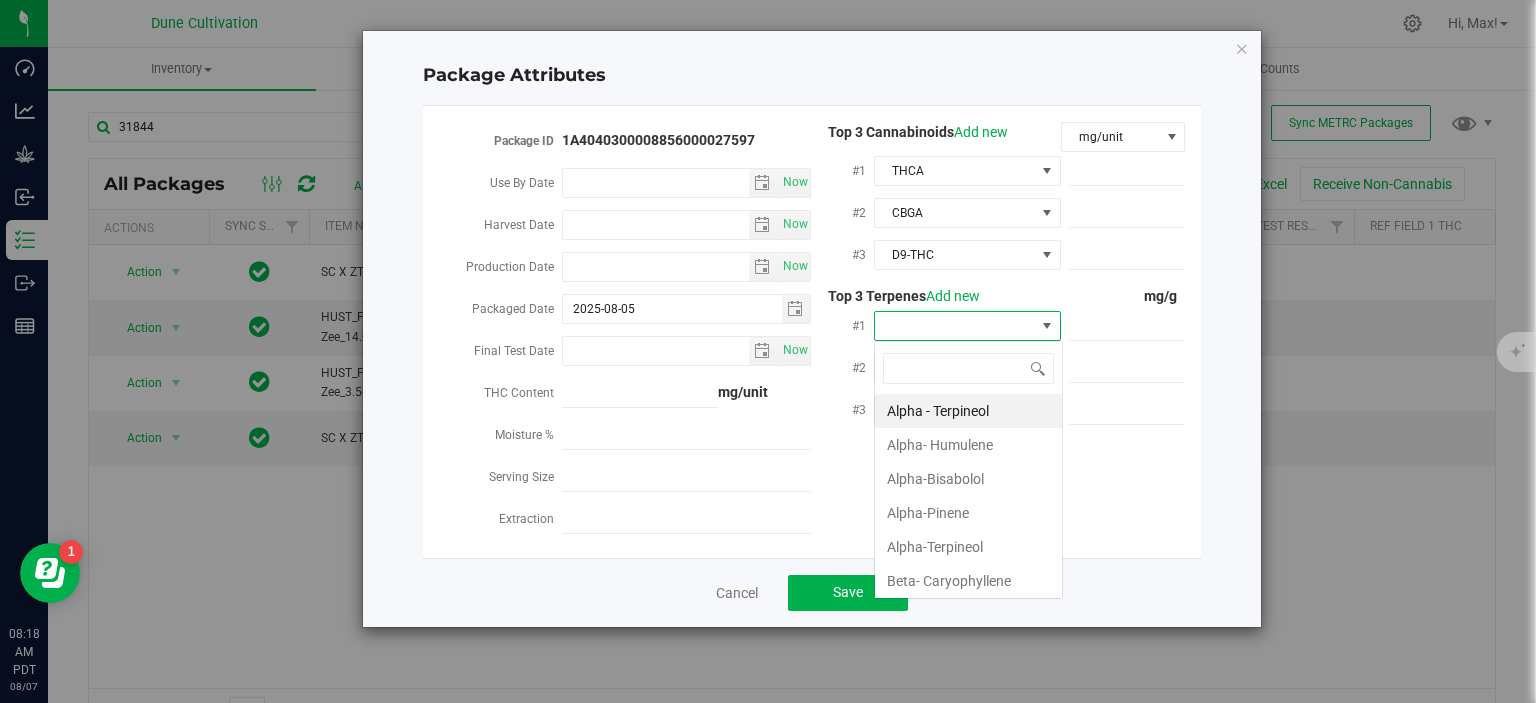 scroll, scrollTop: 99970, scrollLeft: 99812, axis: both 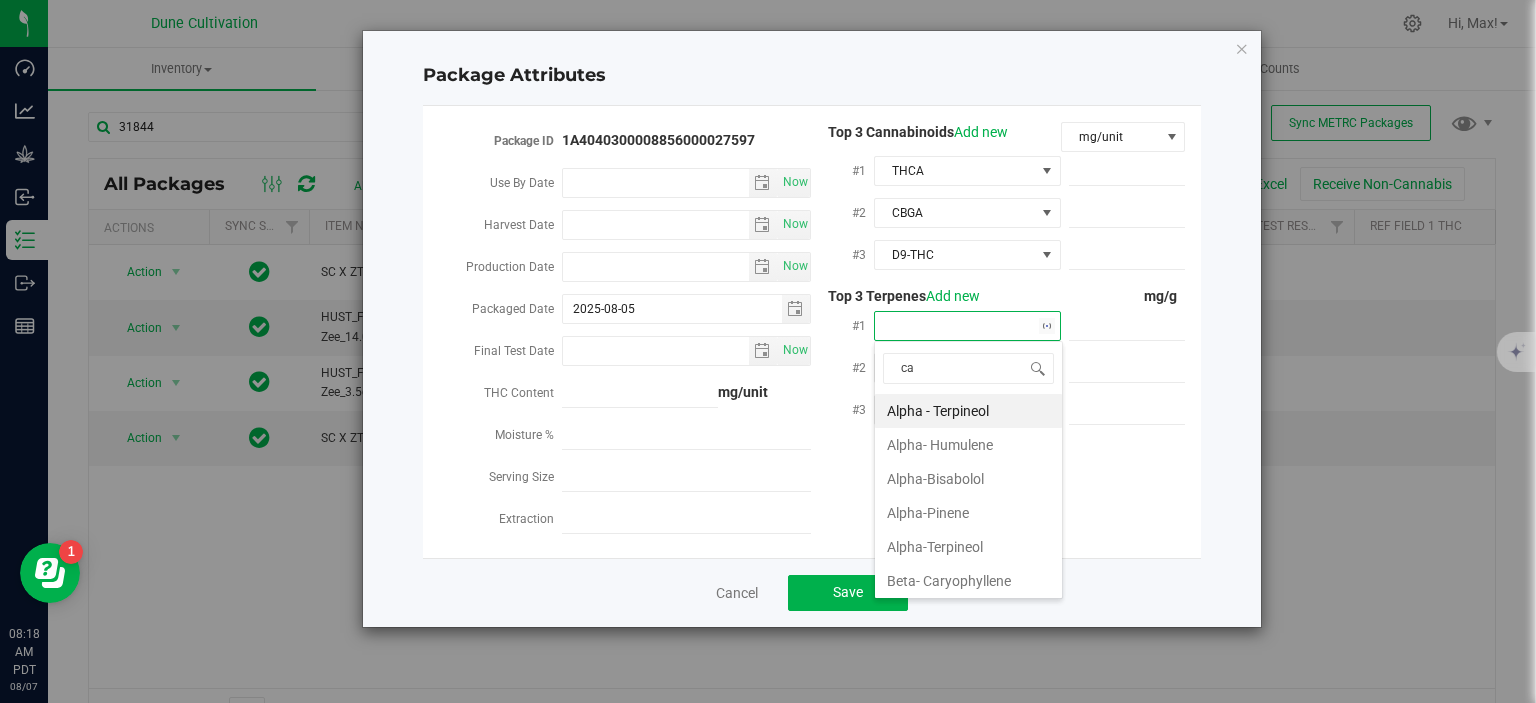 type on "car" 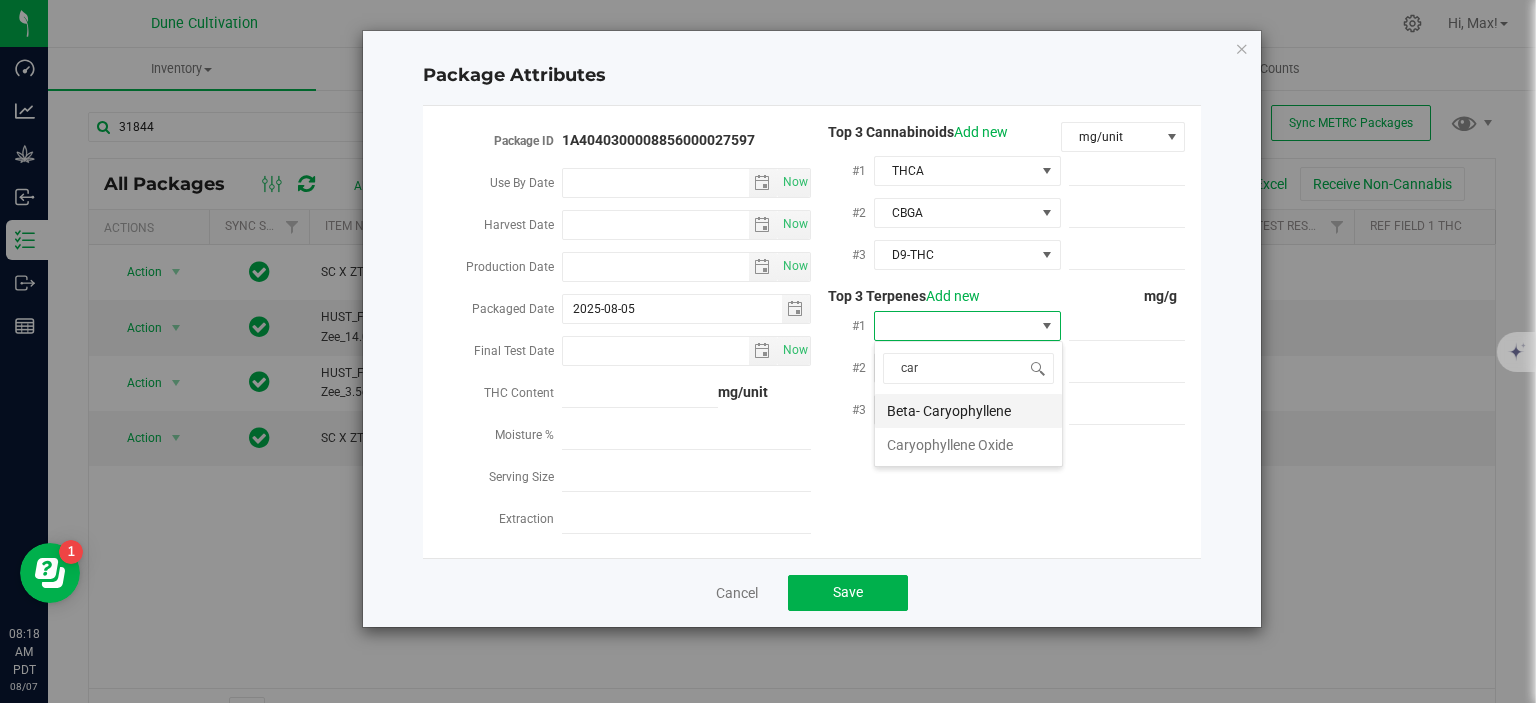 click on "Beta- Caryophyllene" at bounding box center [968, 411] 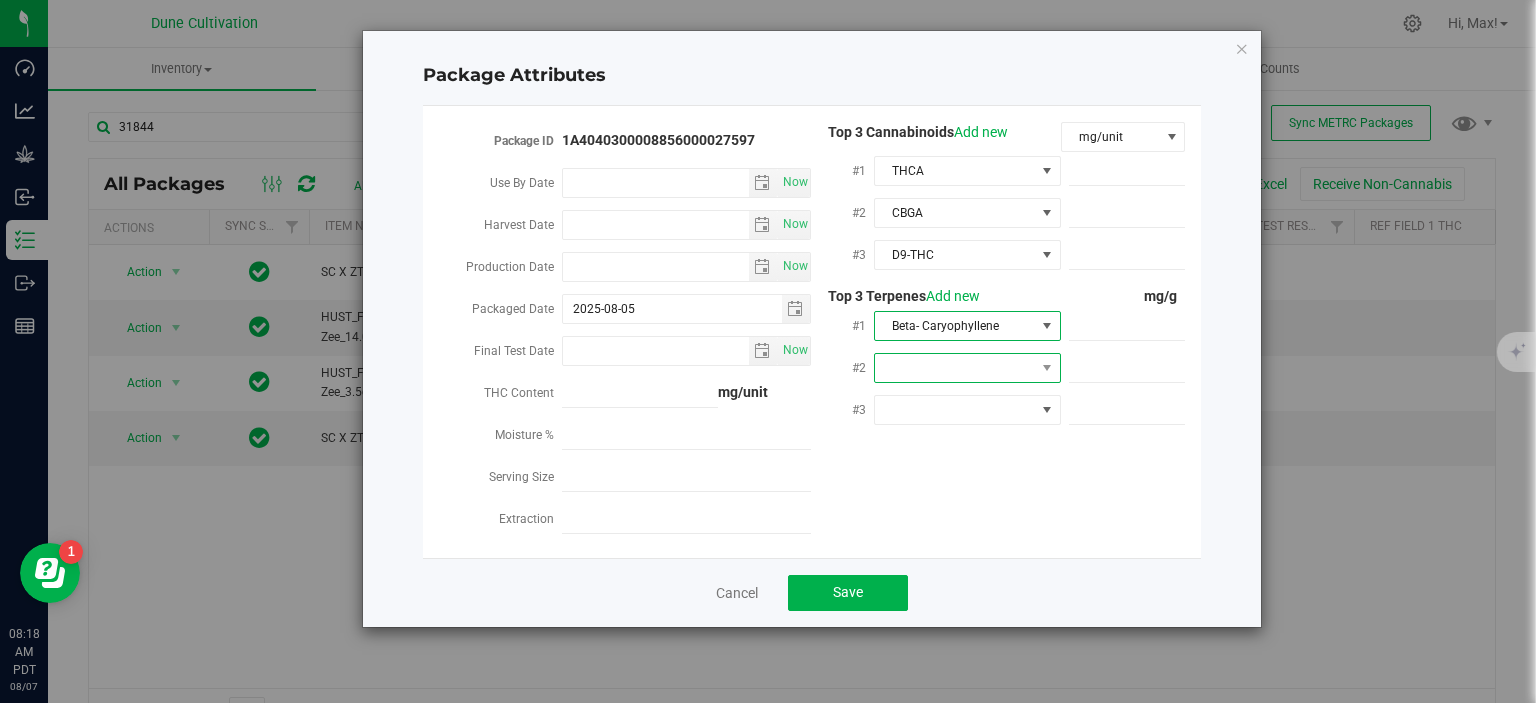 click at bounding box center [955, 368] 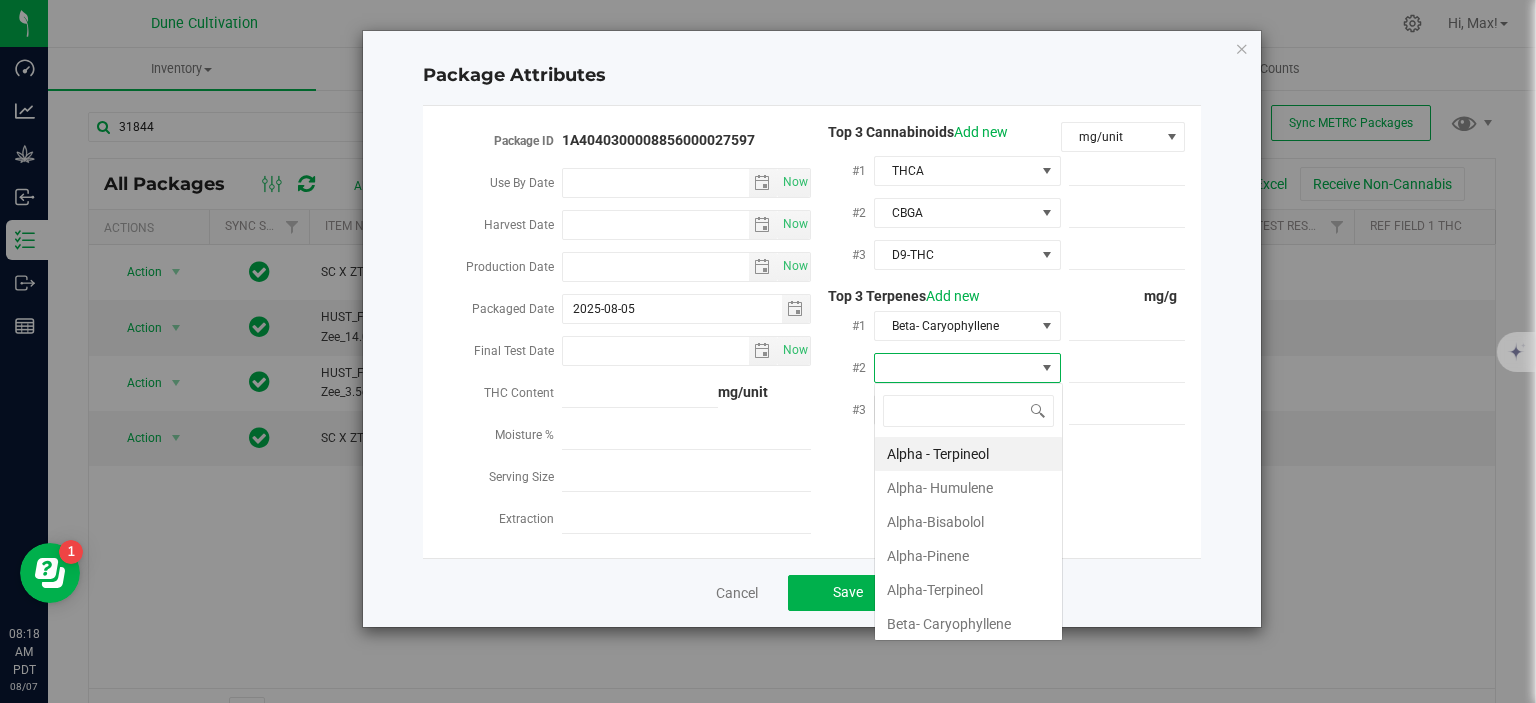 scroll, scrollTop: 99970, scrollLeft: 99812, axis: both 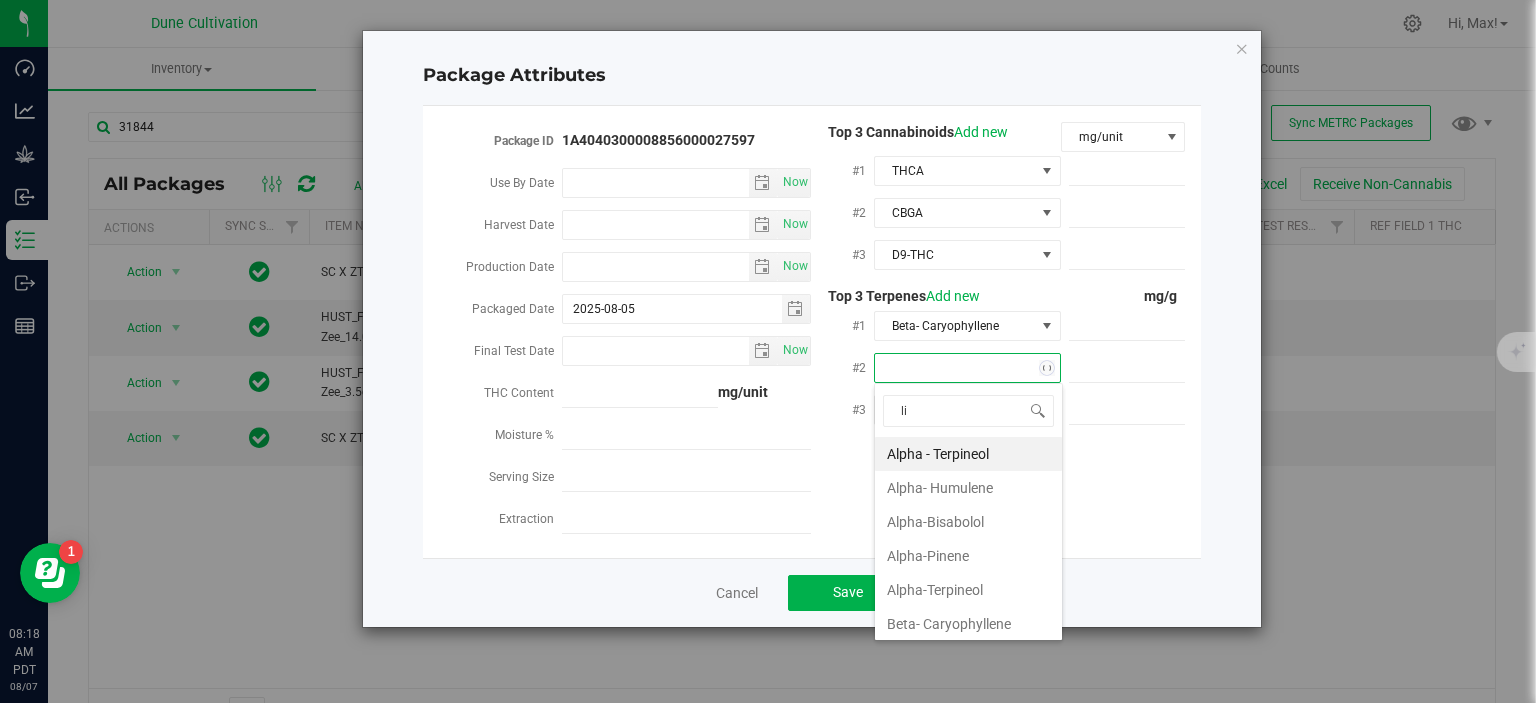type on "lin" 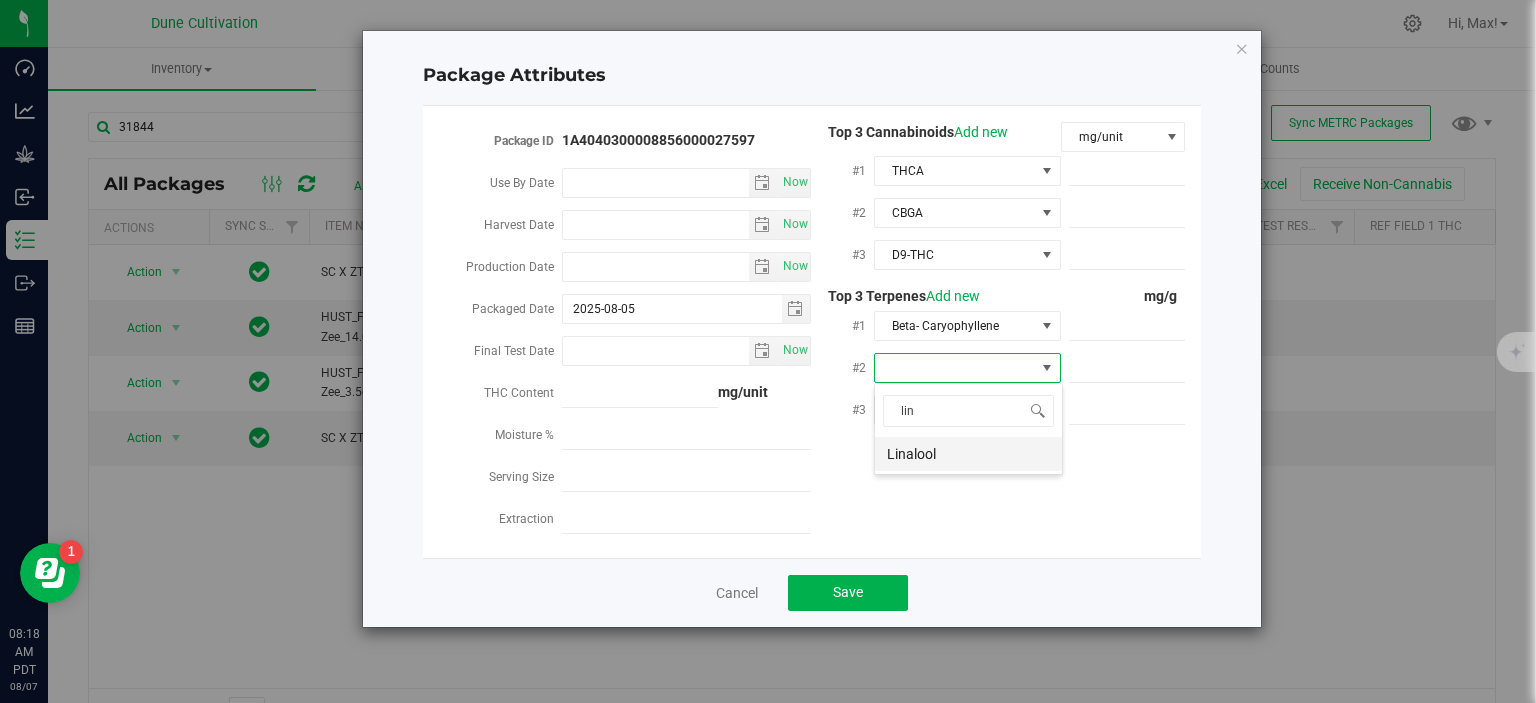 click on "Linalool" at bounding box center (968, 454) 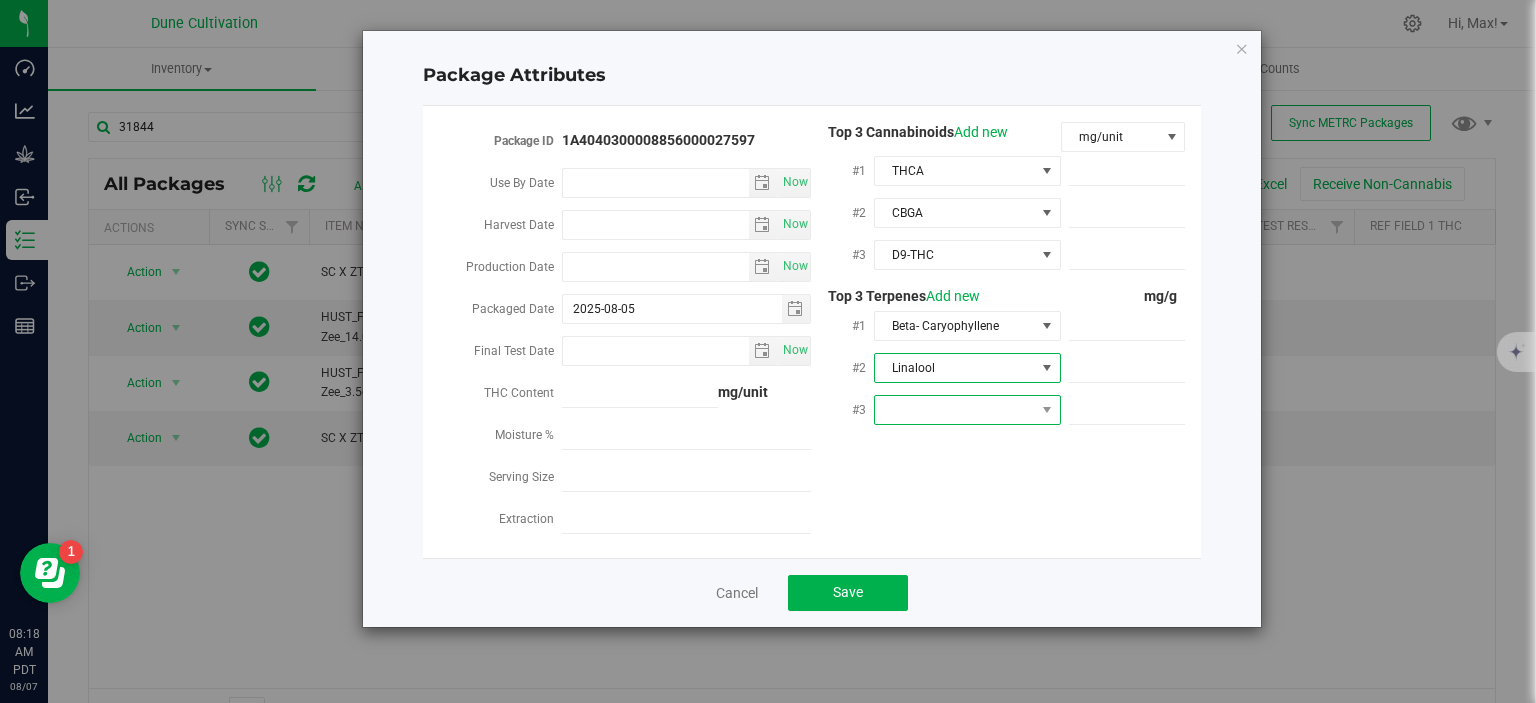 click at bounding box center (955, 410) 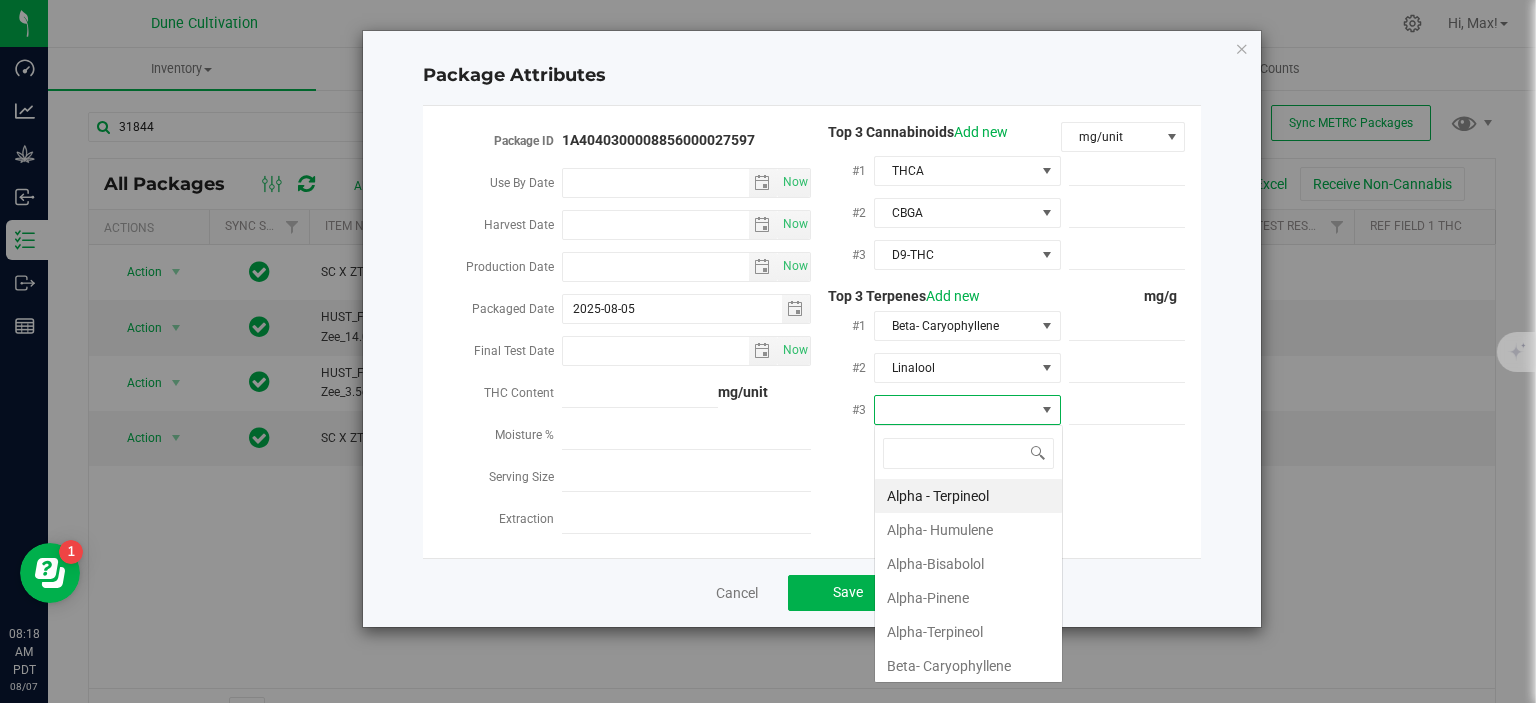 scroll, scrollTop: 99970, scrollLeft: 99812, axis: both 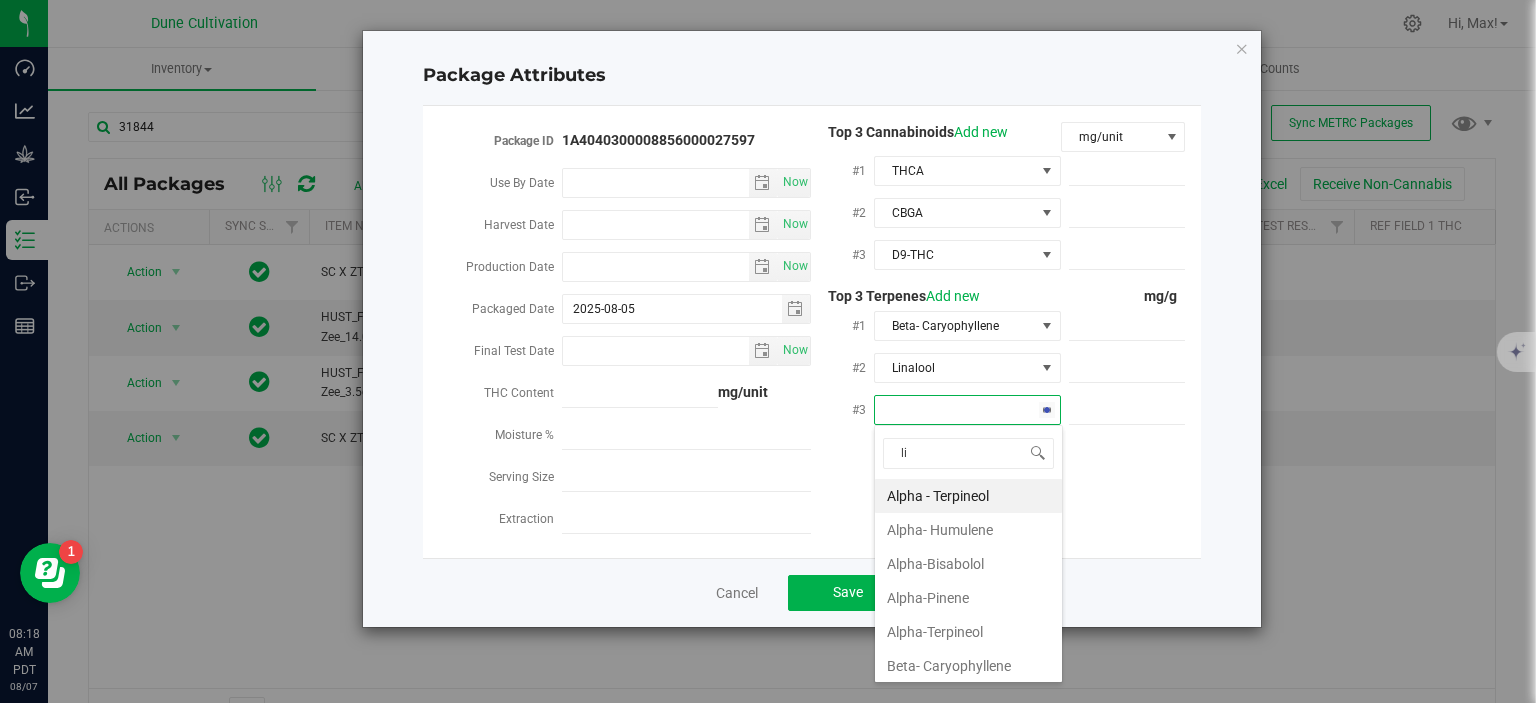 type on "lim" 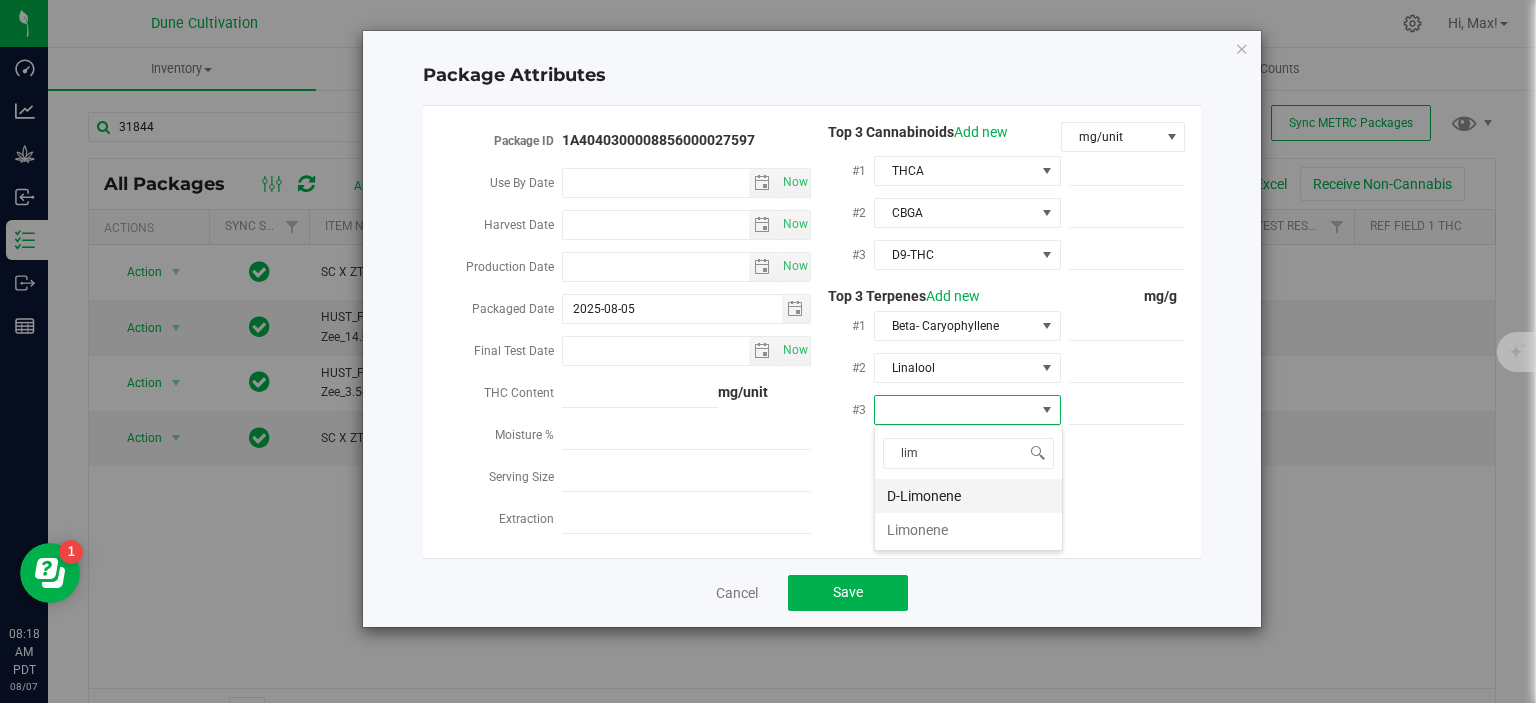 click on "D-Limonene" at bounding box center [968, 496] 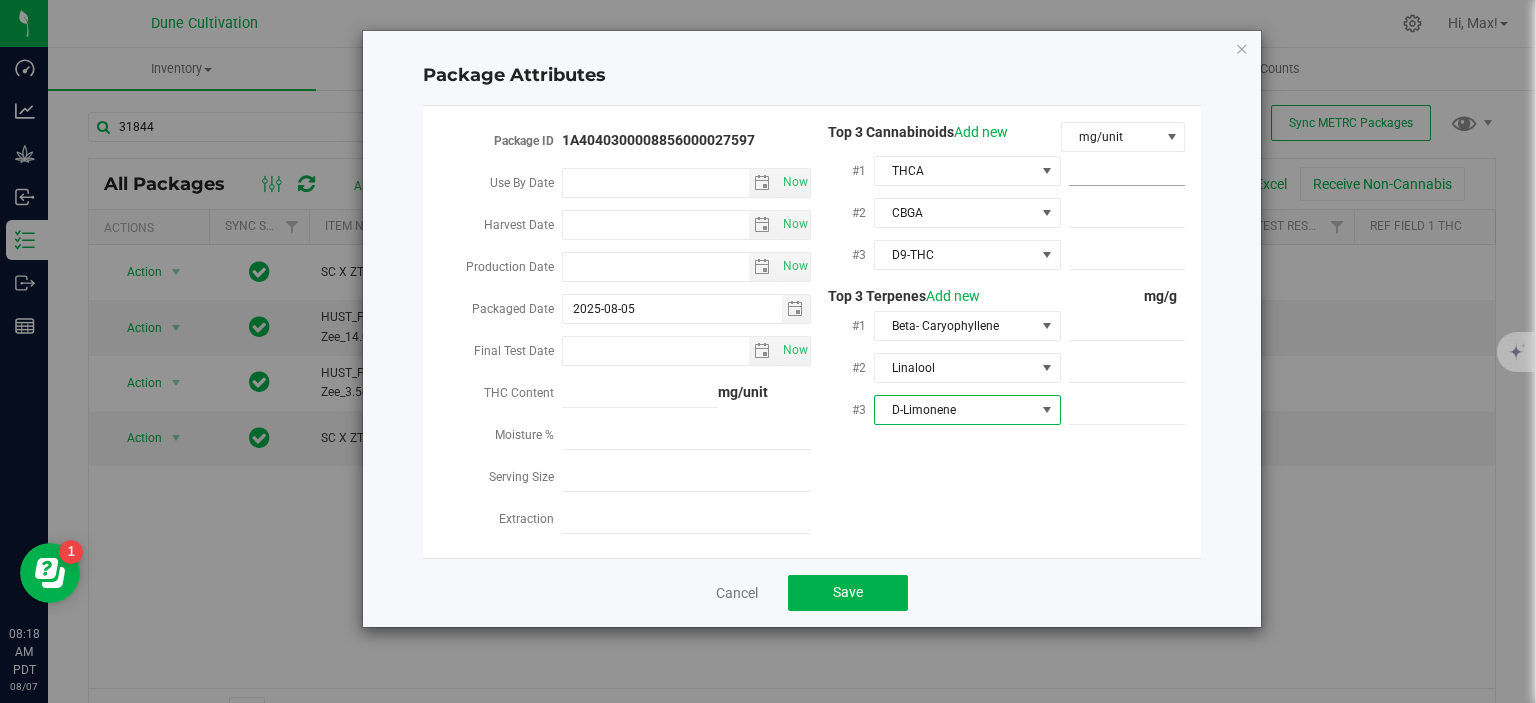 click at bounding box center (1127, 171) 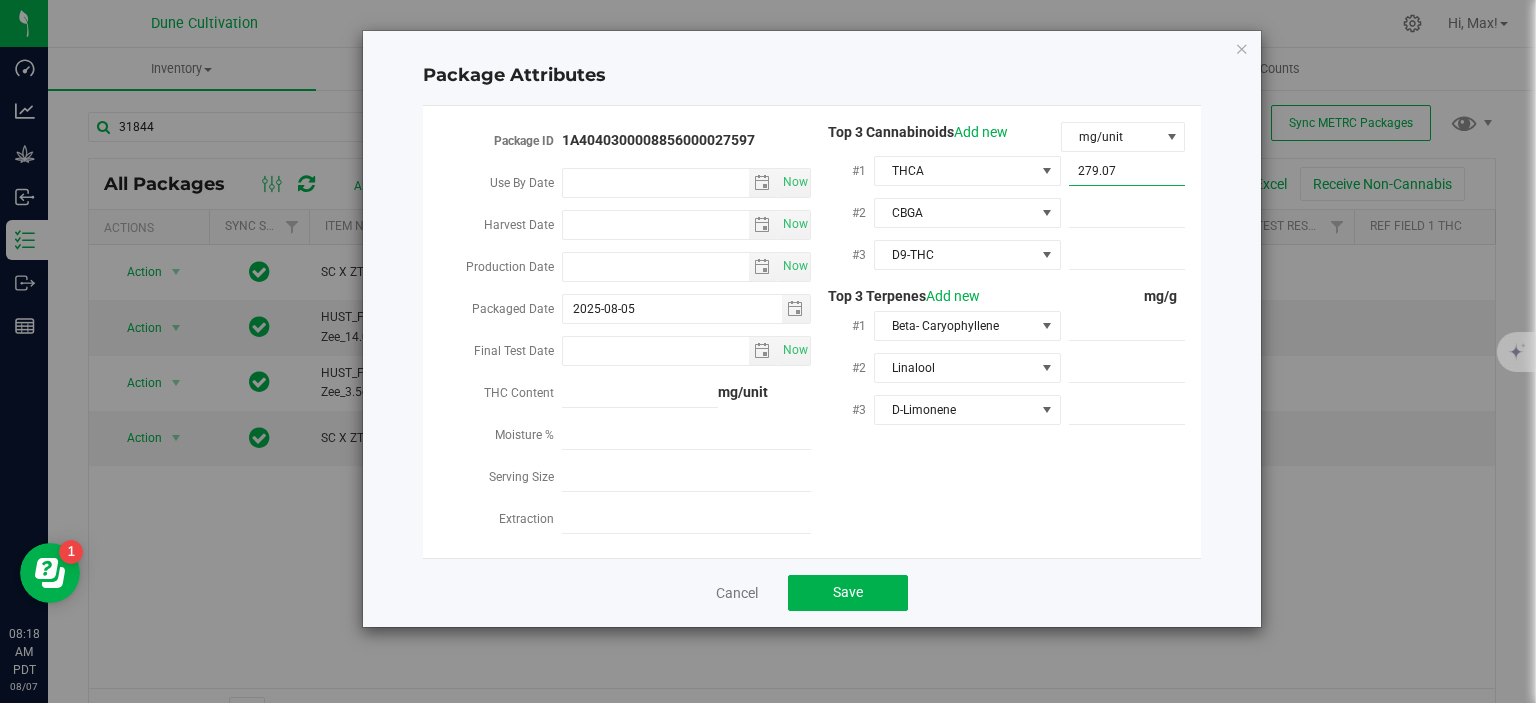 type on "279.075" 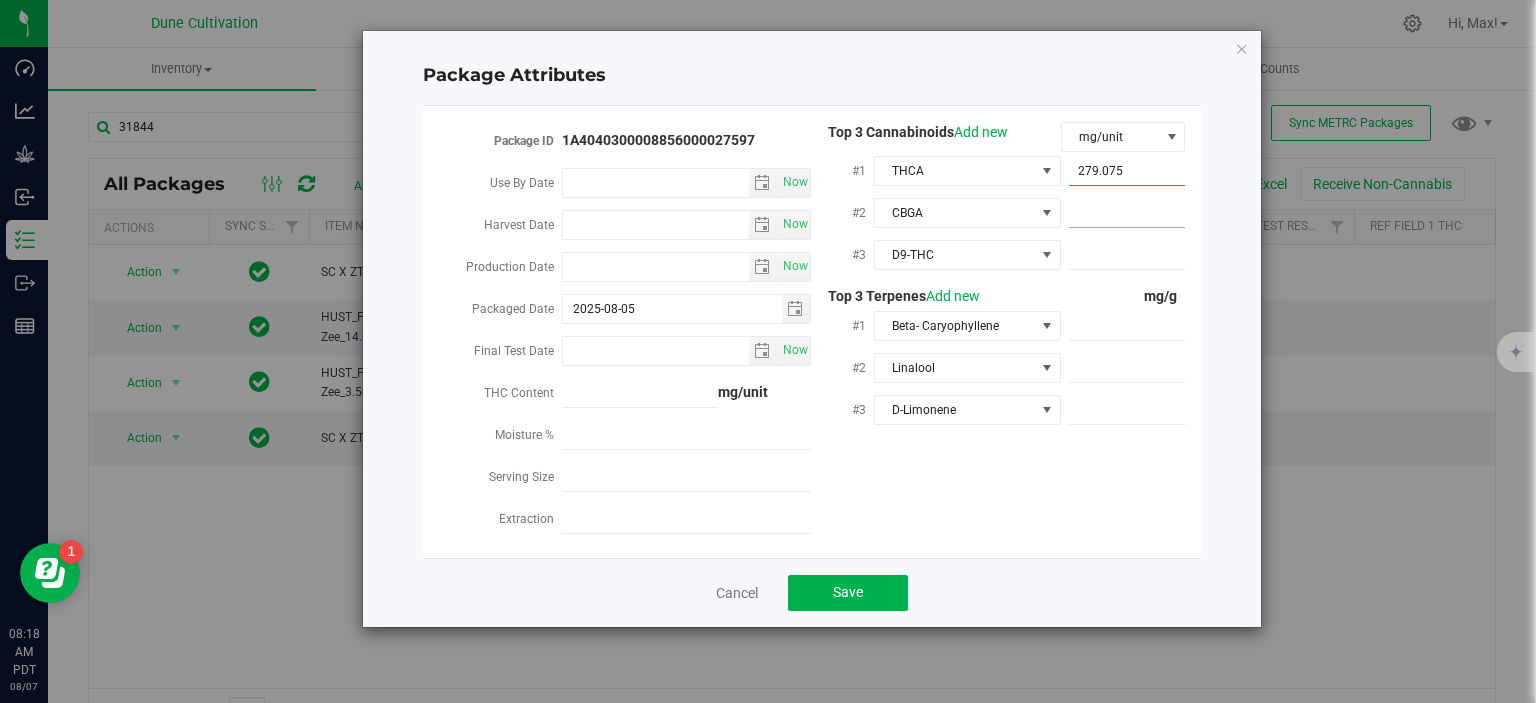 type on "279.0750" 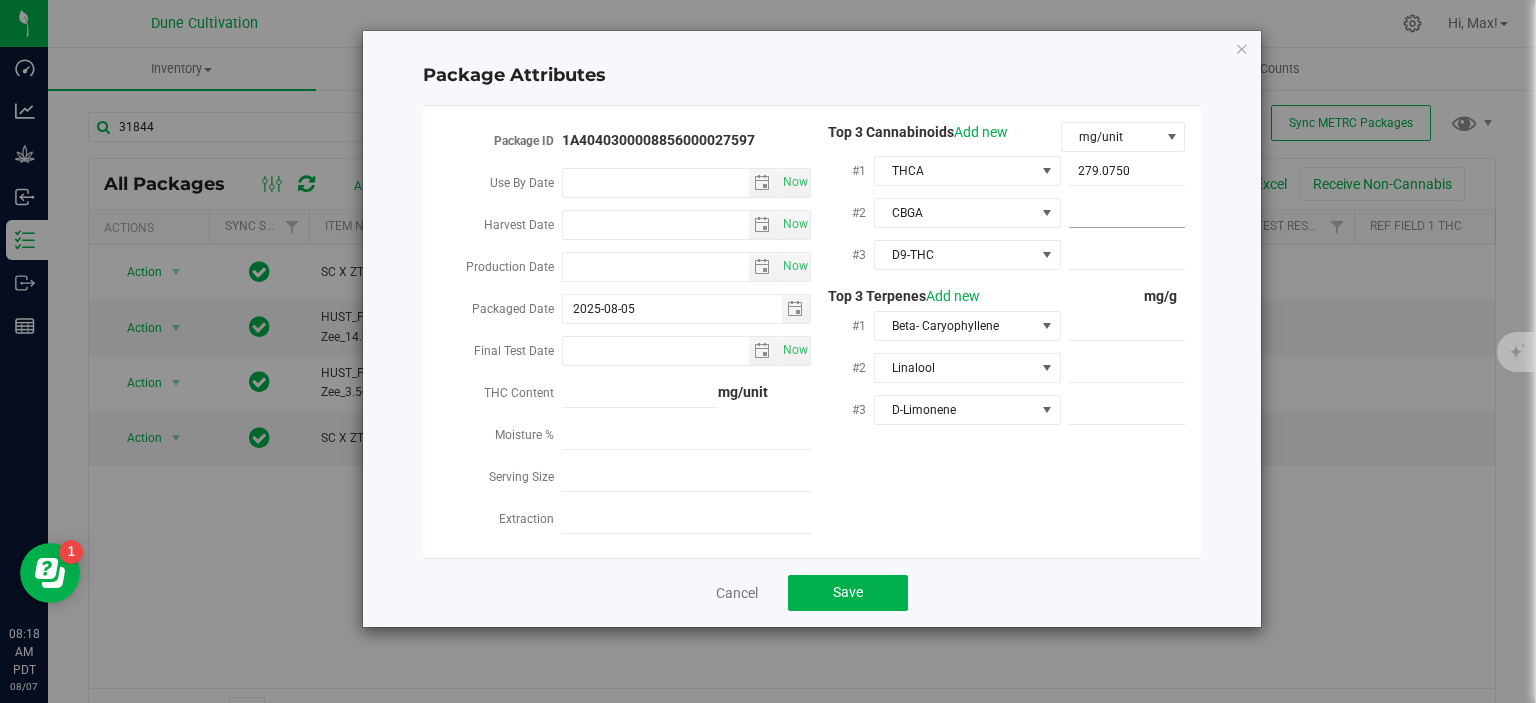 click at bounding box center (1127, 213) 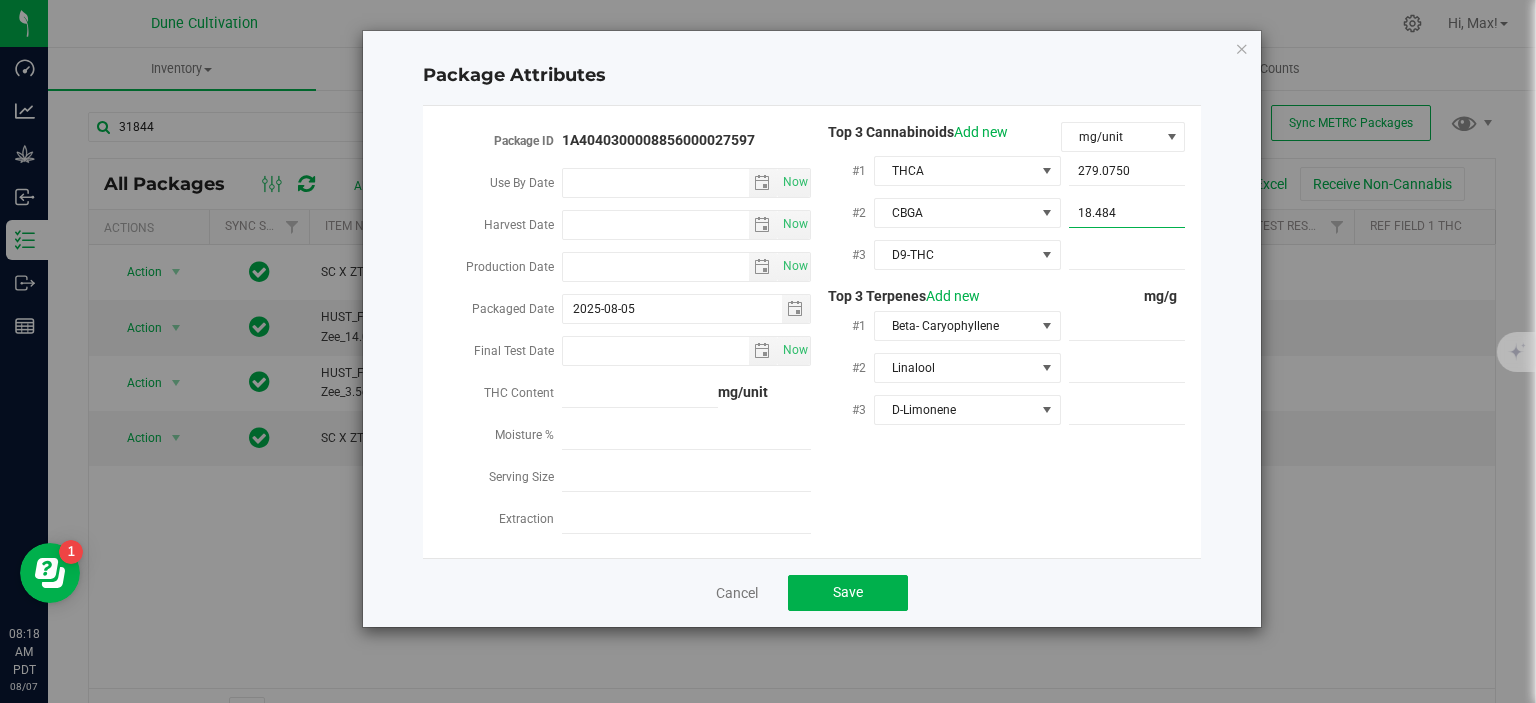 type on "18.4848" 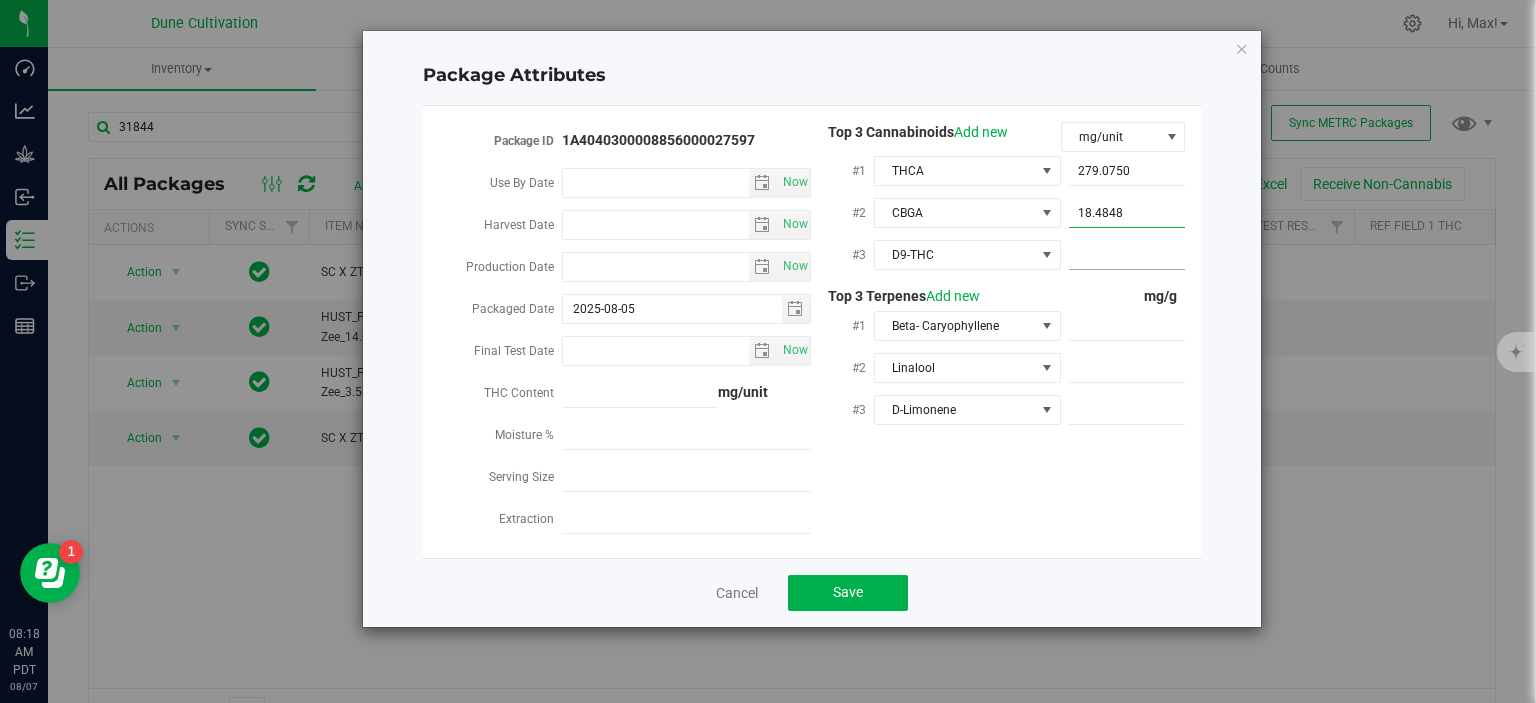 type on "18.4848" 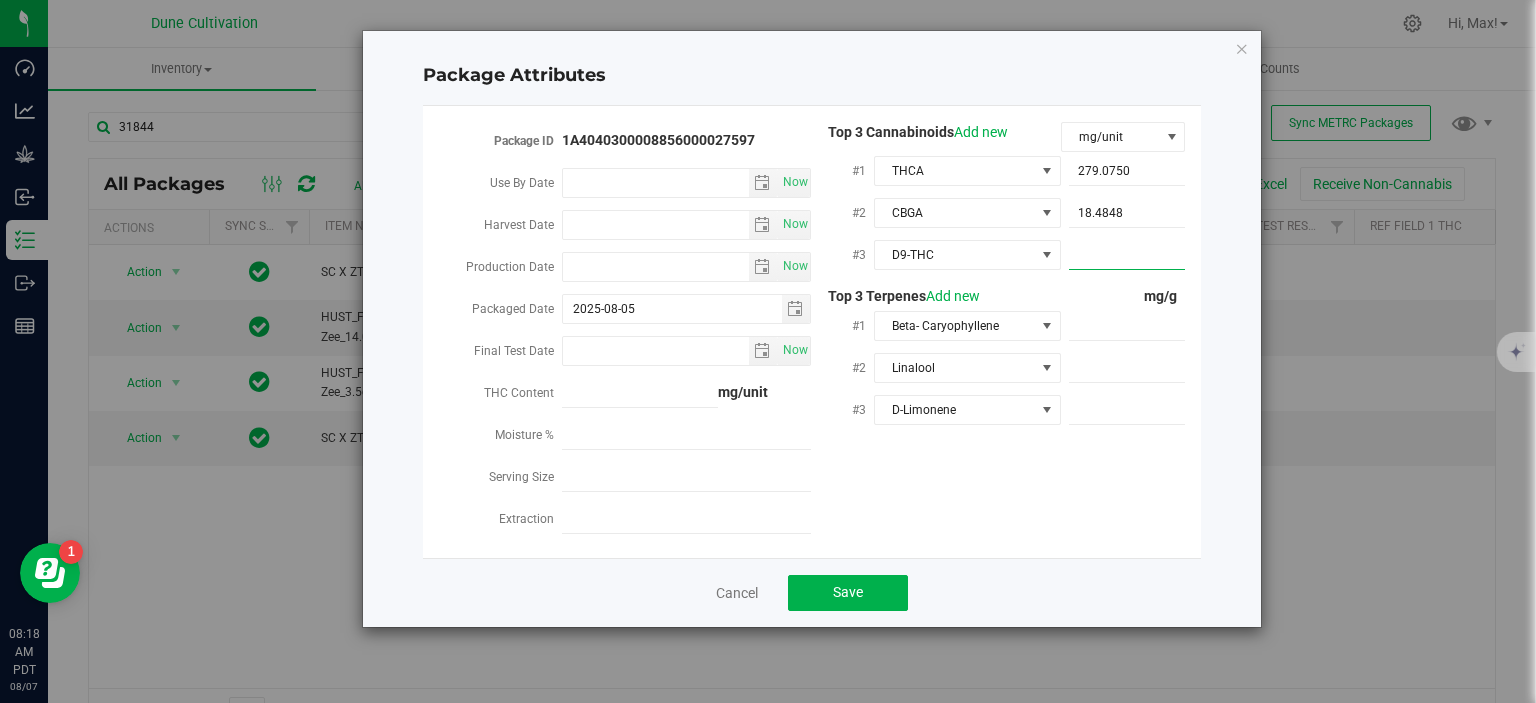 click at bounding box center [1127, 255] 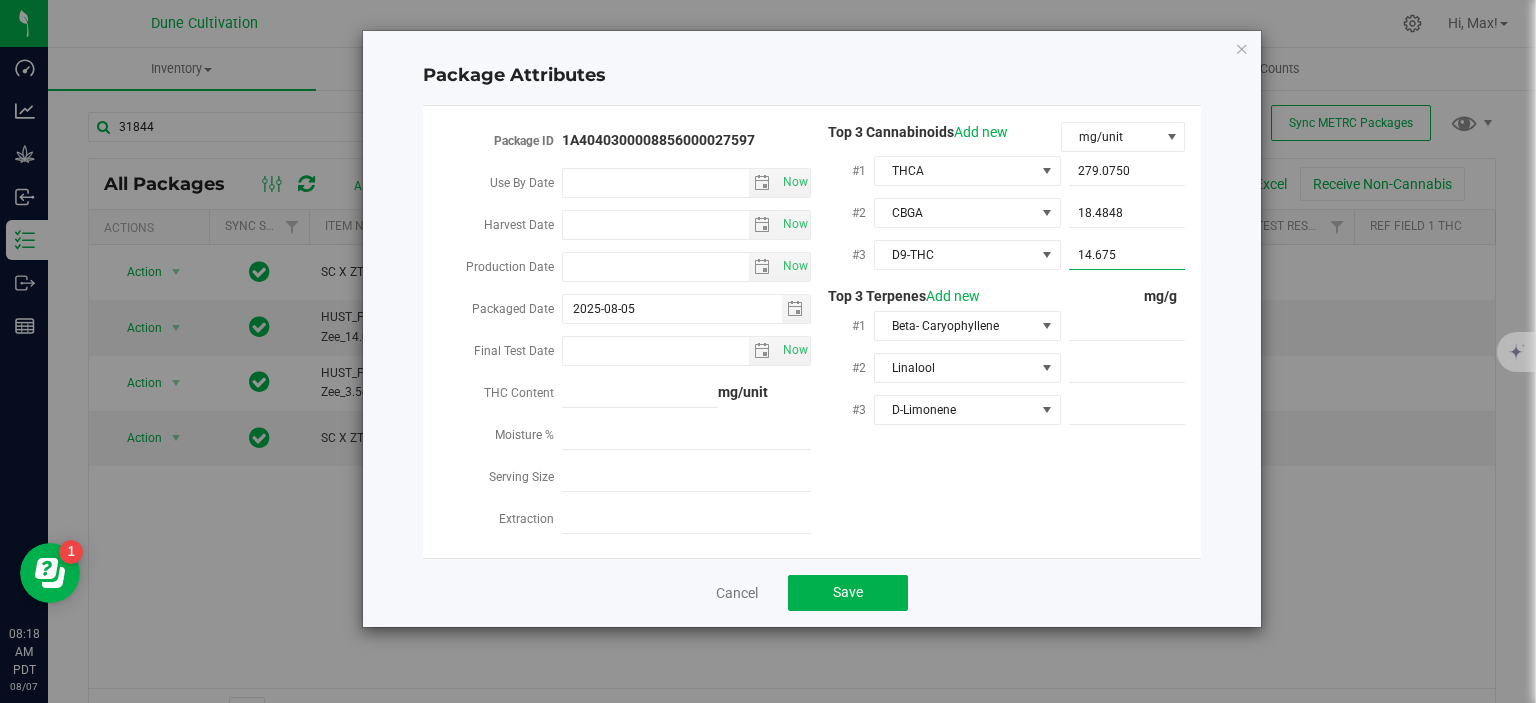 type on "14.6758" 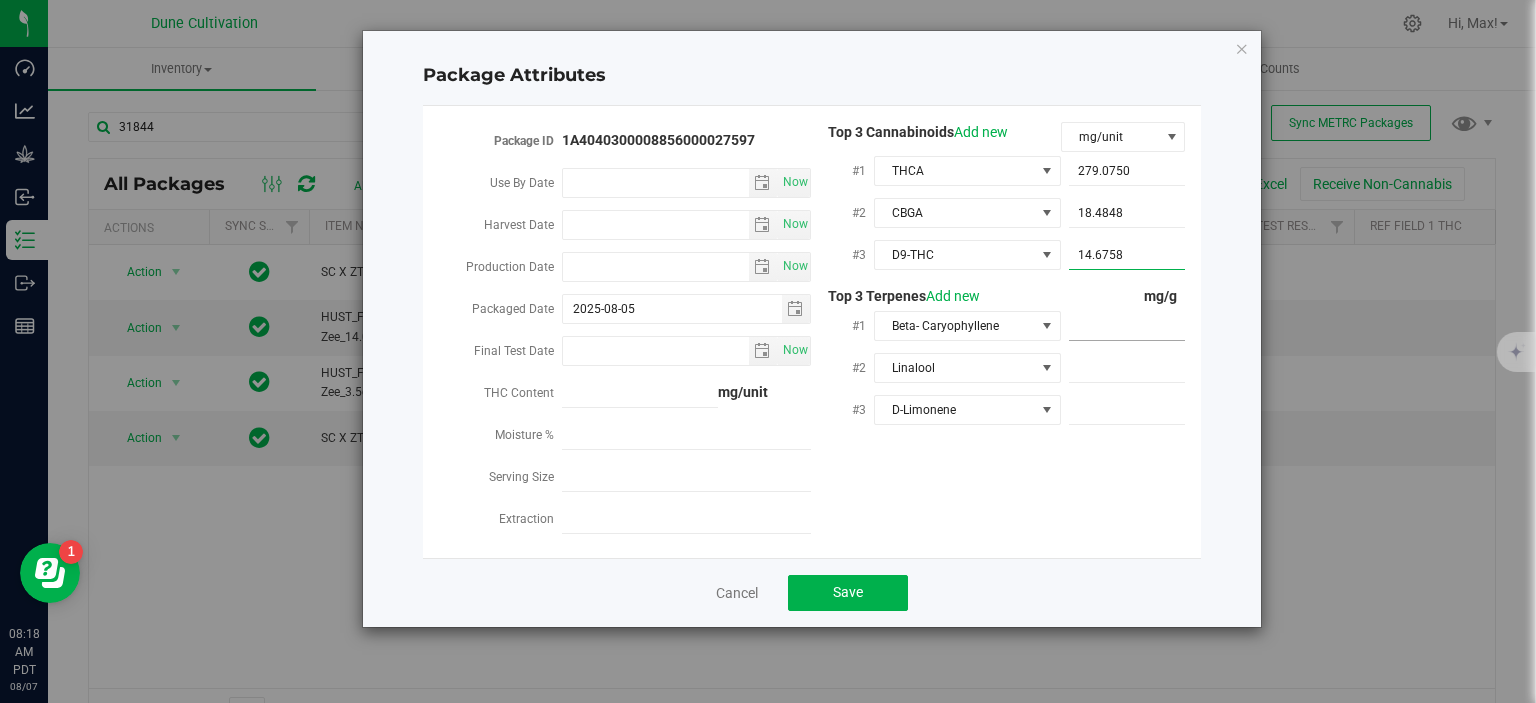 type on "14.6758" 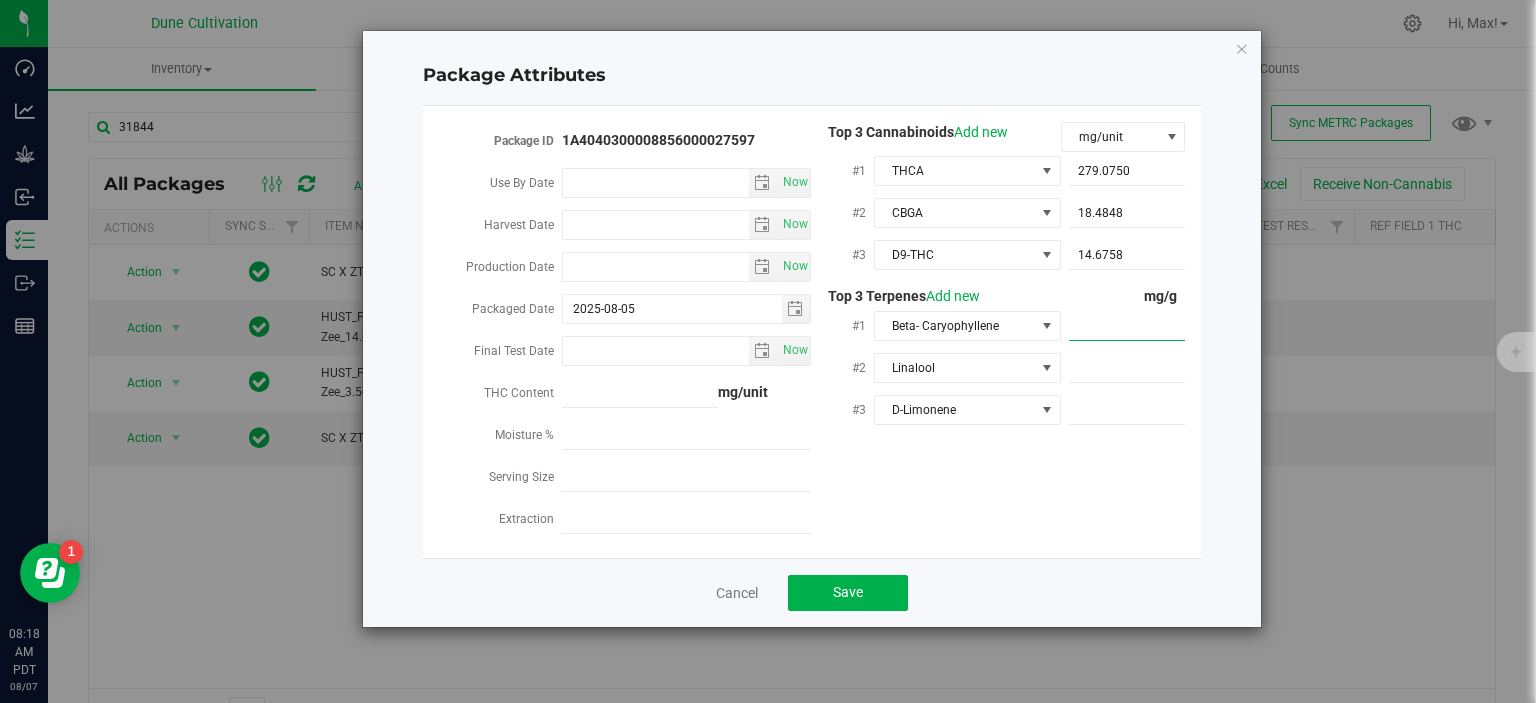 click at bounding box center (1127, 326) 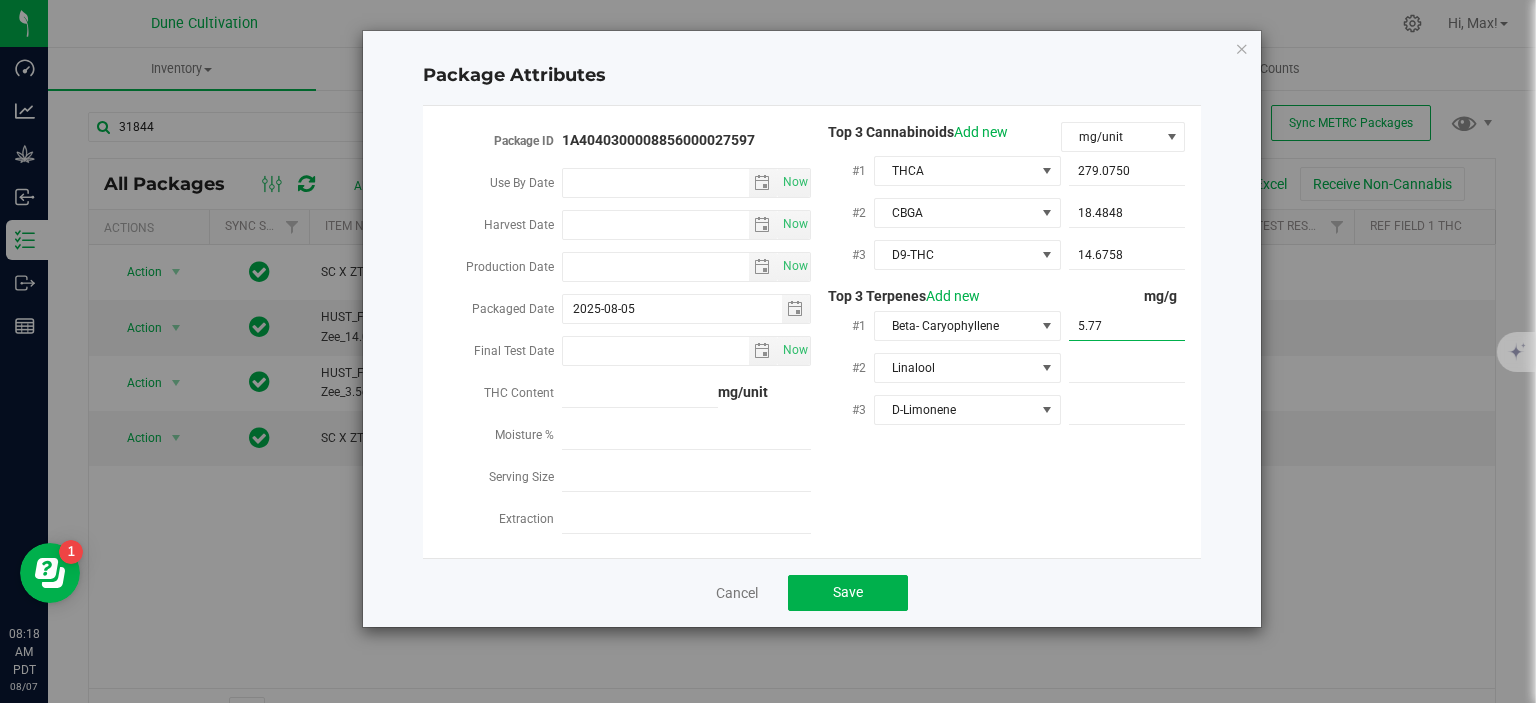 type on "5.778" 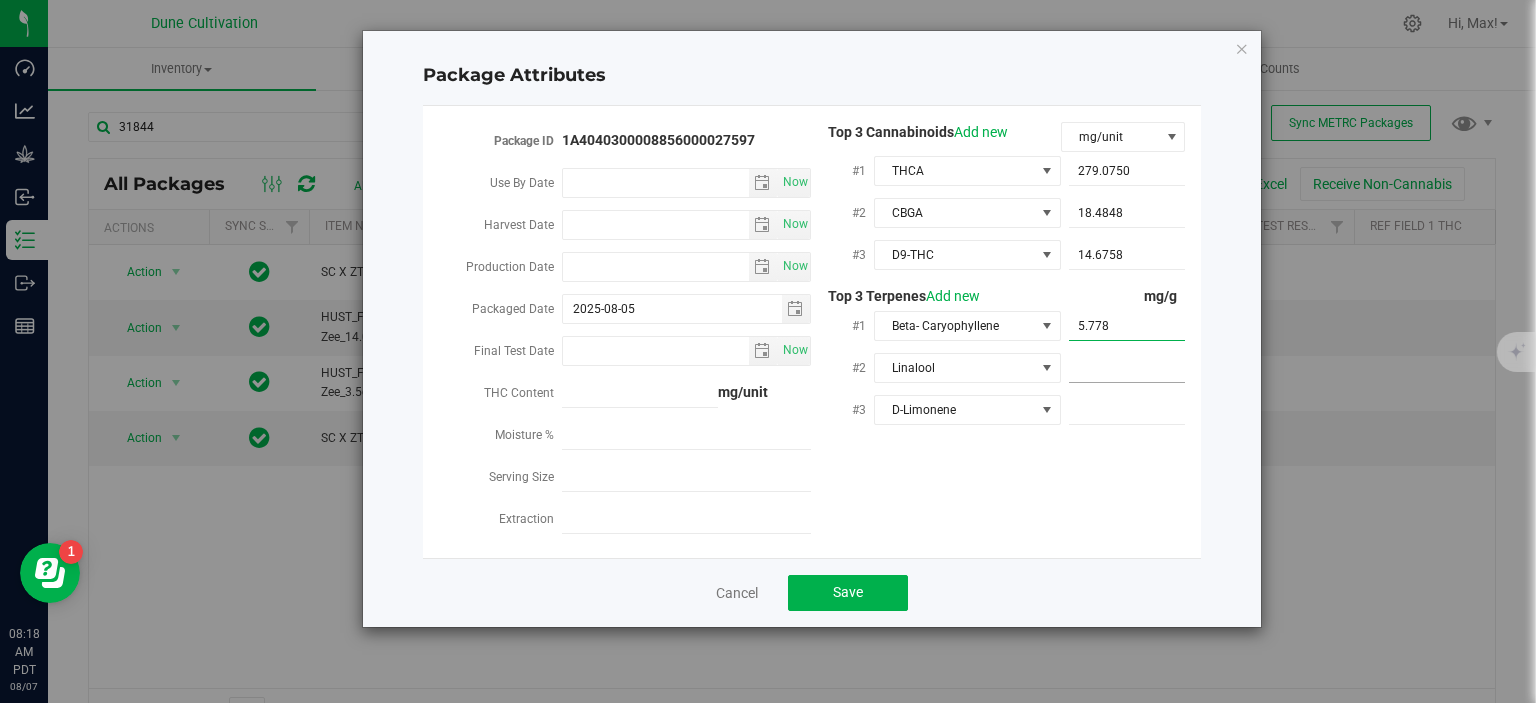 type on "5.7780" 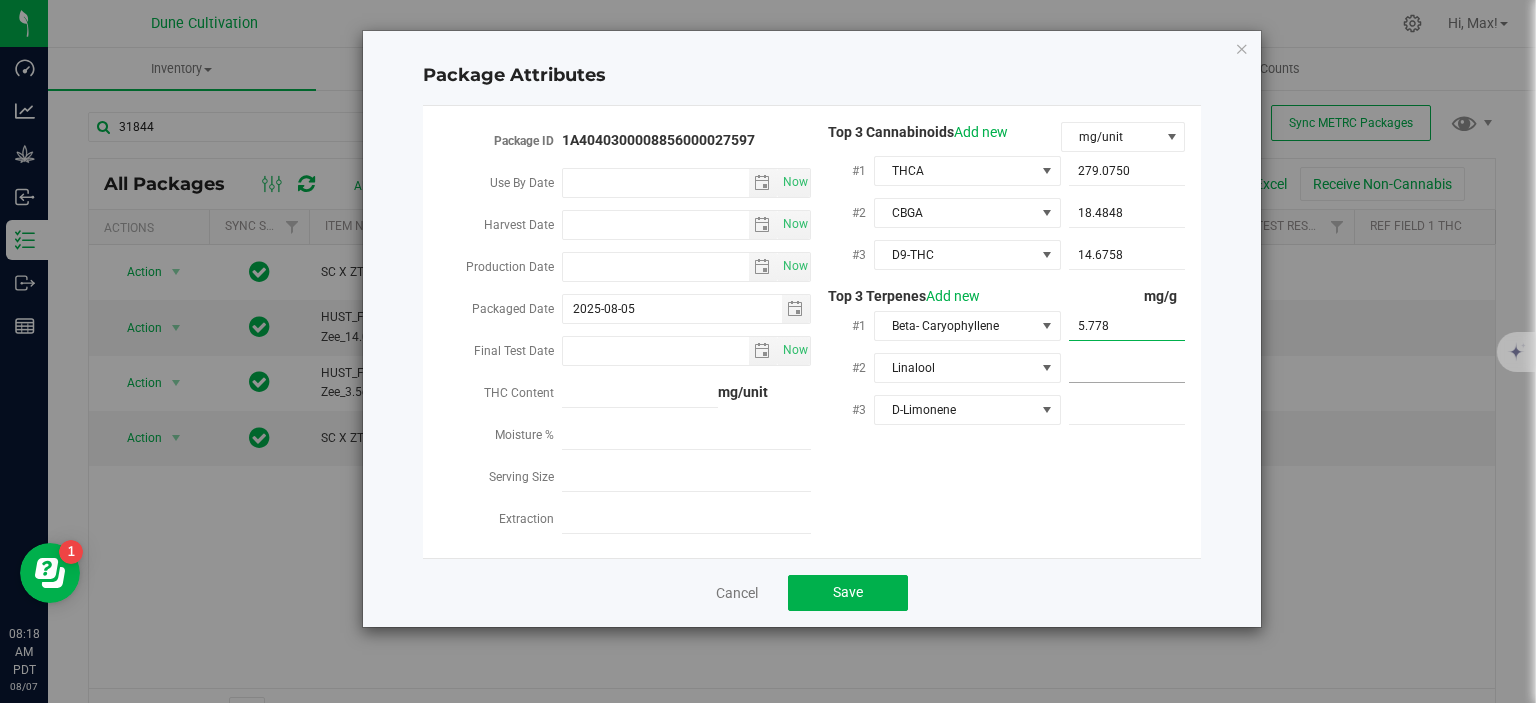 click at bounding box center [1127, 368] 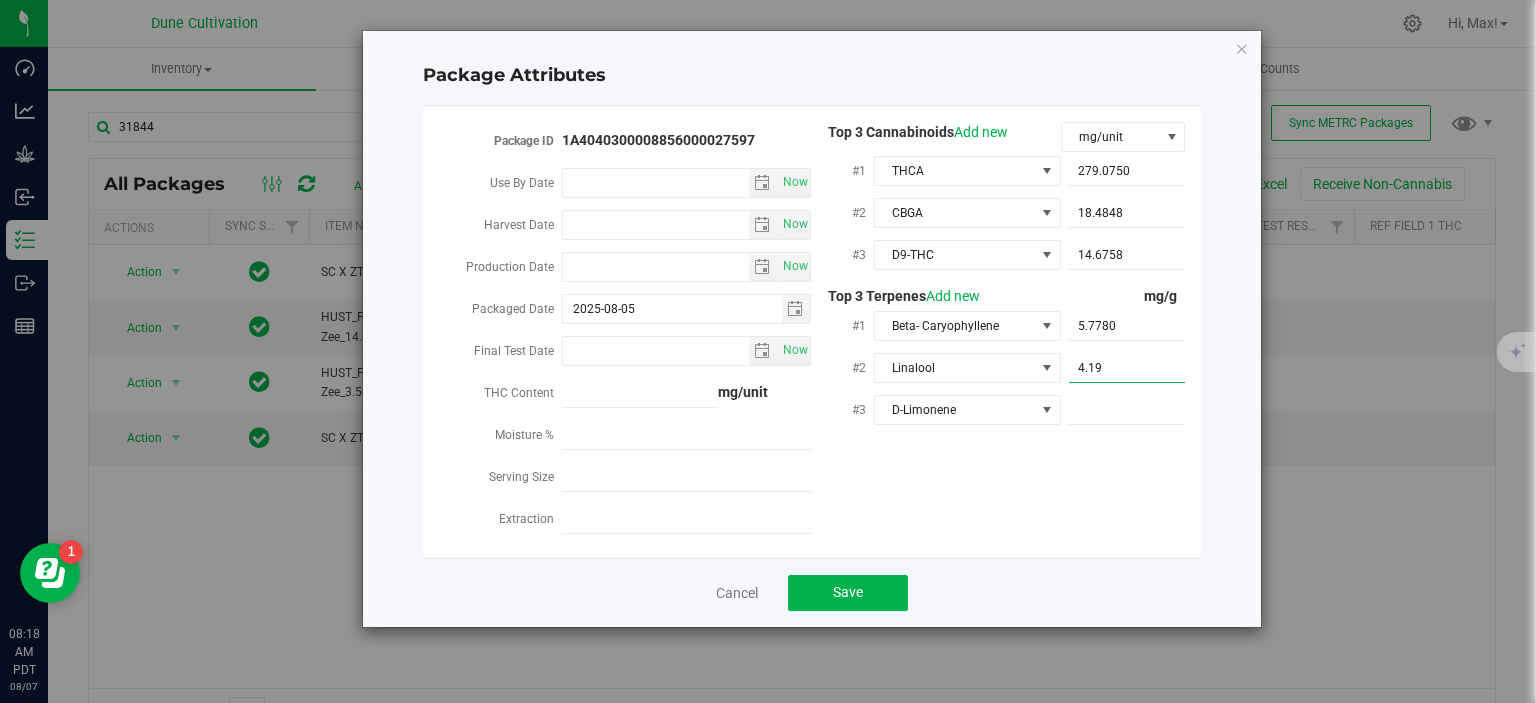 type on "4.190" 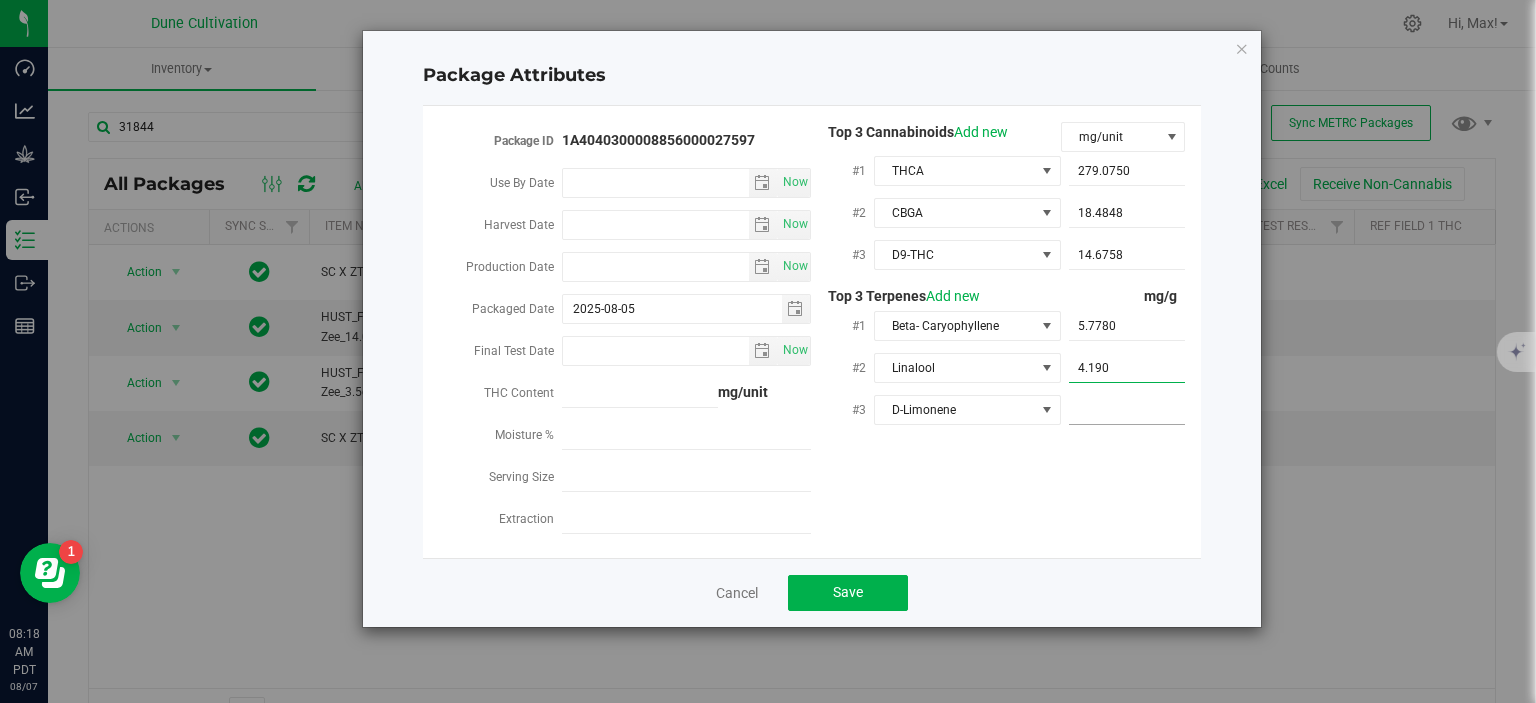 type on "4.1900" 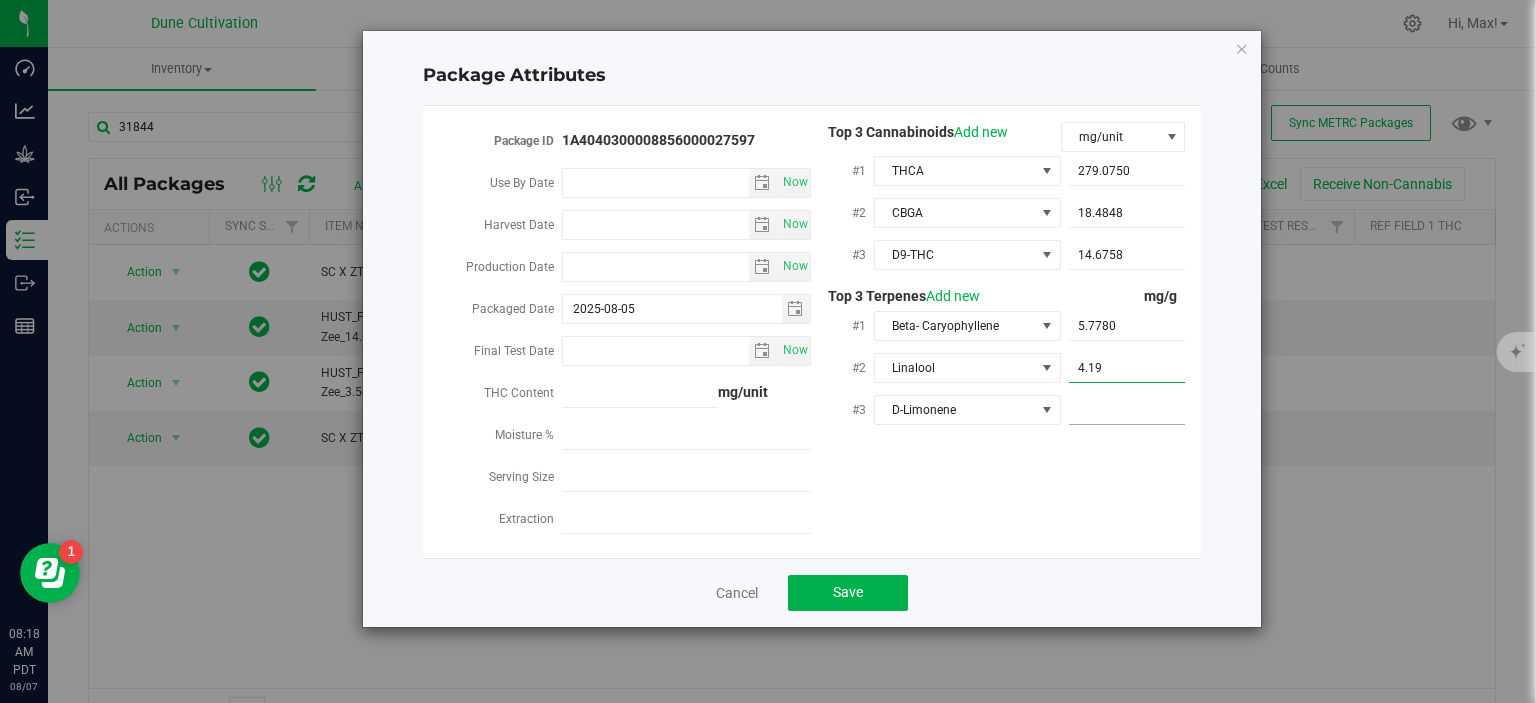 click at bounding box center (1127, 410) 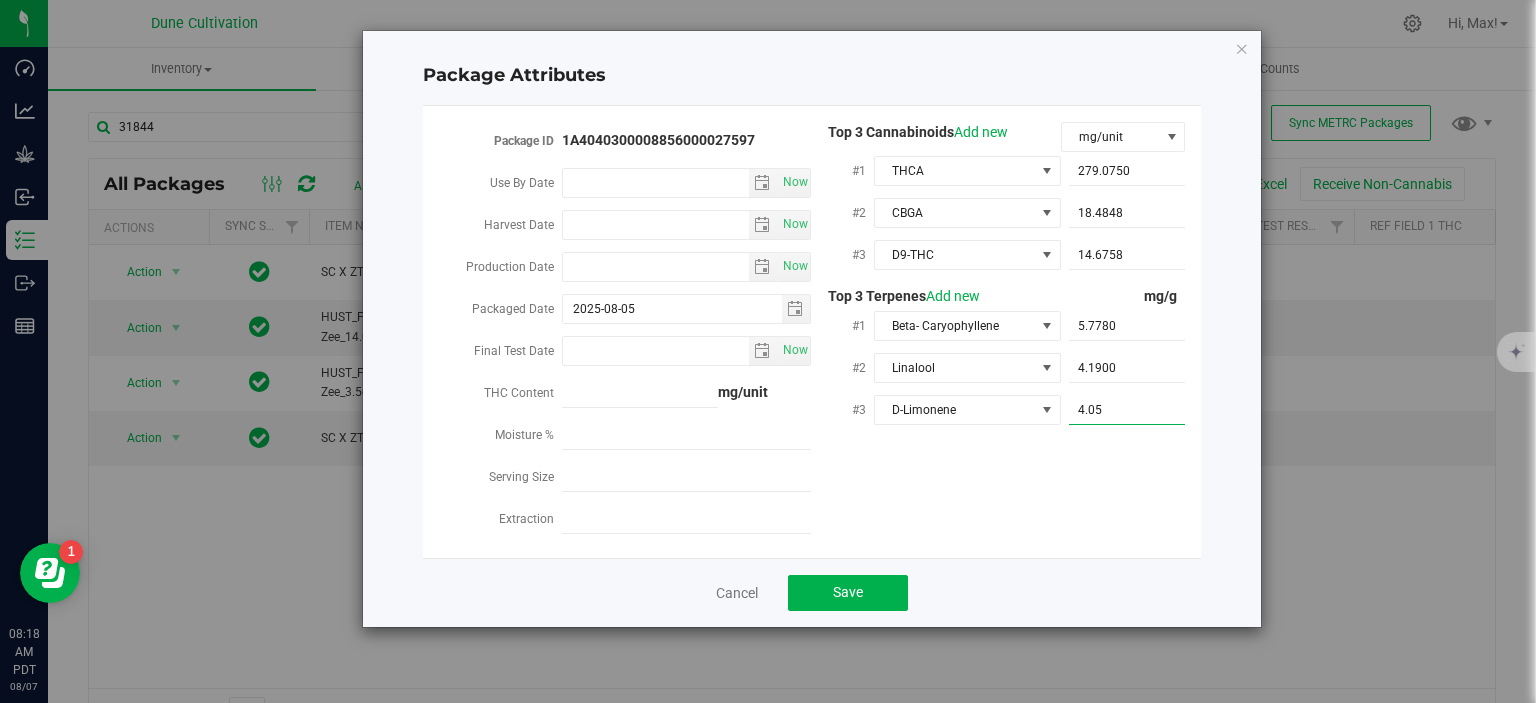 type on "4.050" 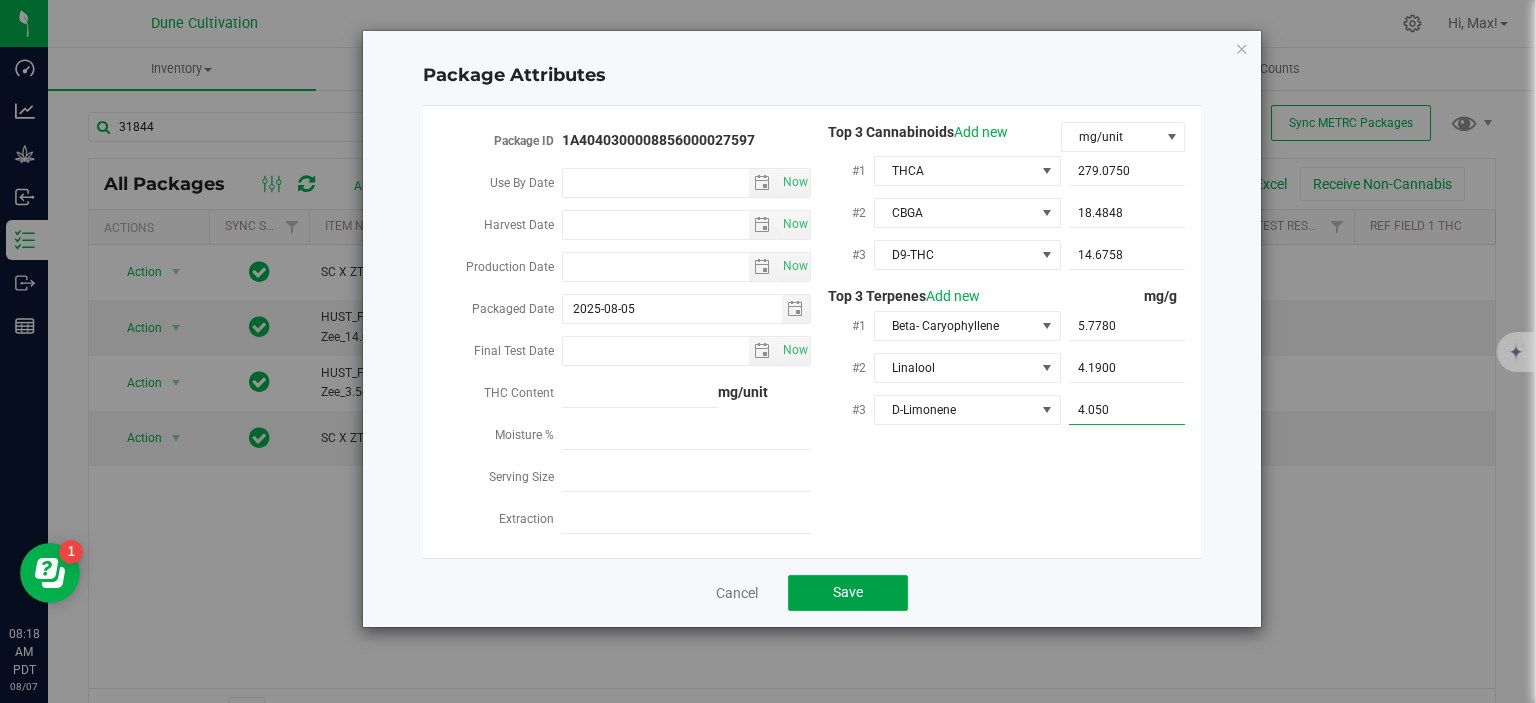 type on "4.0500" 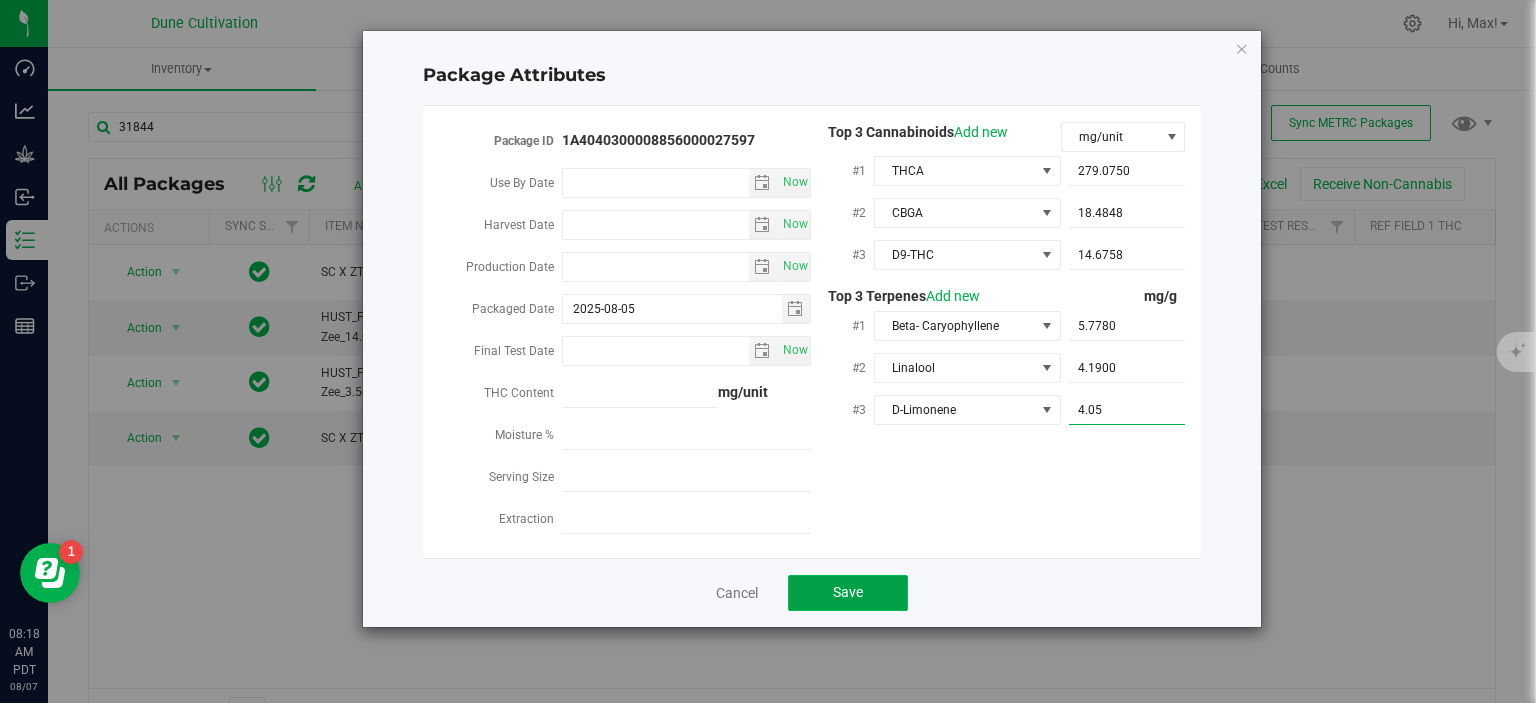 click on "Save" 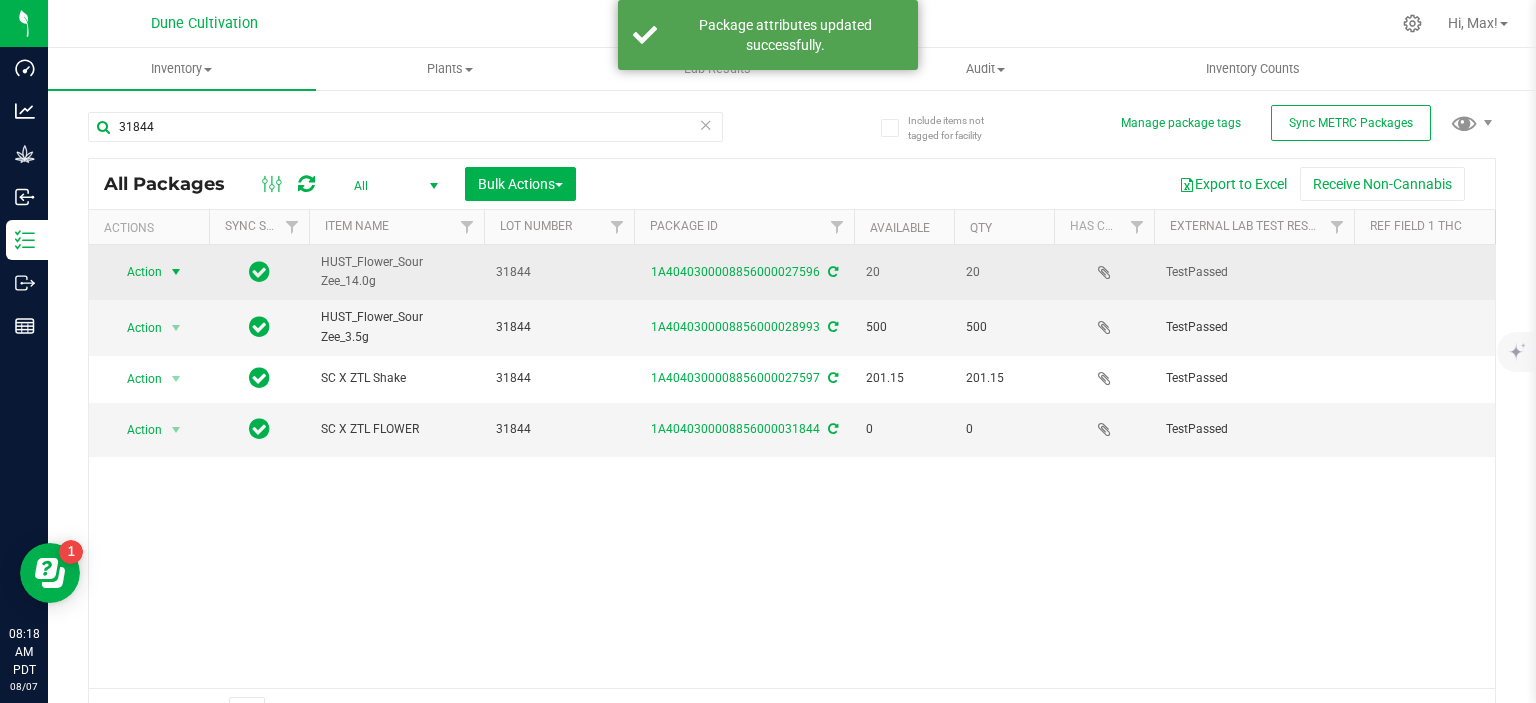 click at bounding box center (176, 272) 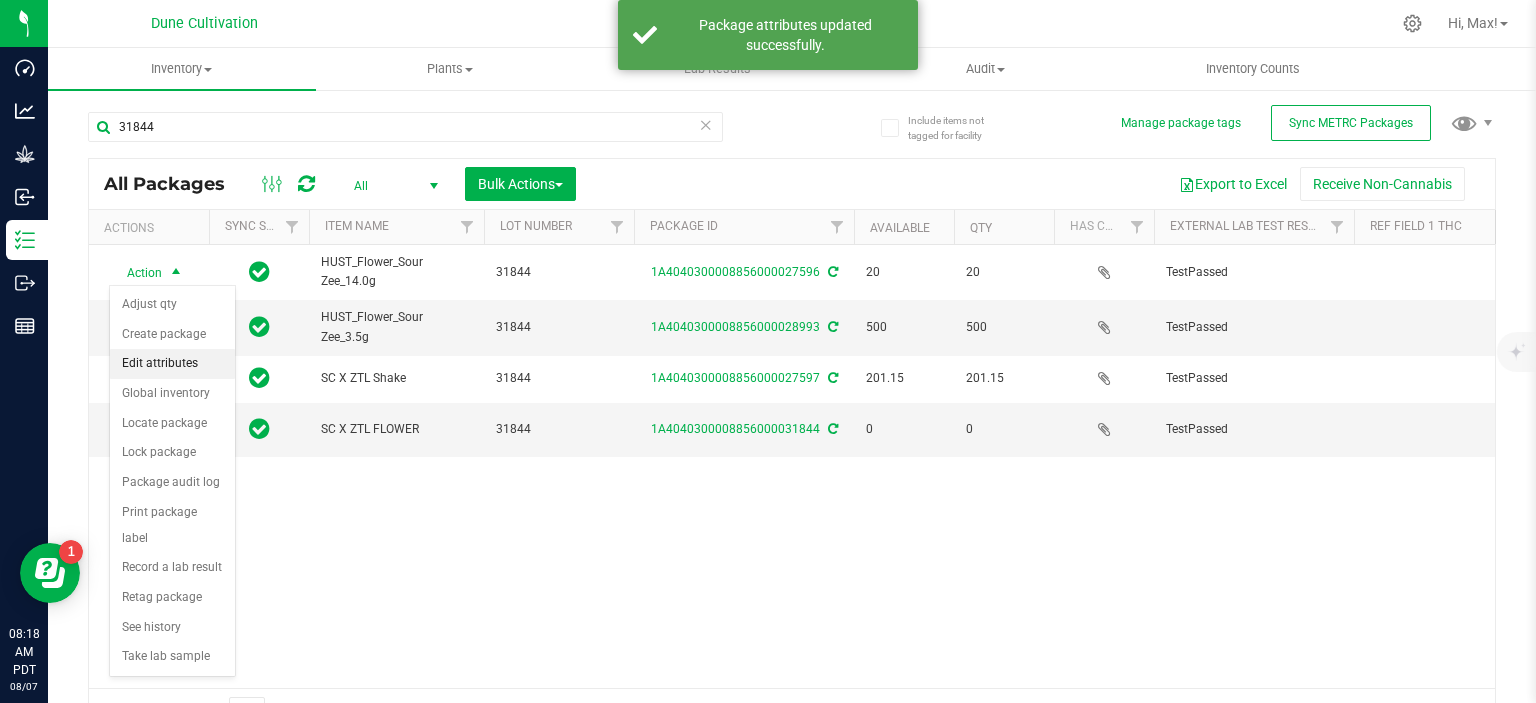 click on "Edit attributes" at bounding box center (172, 364) 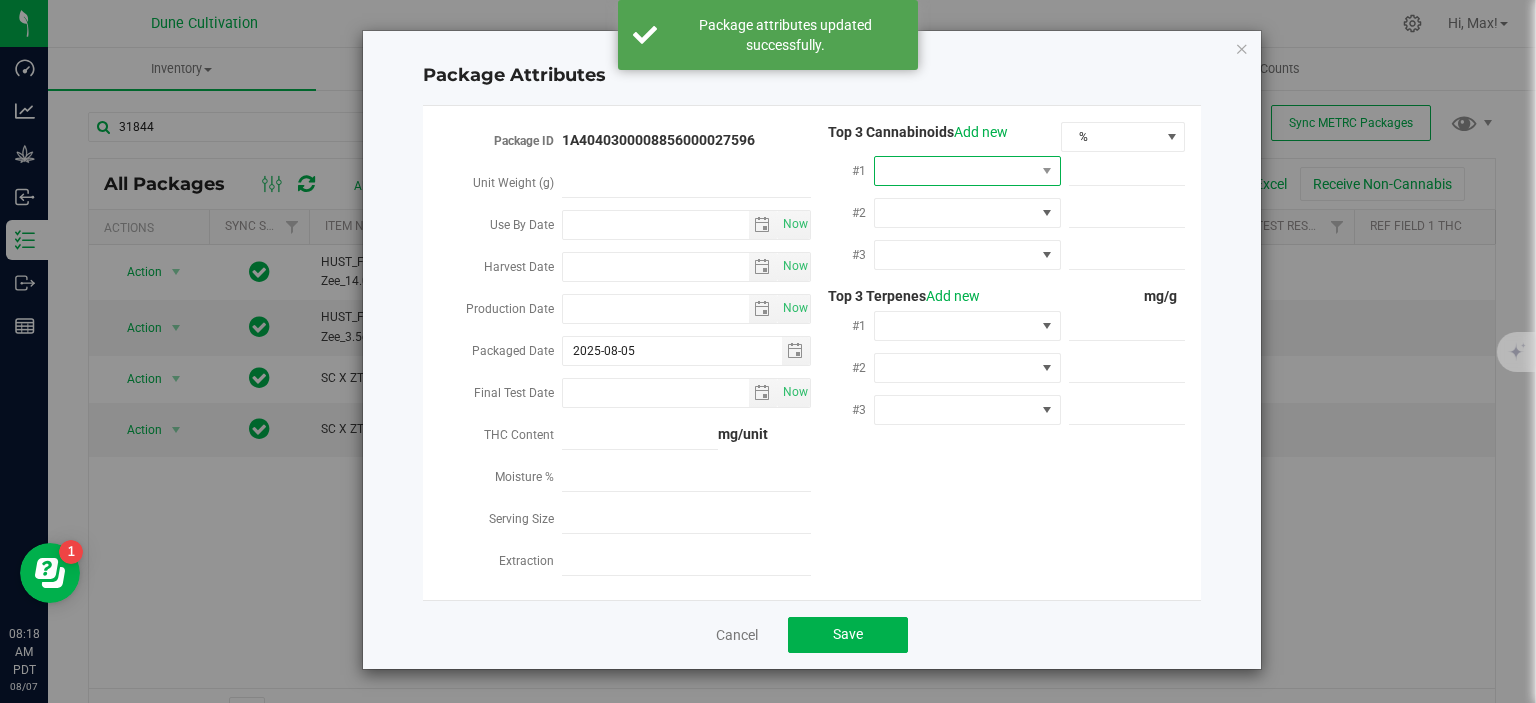 click at bounding box center (955, 171) 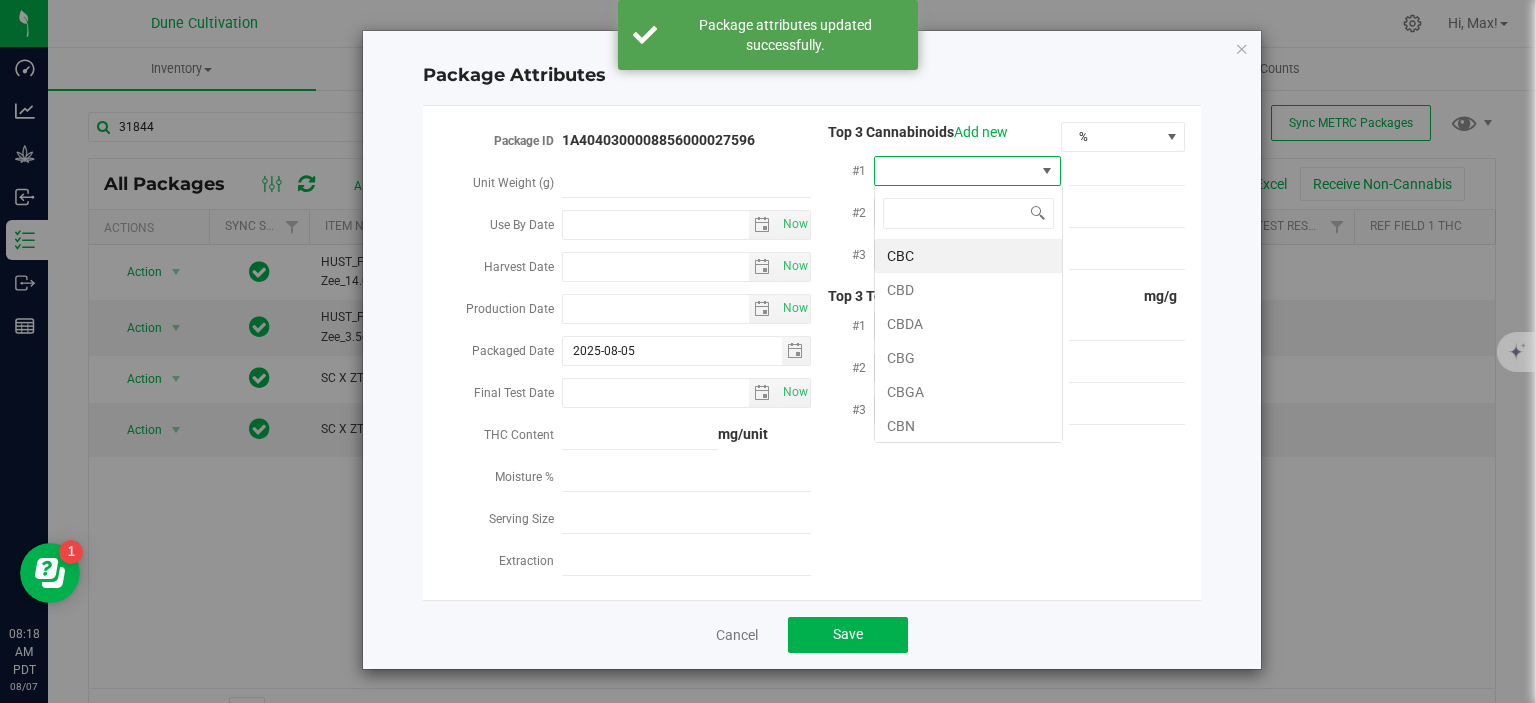 scroll, scrollTop: 99970, scrollLeft: 99812, axis: both 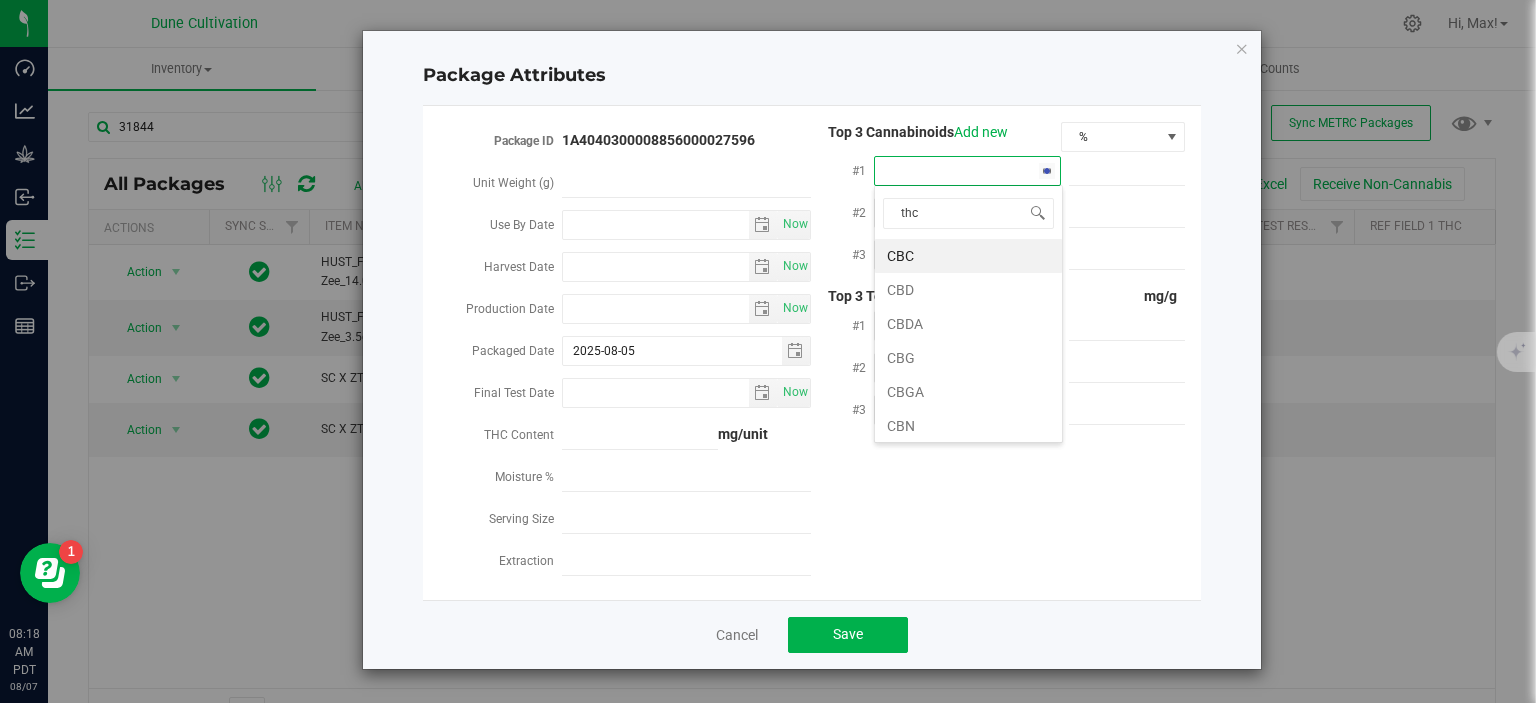 type on "thca" 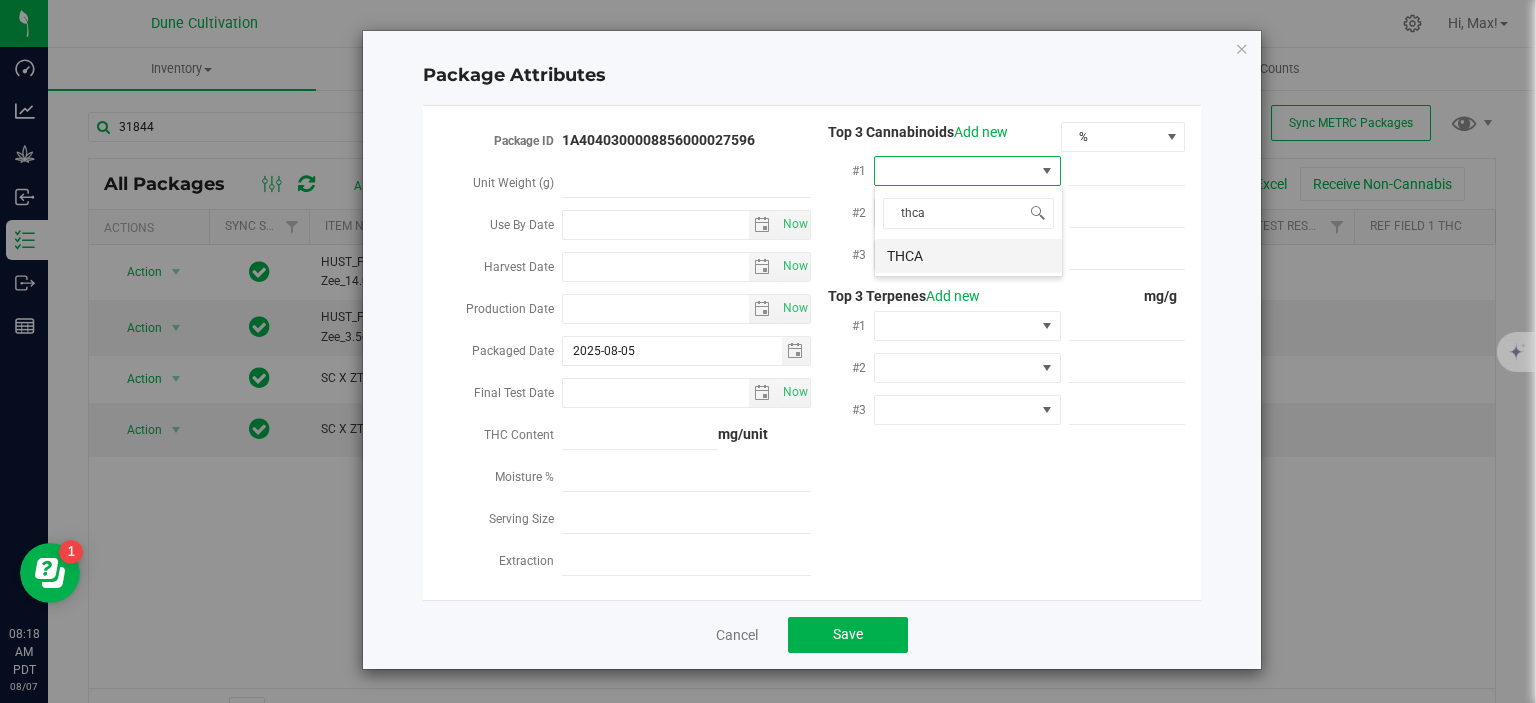click on "THCA" at bounding box center (968, 256) 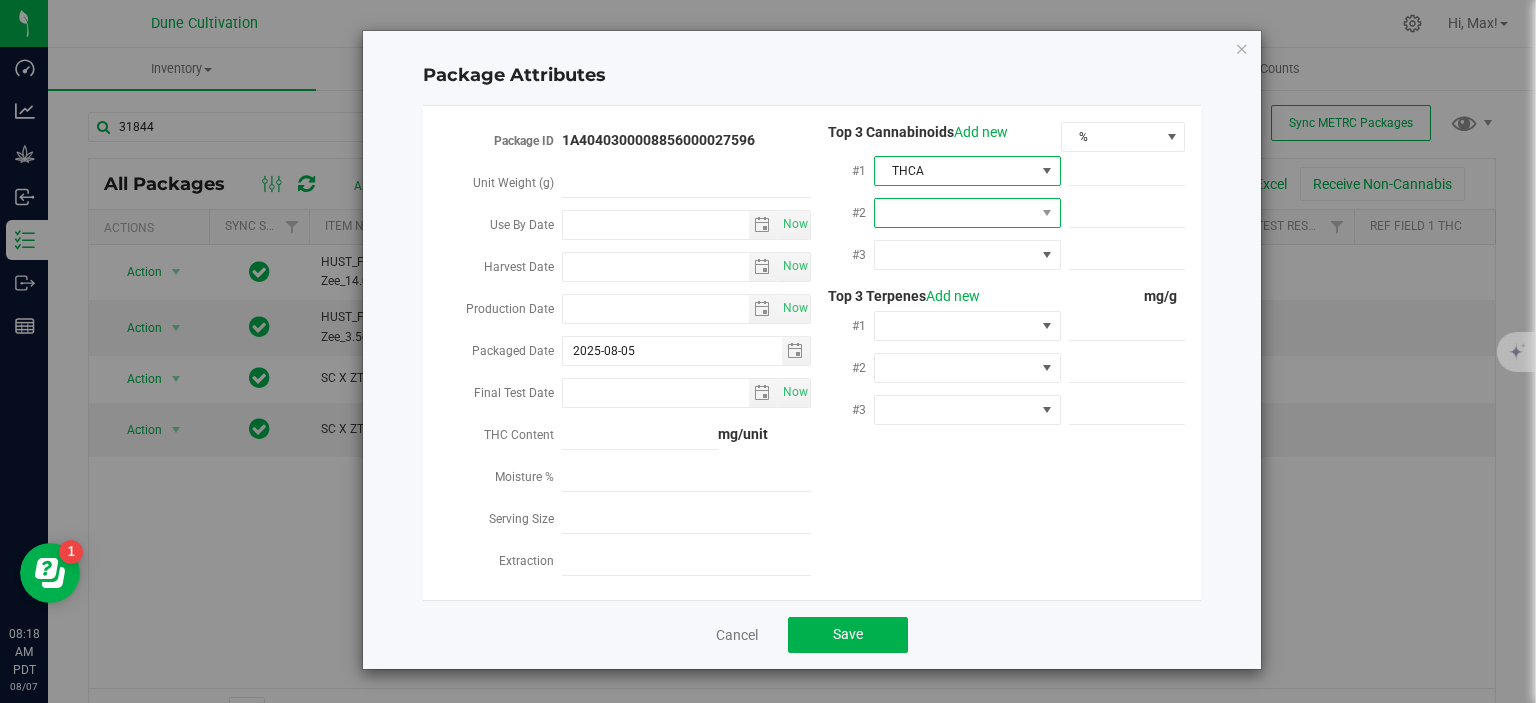 click at bounding box center (955, 213) 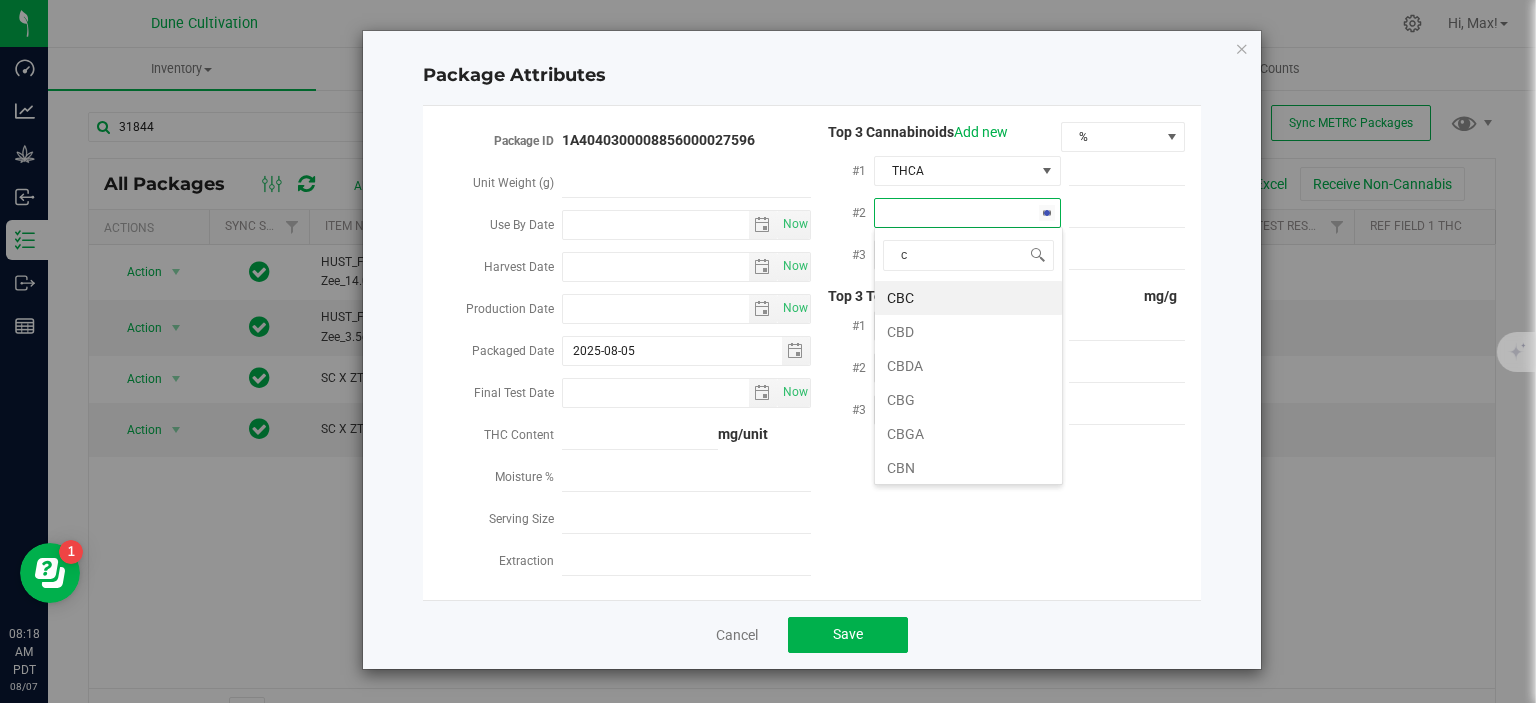 scroll, scrollTop: 99970, scrollLeft: 99812, axis: both 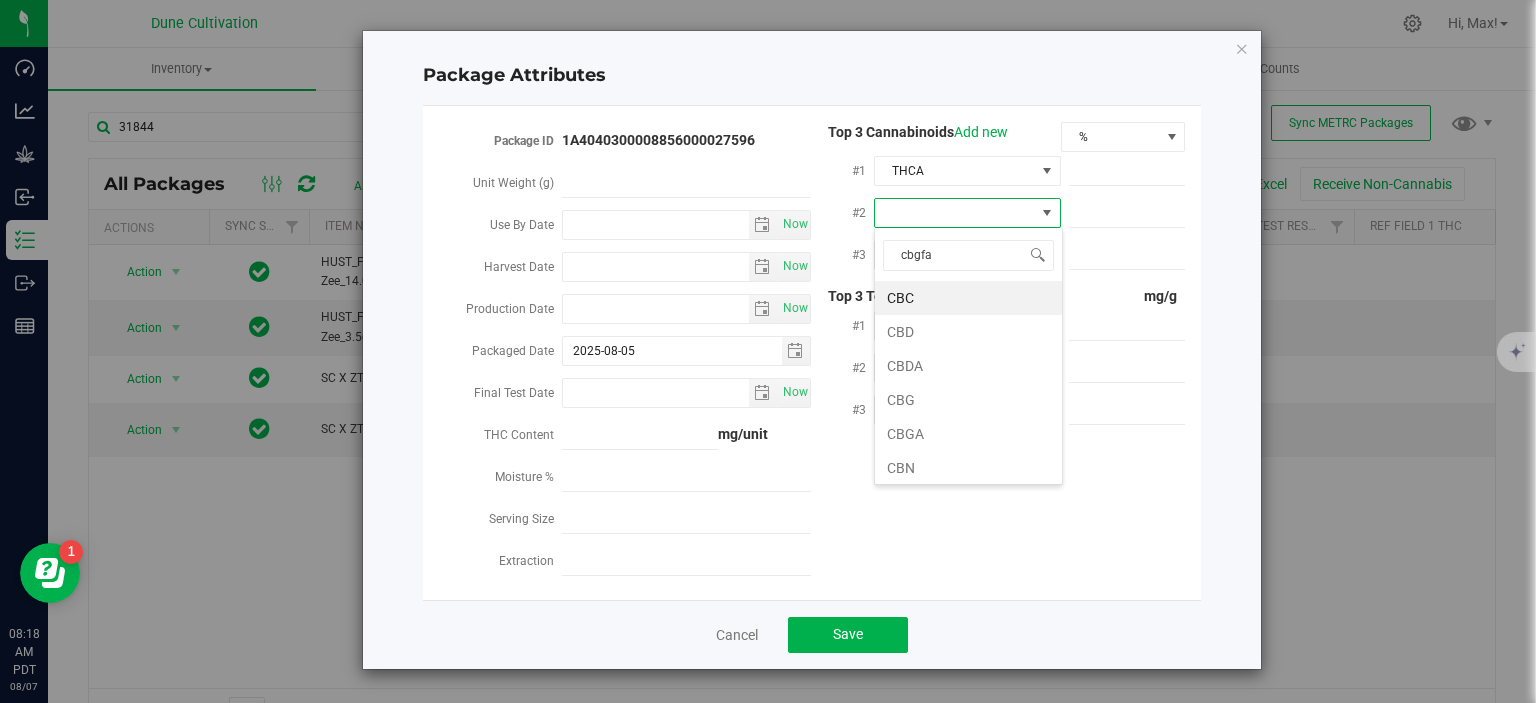 type on "cbgfa" 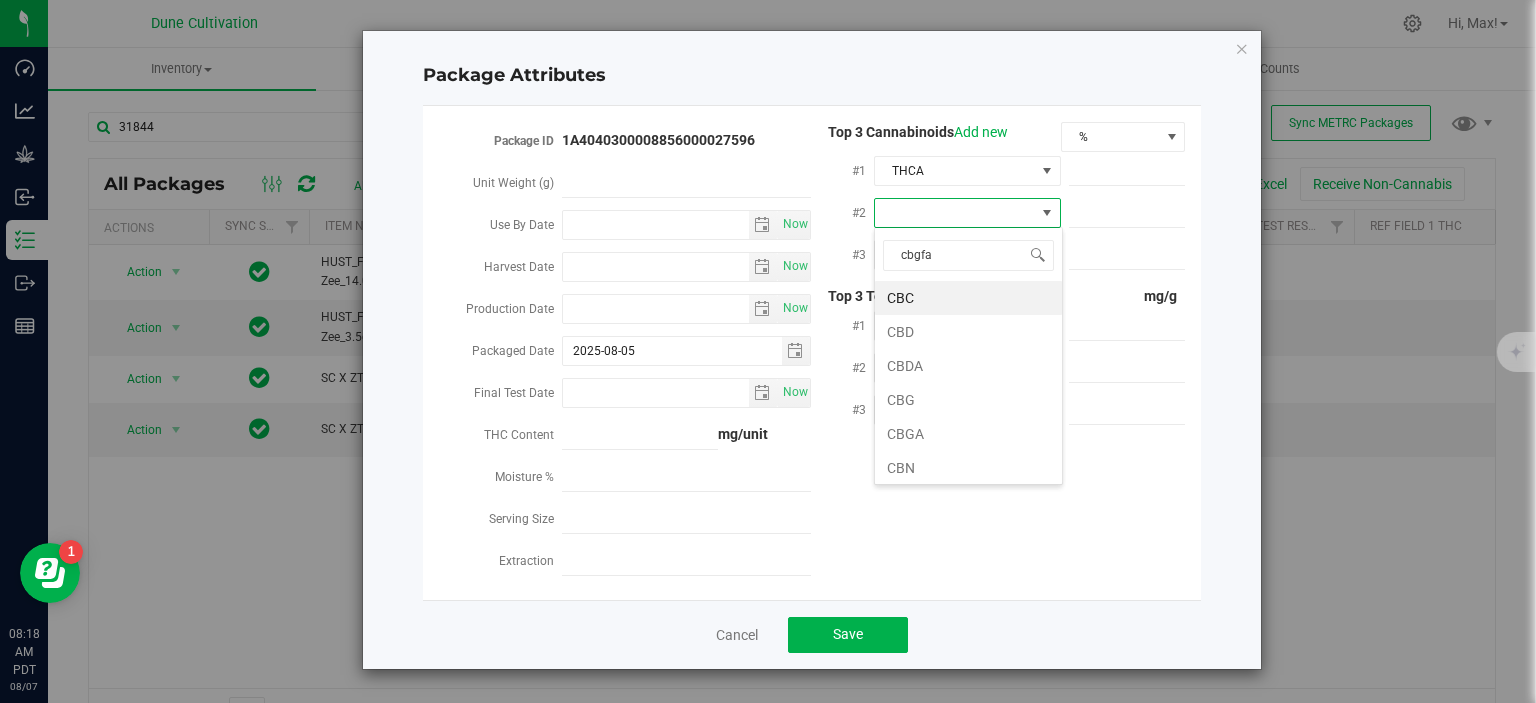 click at bounding box center (955, 213) 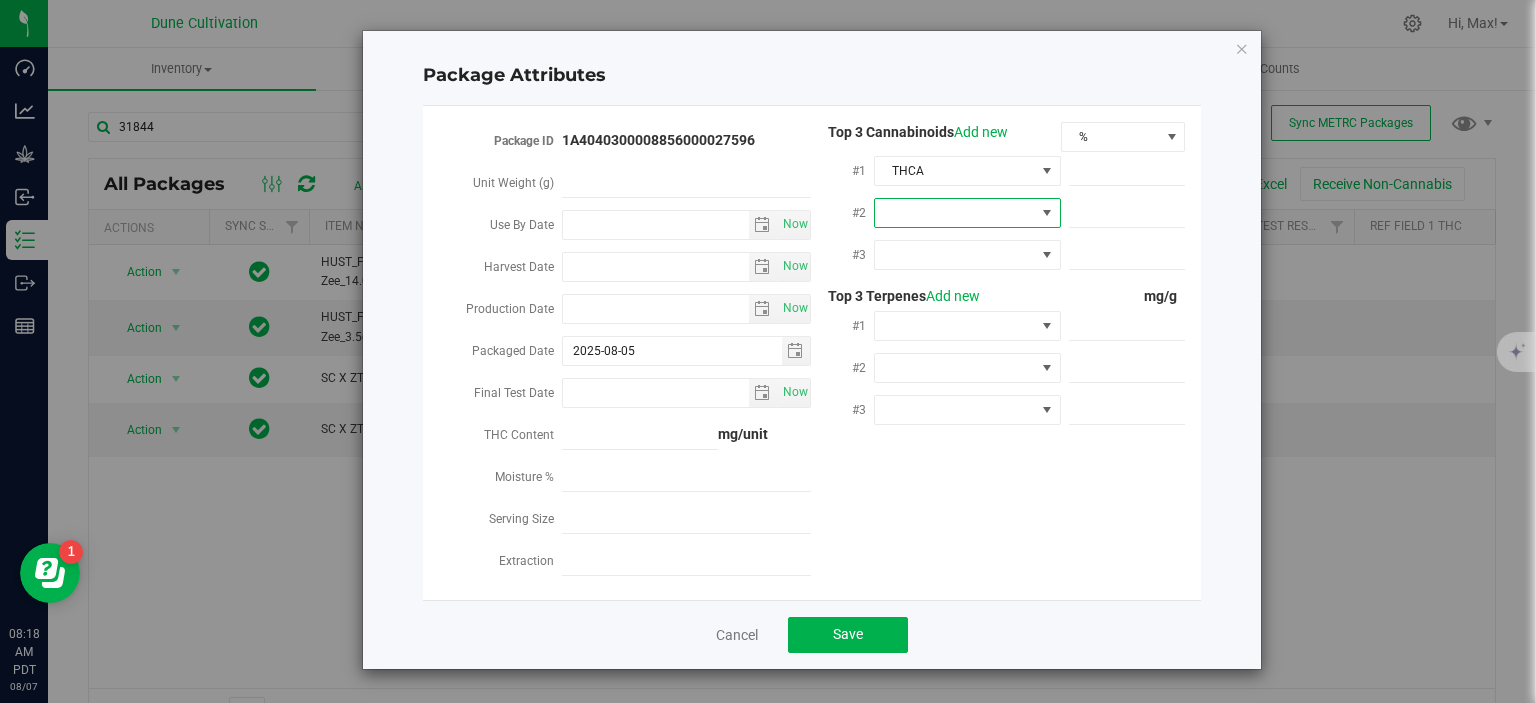 click on "#2" at bounding box center [999, 215] 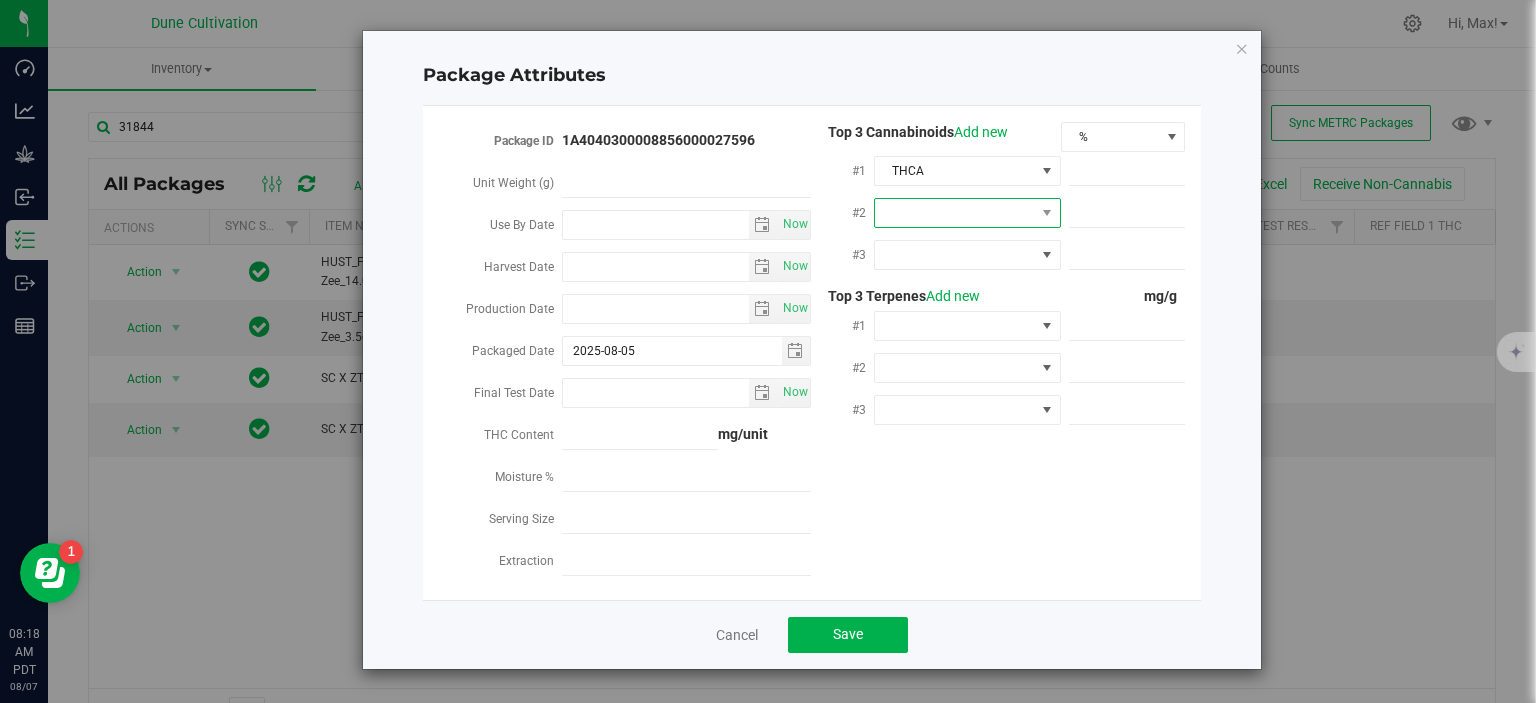 click at bounding box center (955, 213) 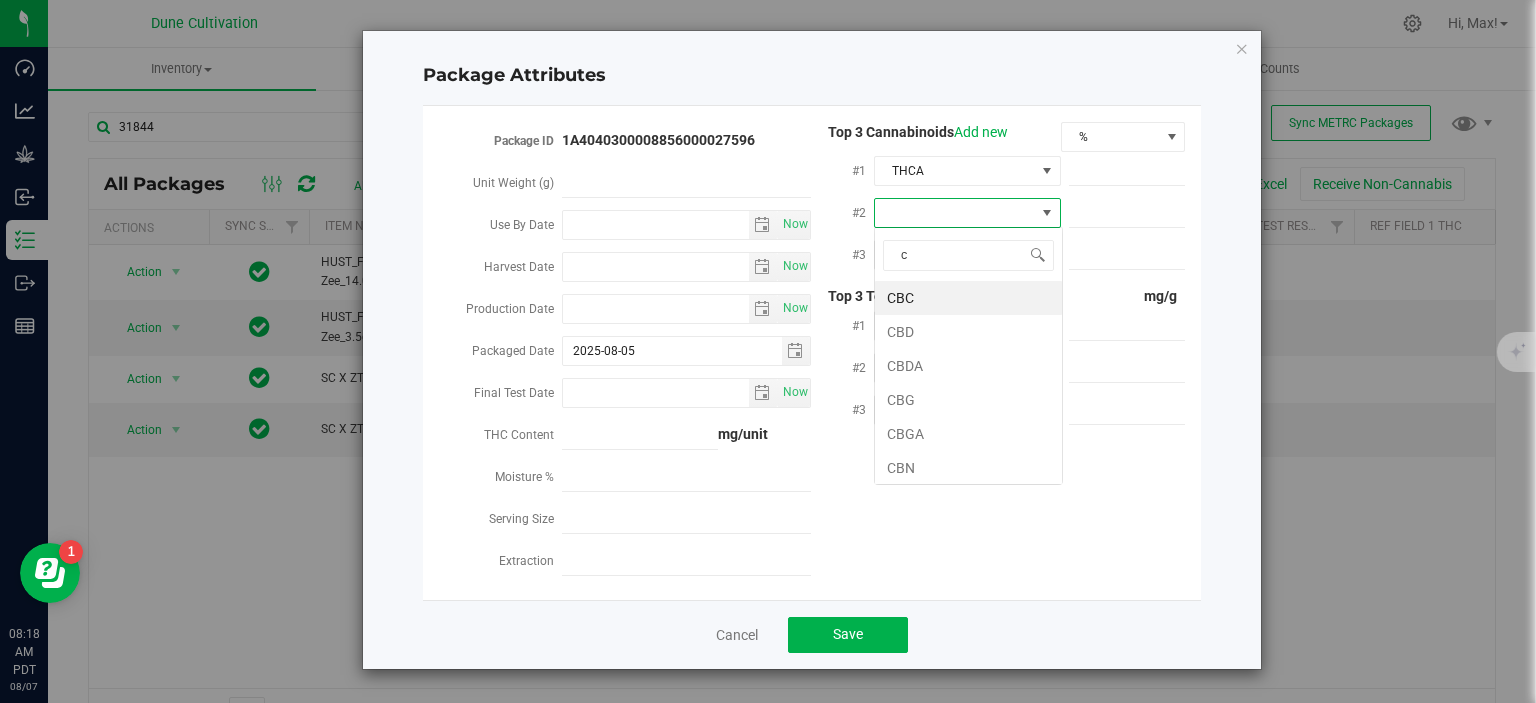 scroll, scrollTop: 99970, scrollLeft: 99812, axis: both 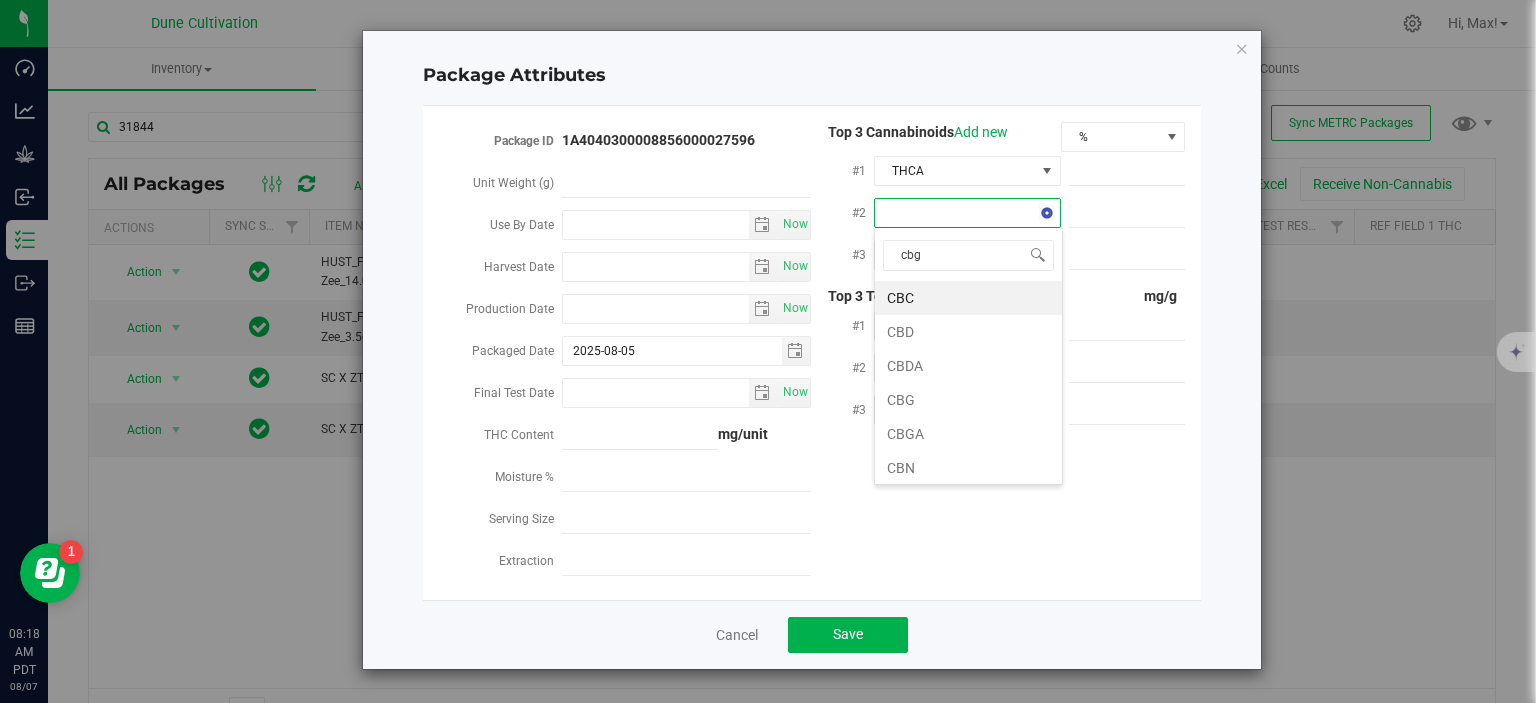 type on "cbga" 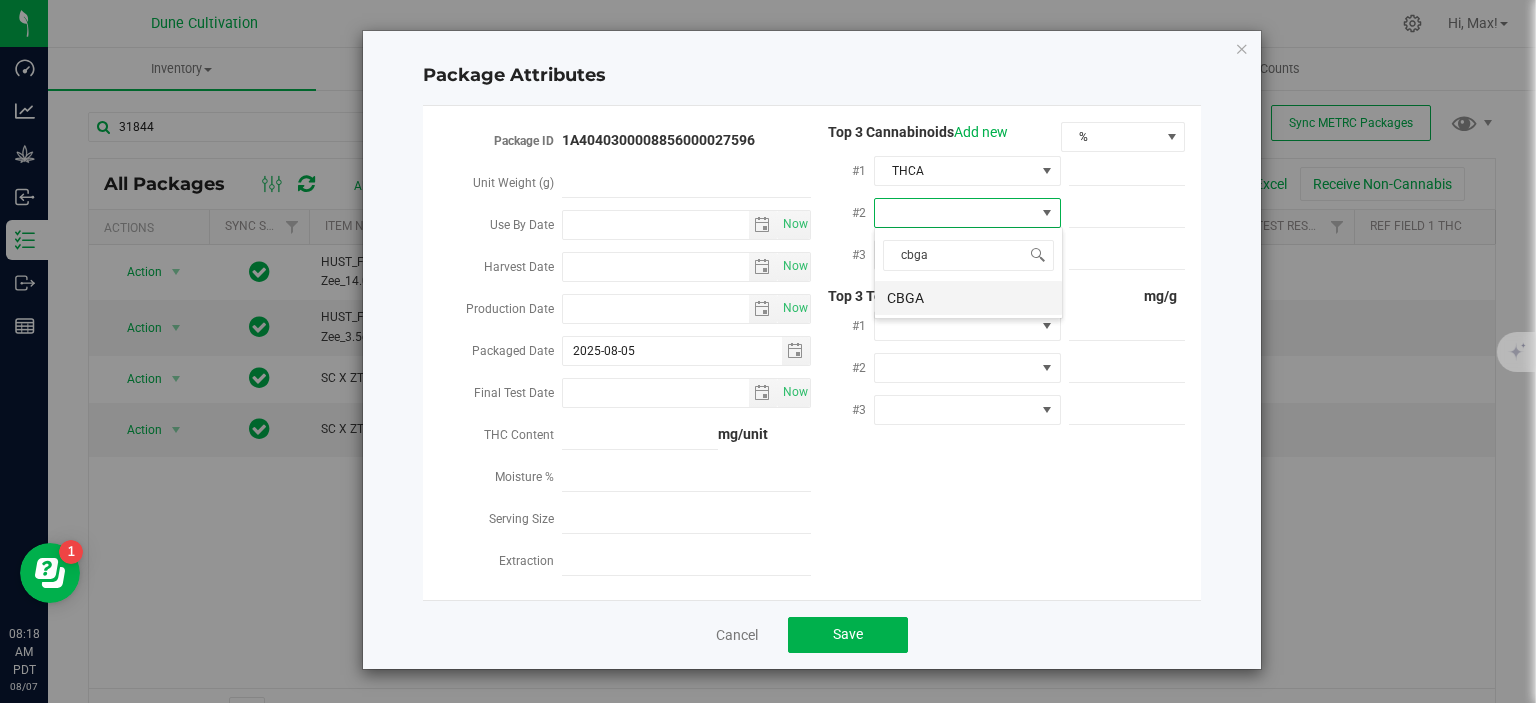 click on "CBGA" at bounding box center [968, 298] 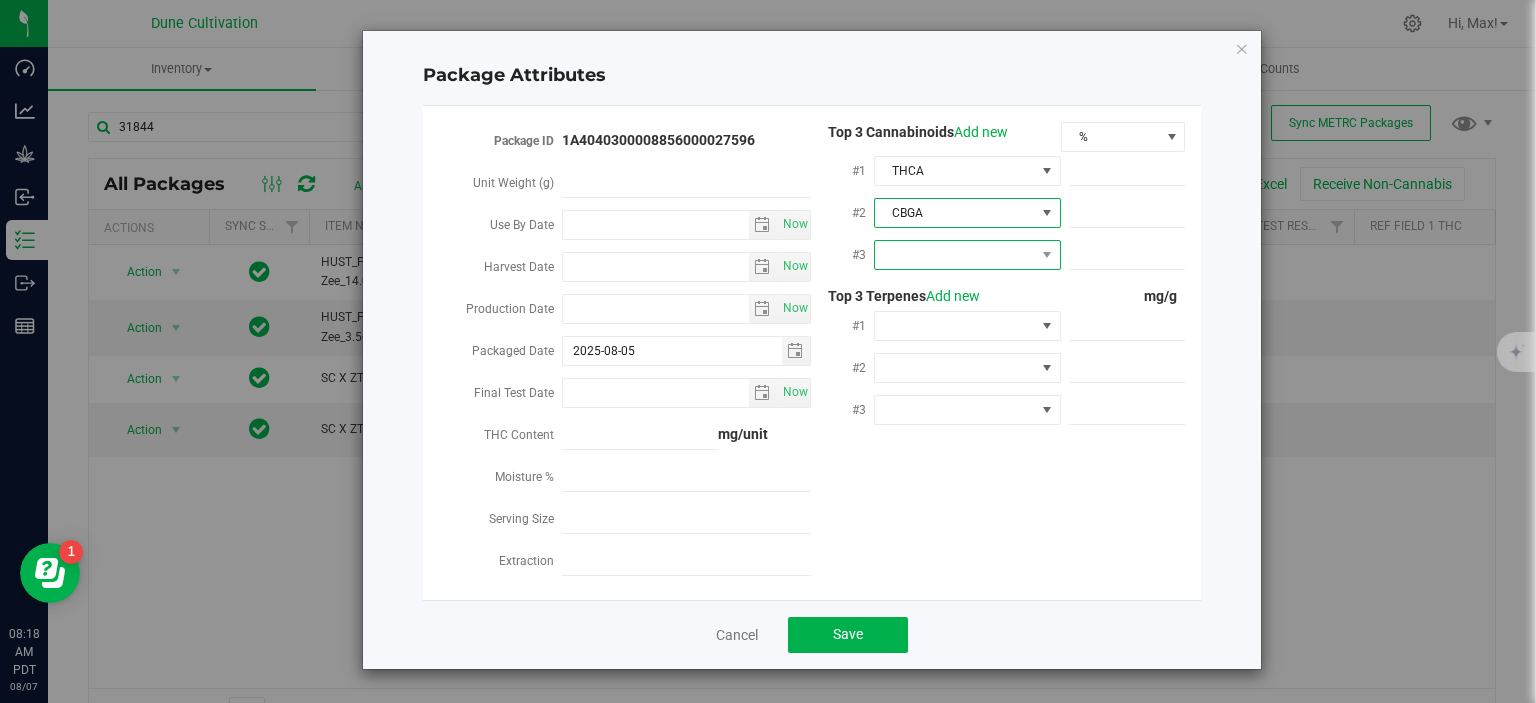 click at bounding box center [955, 255] 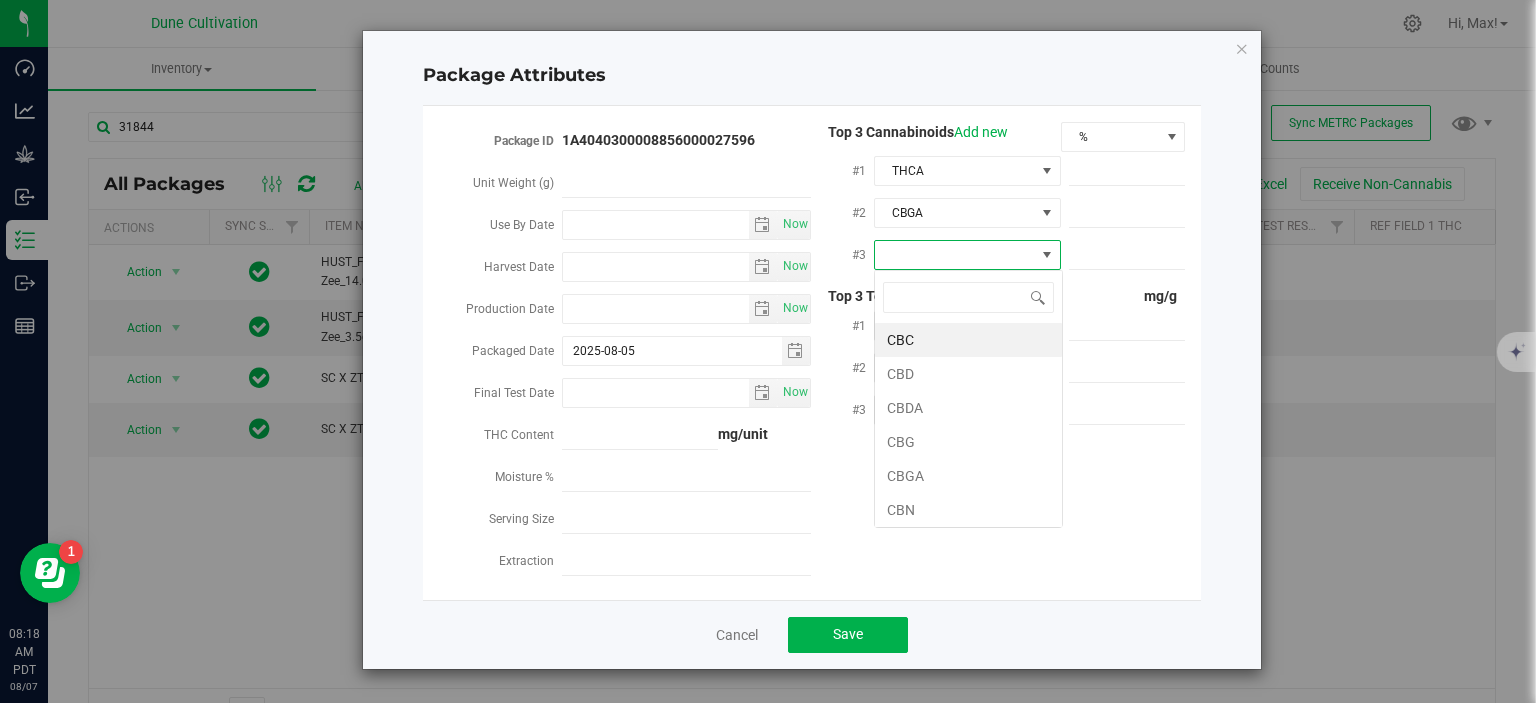 scroll, scrollTop: 99970, scrollLeft: 99812, axis: both 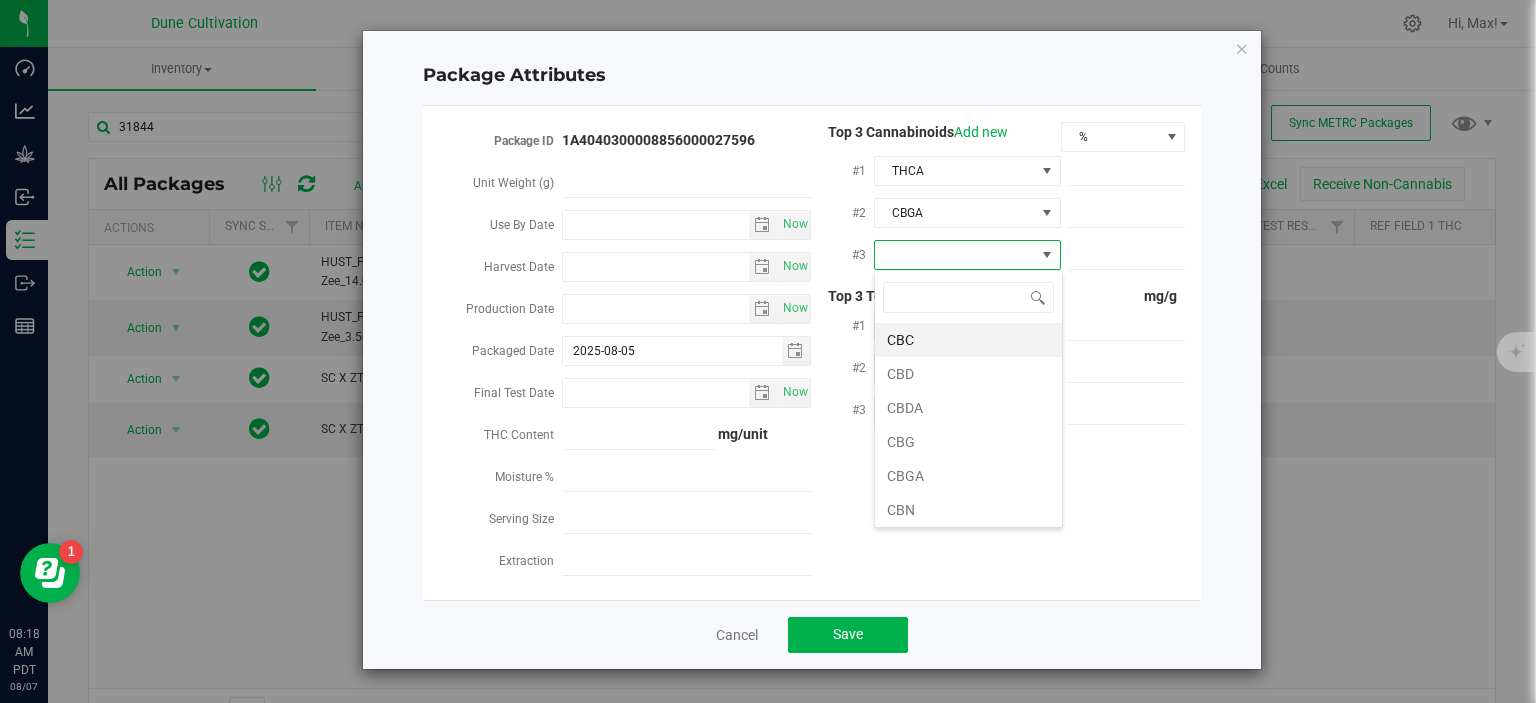 type on "9" 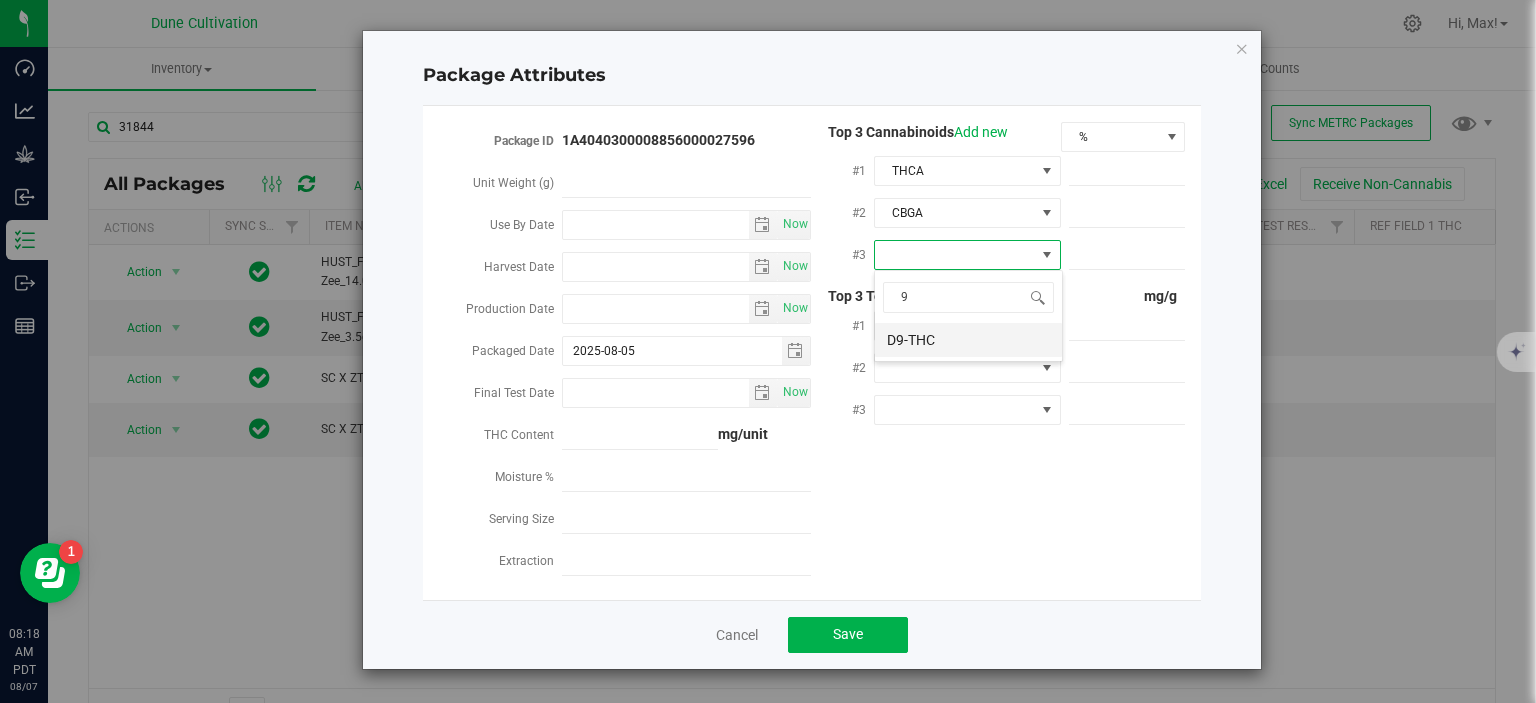 click on "D9-THC" at bounding box center [968, 340] 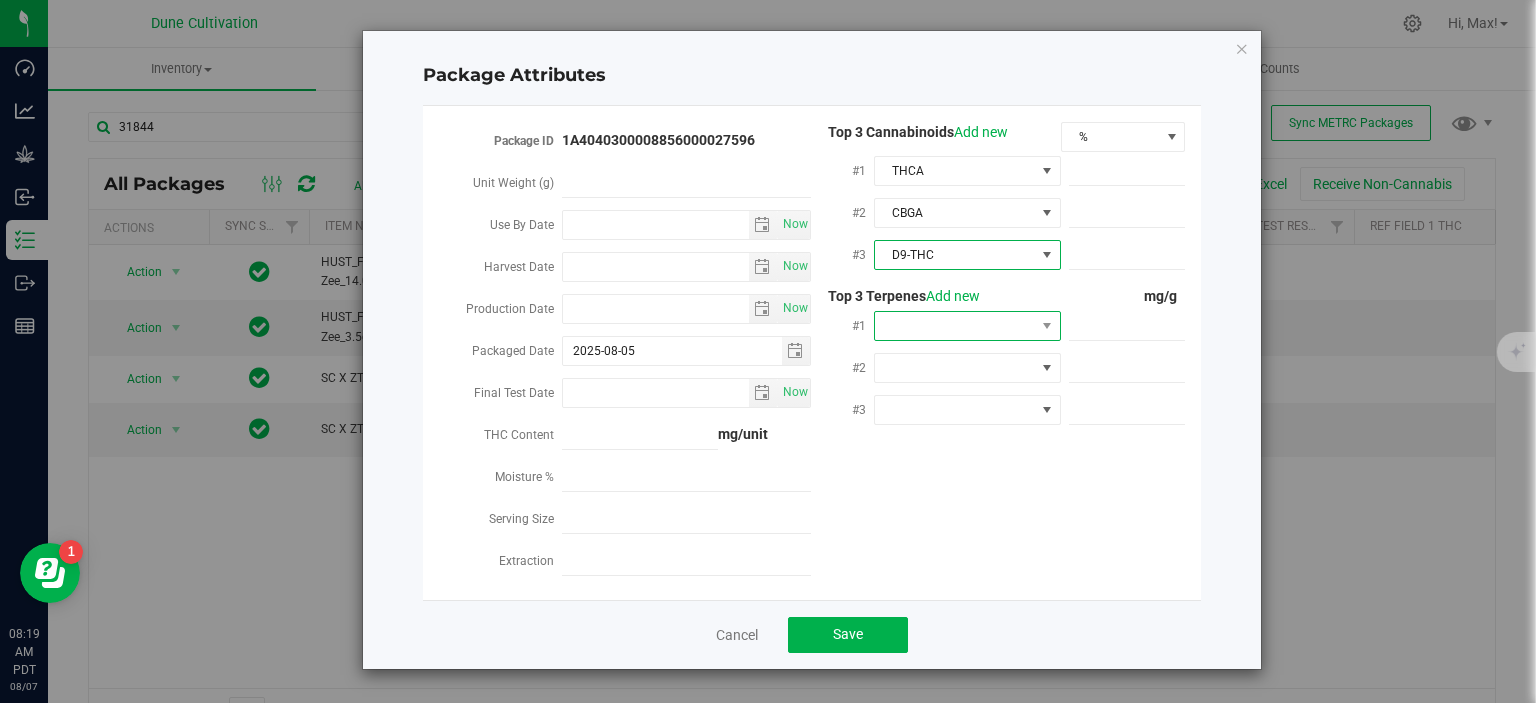click at bounding box center (955, 326) 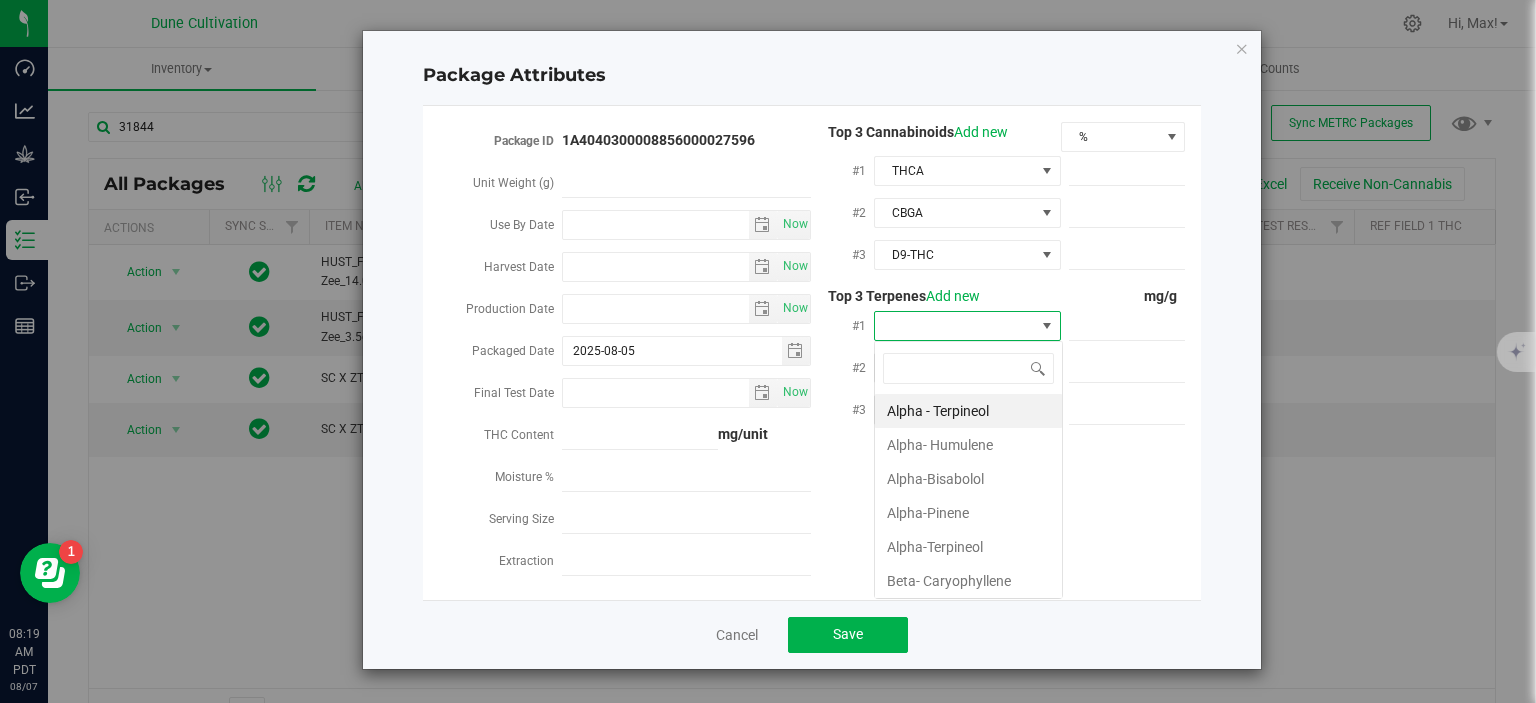 scroll, scrollTop: 99970, scrollLeft: 99812, axis: both 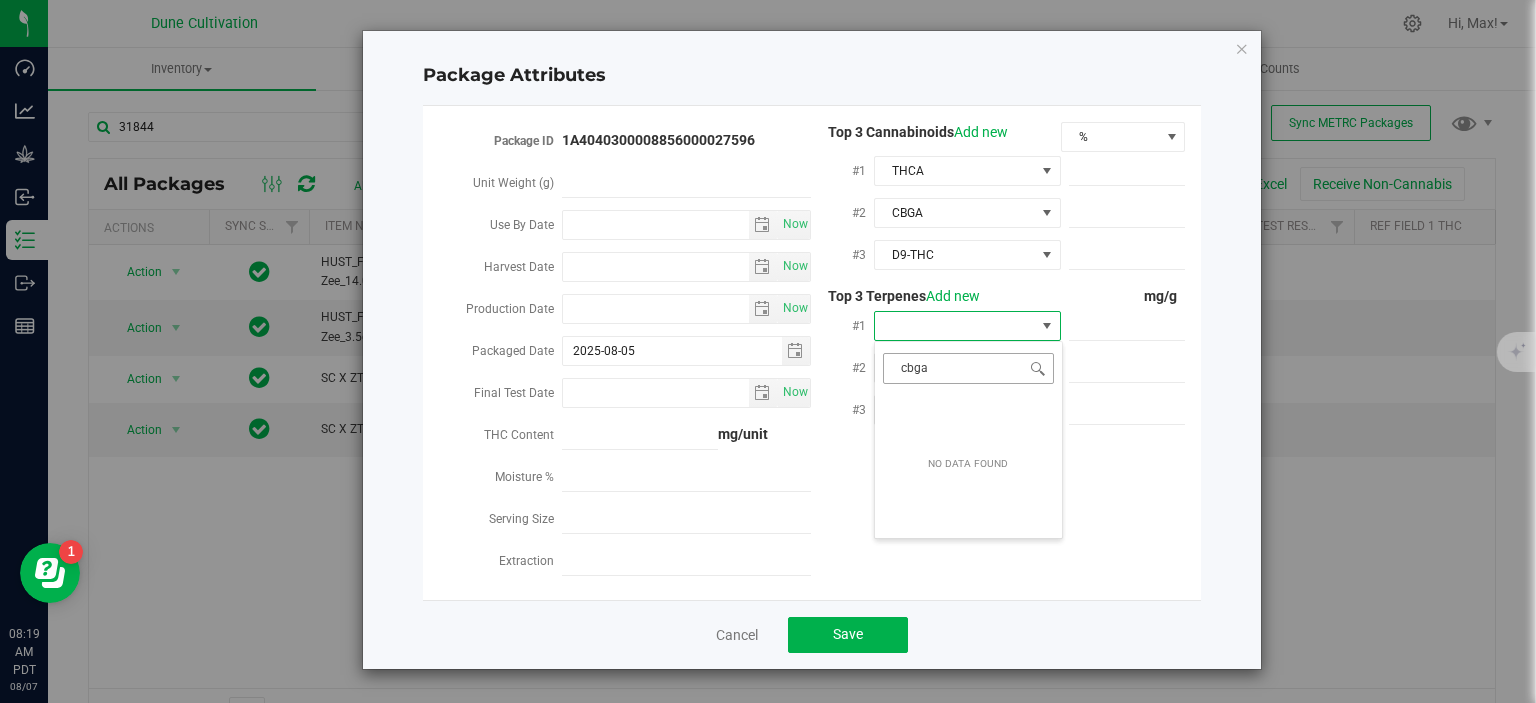click on "cbga" at bounding box center (968, 368) 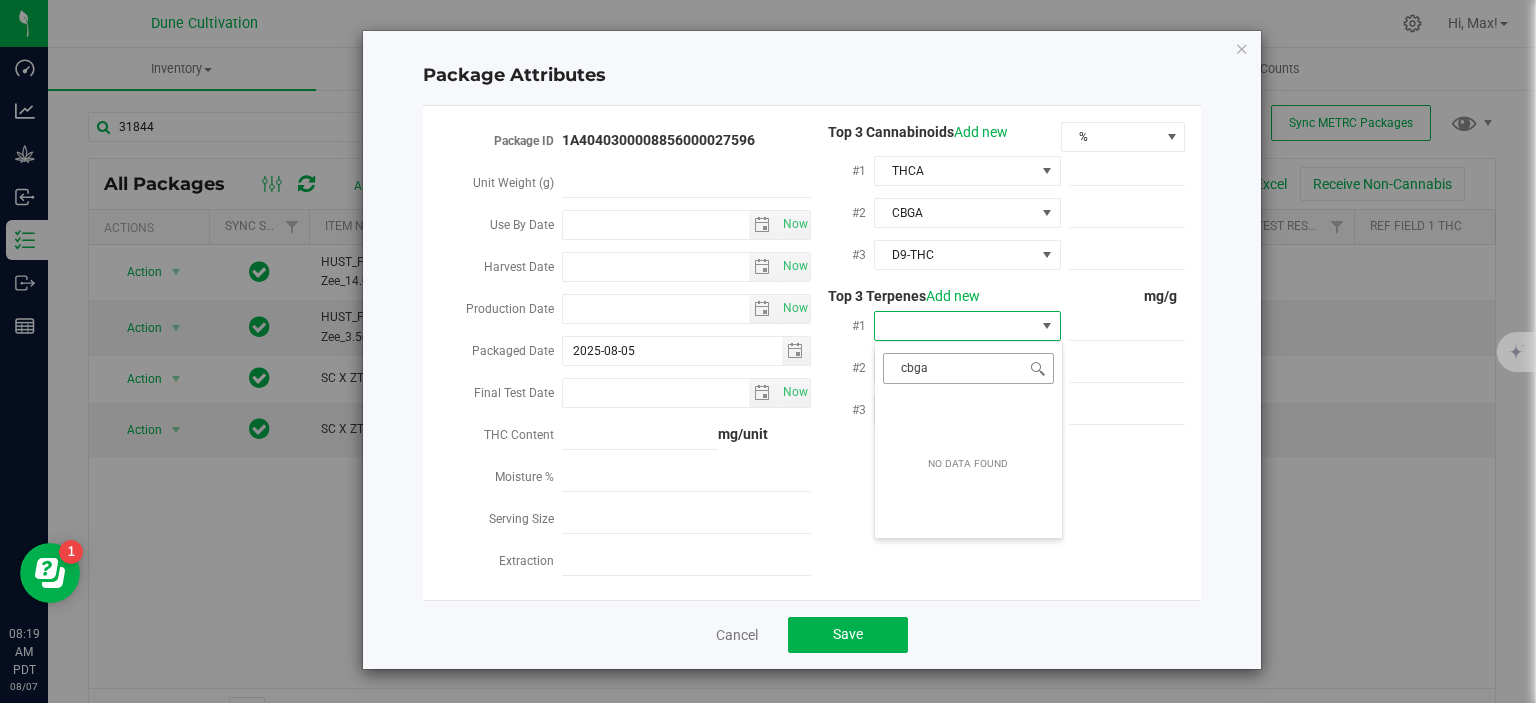 click on "cbga" at bounding box center [968, 368] 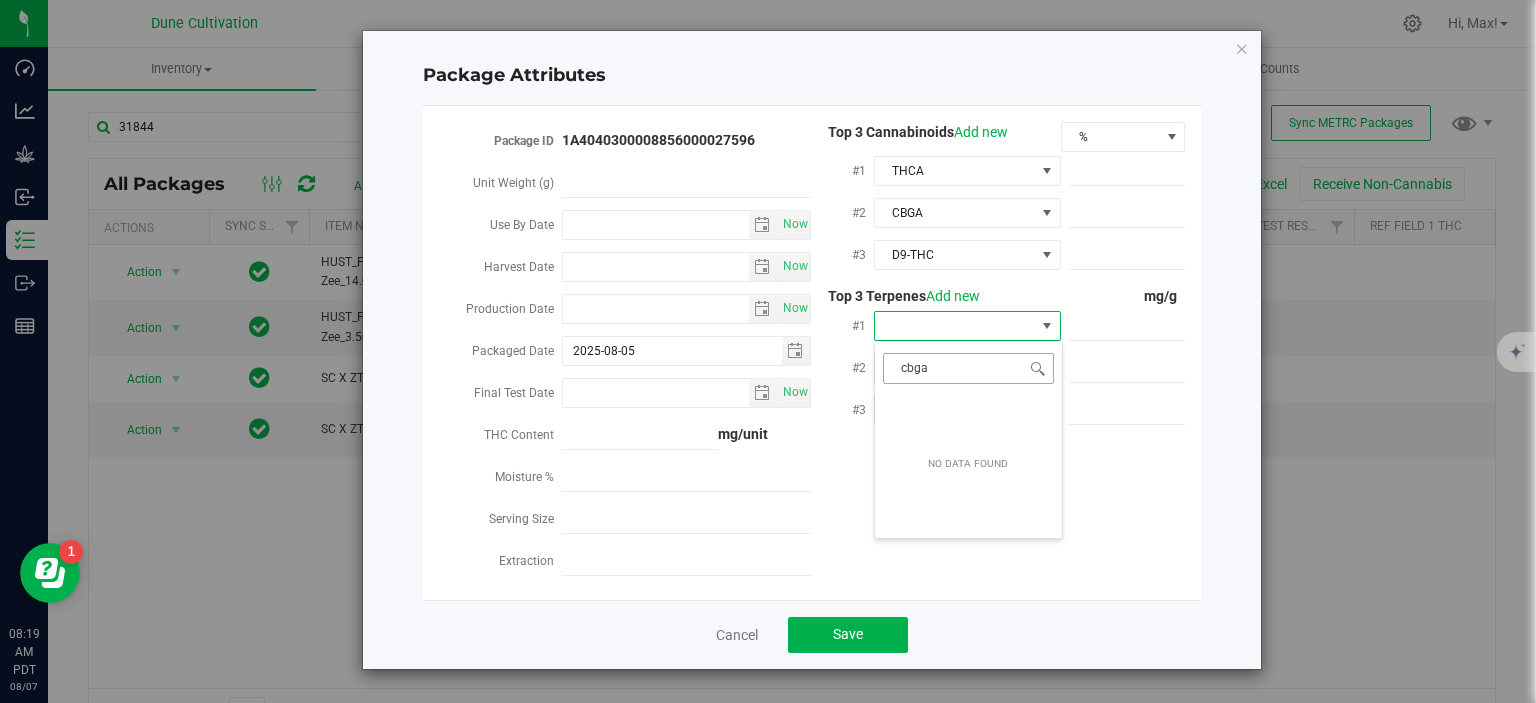 click on "cbga" at bounding box center (968, 368) 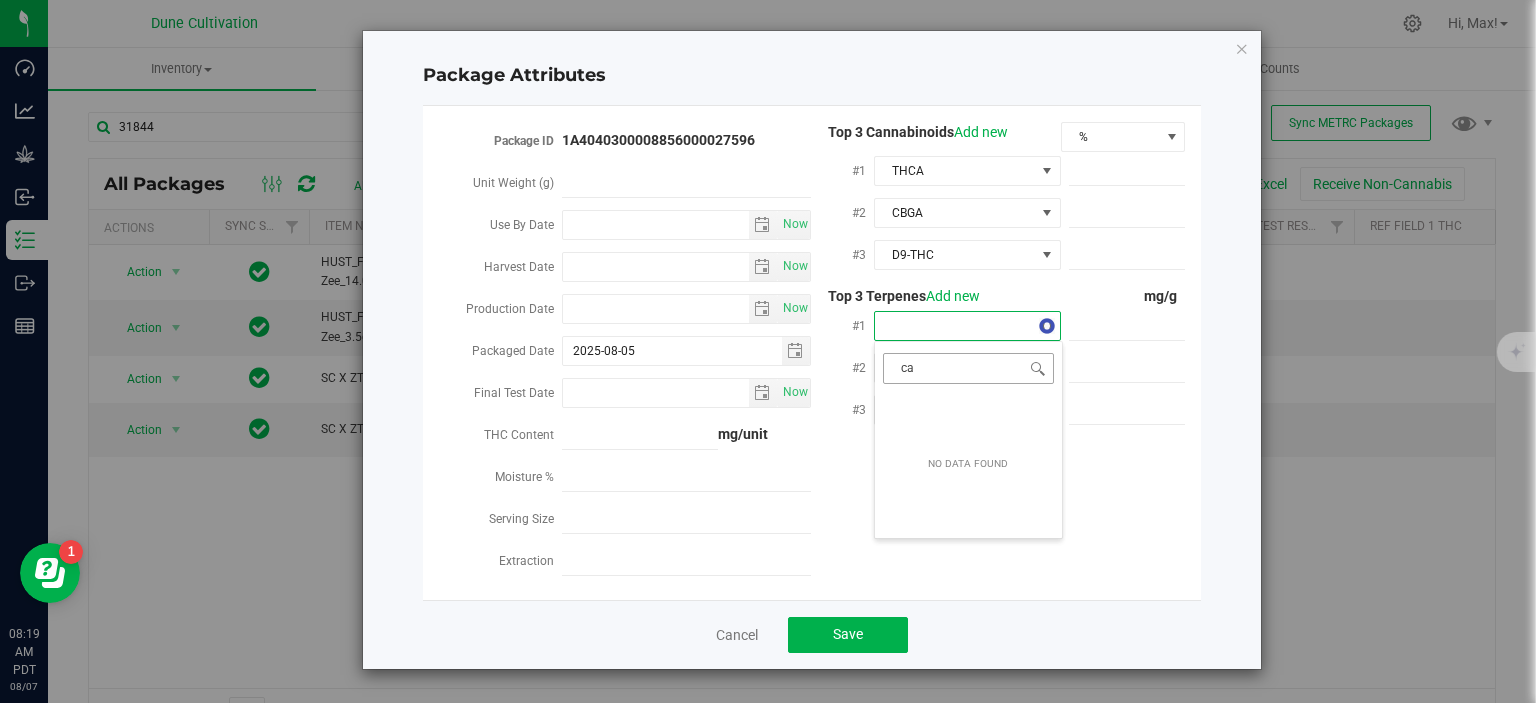 type on "car" 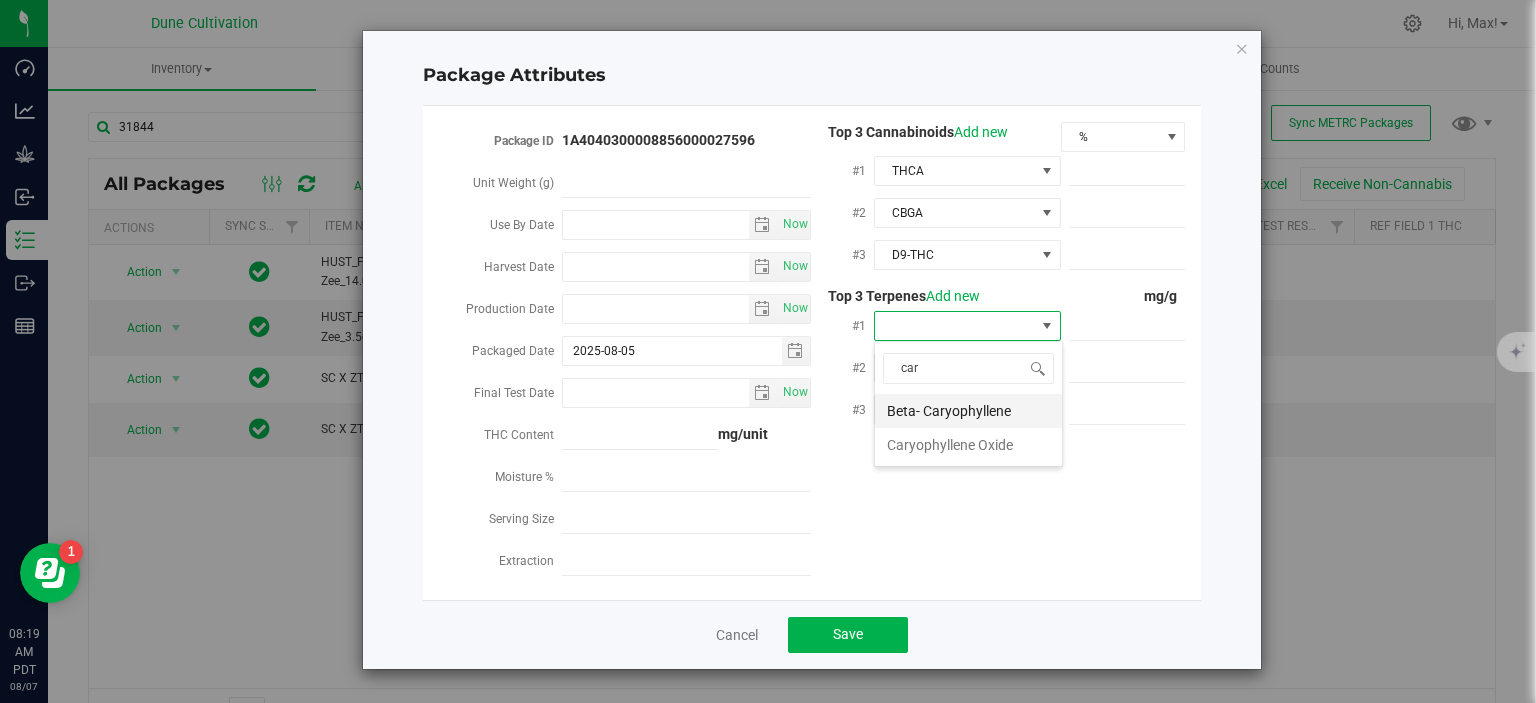 click on "Beta- Caryophyllene" at bounding box center [968, 411] 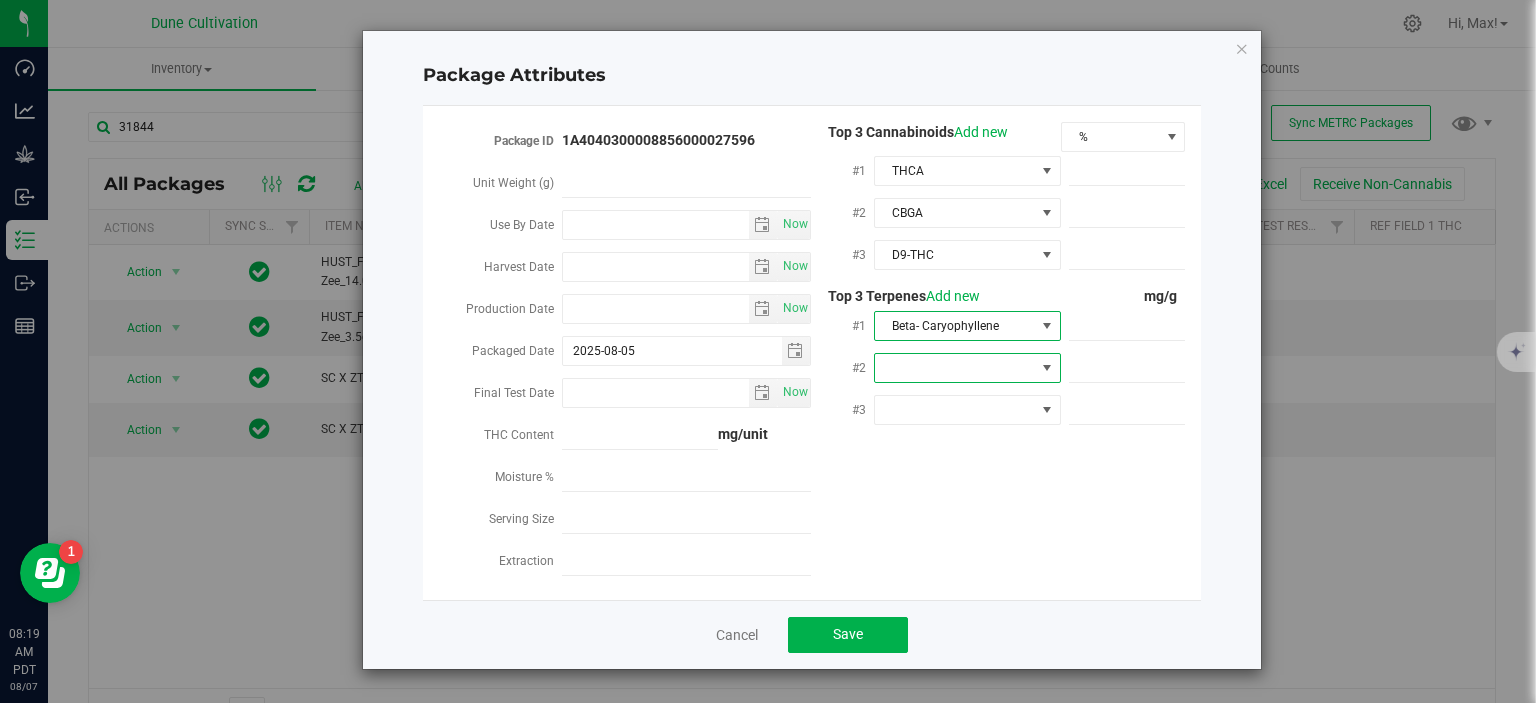 click at bounding box center (955, 368) 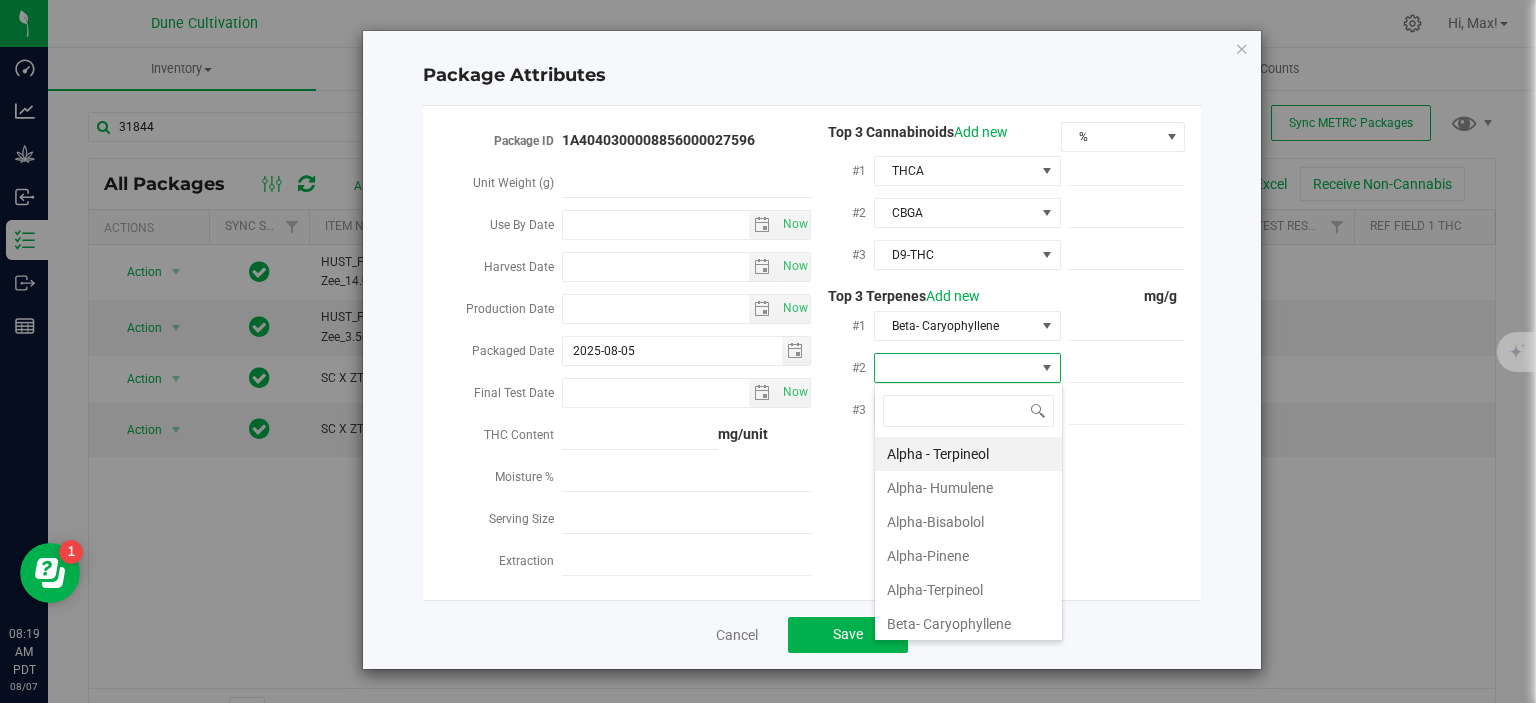 scroll, scrollTop: 99970, scrollLeft: 99812, axis: both 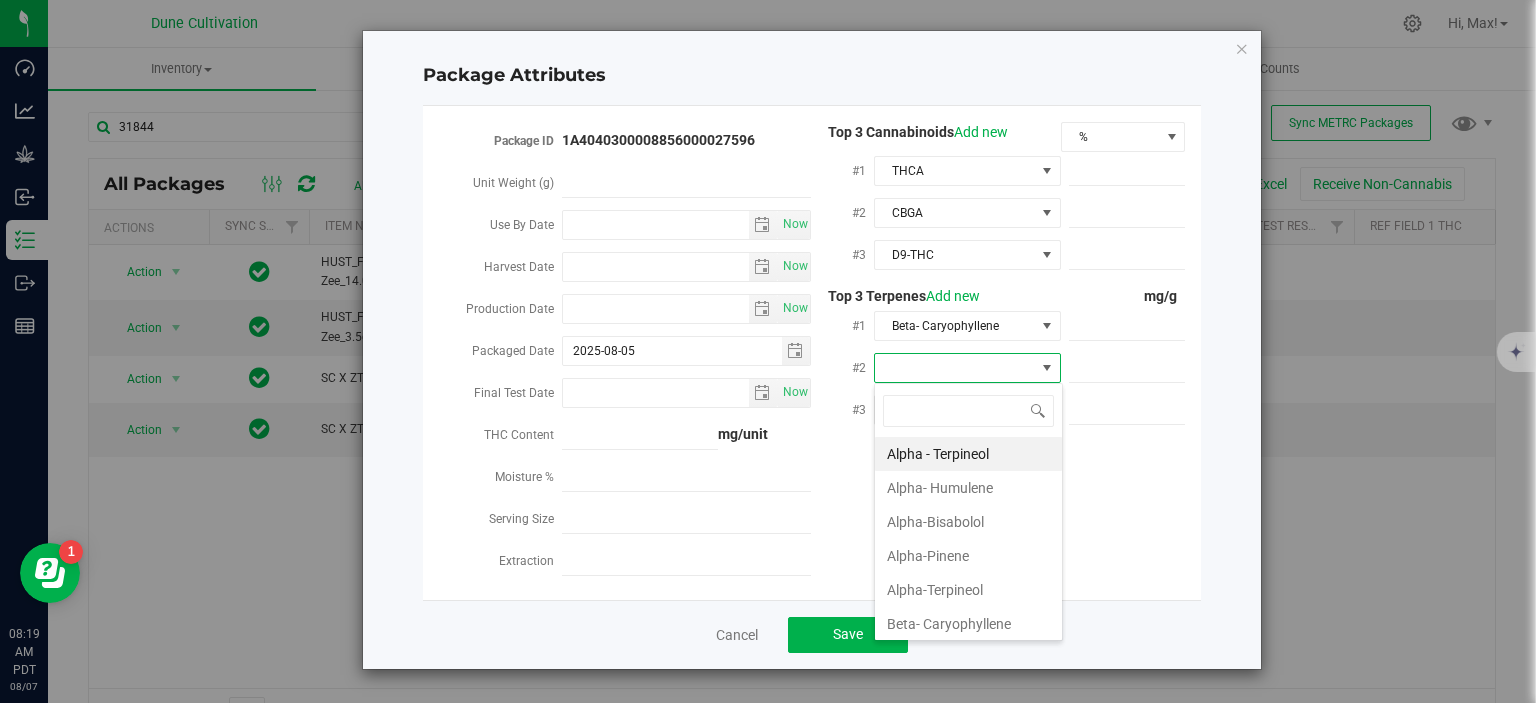click at bounding box center [955, 368] 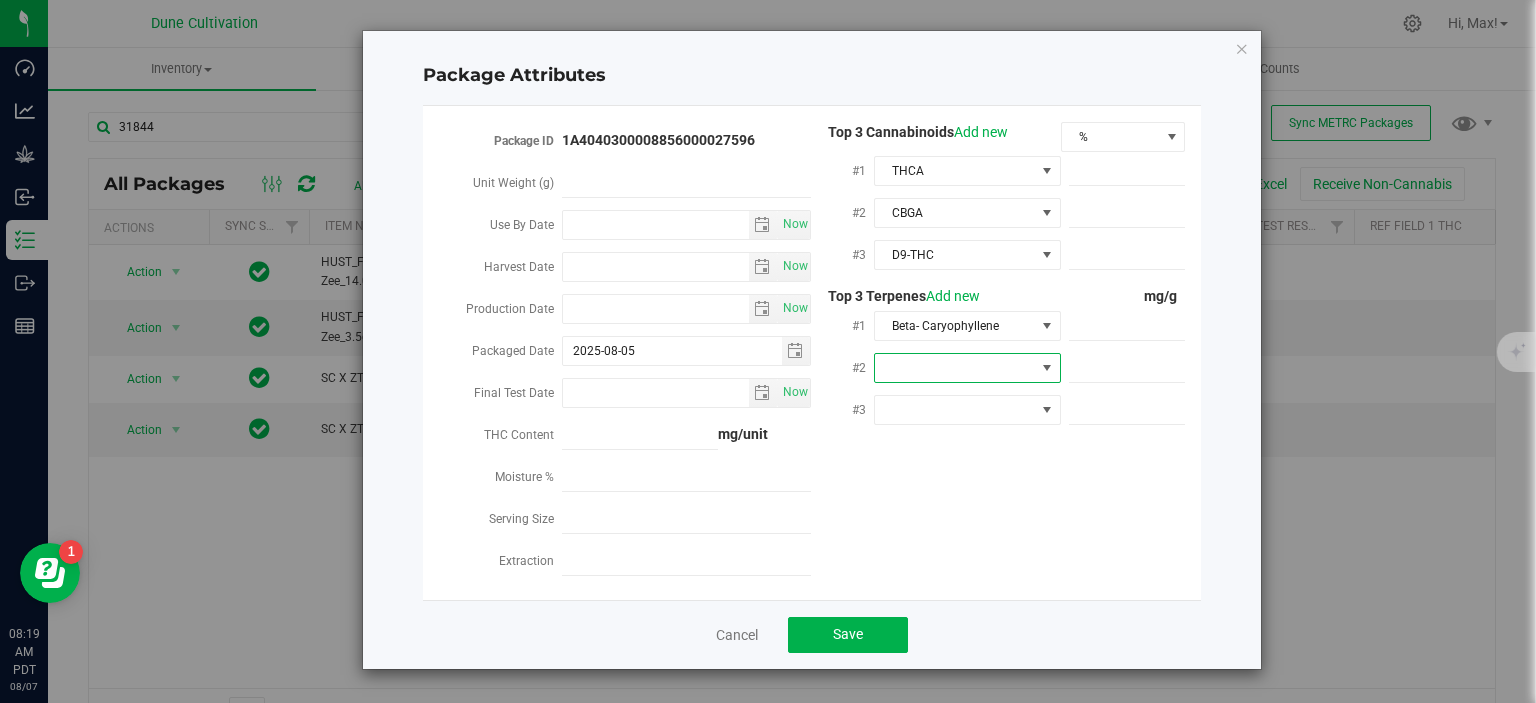 click at bounding box center (955, 368) 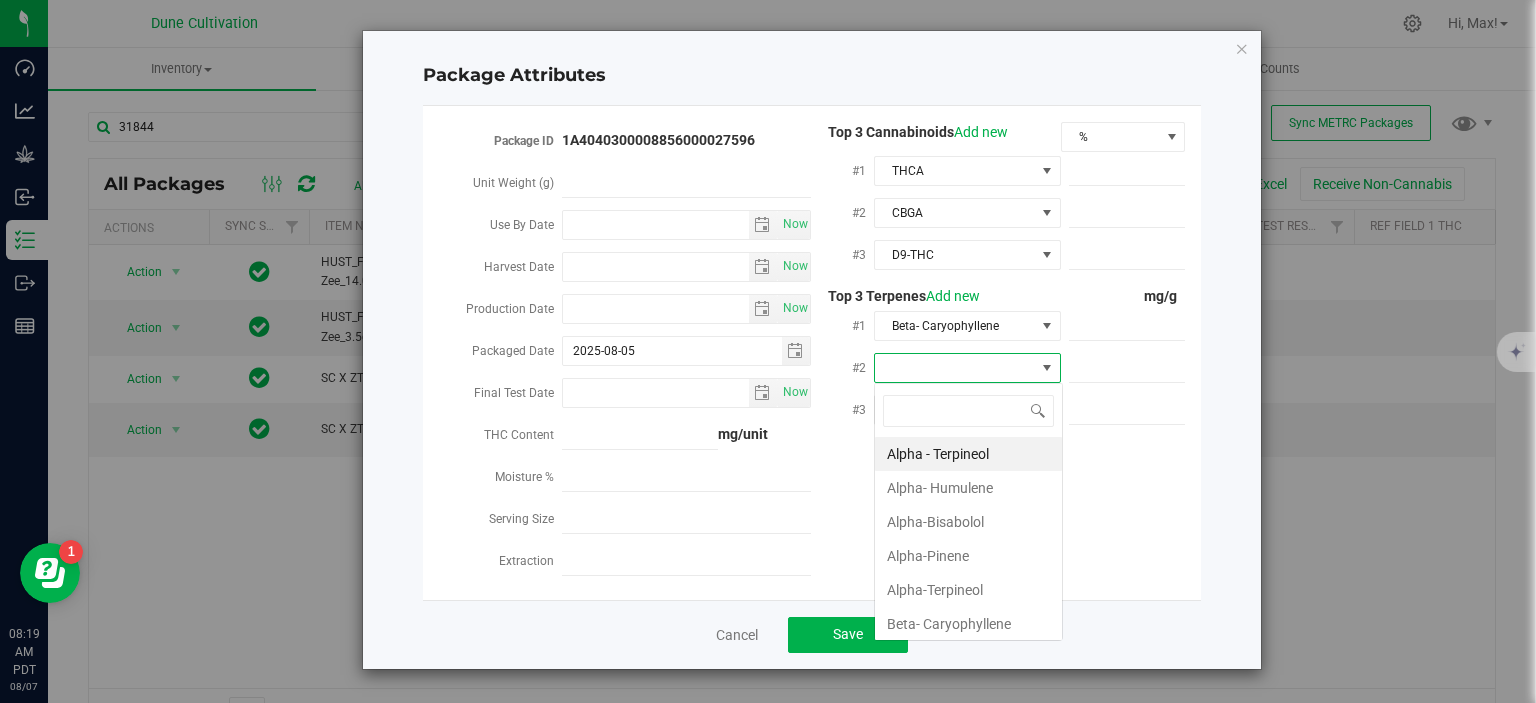 scroll, scrollTop: 99970, scrollLeft: 99812, axis: both 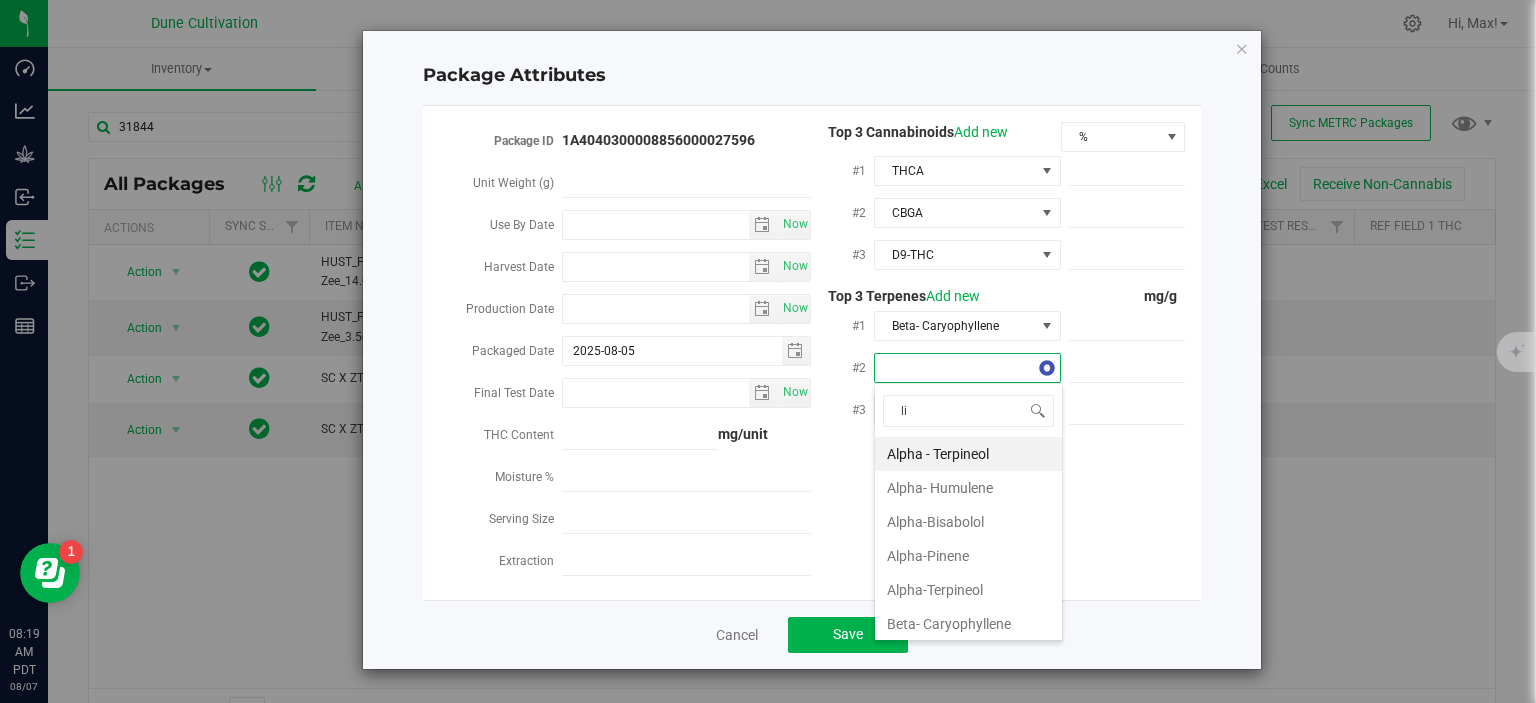 type on "lin" 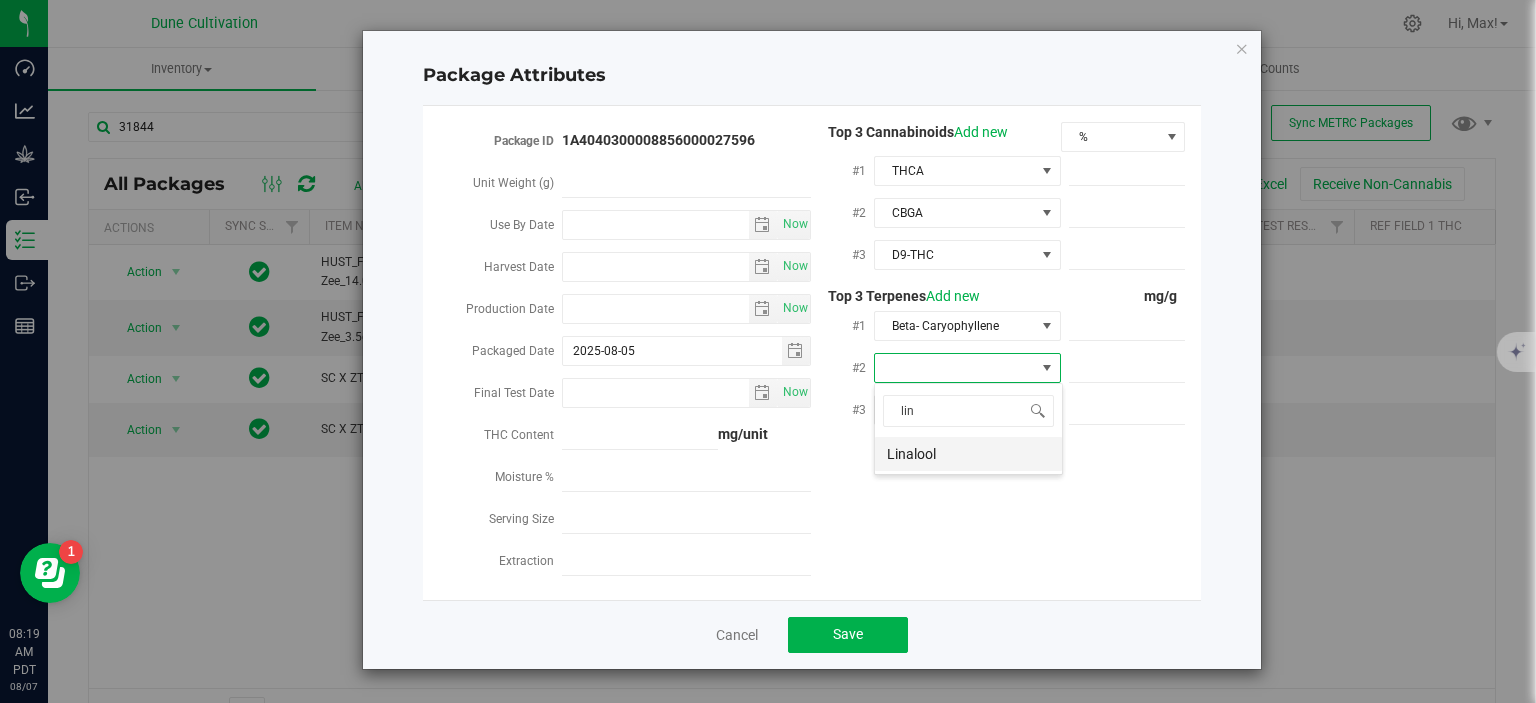 click on "Linalool" at bounding box center [968, 454] 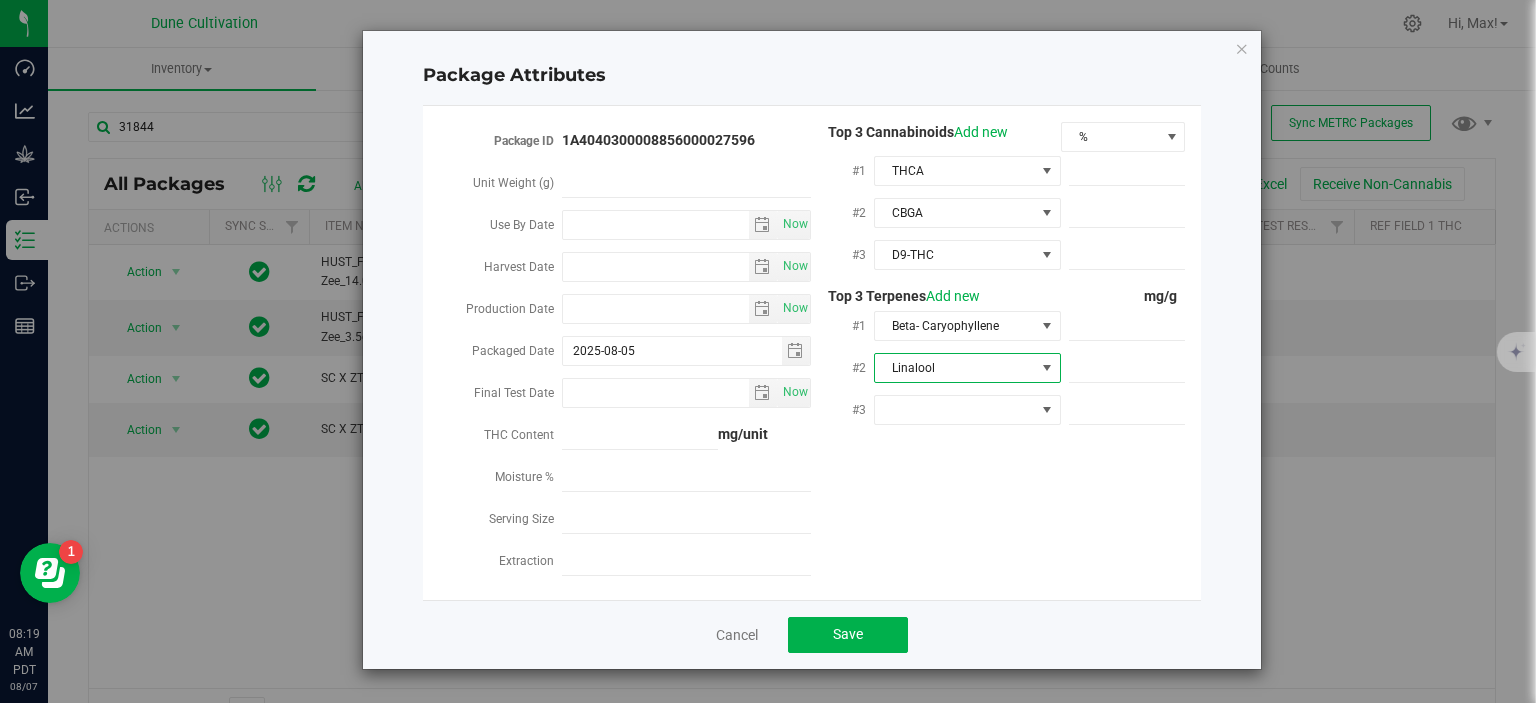 click at bounding box center (967, 409) 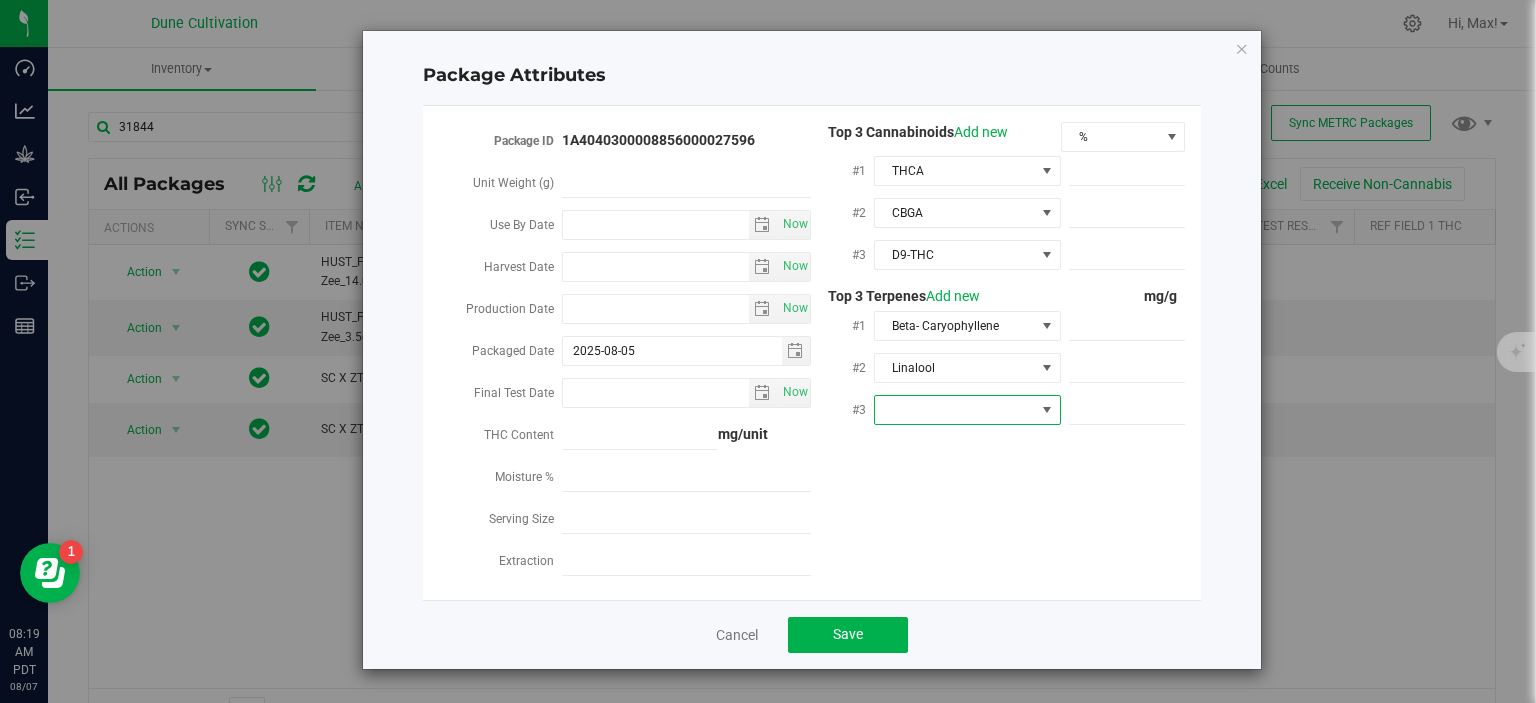 click at bounding box center (955, 410) 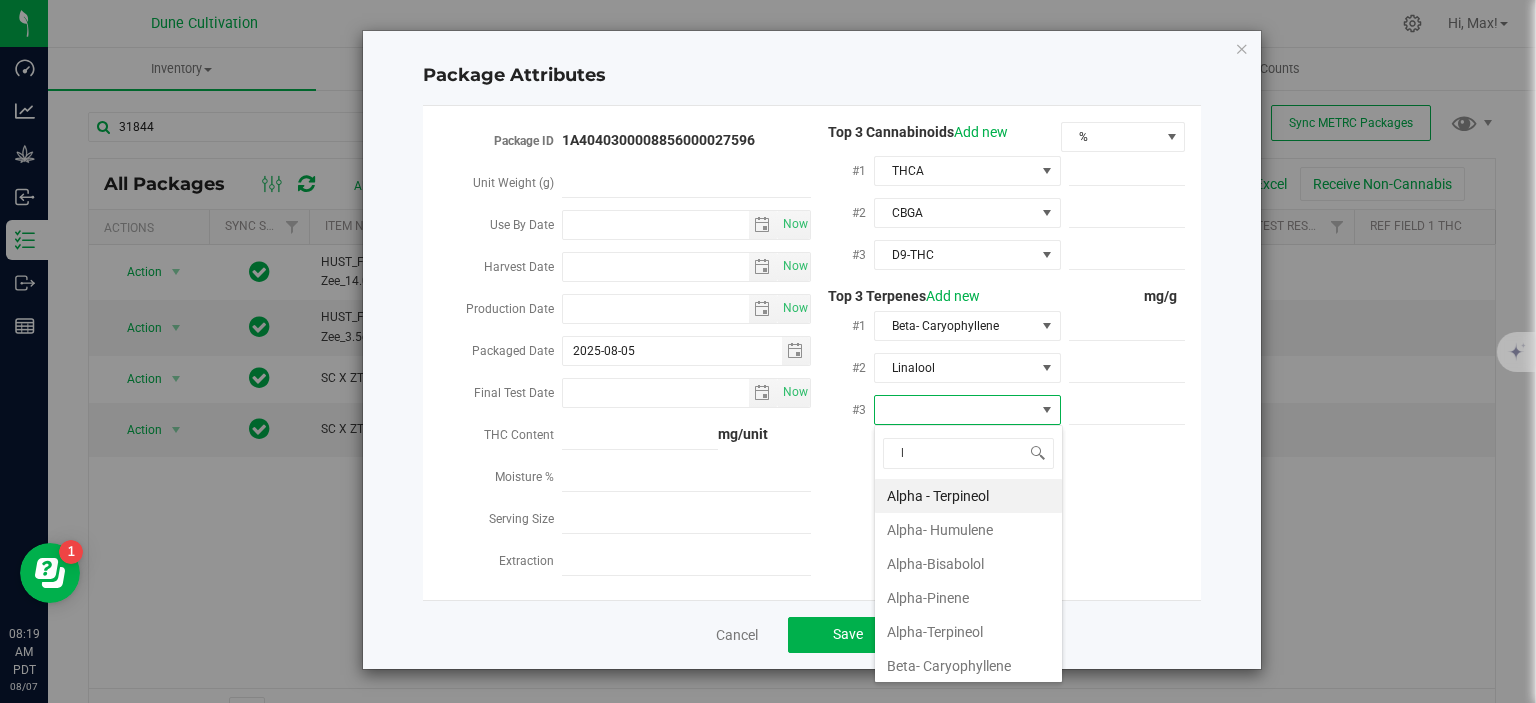 scroll, scrollTop: 99970, scrollLeft: 99812, axis: both 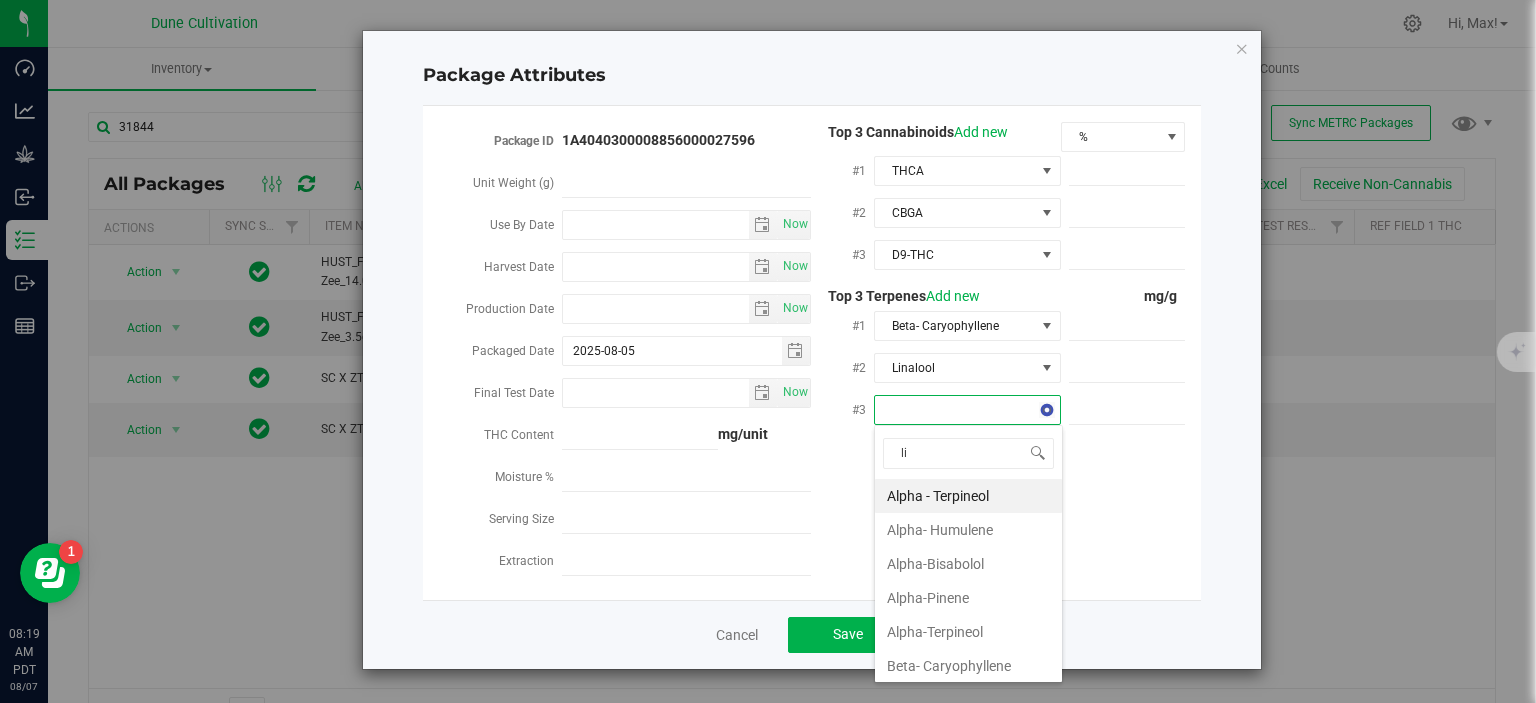 type on "lim" 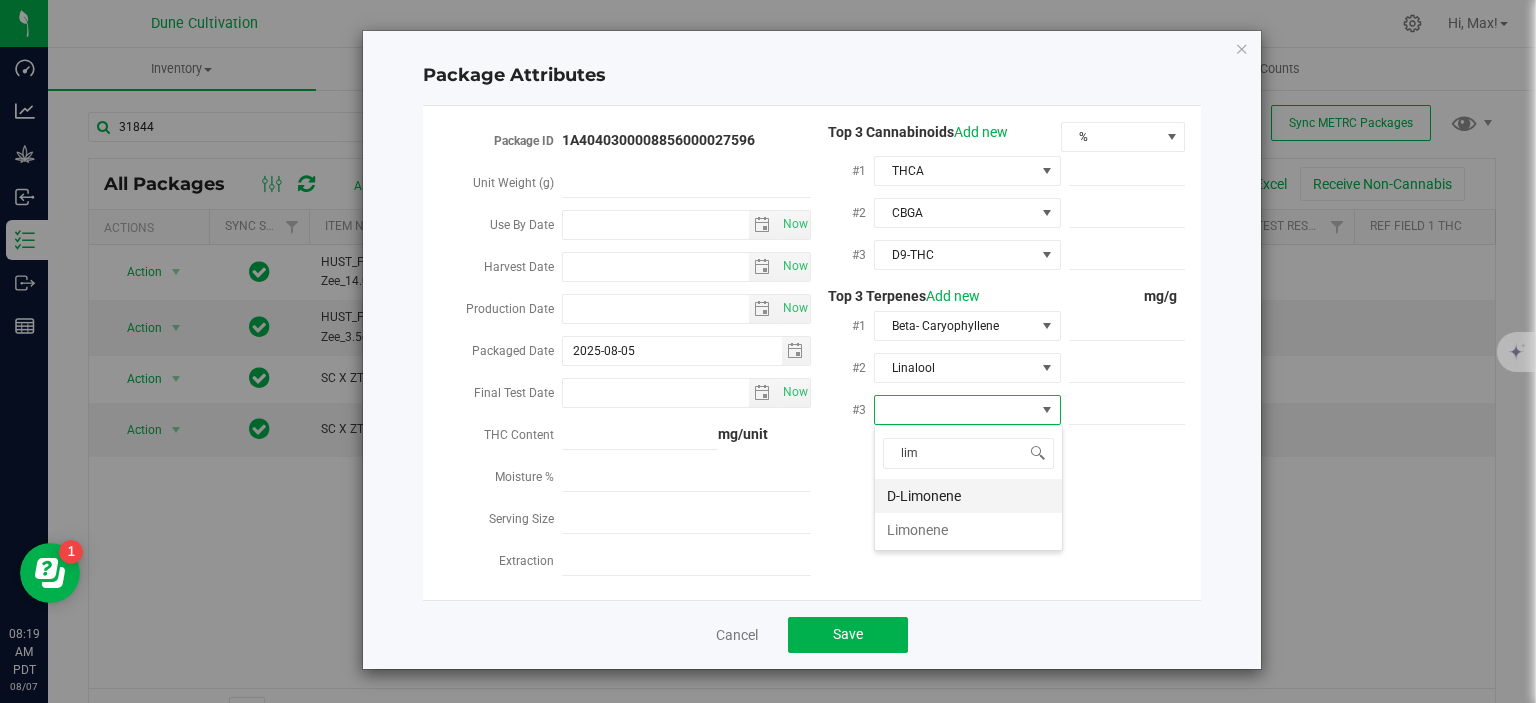 click on "D-Limonene" at bounding box center (968, 496) 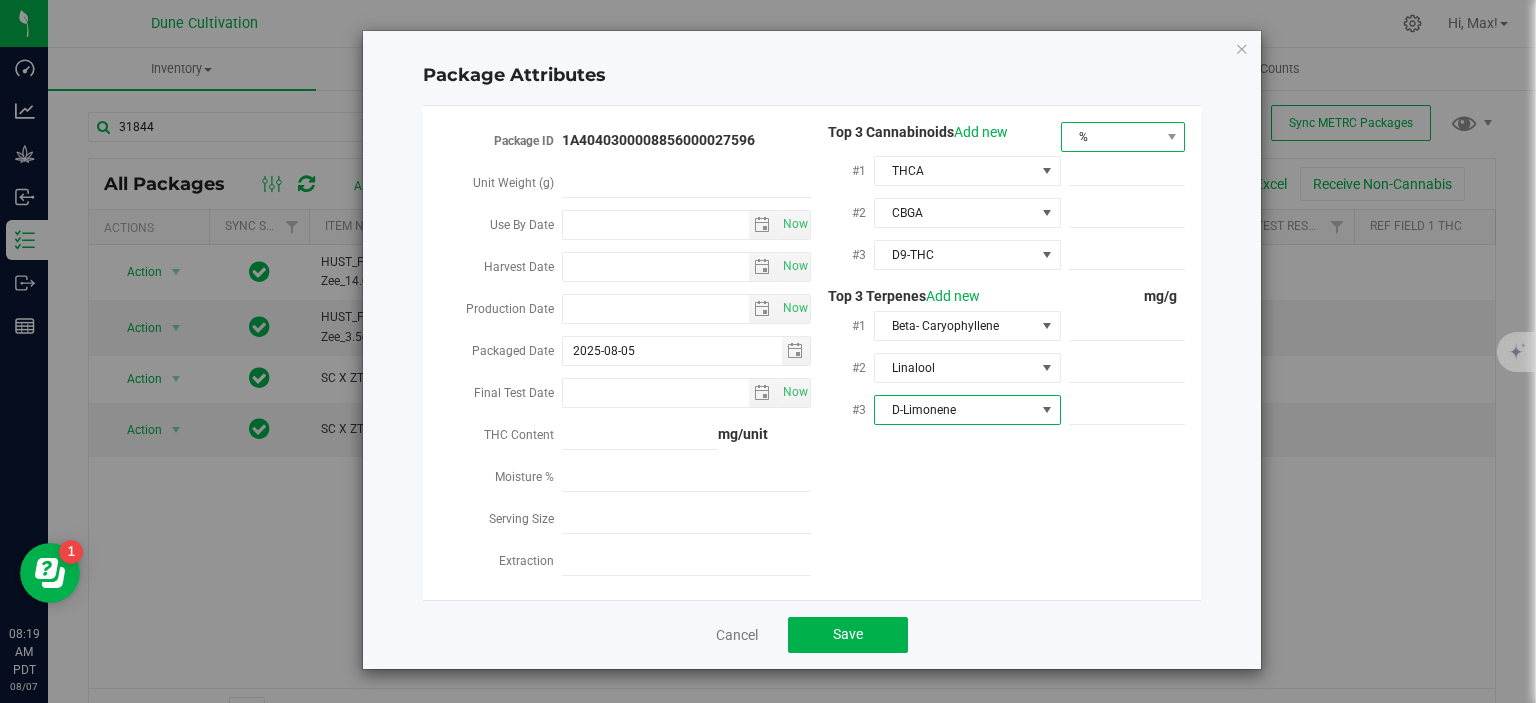 click on "%" at bounding box center [1111, 137] 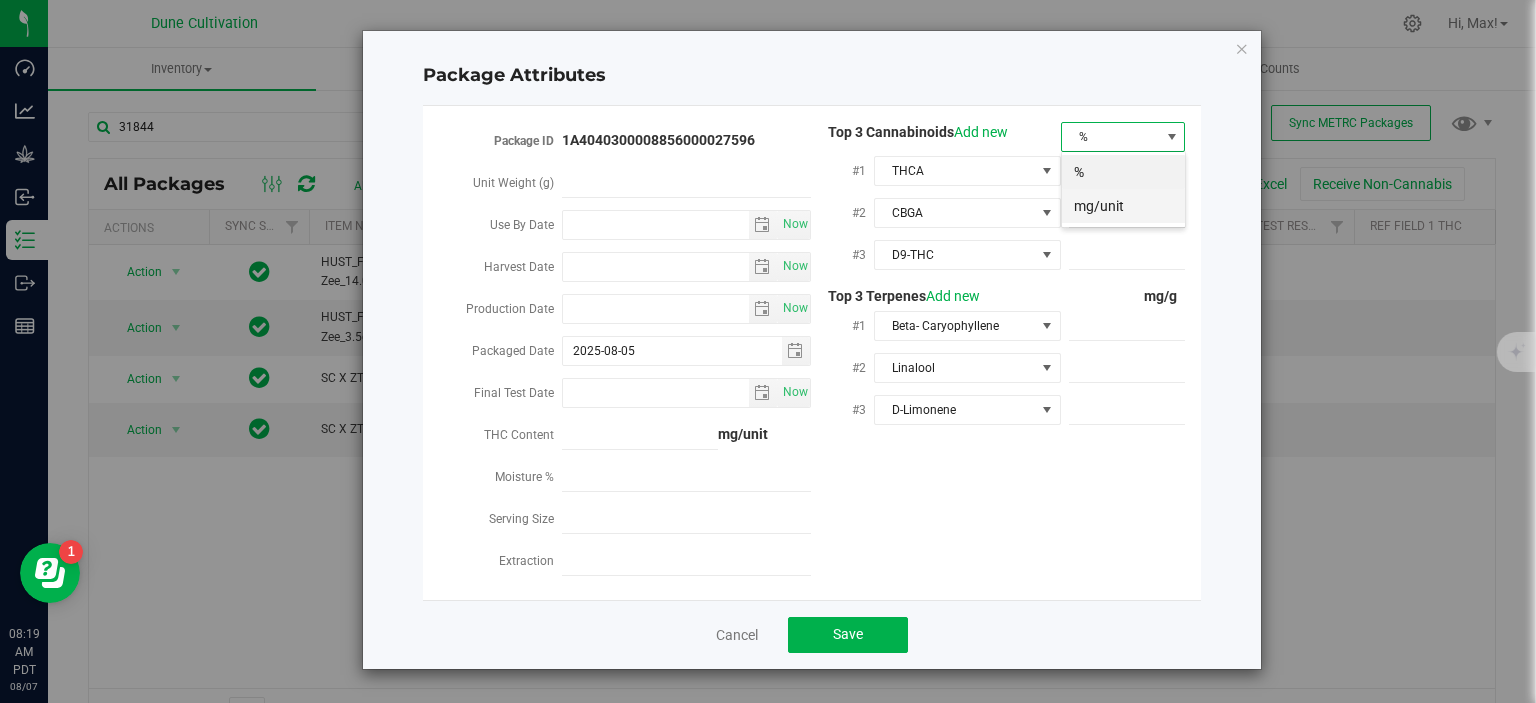 scroll, scrollTop: 99970, scrollLeft: 99875, axis: both 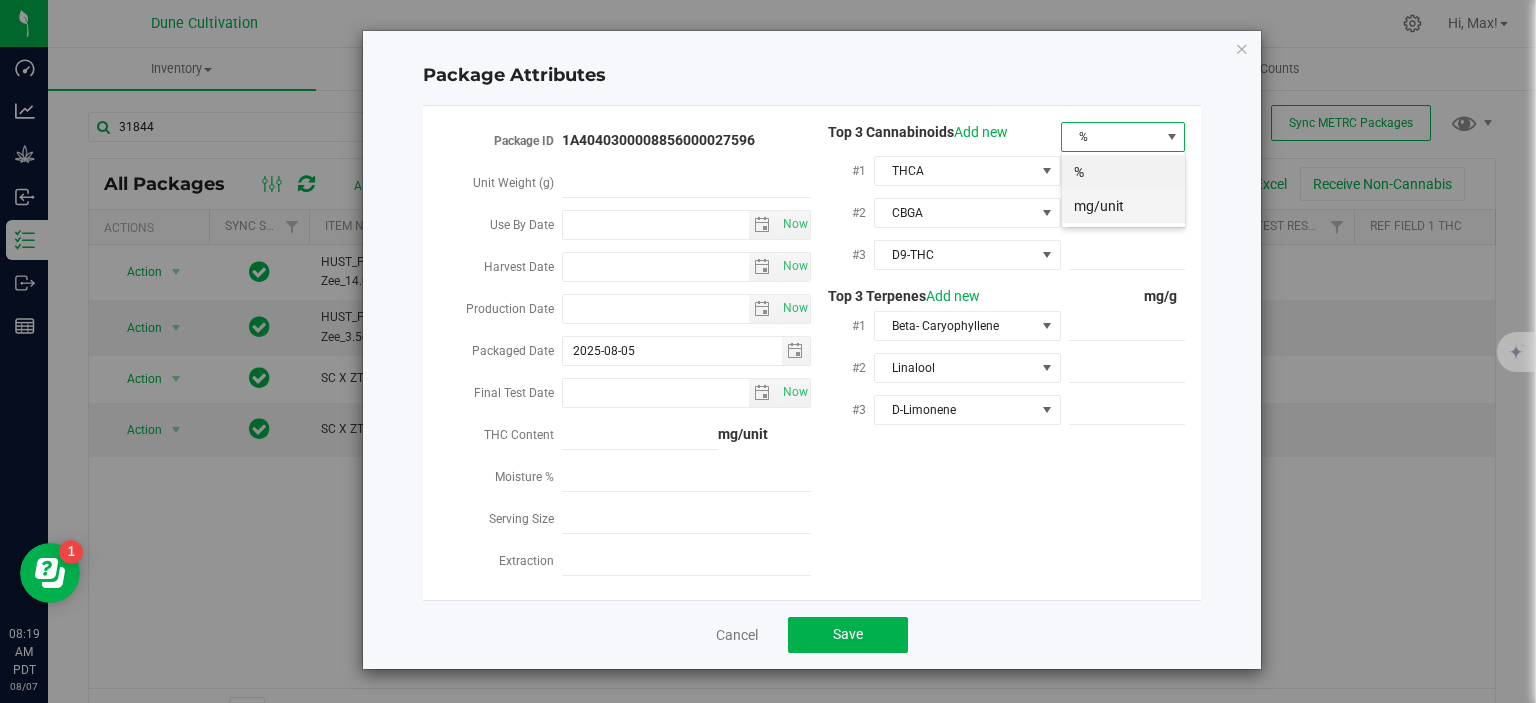 click on "mg/unit" at bounding box center [1123, 206] 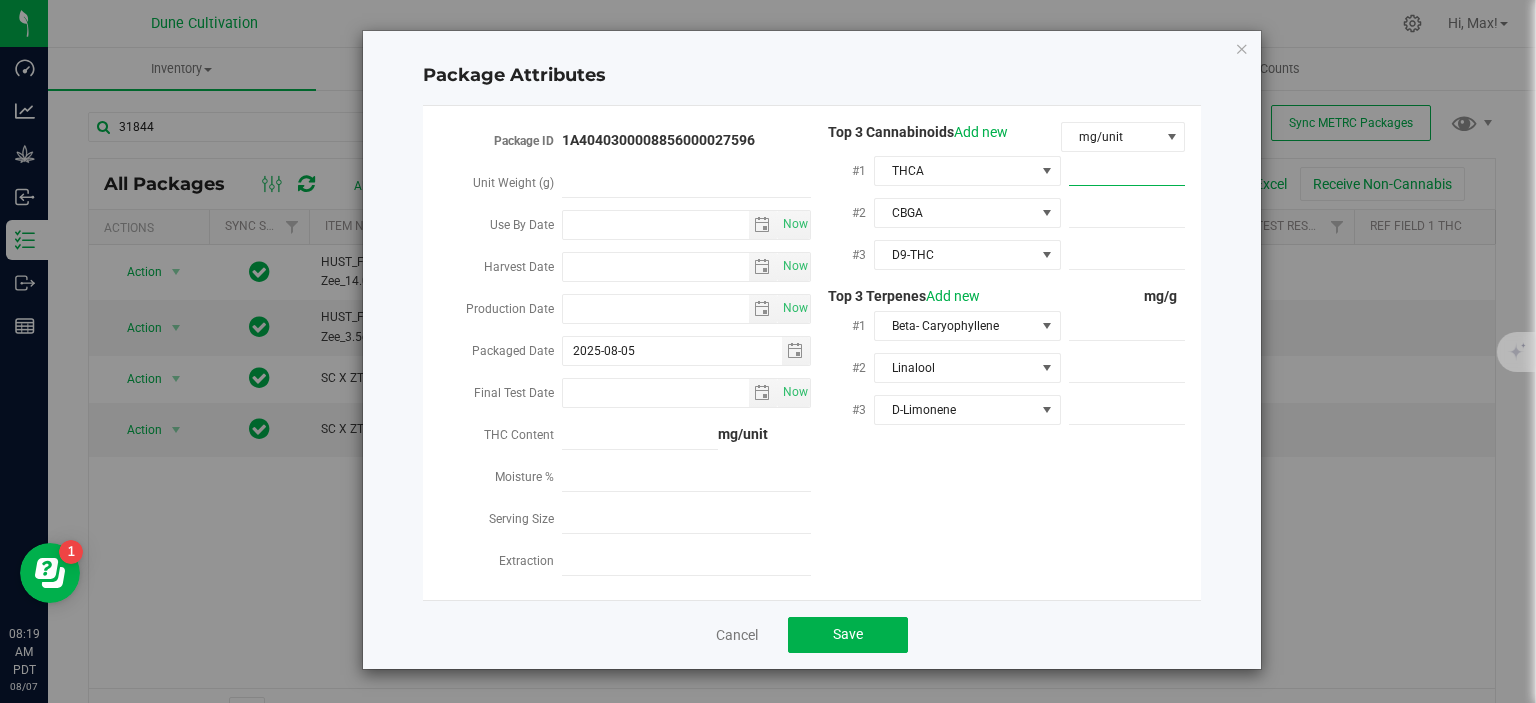 click at bounding box center [1127, 171] 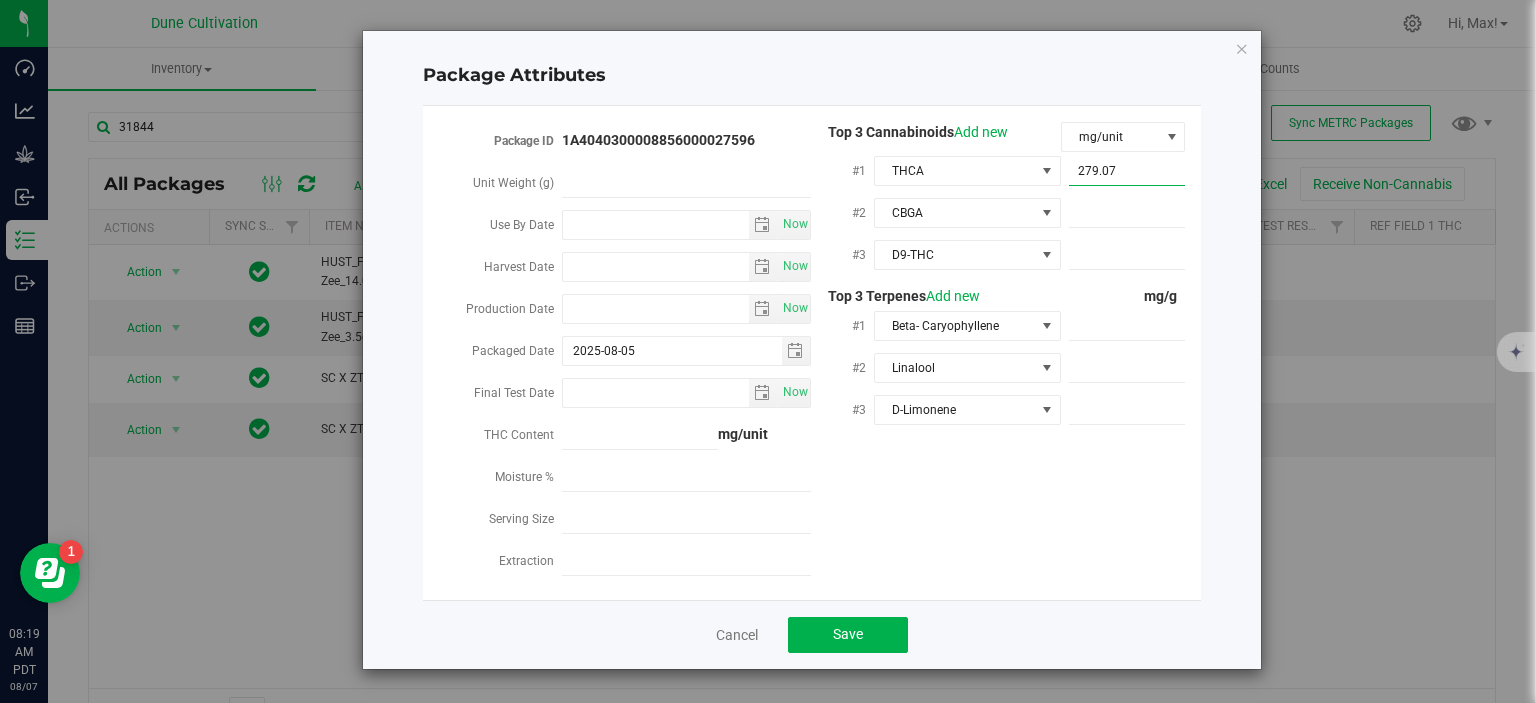 type on "279.075" 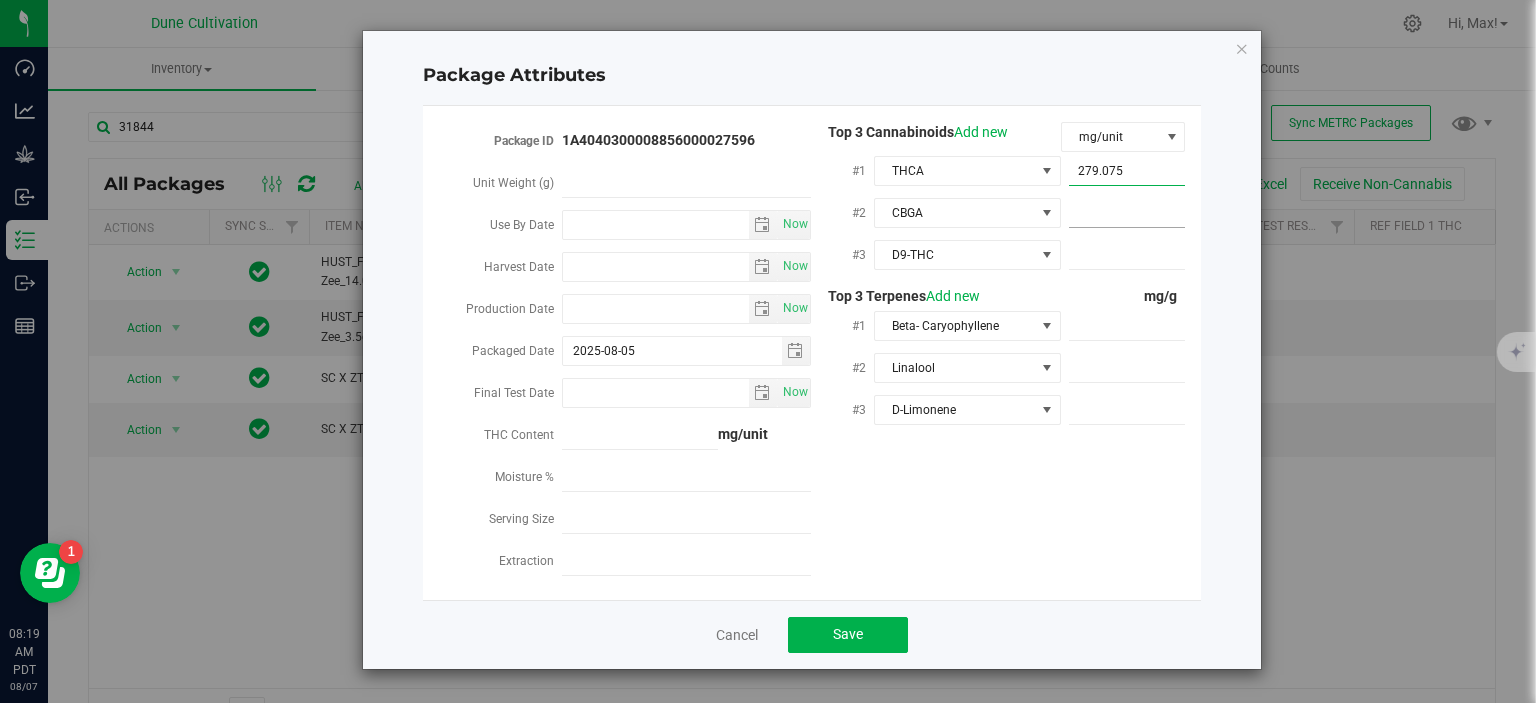 type on "279.0750" 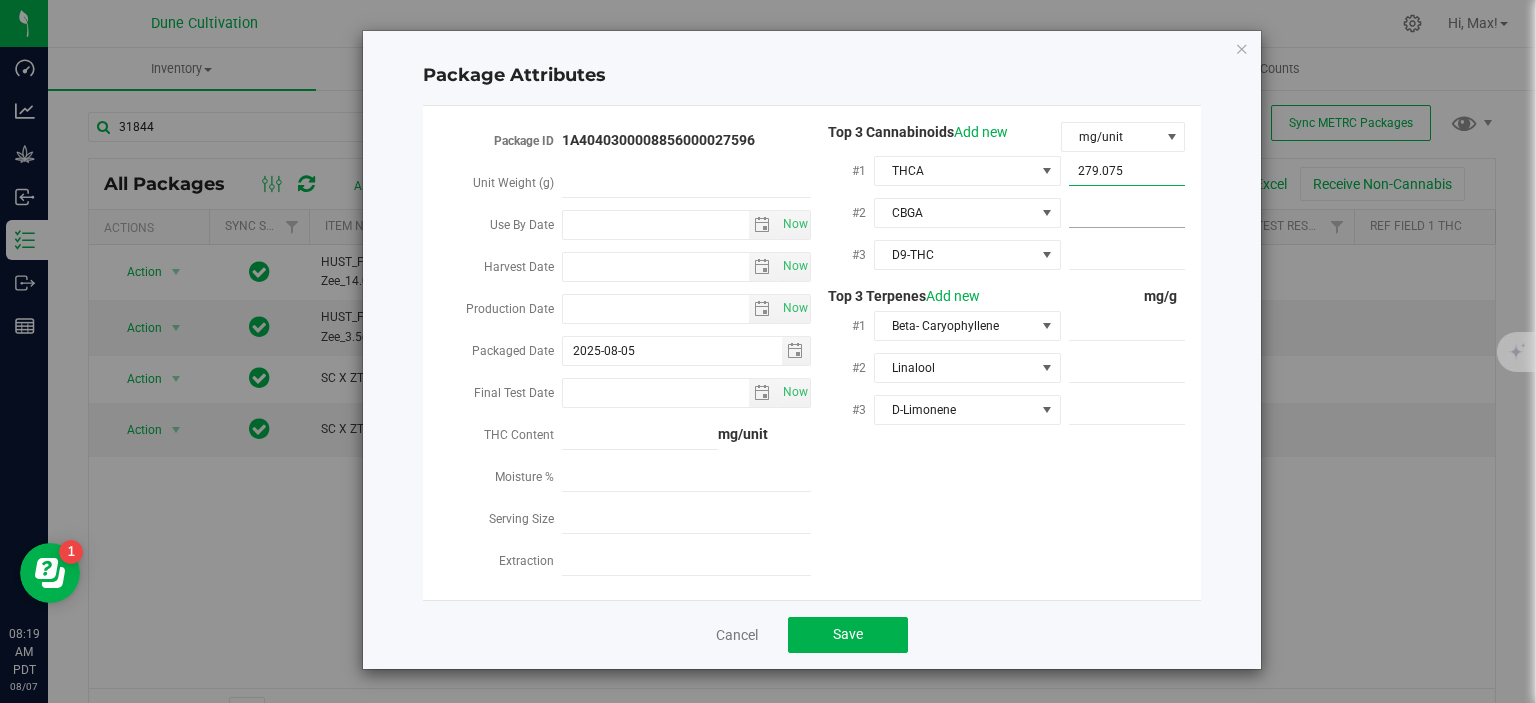 click at bounding box center (1127, 213) 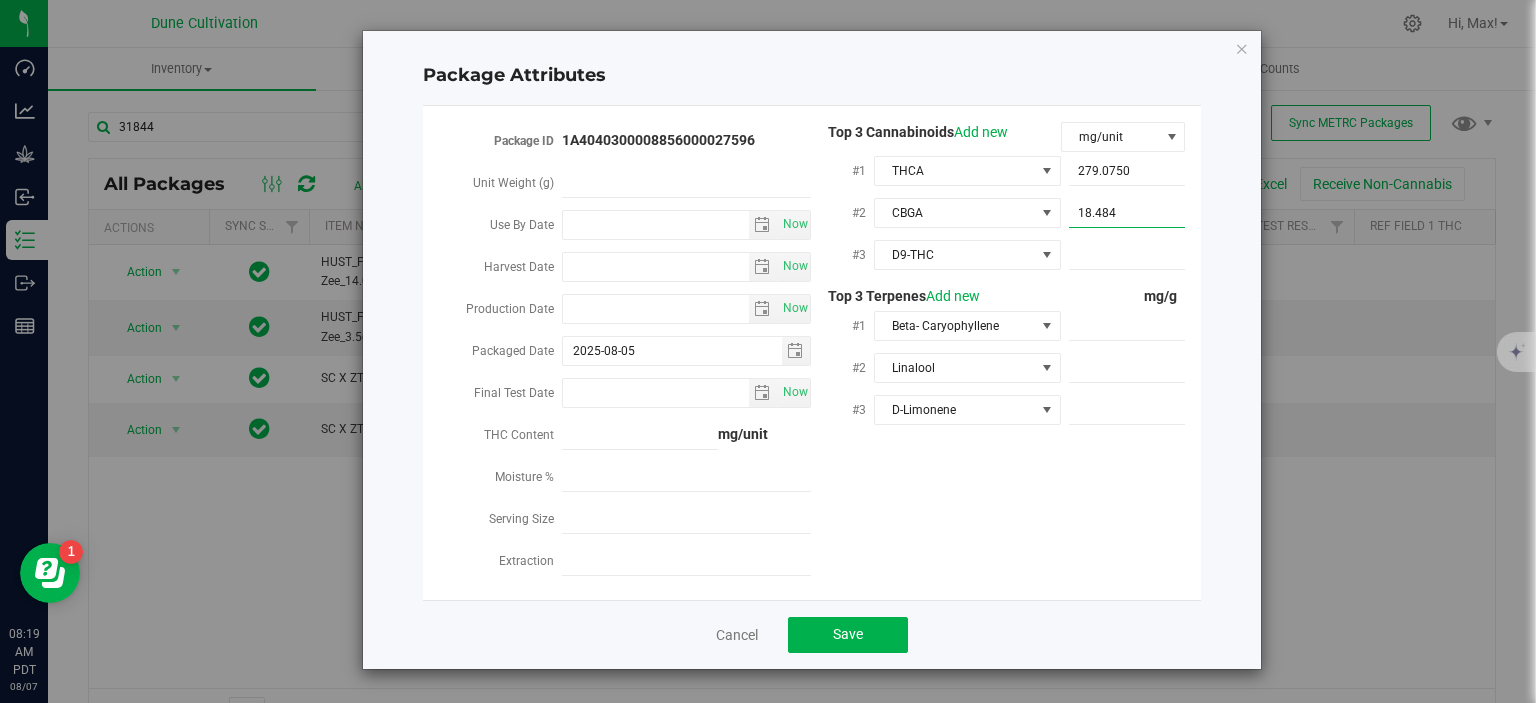 type on "18.4848" 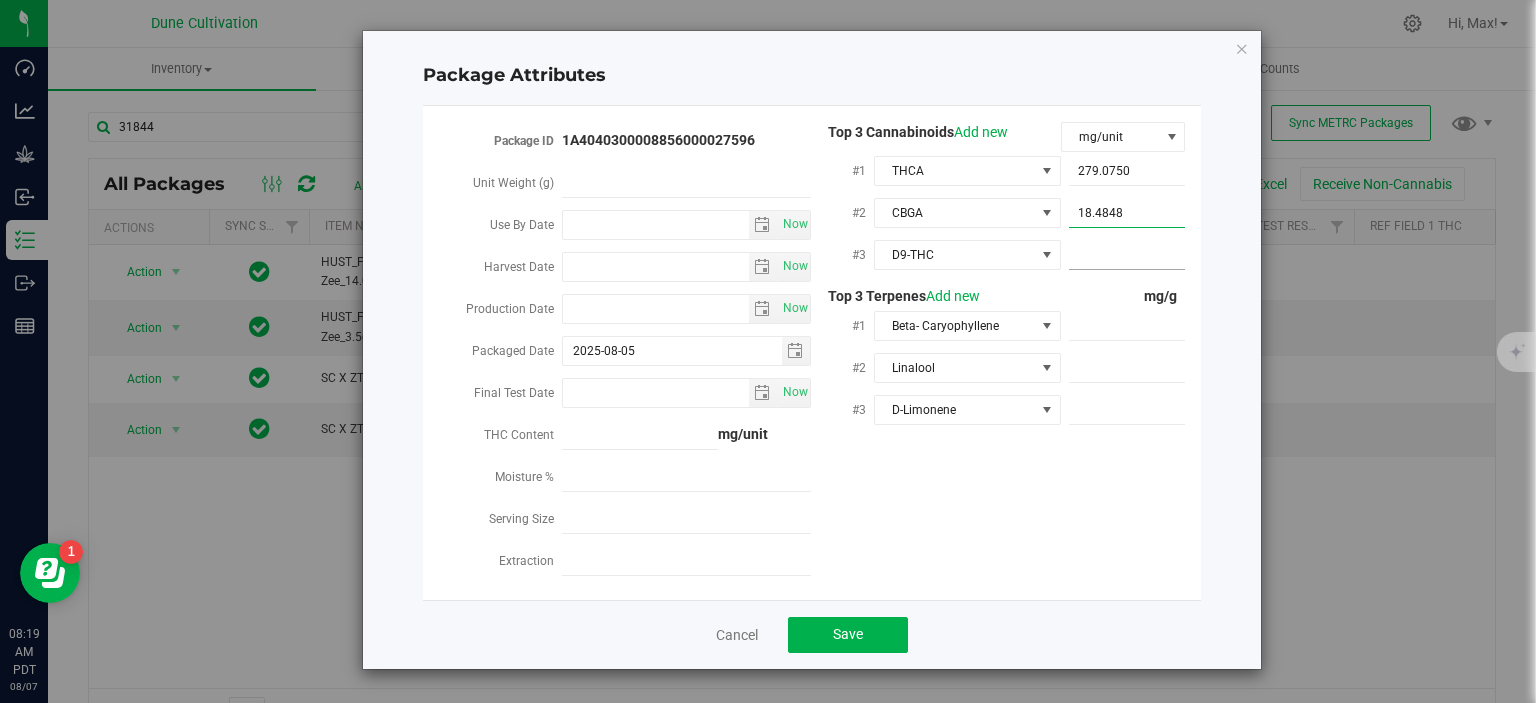 type on "18.4848" 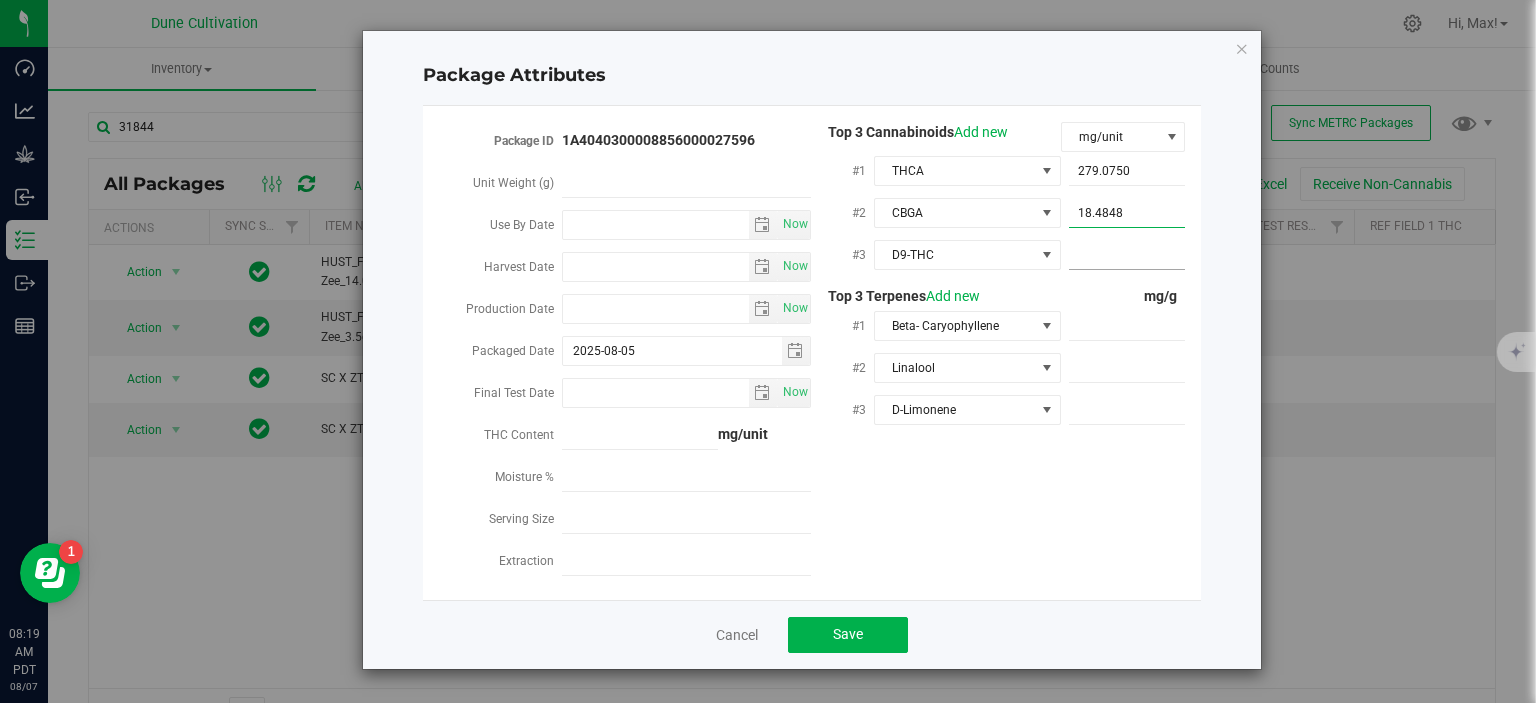 click at bounding box center [1127, 255] 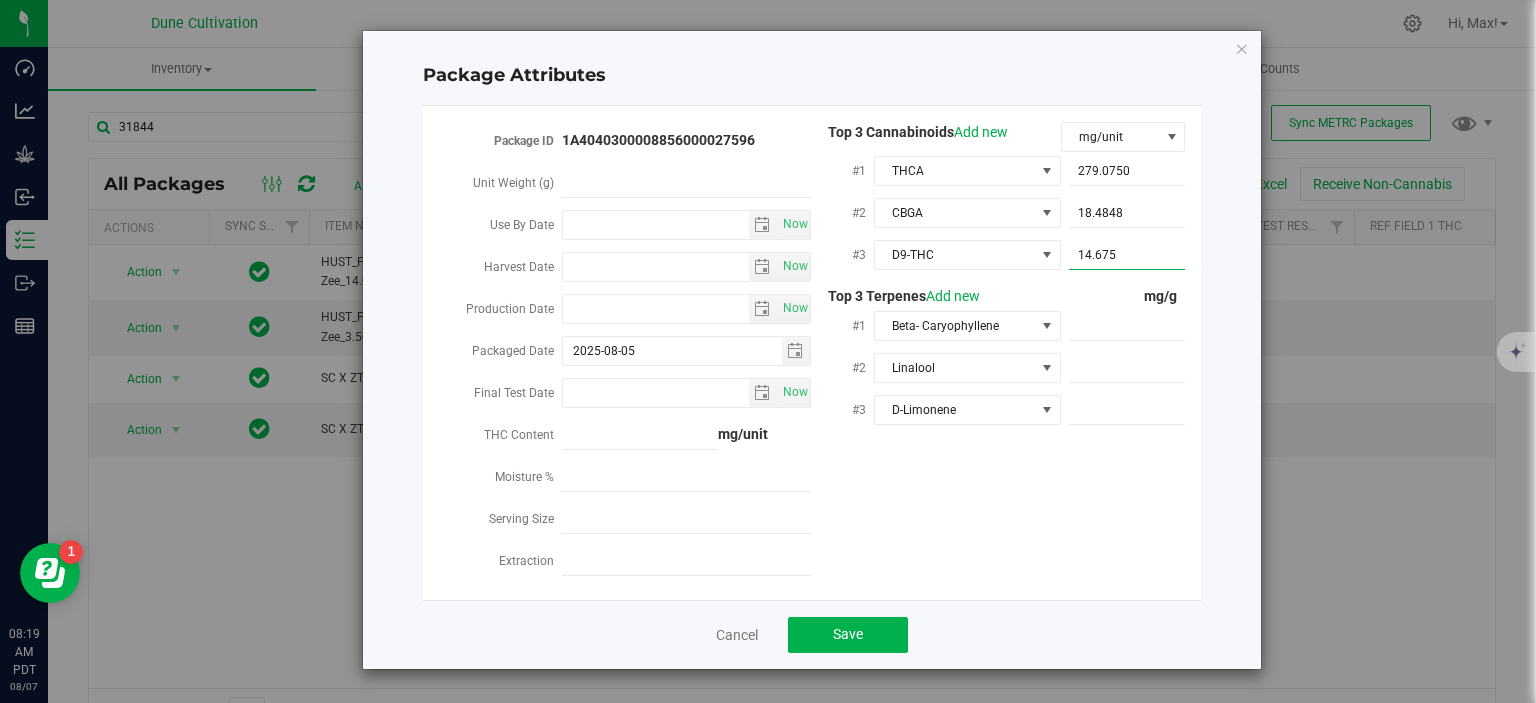 type on "14.6758" 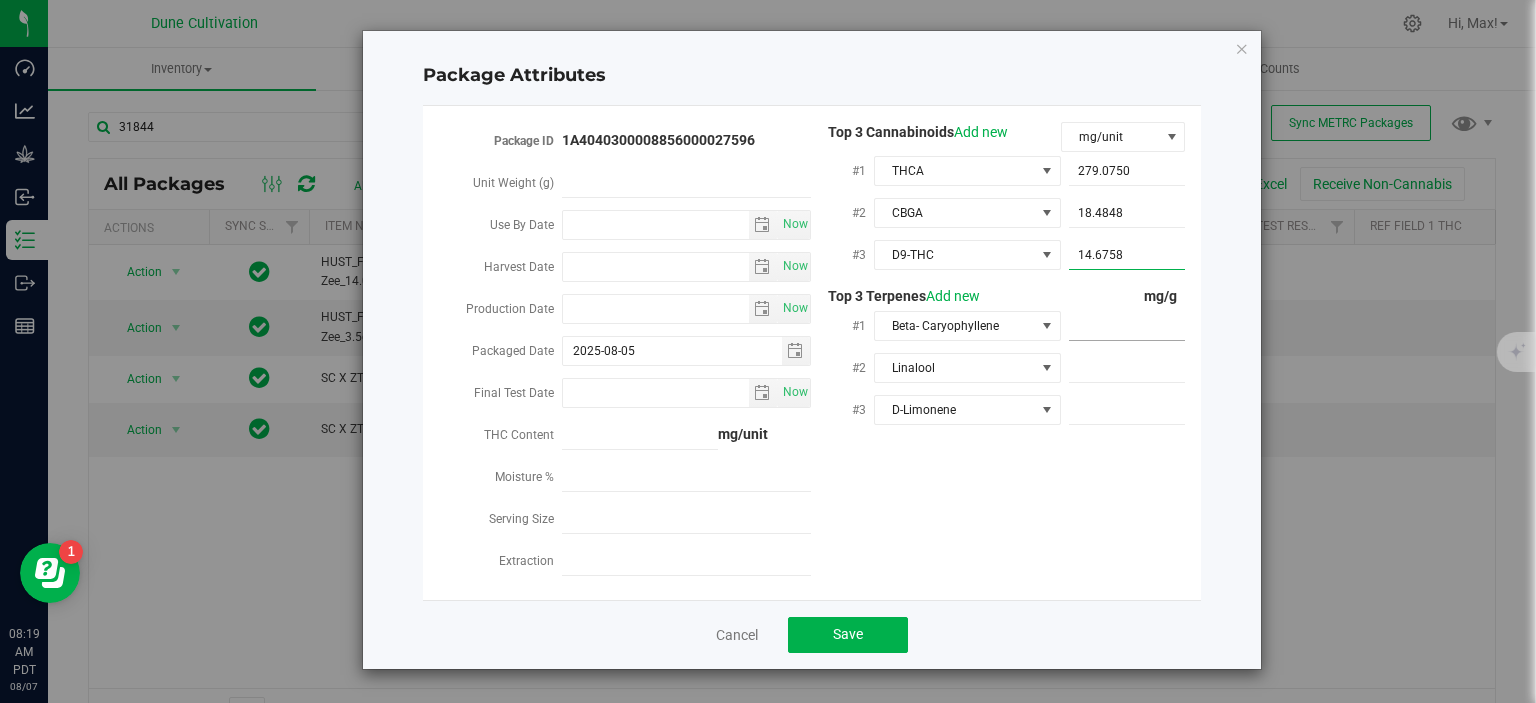 type on "14.6758" 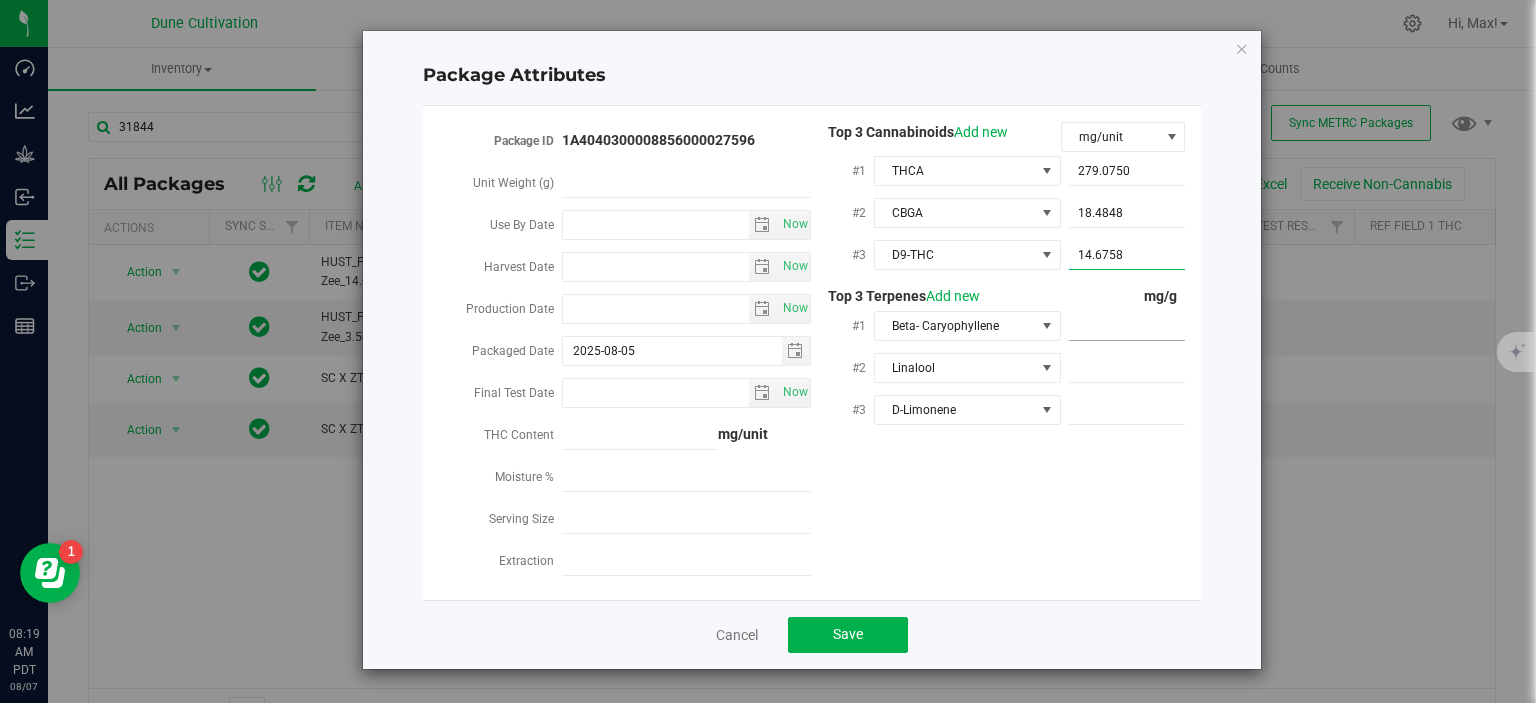 click at bounding box center [1127, 326] 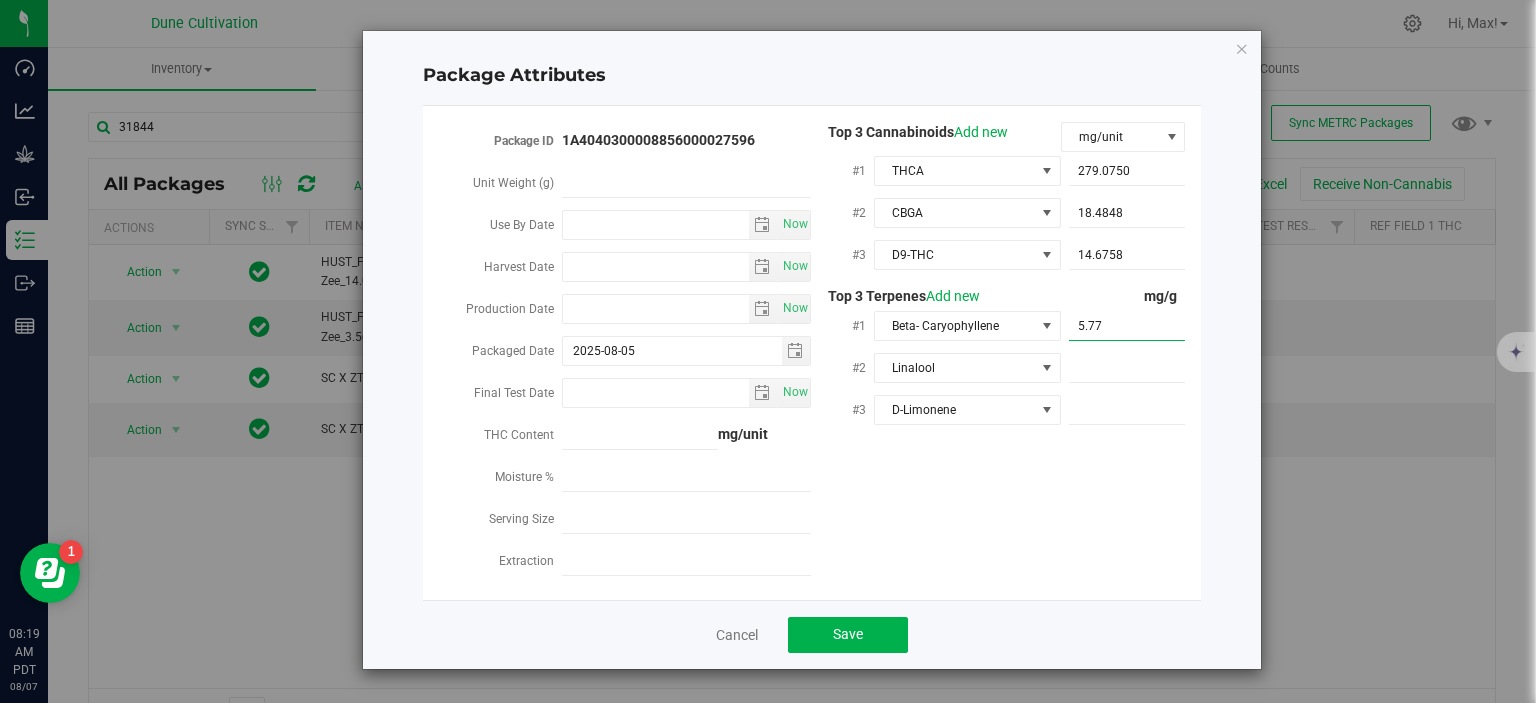 type on "5.778" 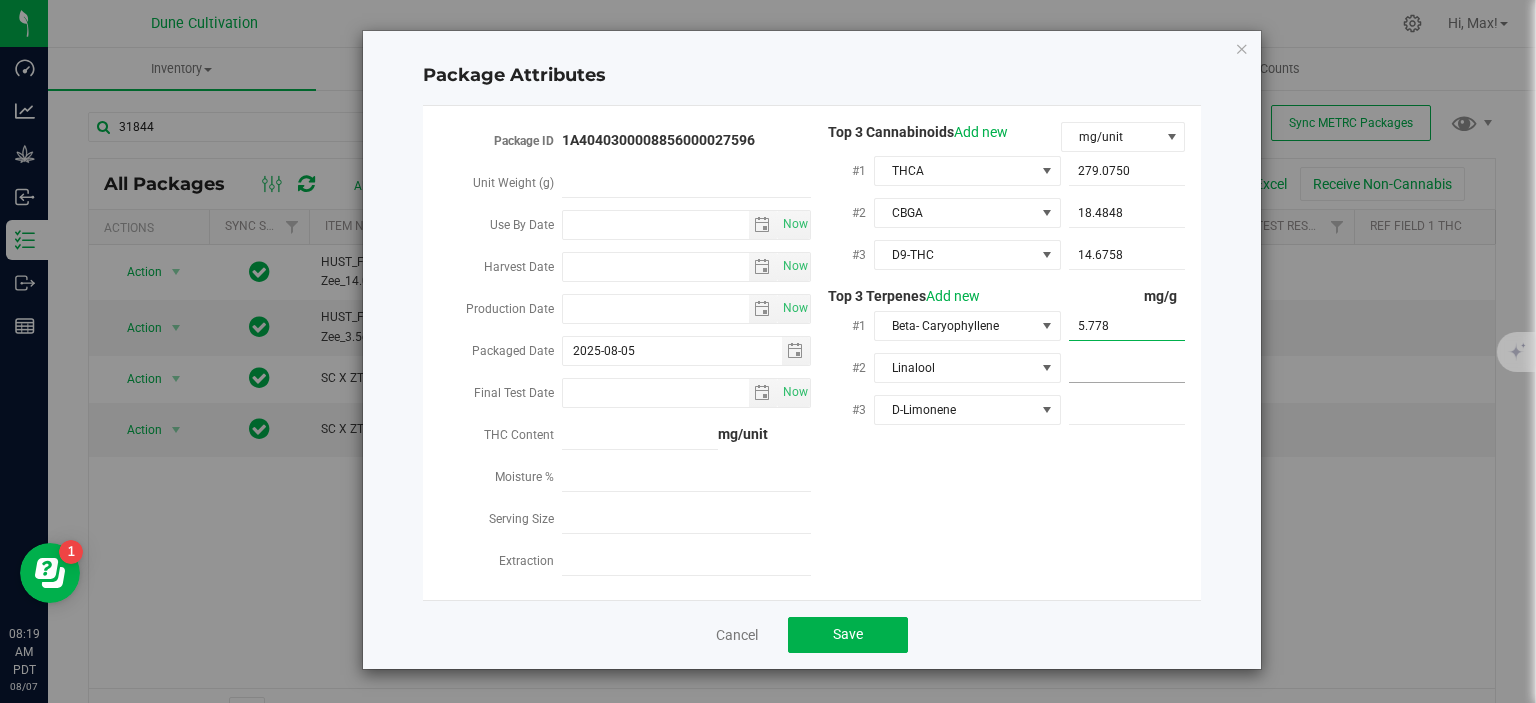 type on "5.7780" 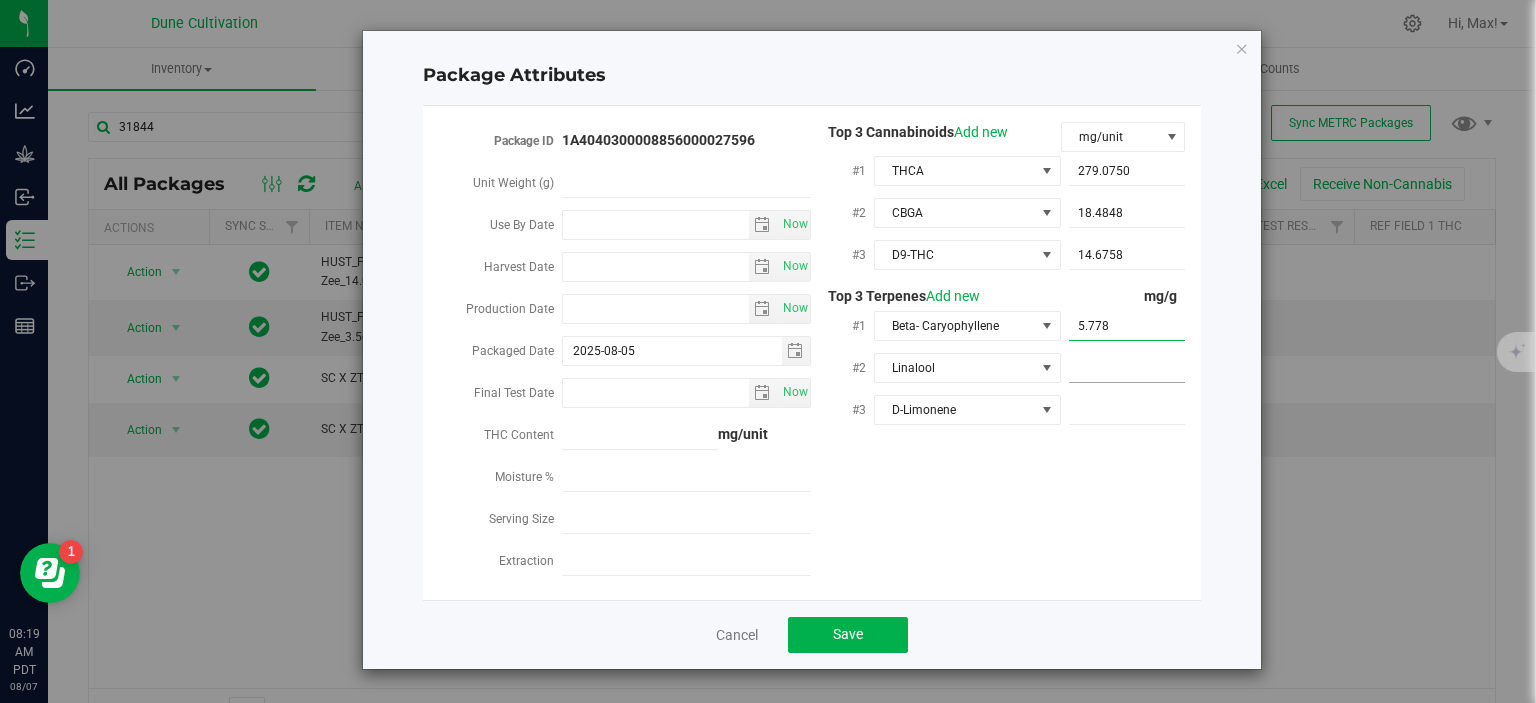 click at bounding box center (1127, 368) 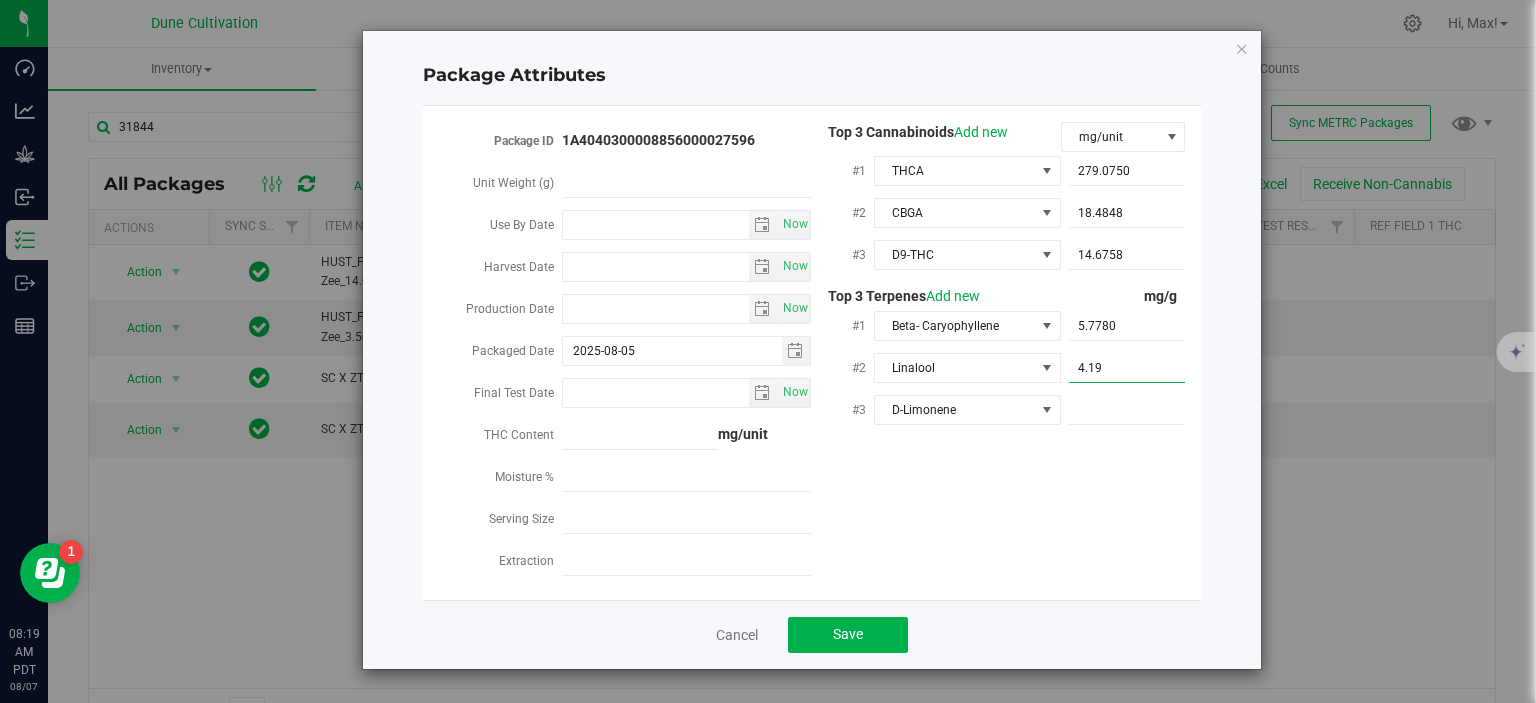 type on "4.190" 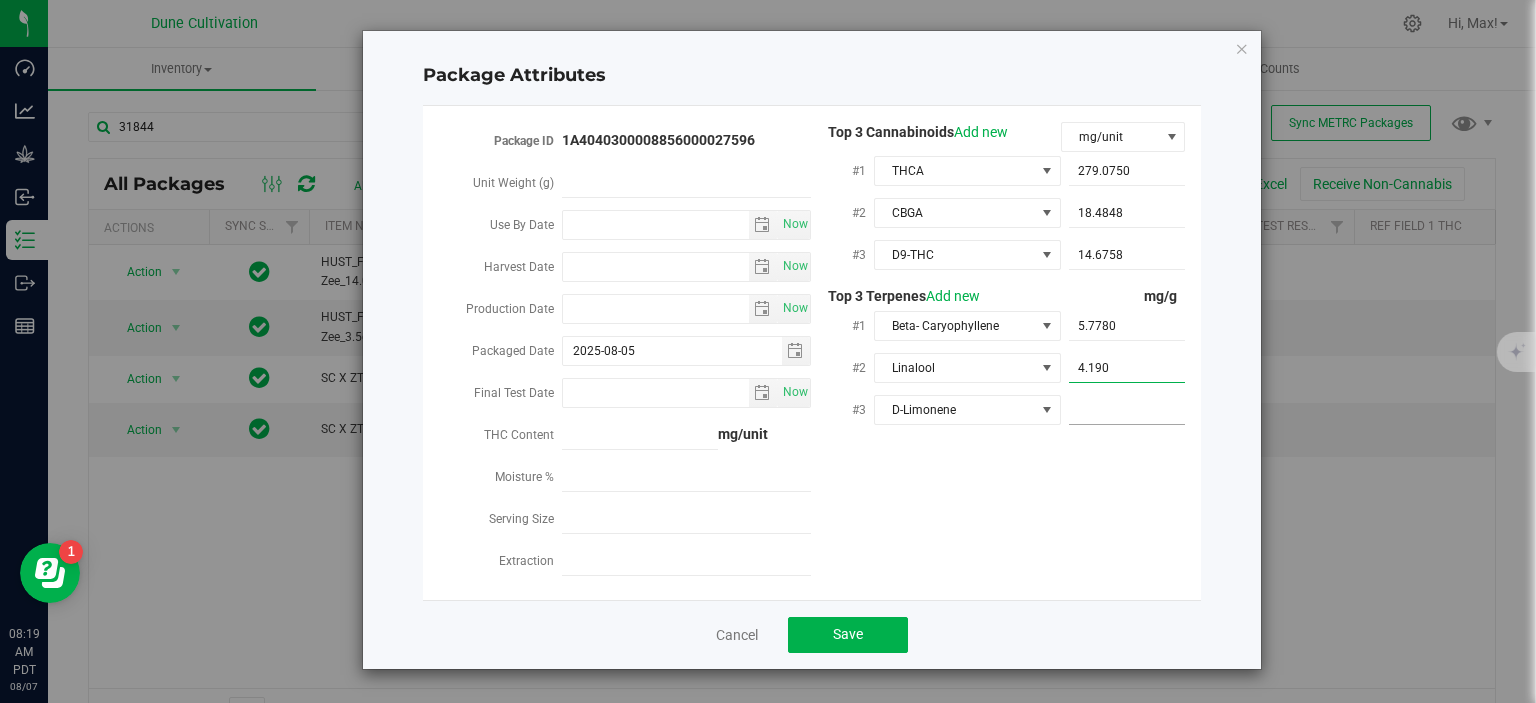 type on "4.1900" 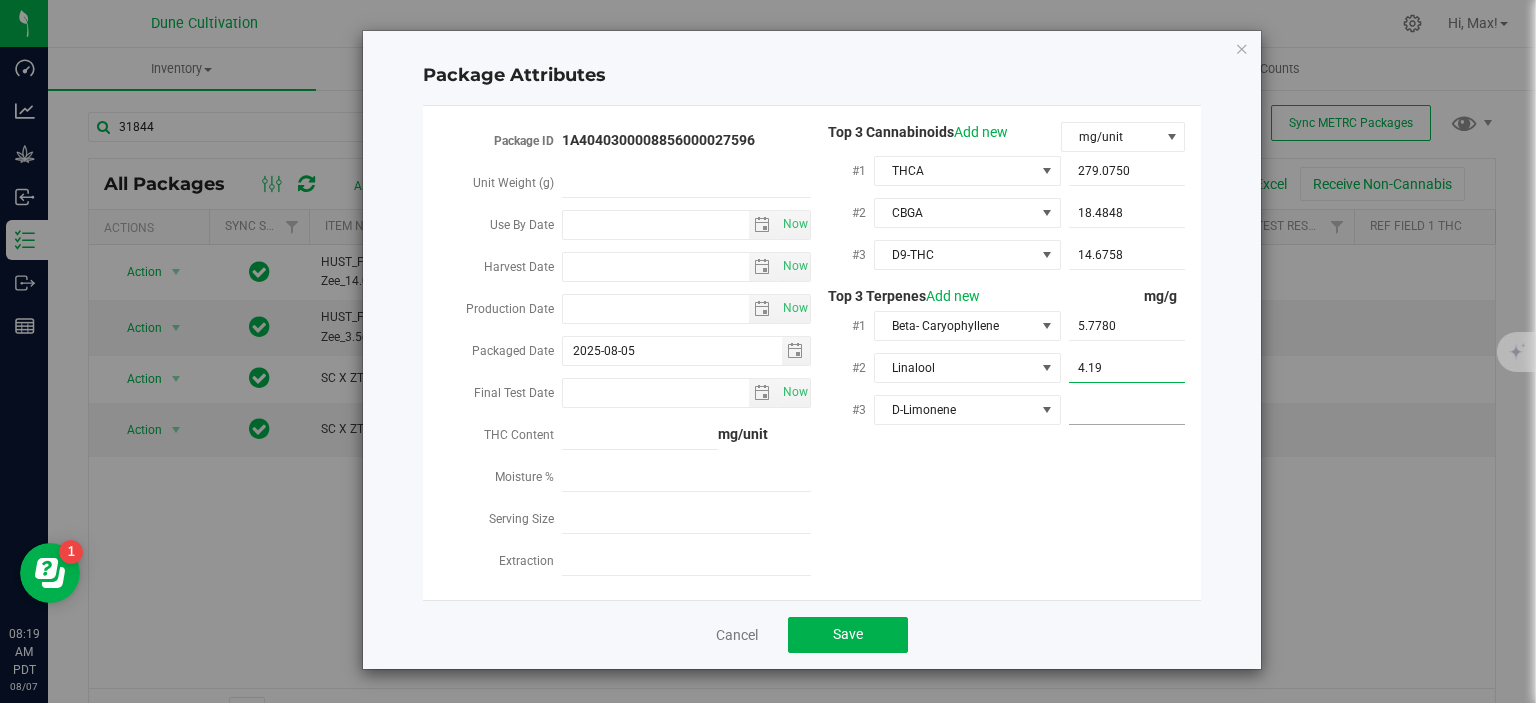 click at bounding box center [1127, 410] 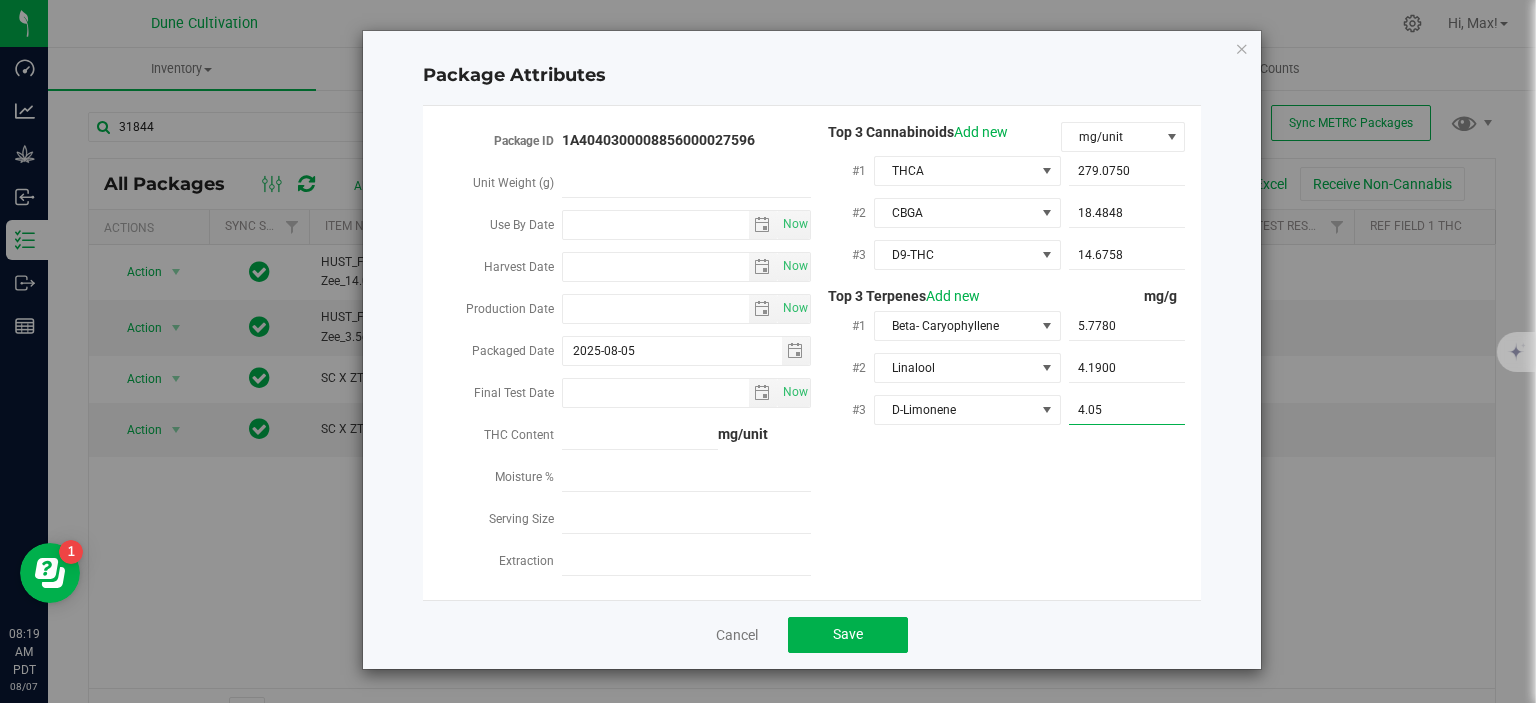type on "4.050" 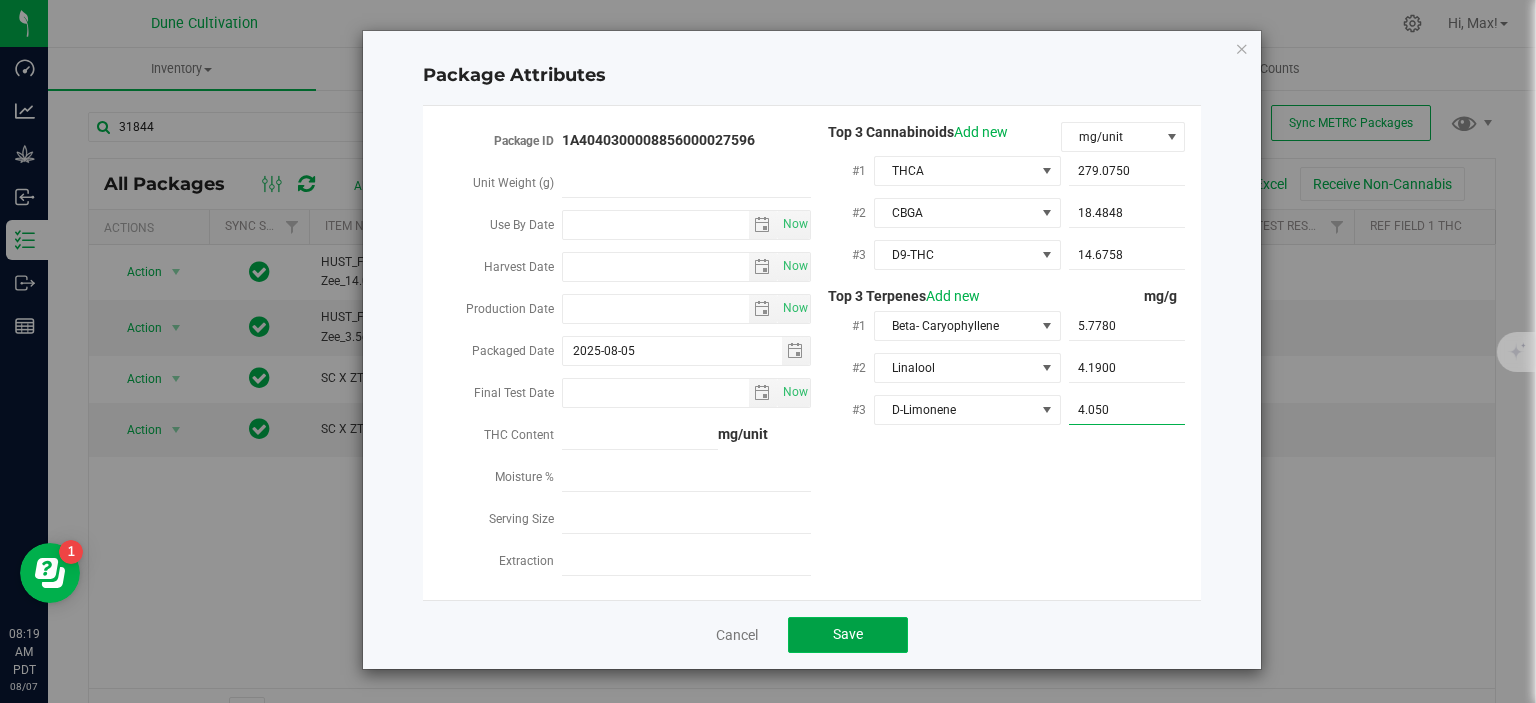 type on "4.0500" 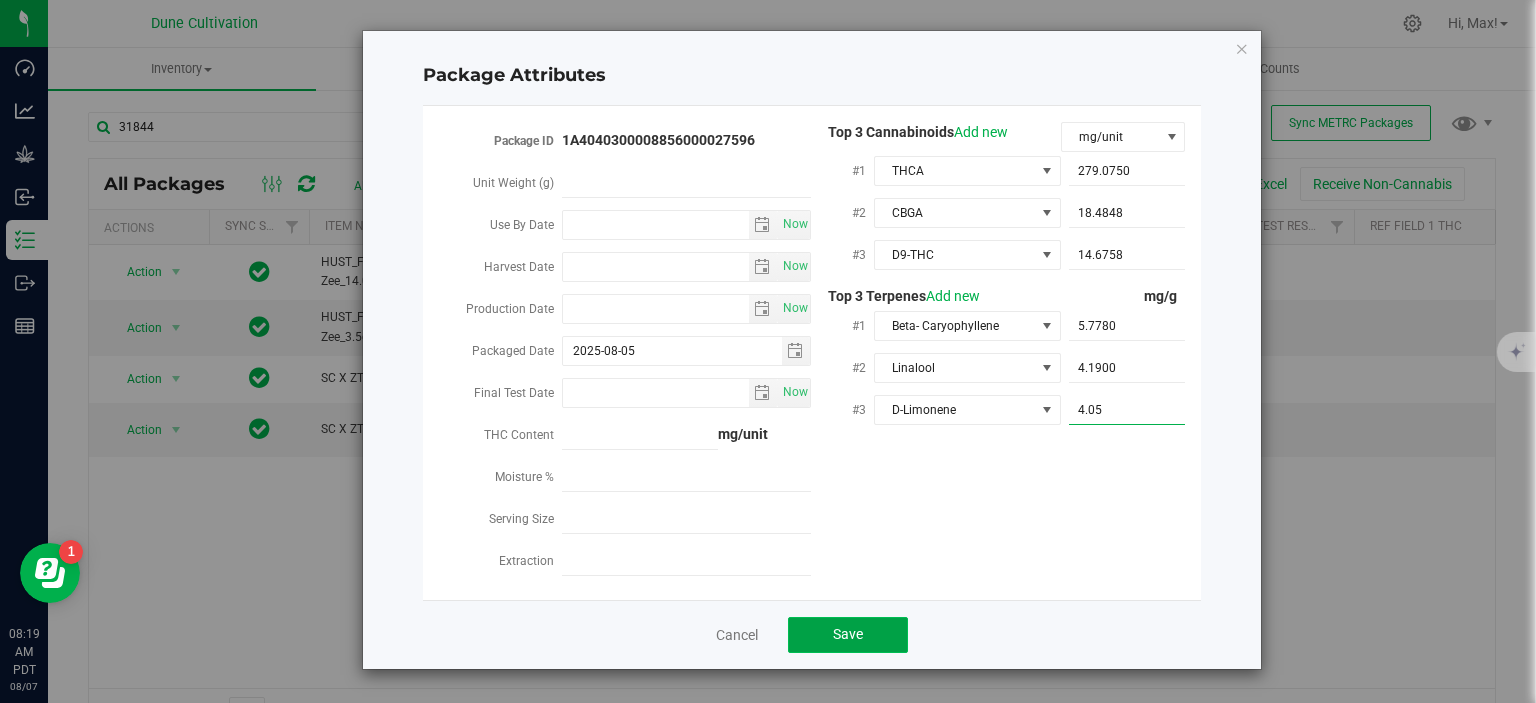 click on "Save" 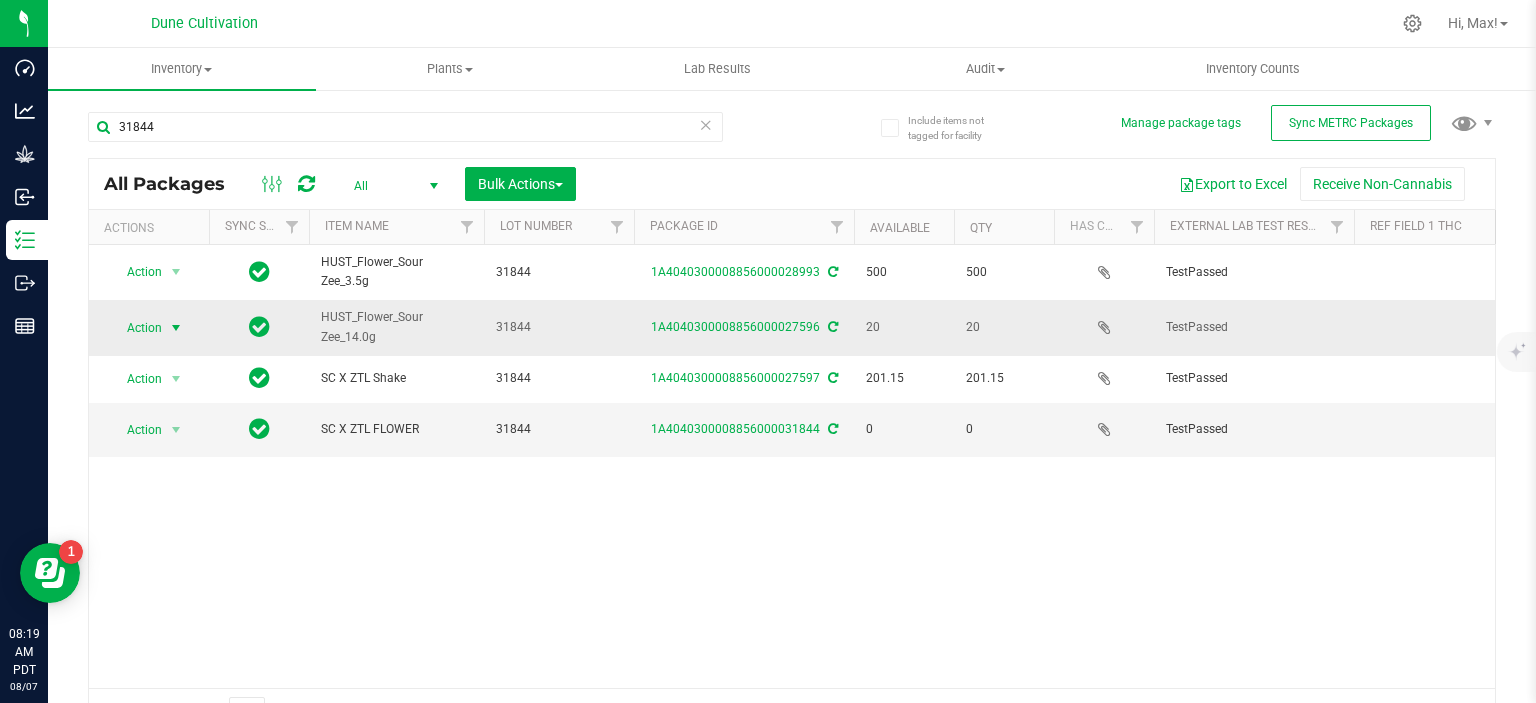 click on "Action" at bounding box center (136, 328) 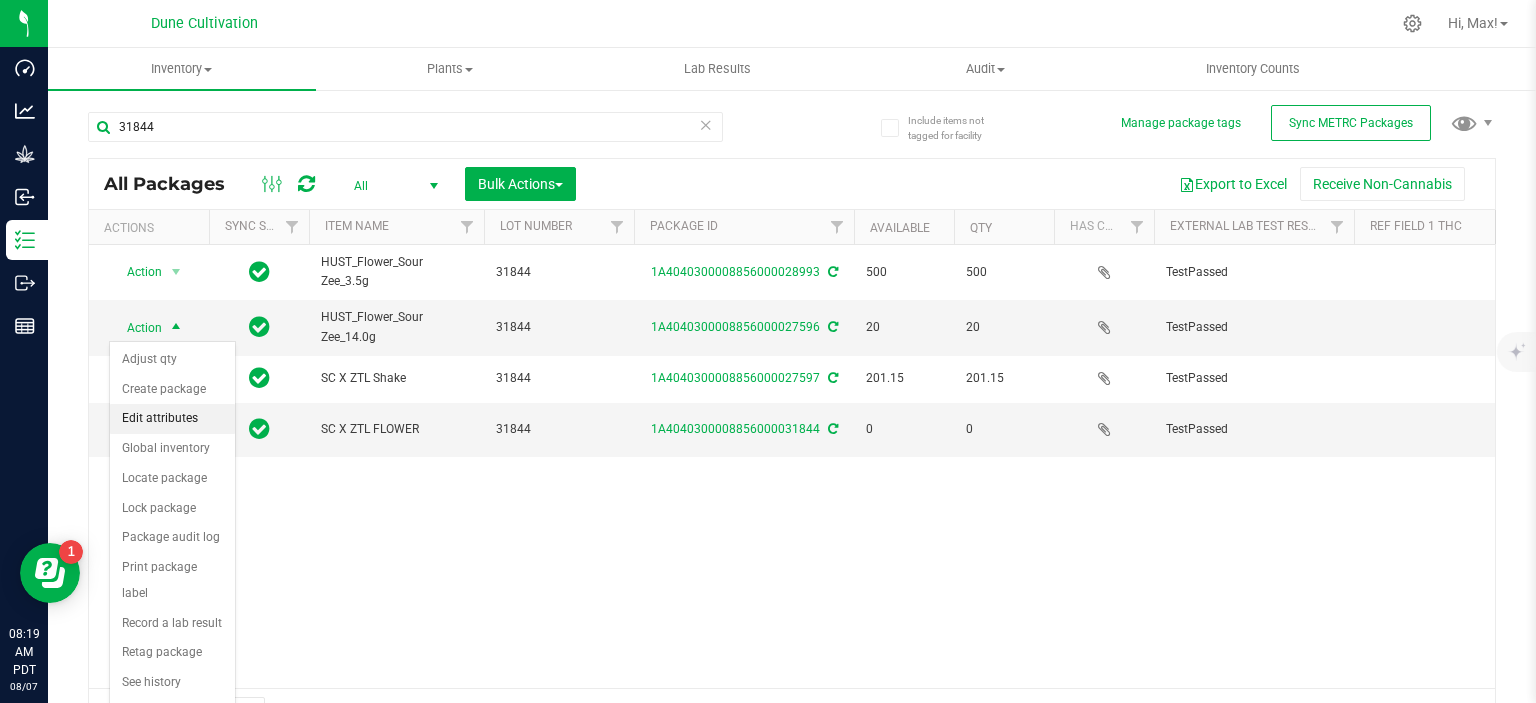 click on "Edit attributes" at bounding box center (172, 419) 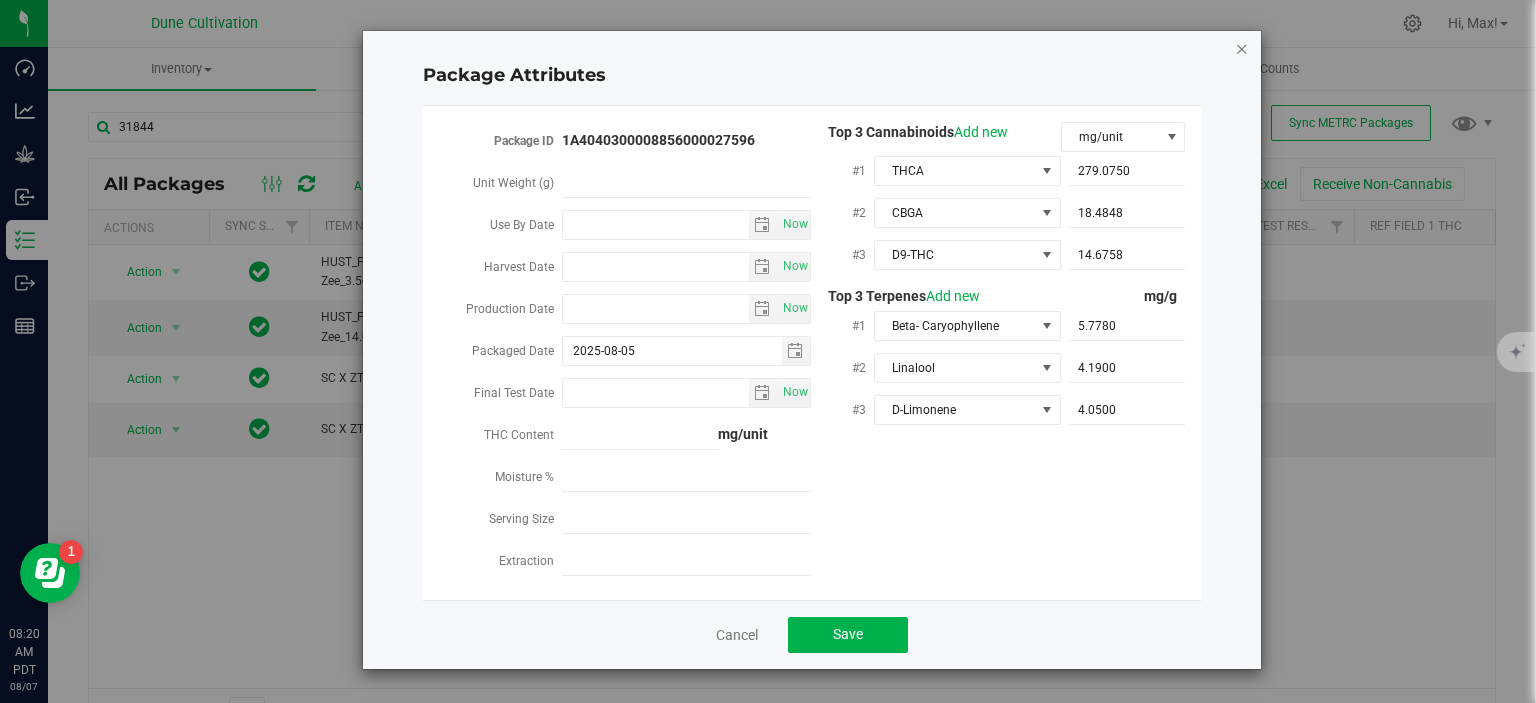 click at bounding box center (1242, 48) 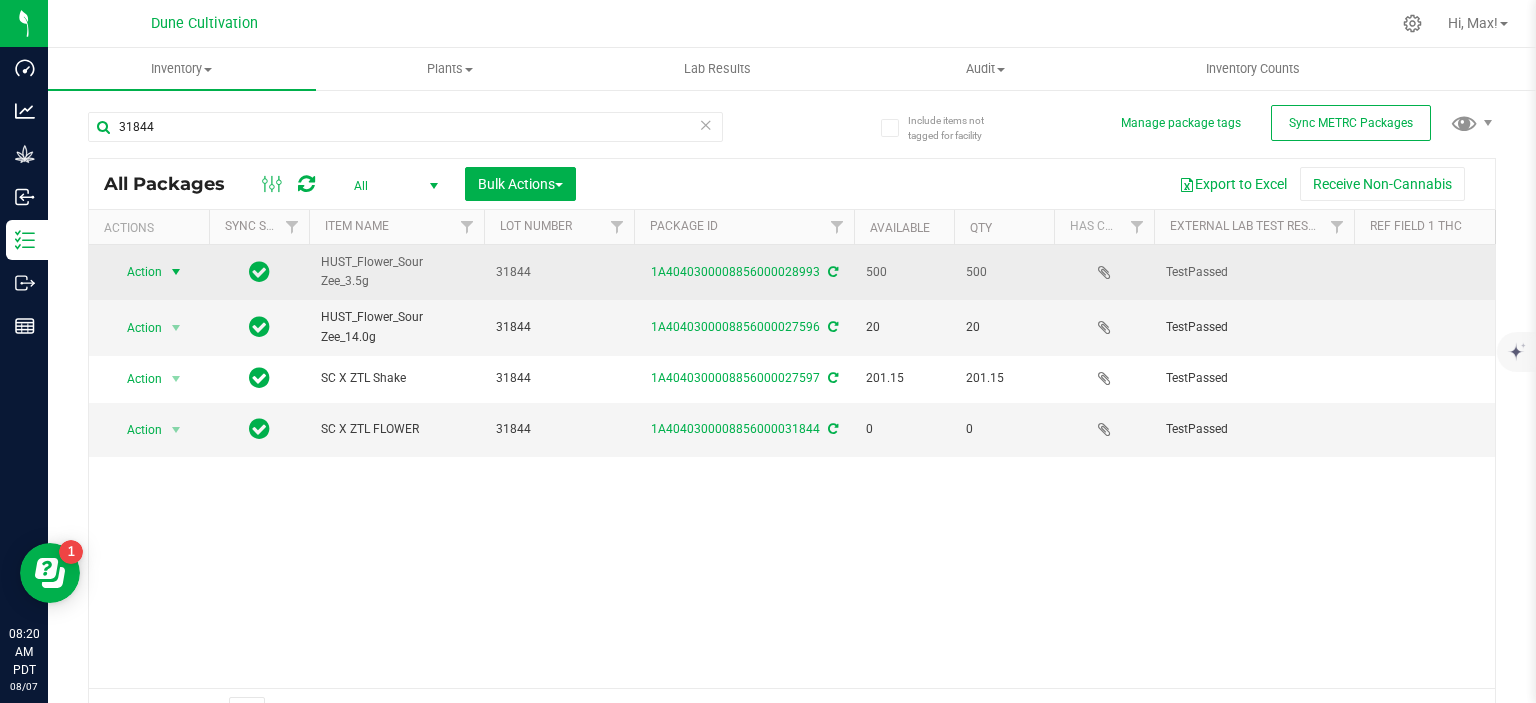 click on "Action" at bounding box center (136, 272) 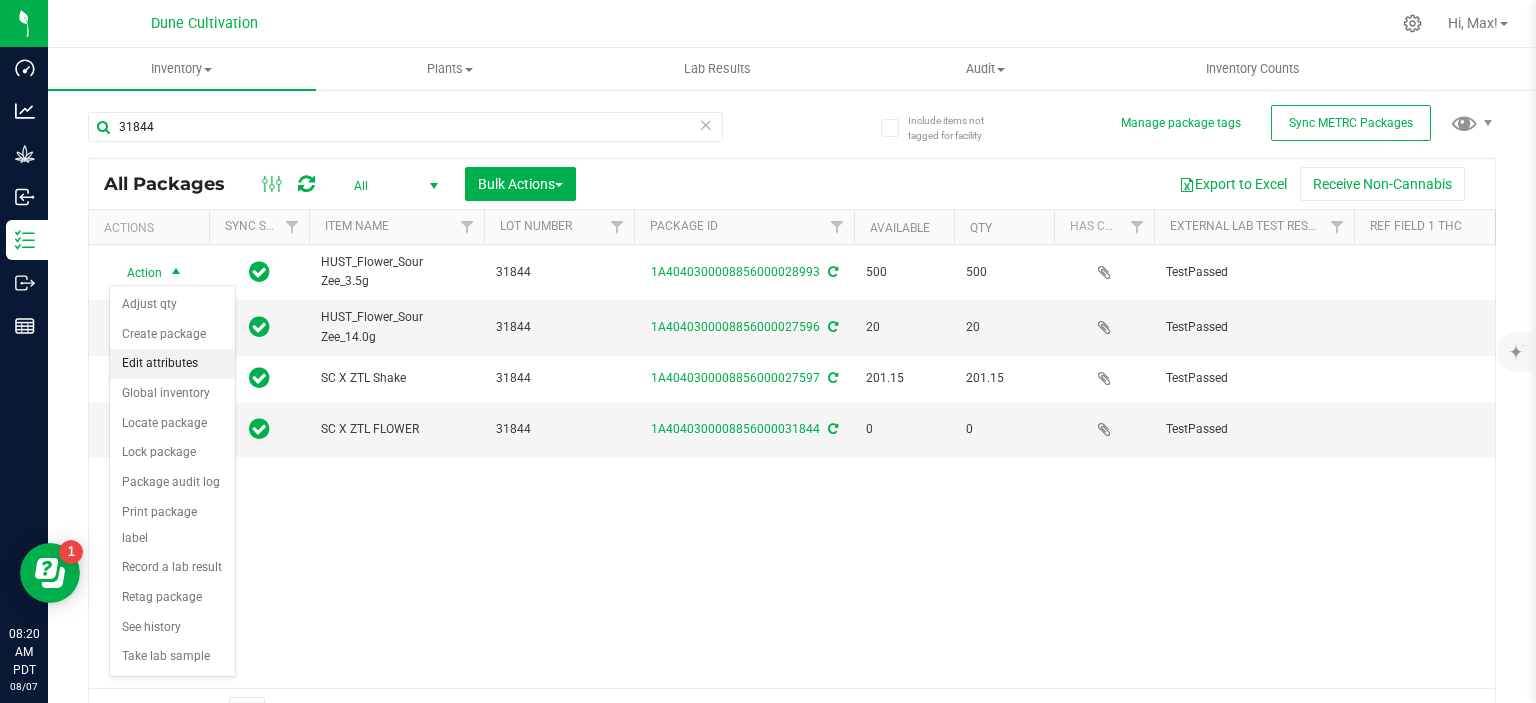 click on "Edit attributes" at bounding box center (172, 364) 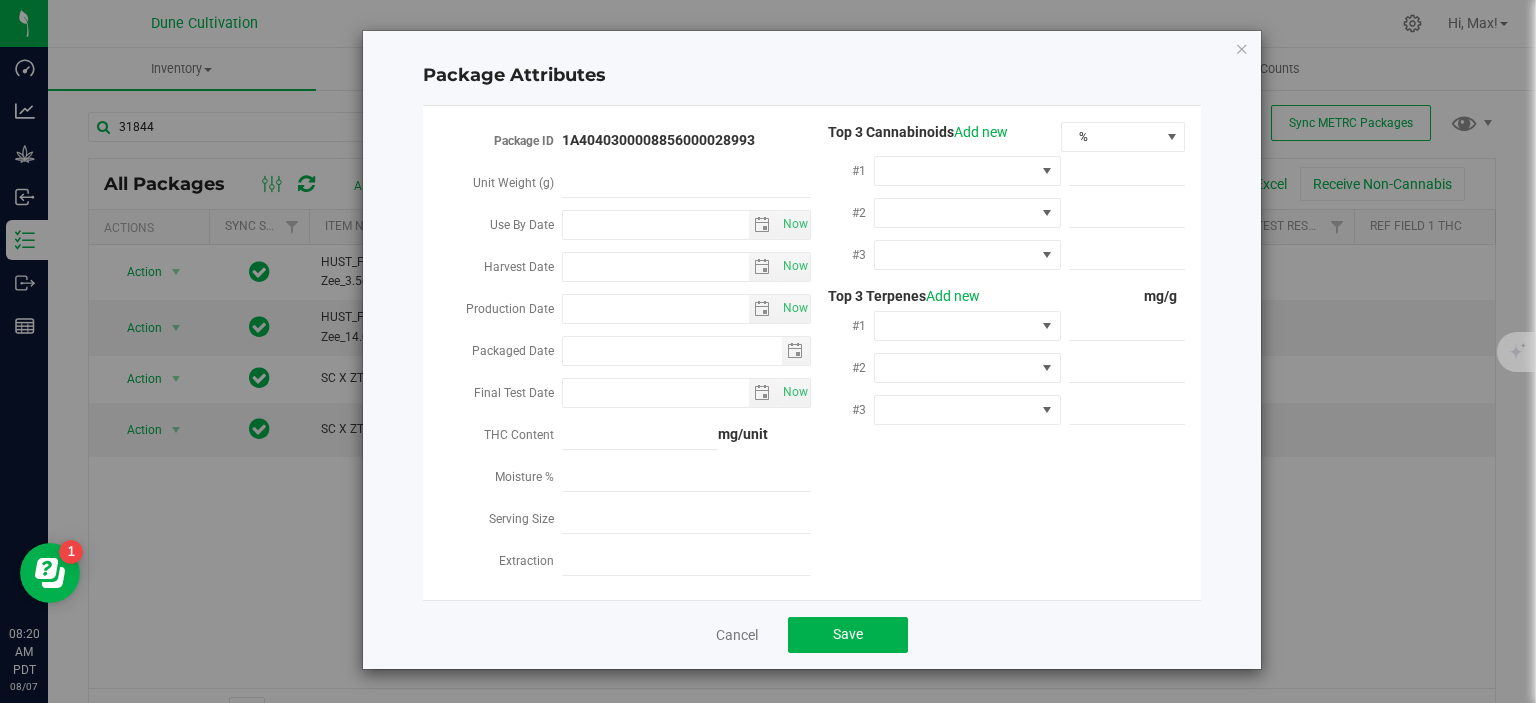 type on "2025-08-05" 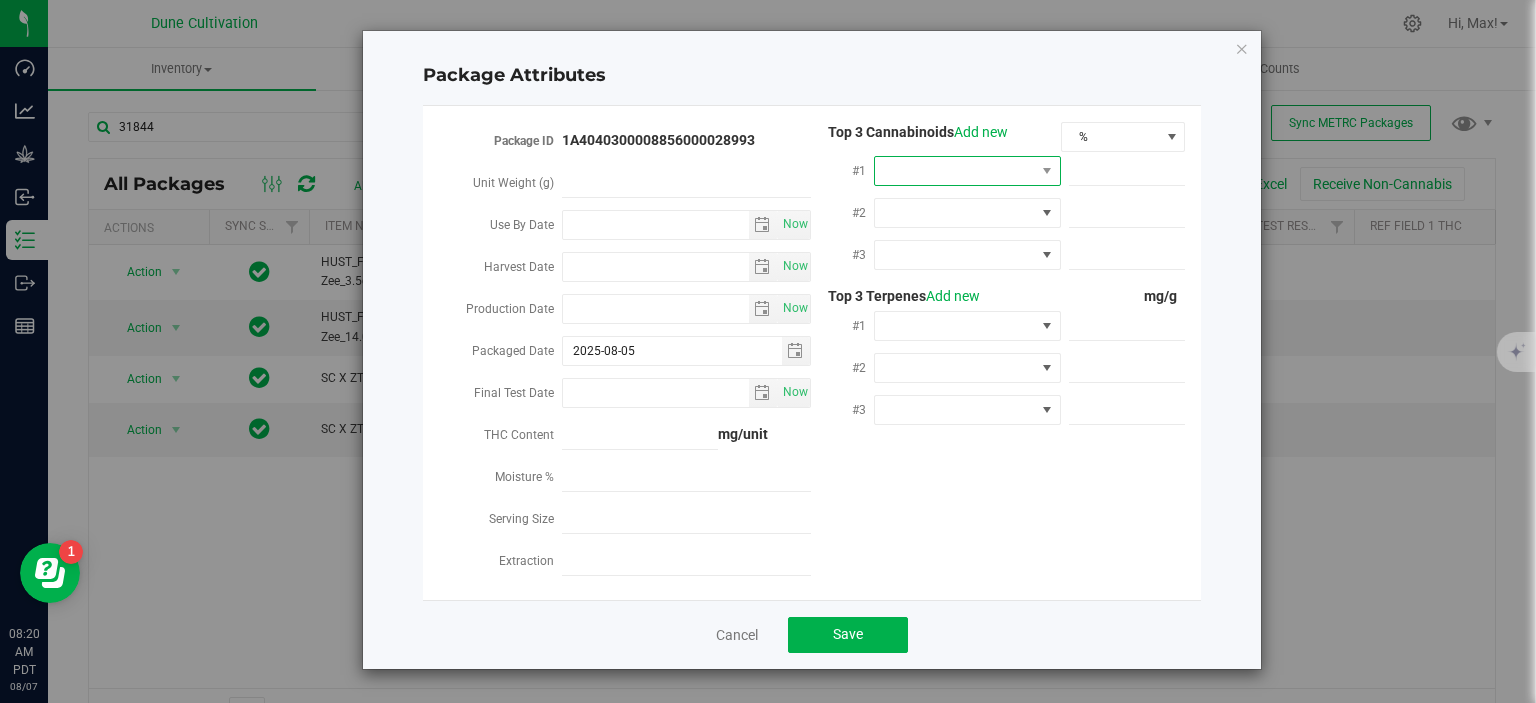 click at bounding box center (967, 171) 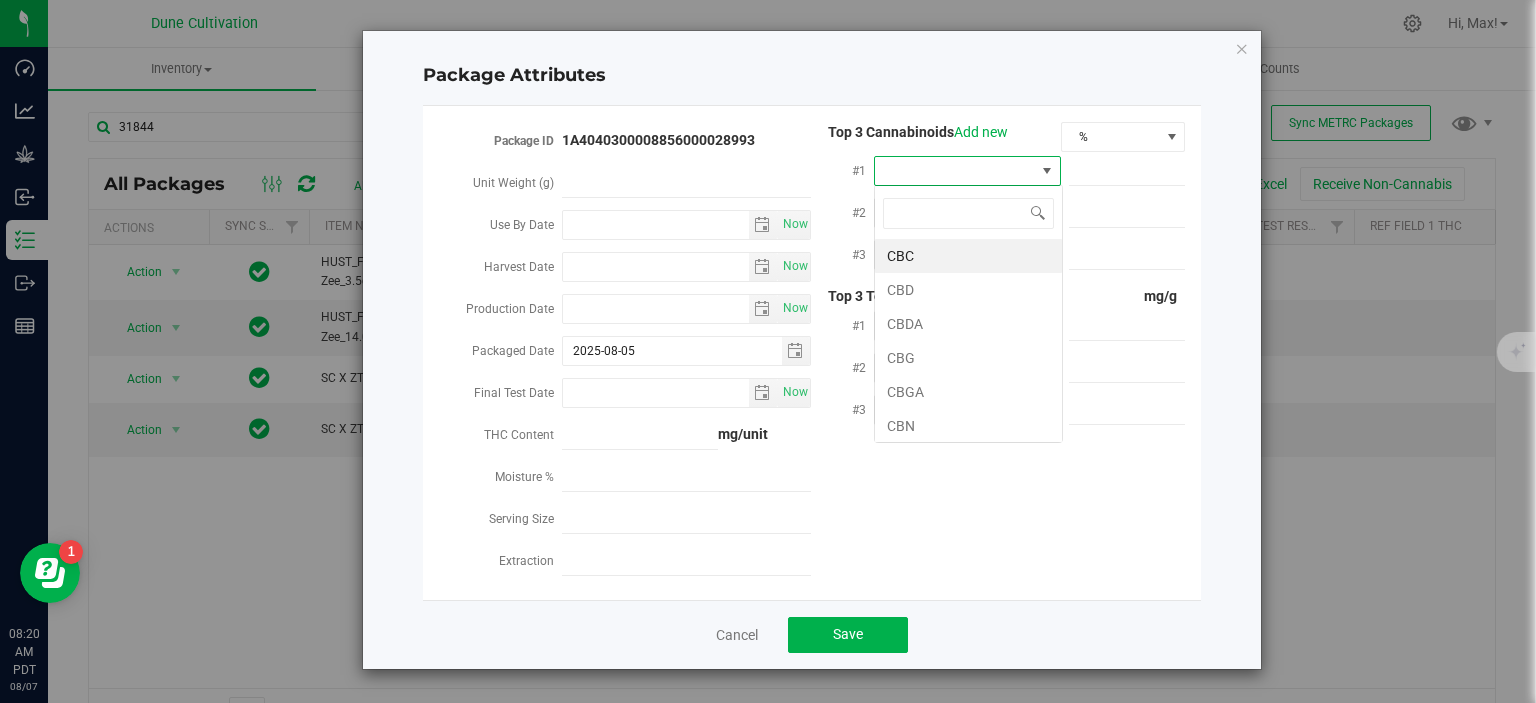 scroll, scrollTop: 99970, scrollLeft: 99812, axis: both 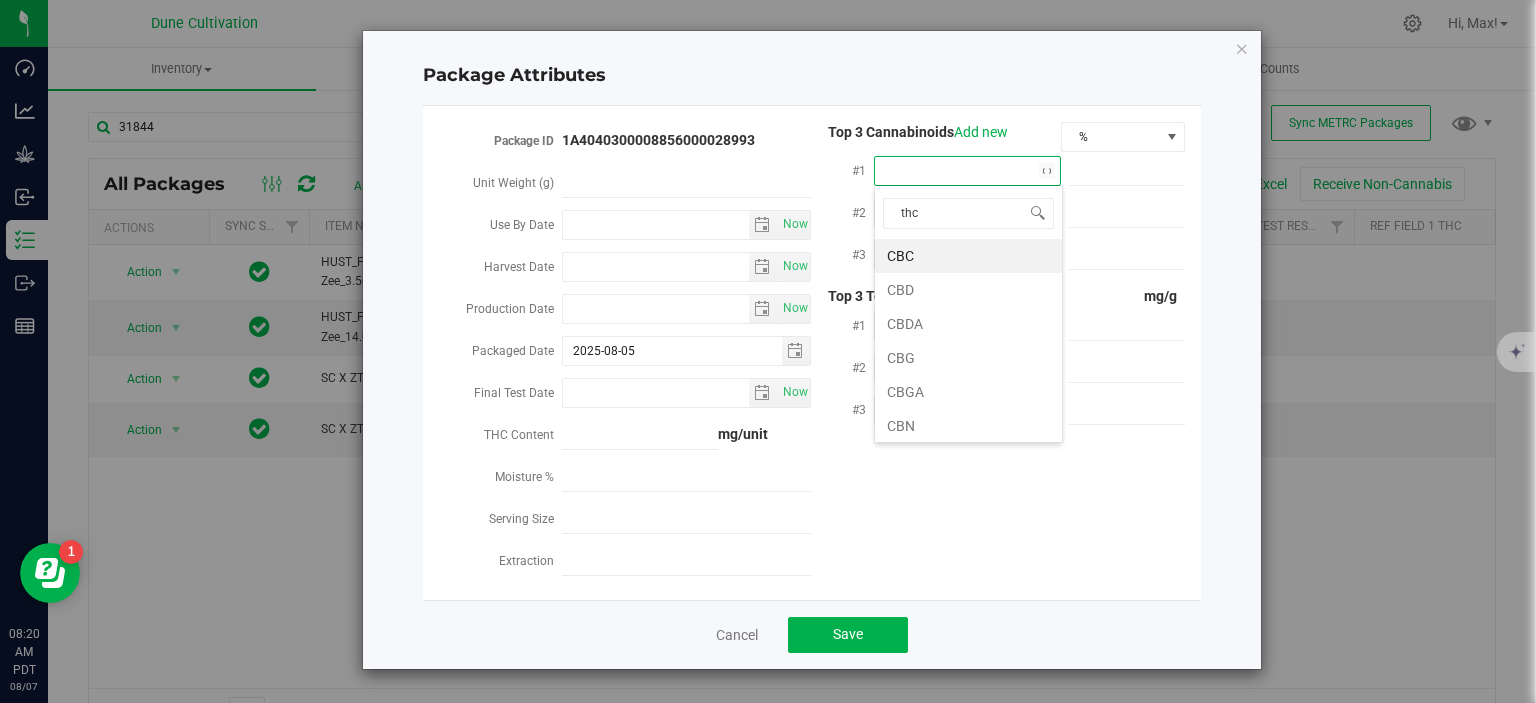 type on "thca" 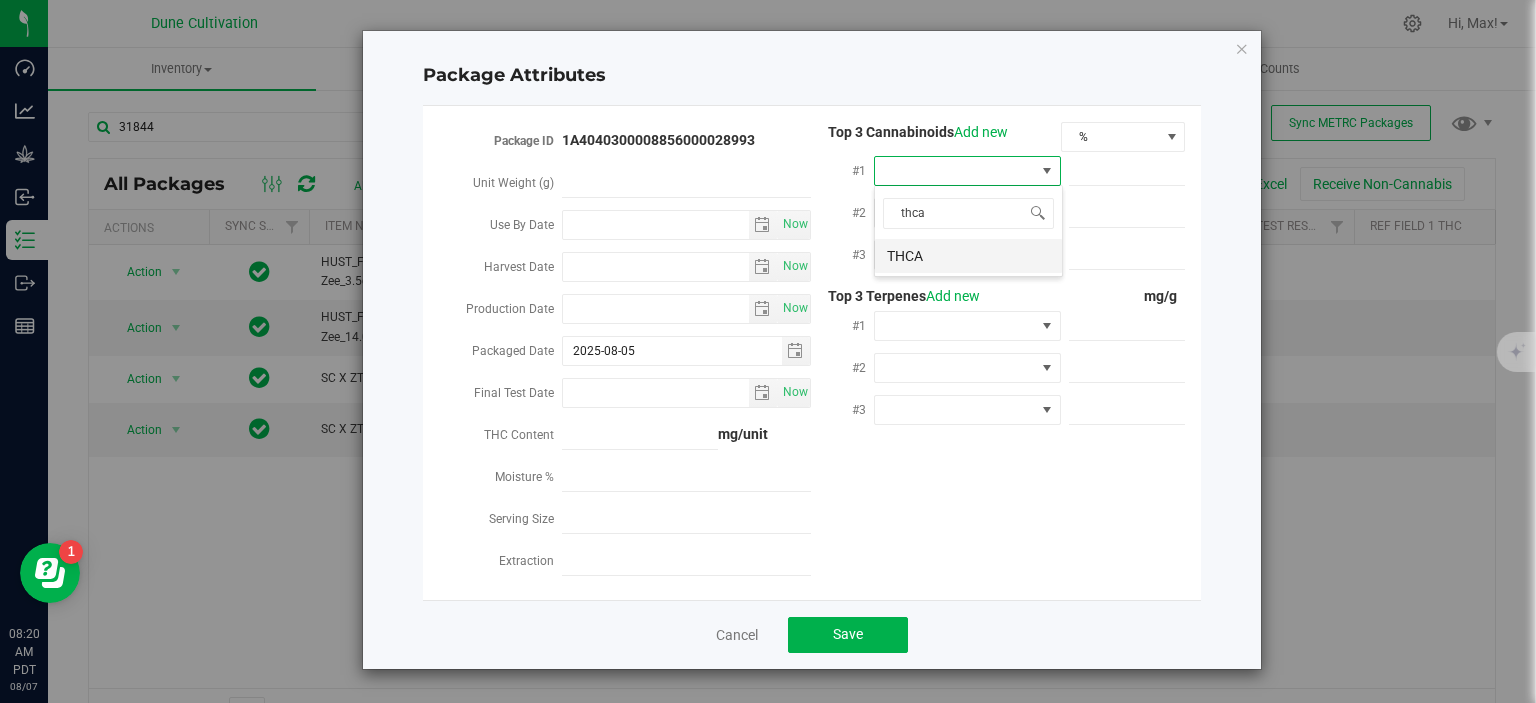 click on "THCA" at bounding box center (968, 256) 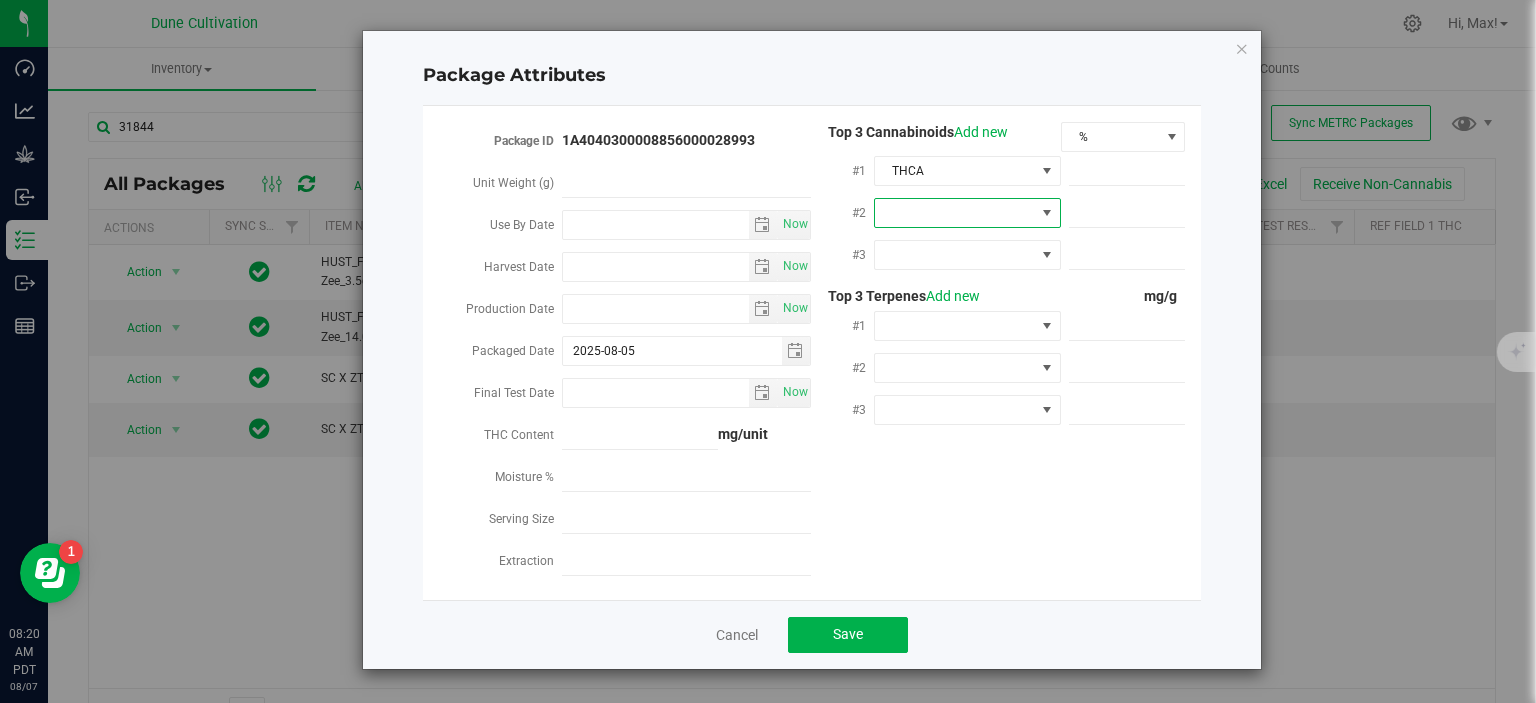 click at bounding box center (955, 213) 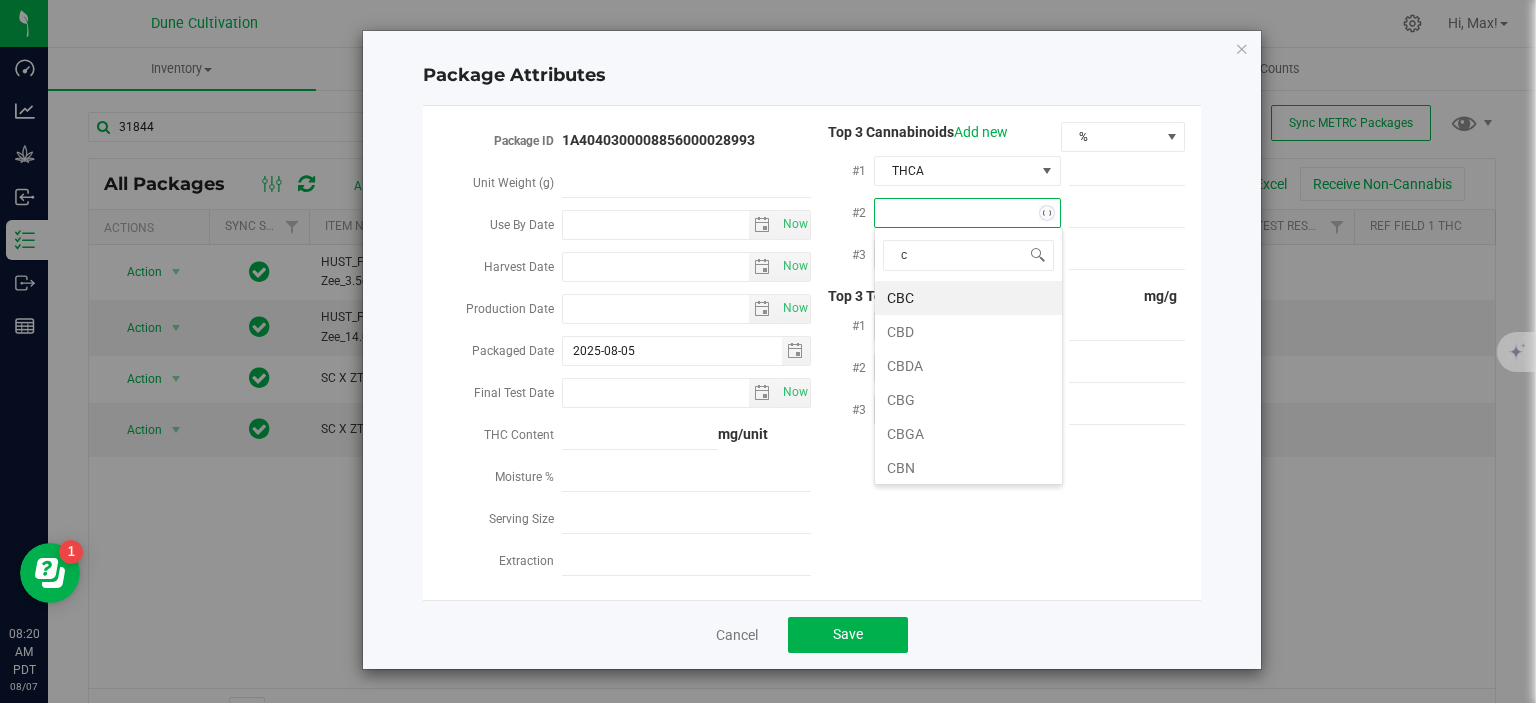 scroll, scrollTop: 99970, scrollLeft: 99812, axis: both 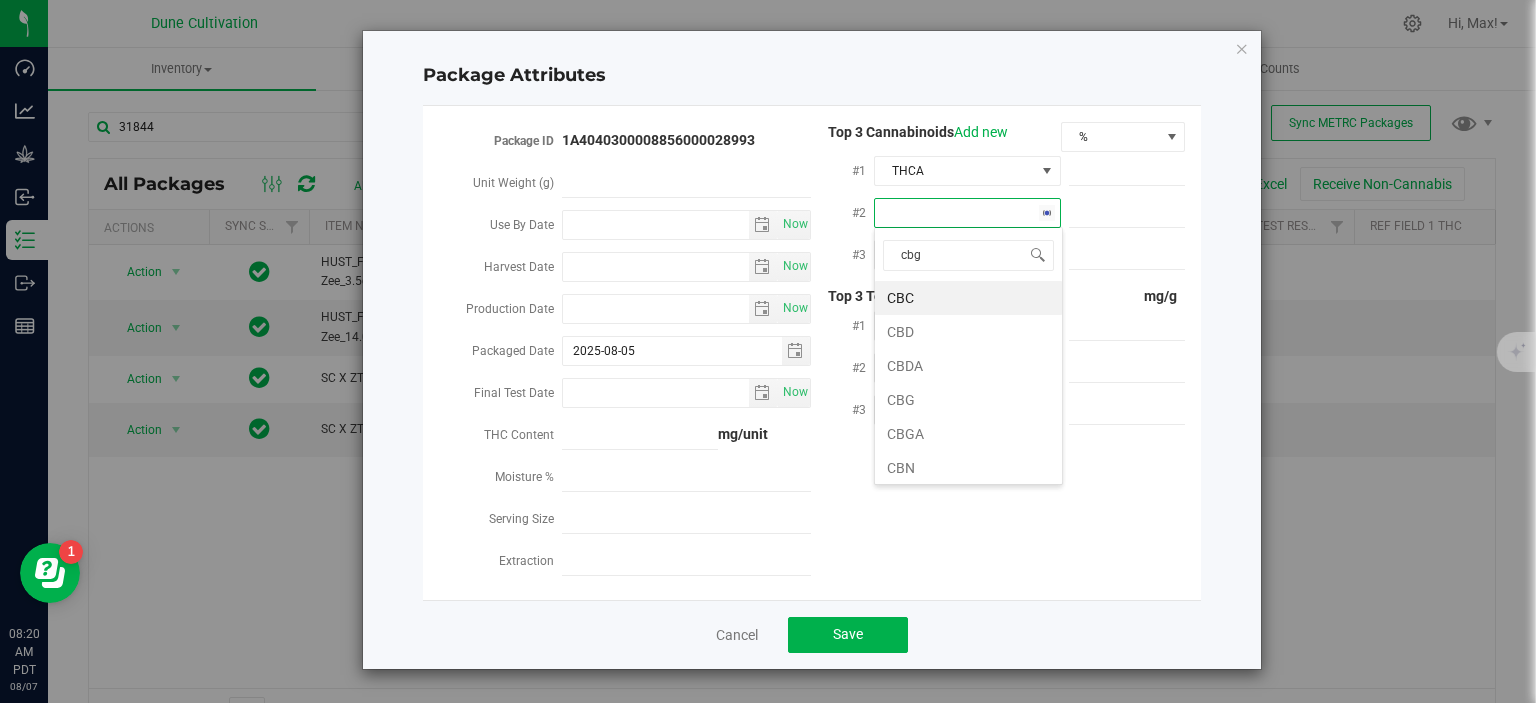 type on "cbga" 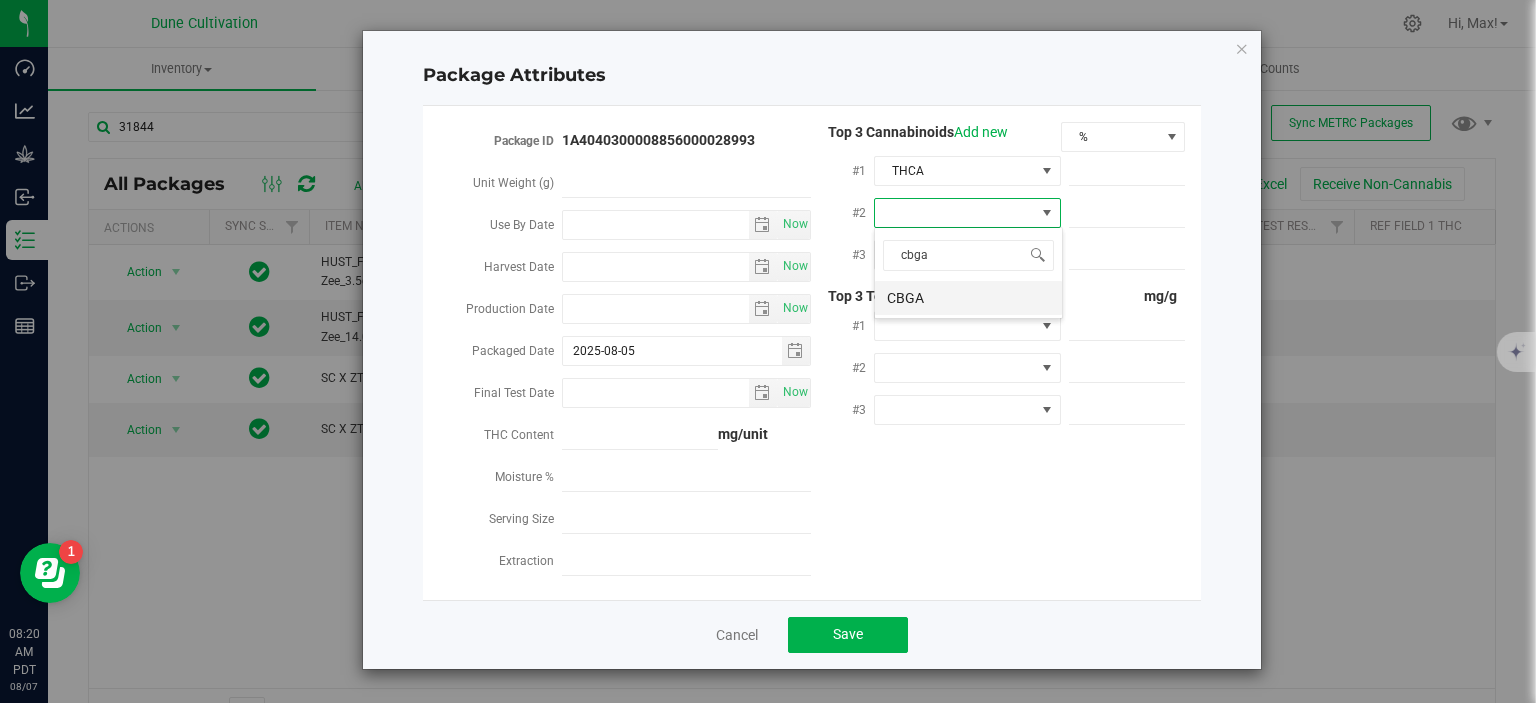 click on "CBGA" at bounding box center (968, 298) 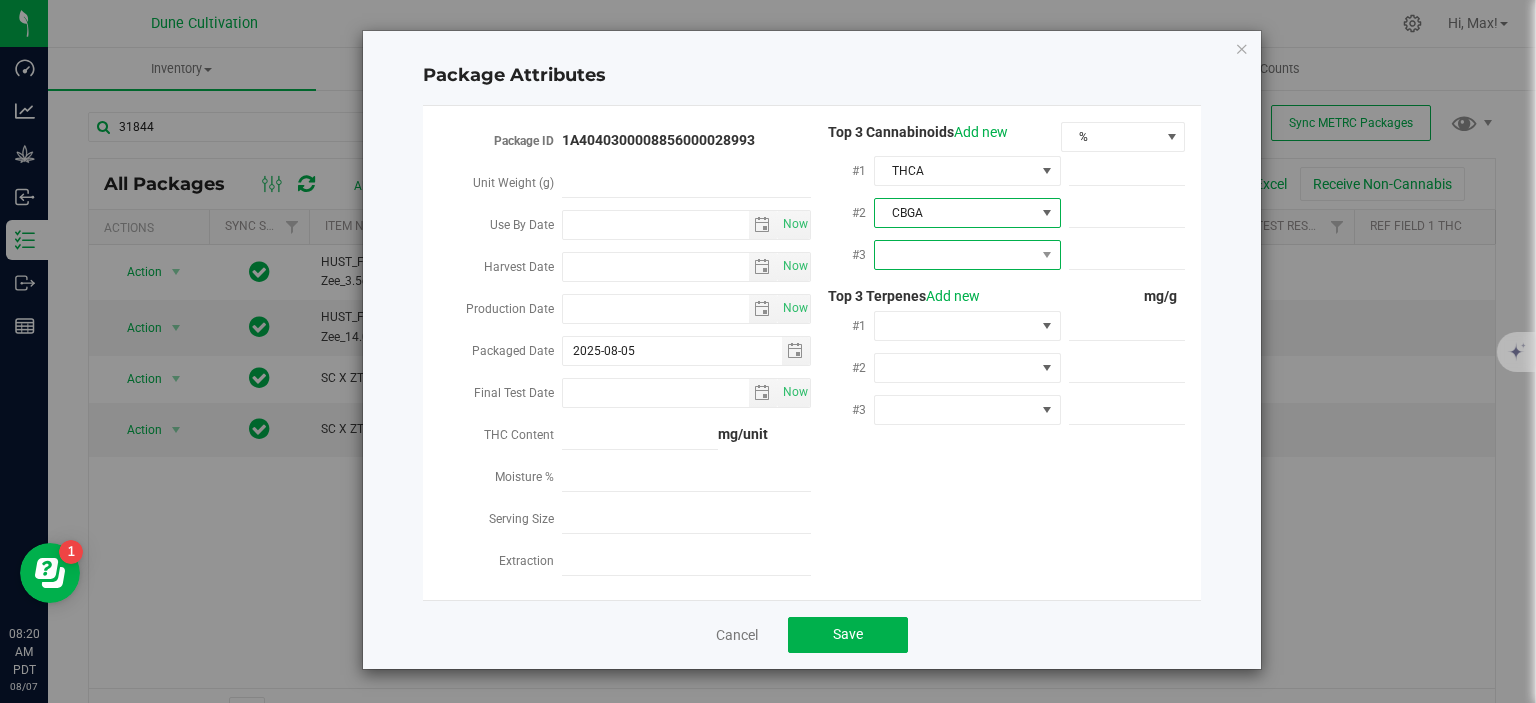 click at bounding box center (955, 255) 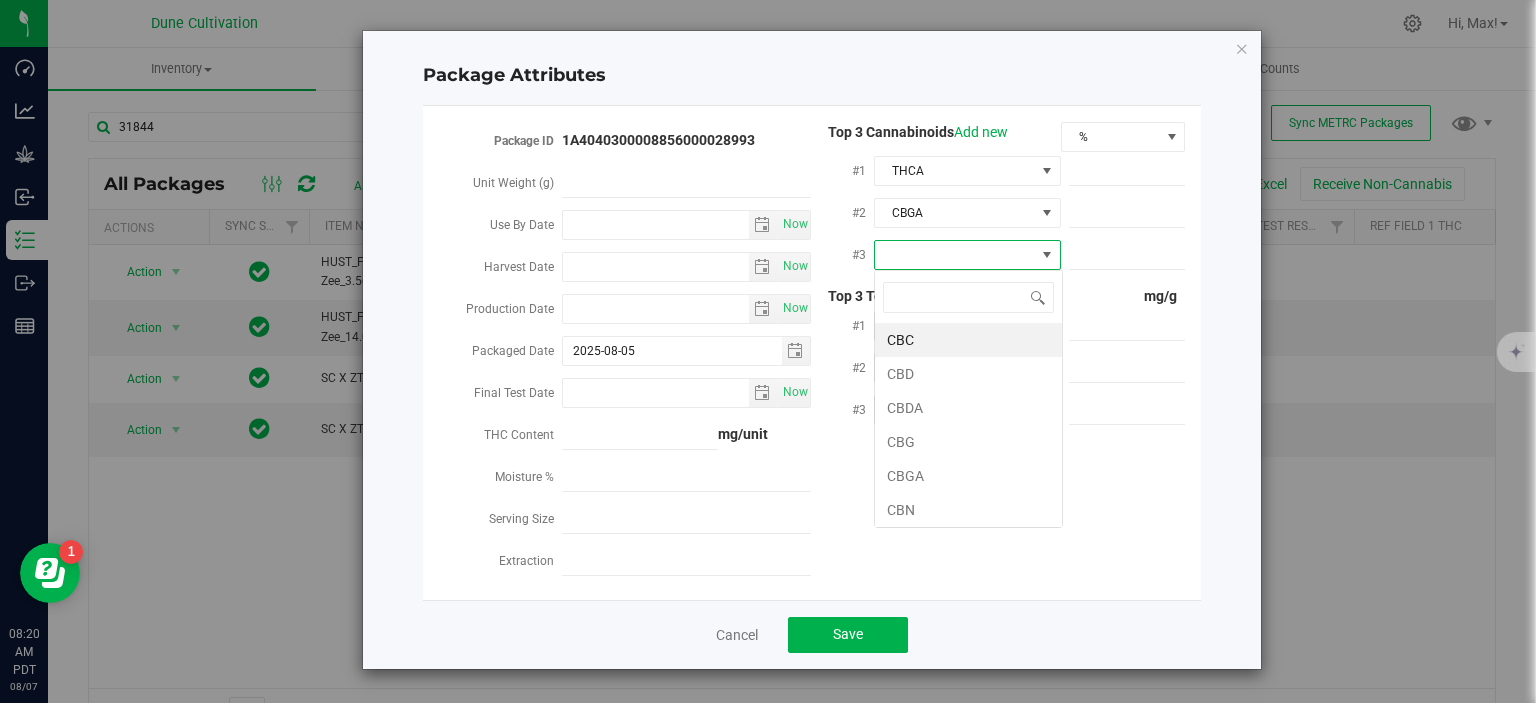scroll, scrollTop: 99970, scrollLeft: 99812, axis: both 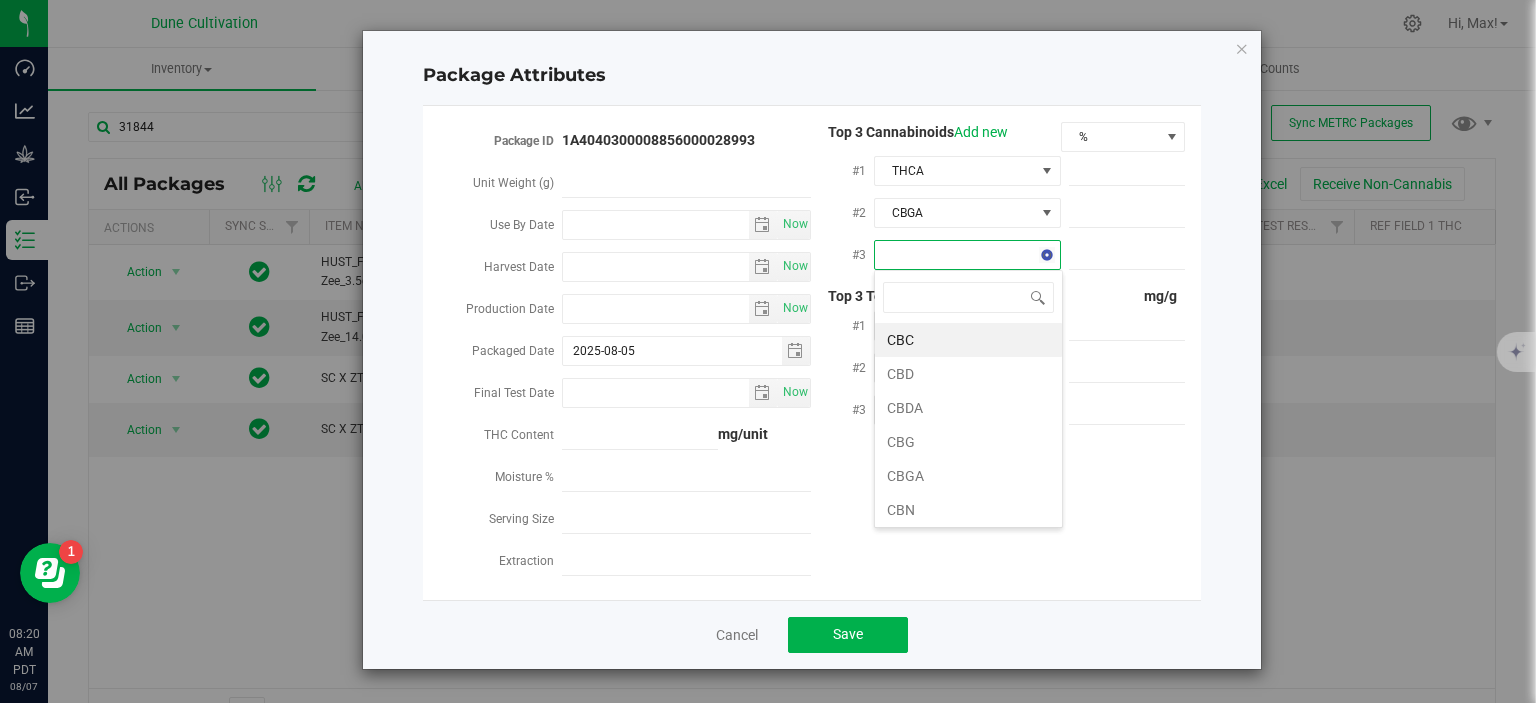 type on "9" 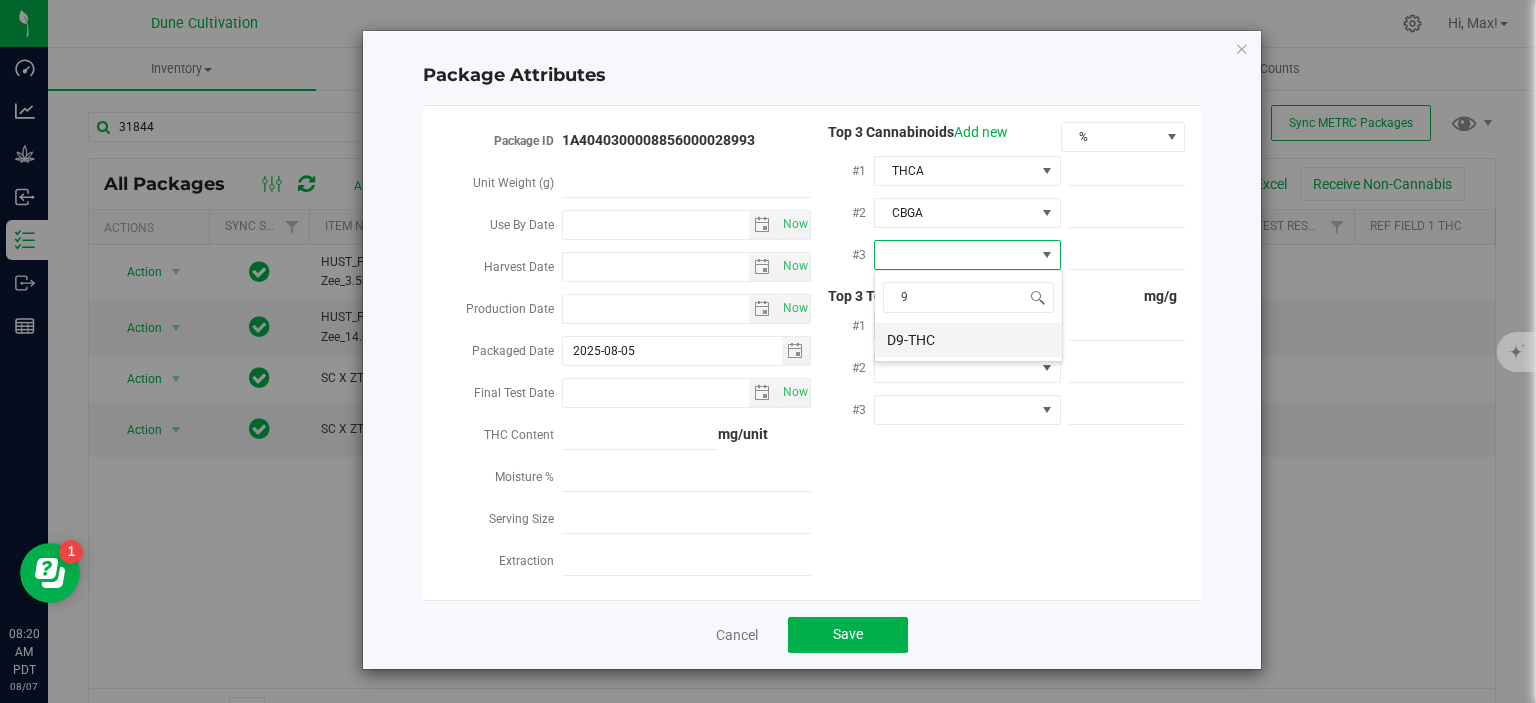 click on "D9-THC" at bounding box center (968, 340) 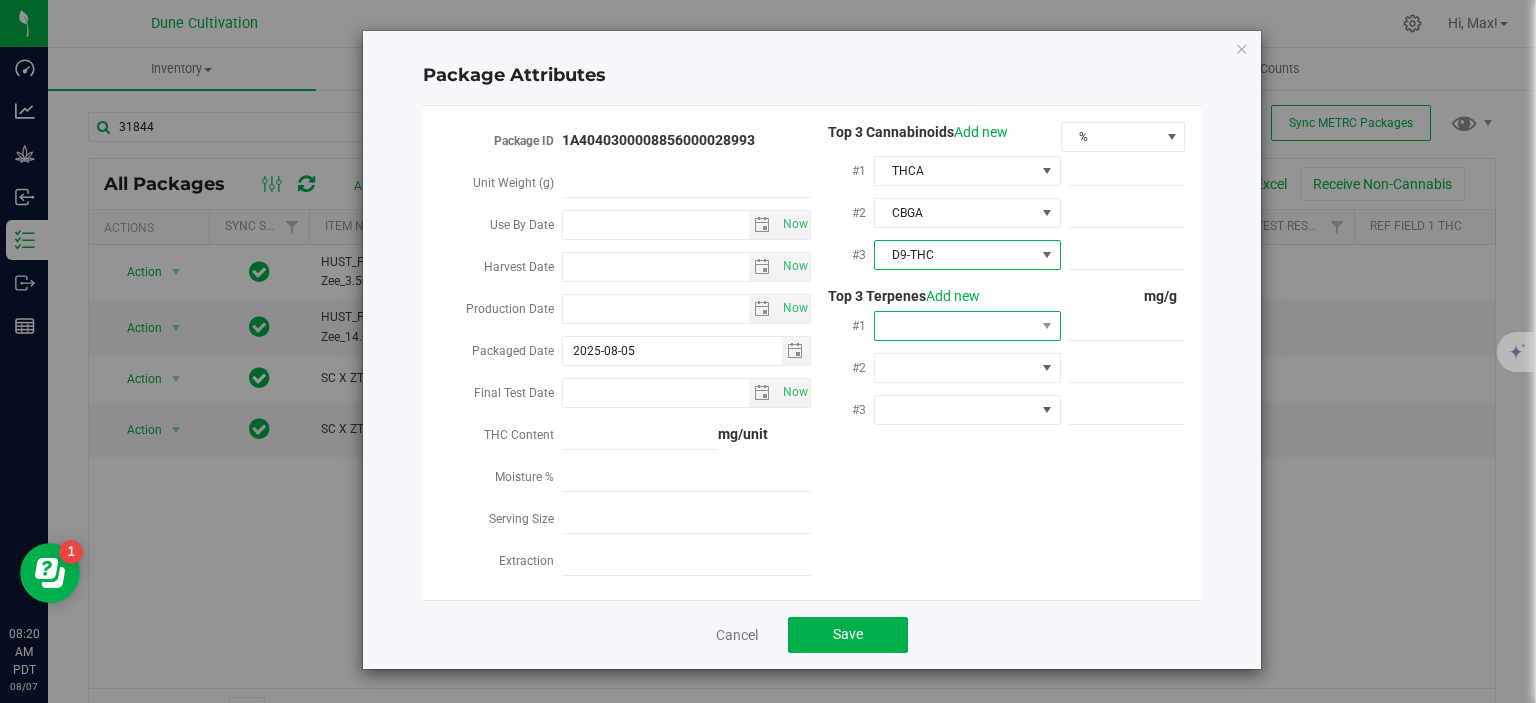 click at bounding box center [955, 326] 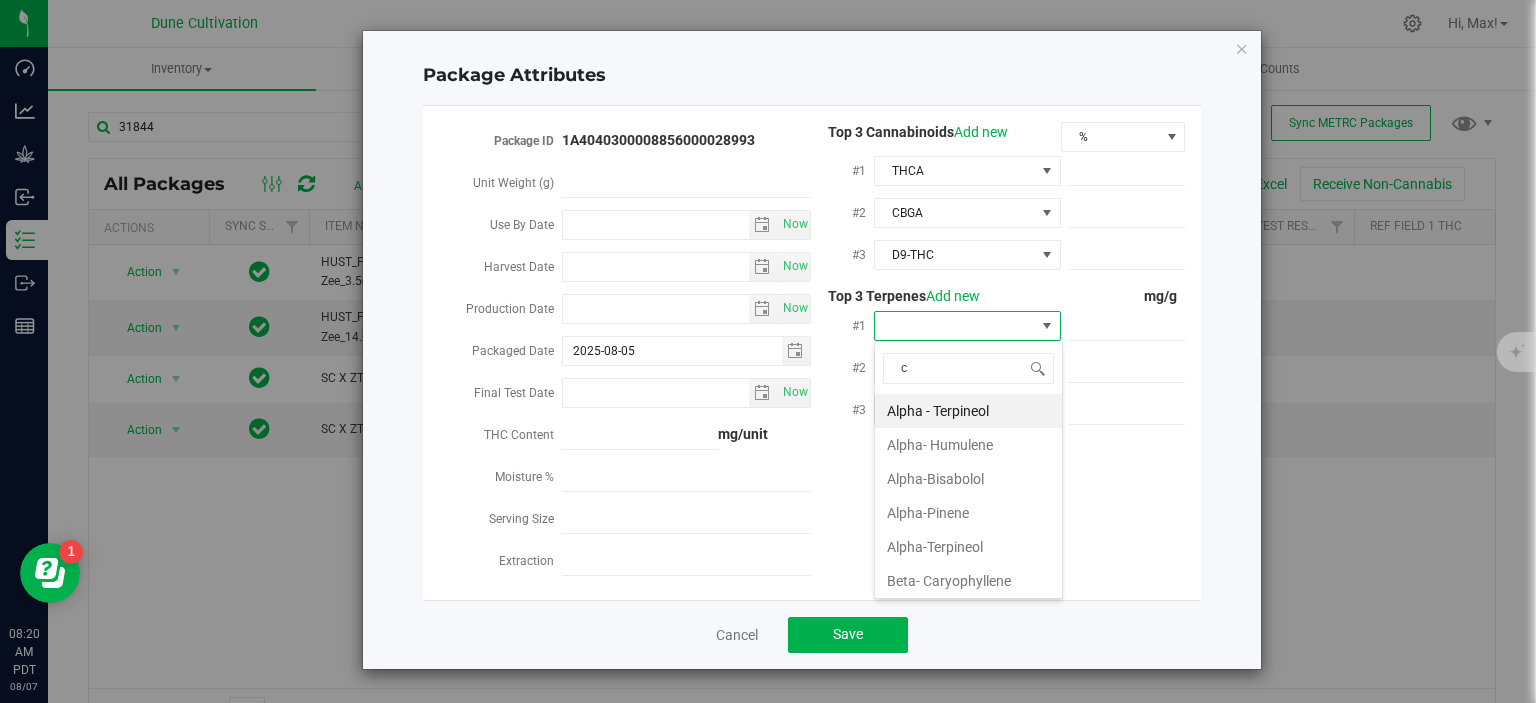 scroll, scrollTop: 99970, scrollLeft: 99812, axis: both 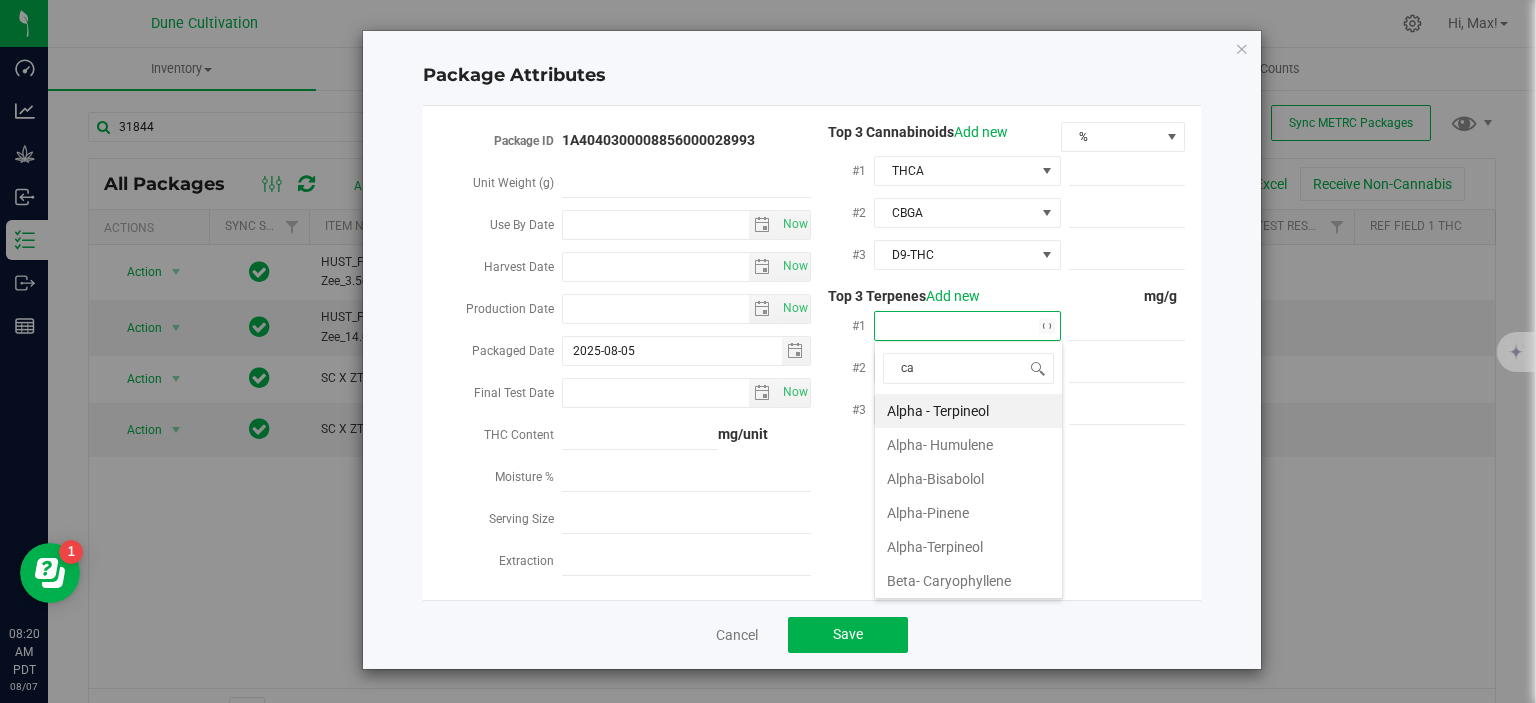 type on "car" 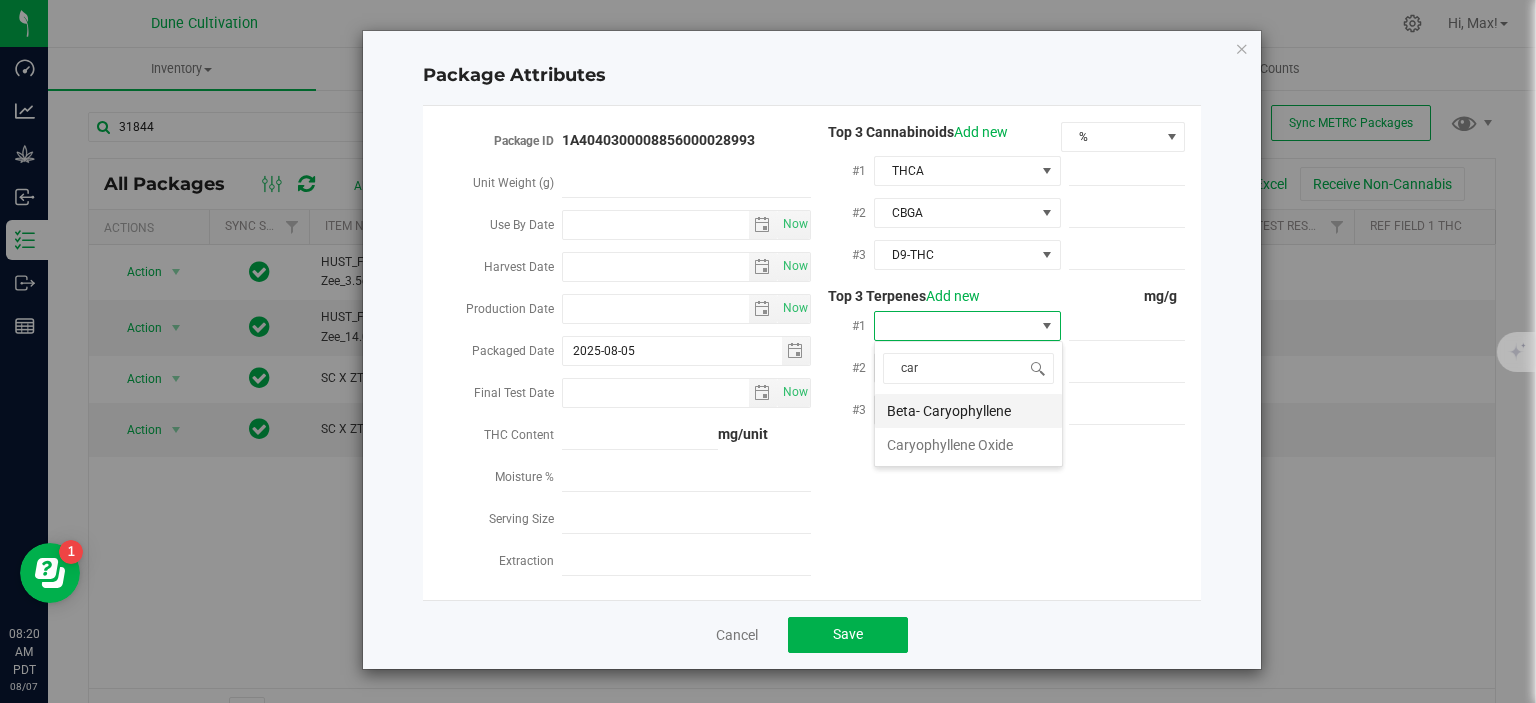 click on "Beta- Caryophyllene" at bounding box center [968, 411] 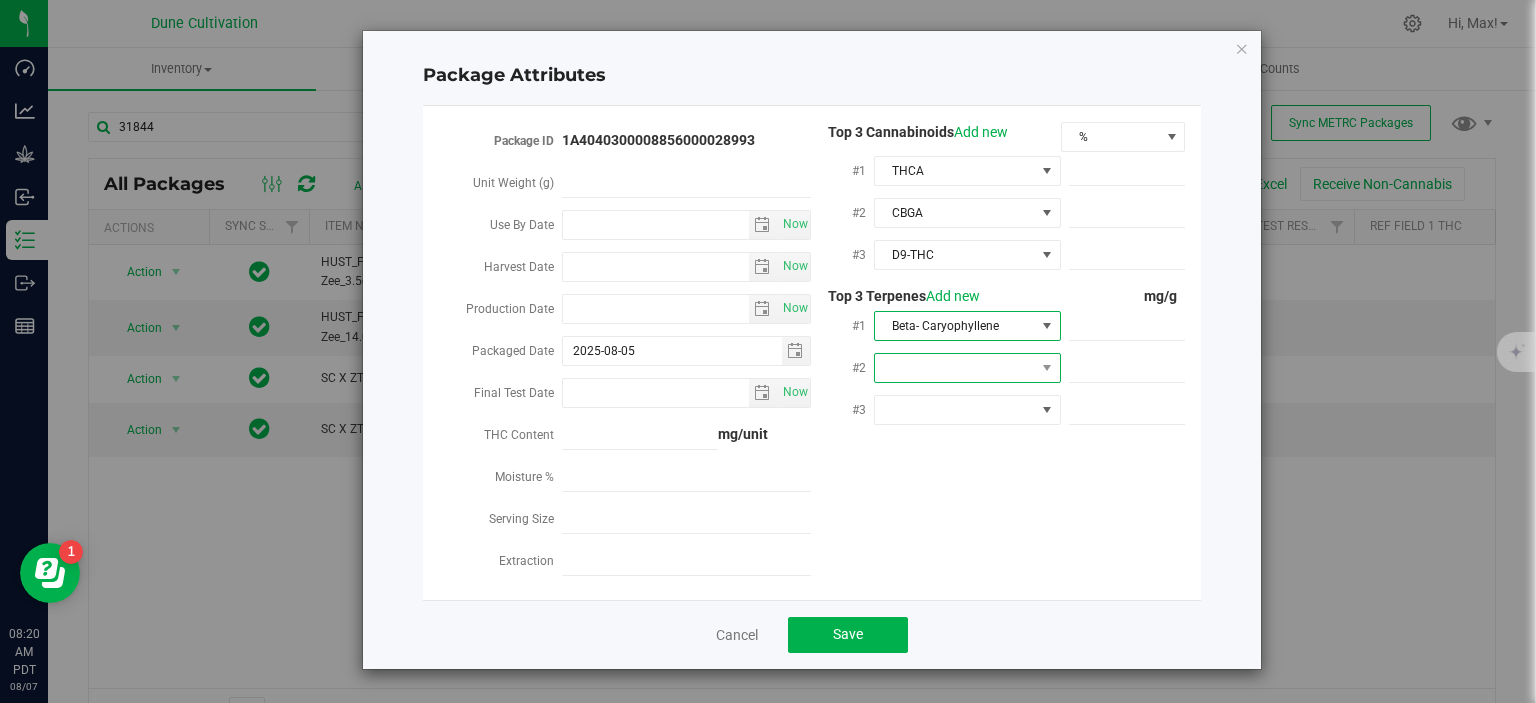 click at bounding box center [955, 368] 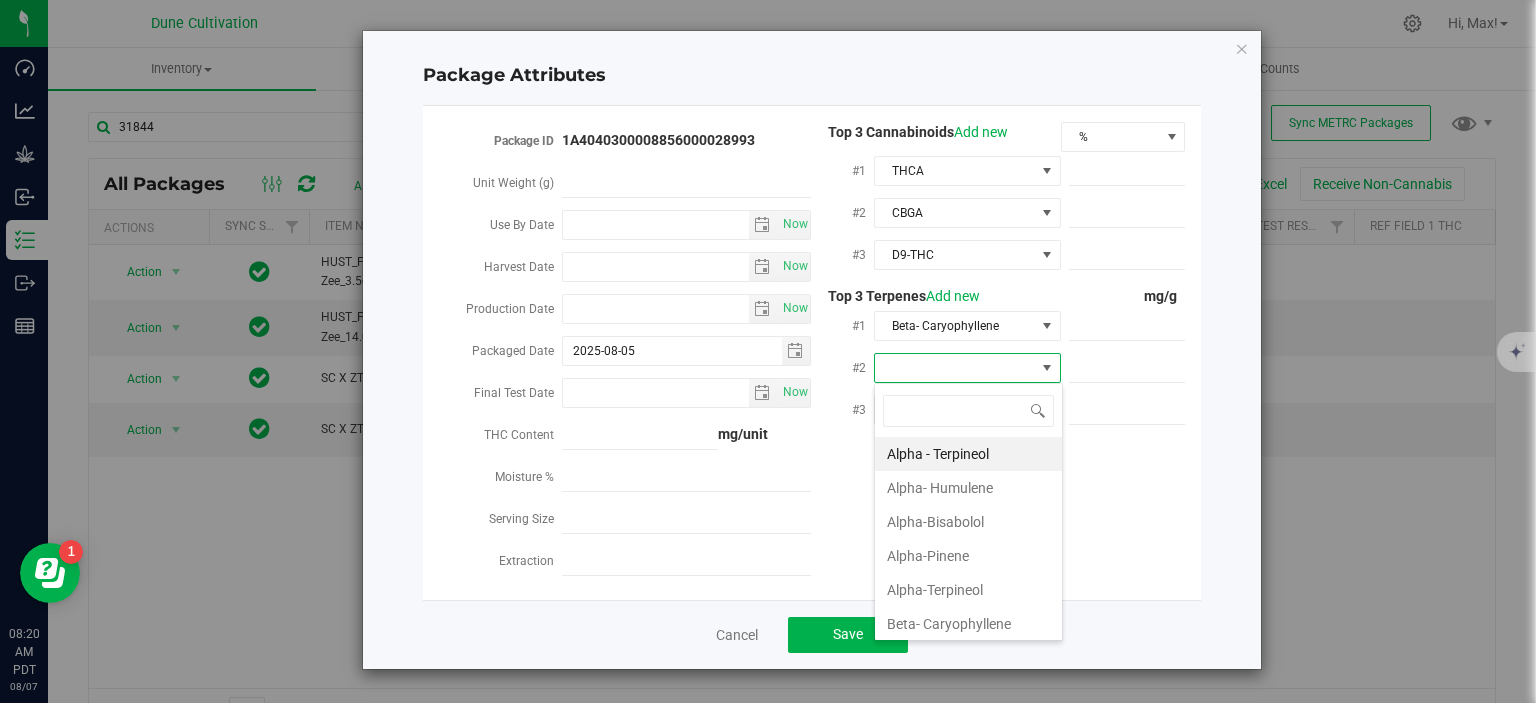 scroll, scrollTop: 99970, scrollLeft: 99812, axis: both 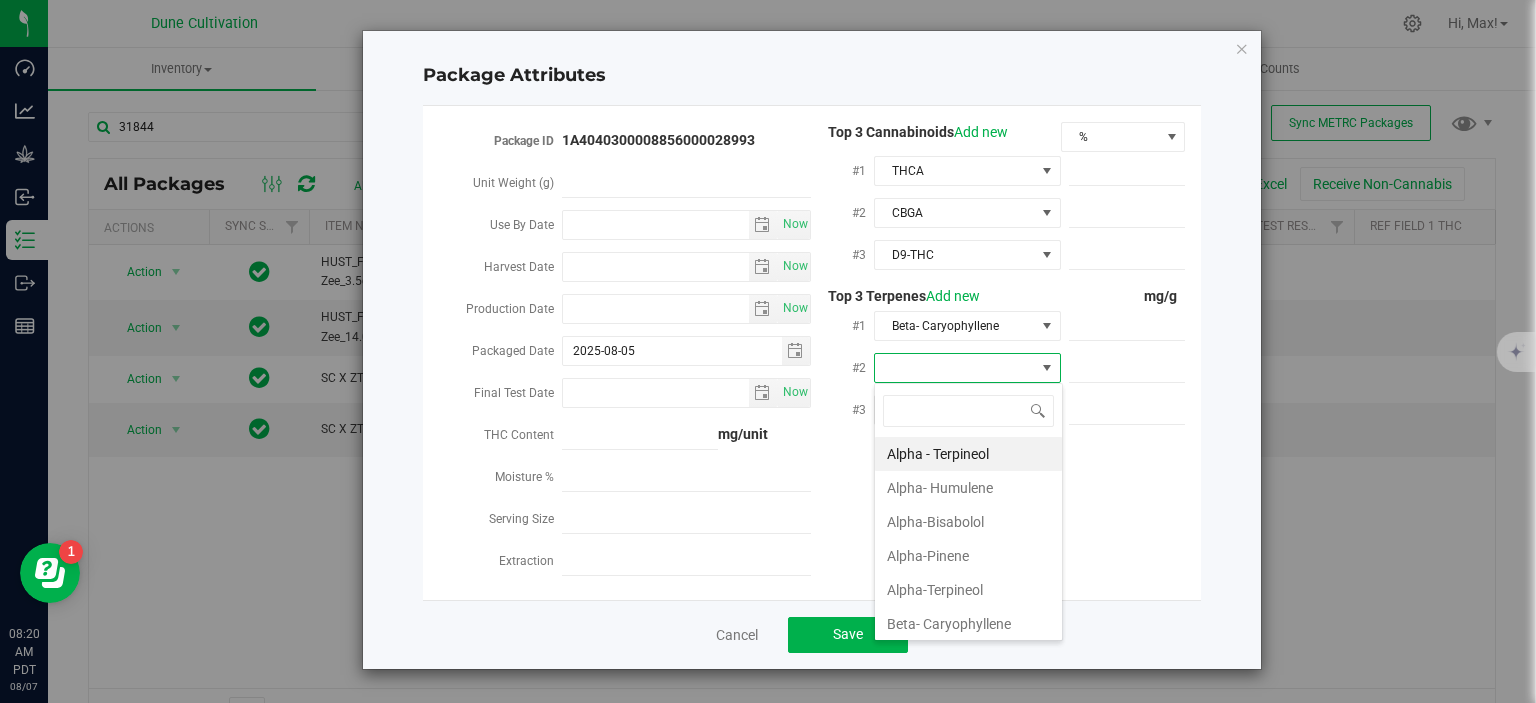 click at bounding box center [955, 368] 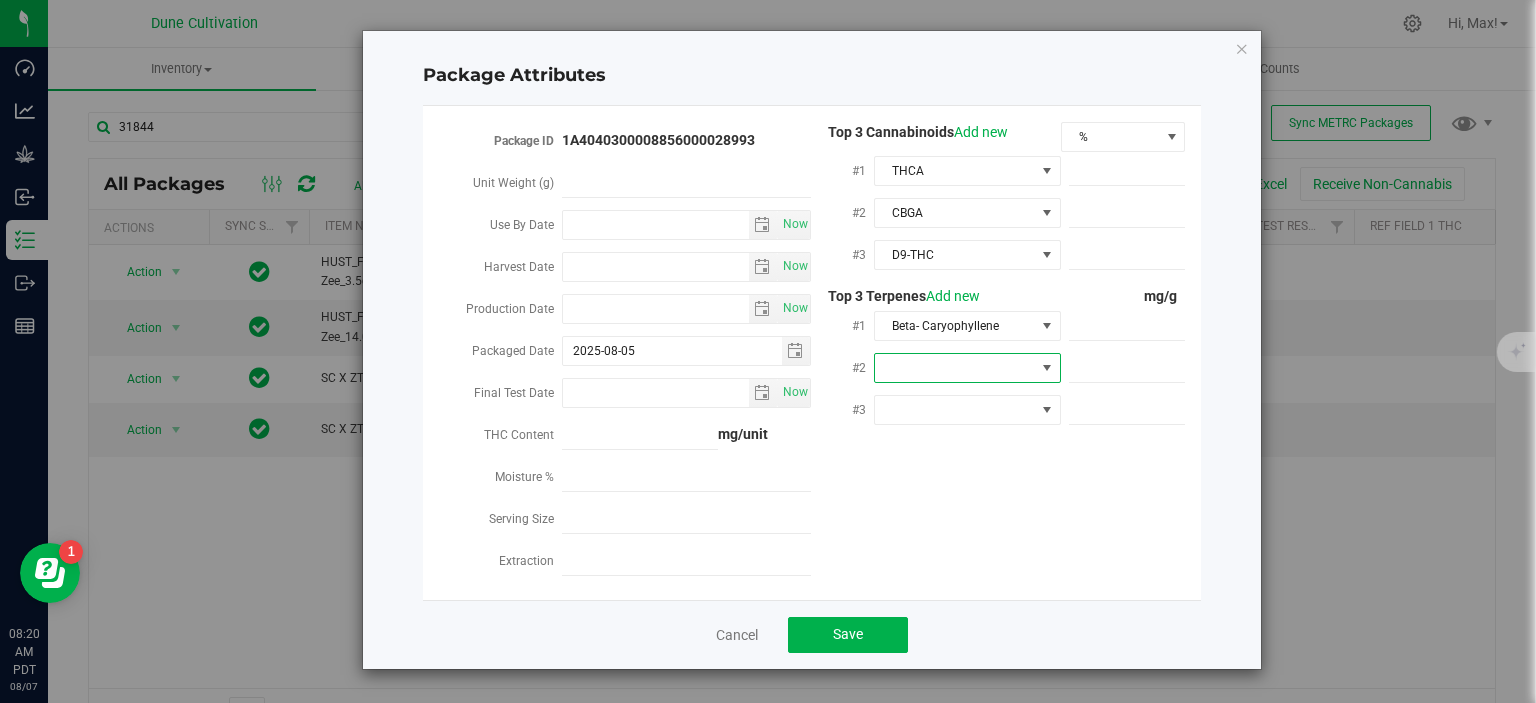 click at bounding box center [955, 368] 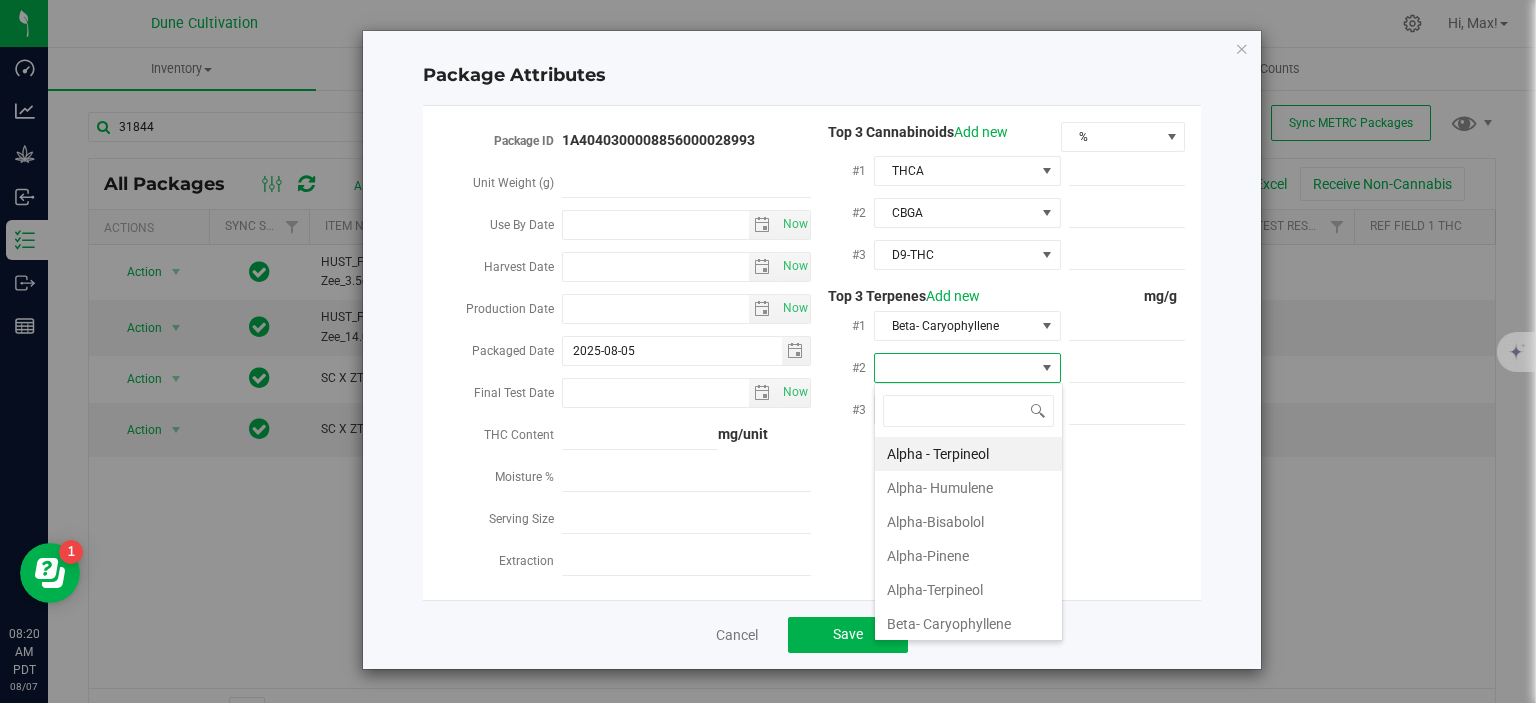 scroll, scrollTop: 99970, scrollLeft: 99812, axis: both 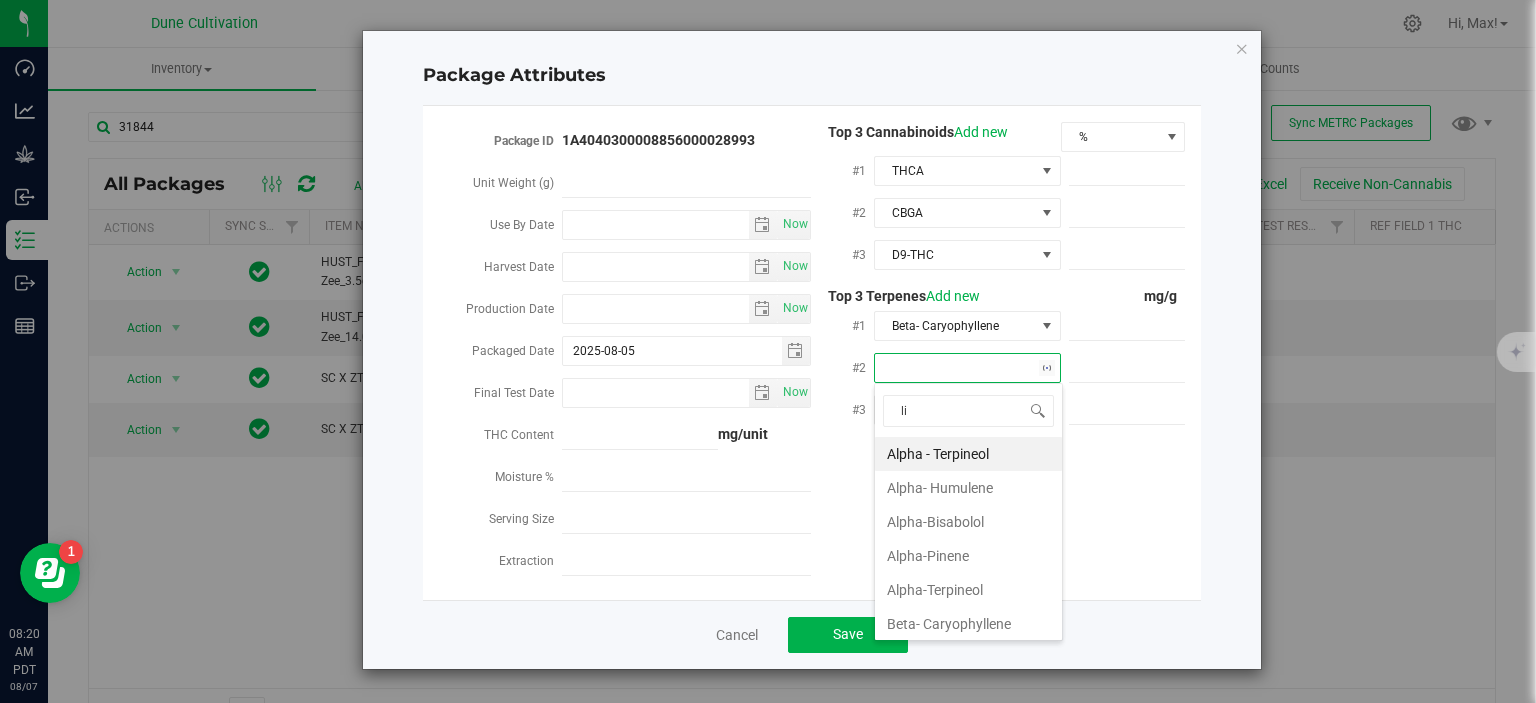 type on "lin" 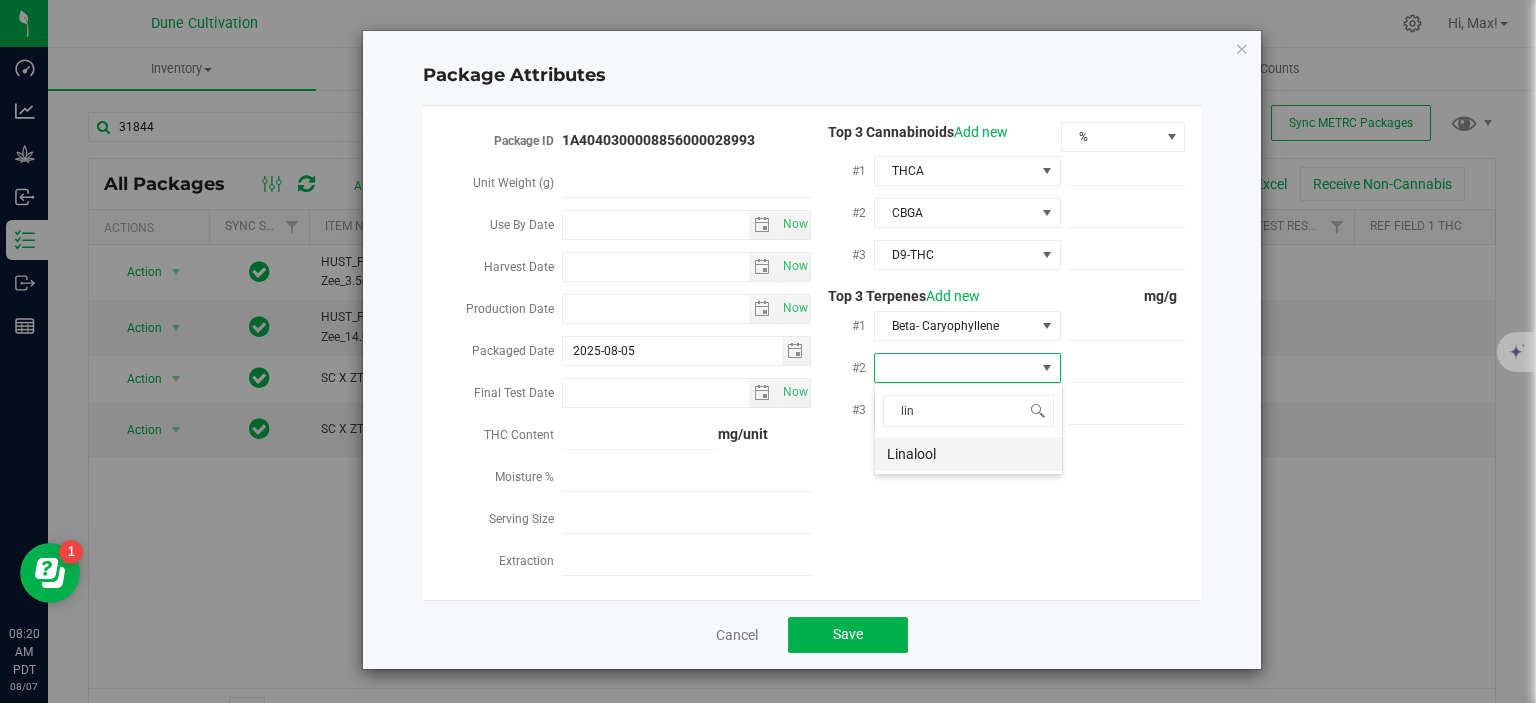 click on "Linalool" at bounding box center [968, 454] 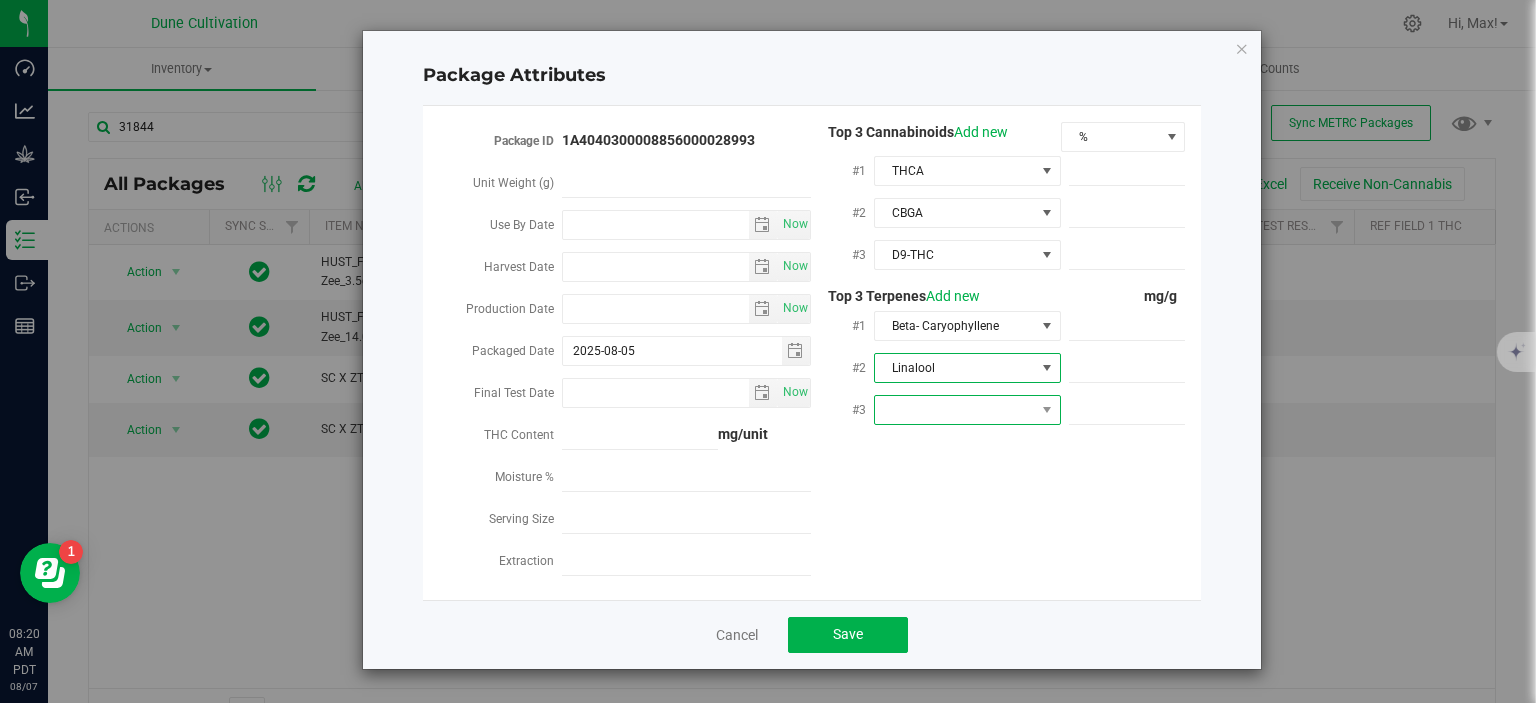 click at bounding box center (955, 410) 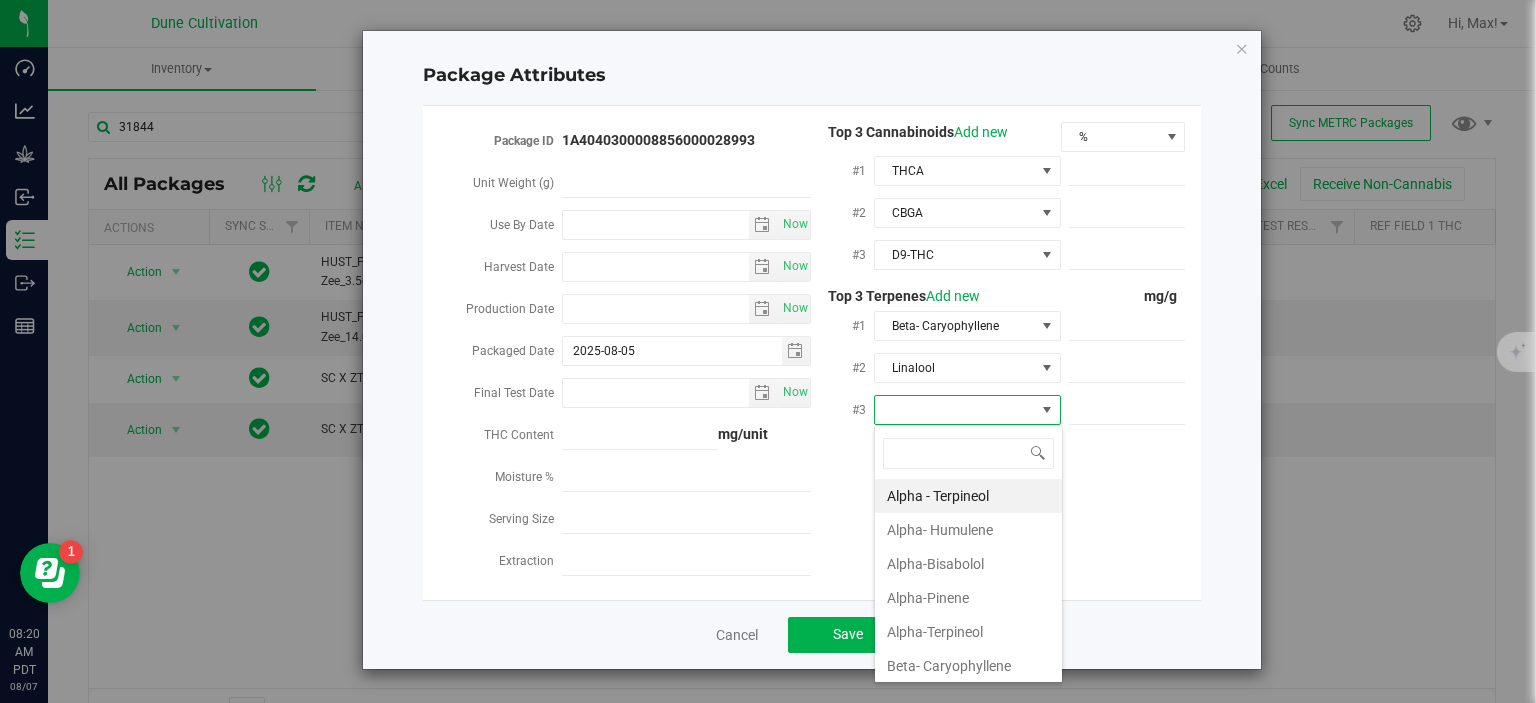 scroll, scrollTop: 99970, scrollLeft: 99812, axis: both 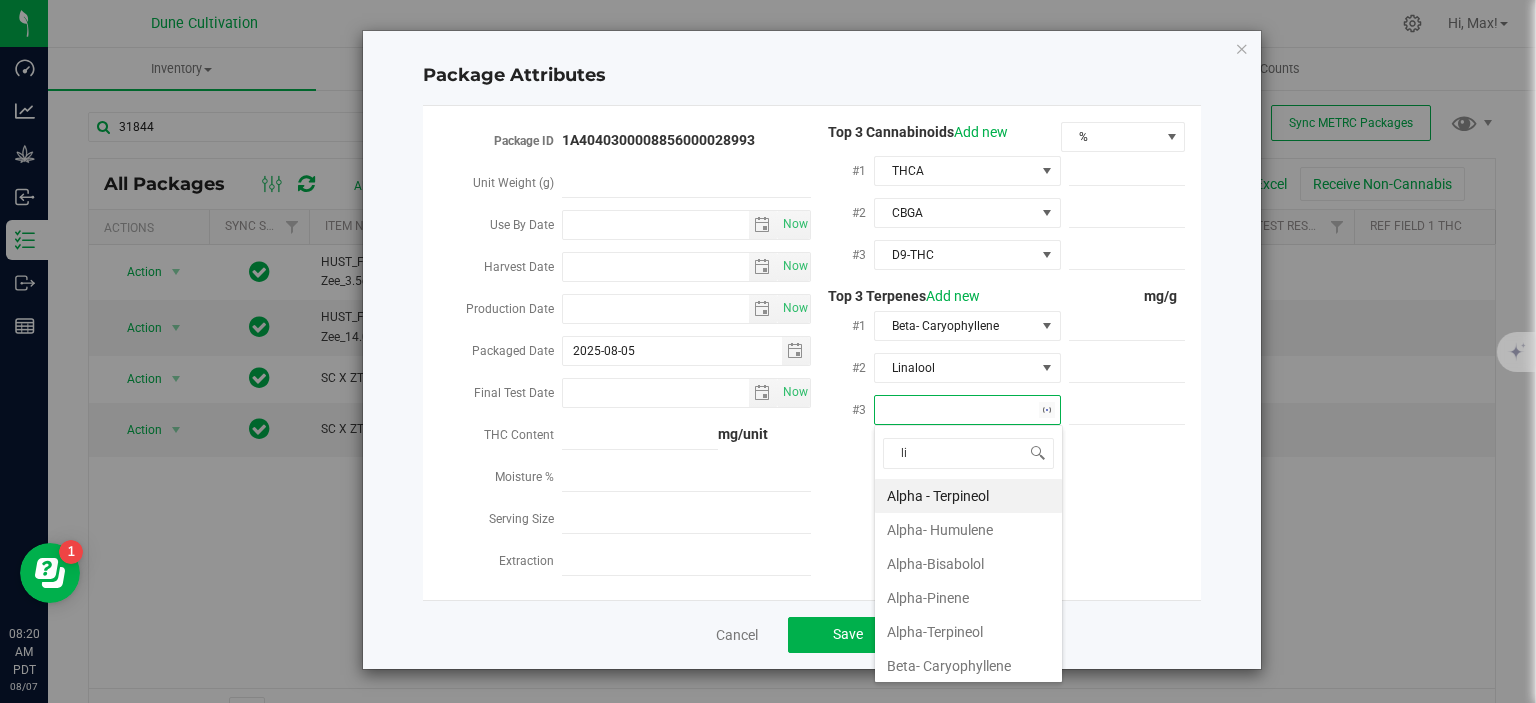 type on "lim" 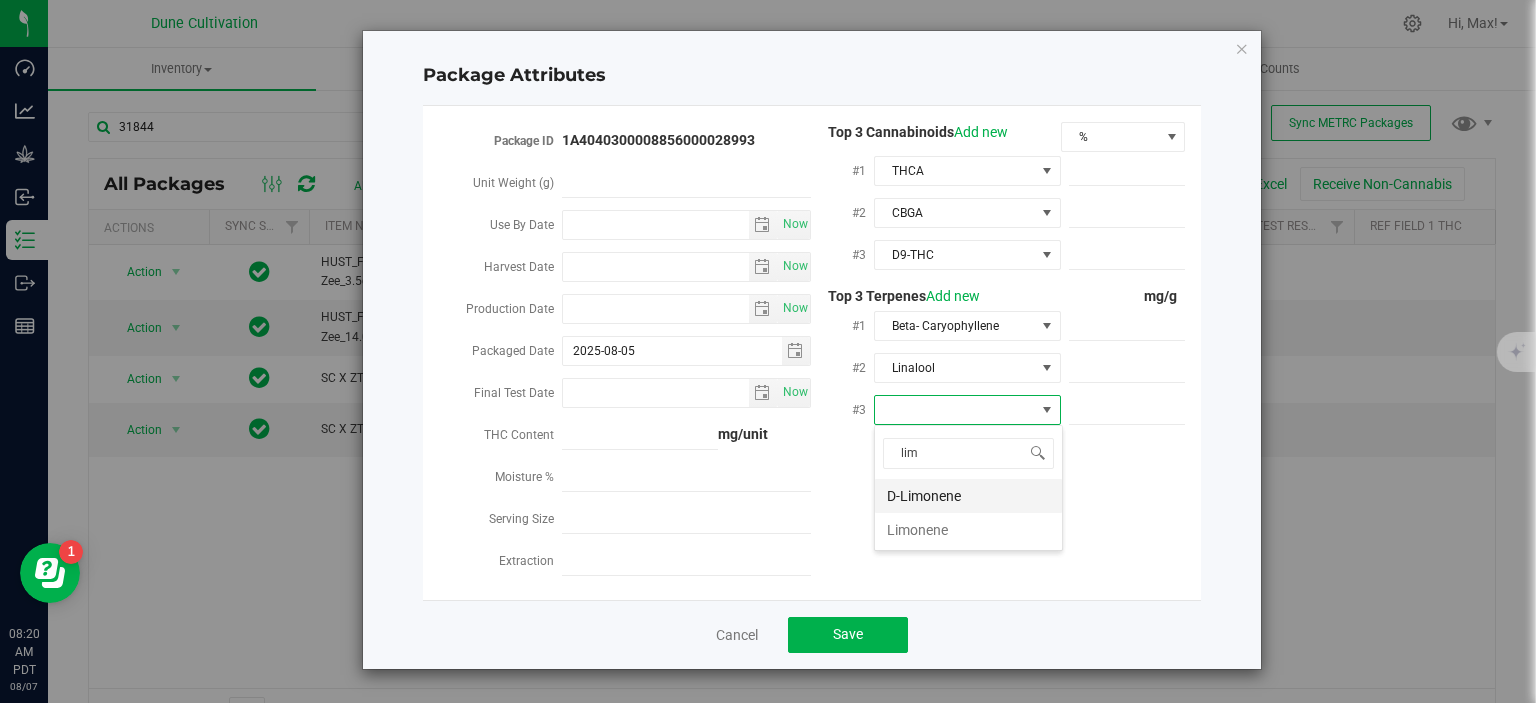 click on "D-Limonene" at bounding box center (968, 496) 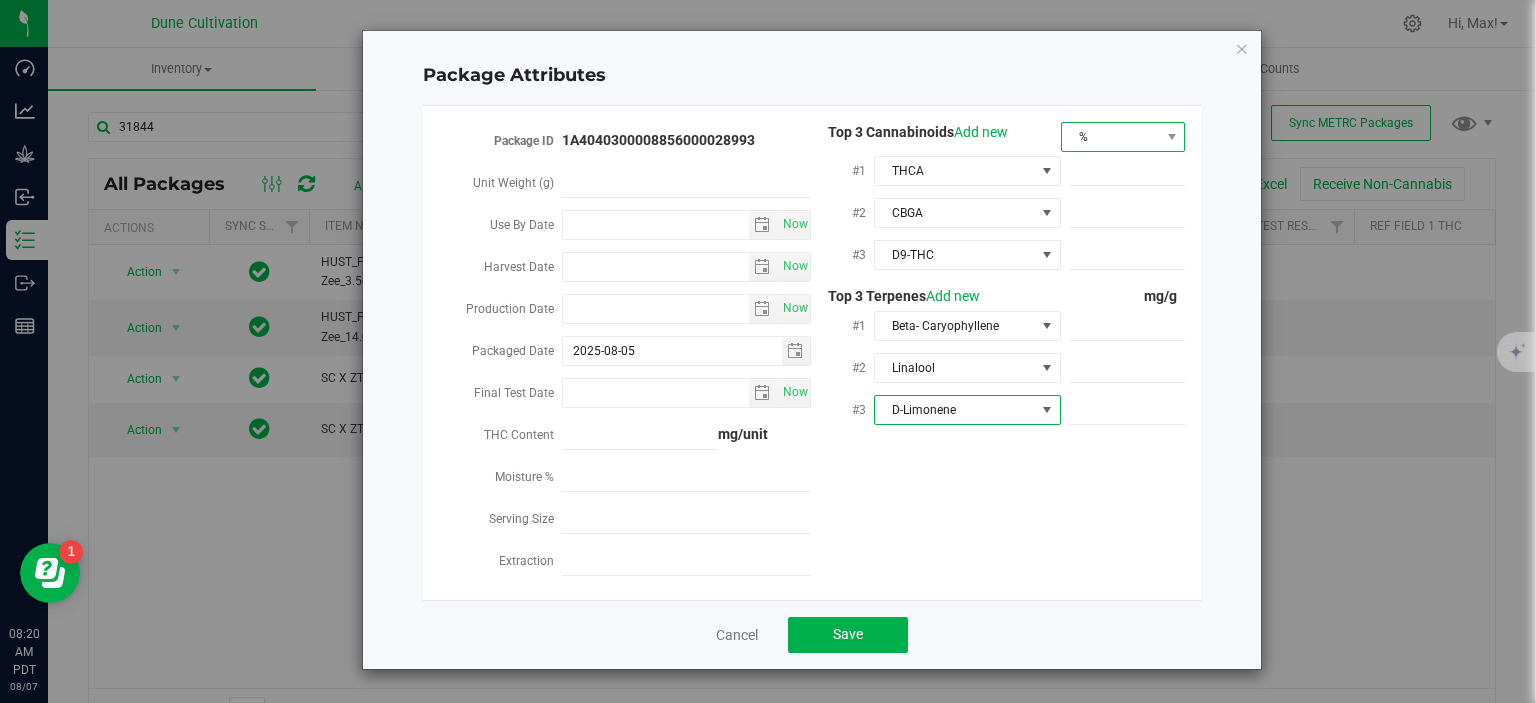 click on "%" at bounding box center [1111, 137] 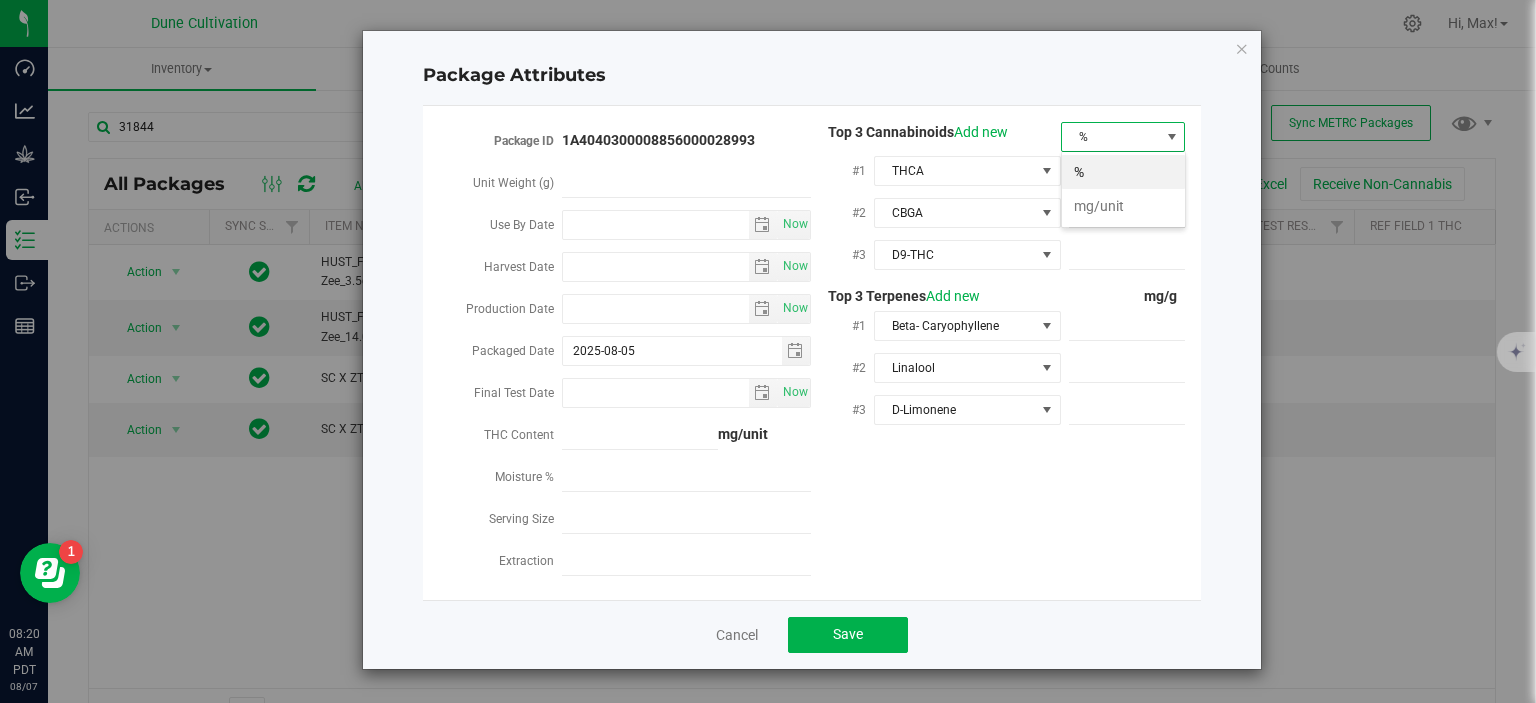 scroll, scrollTop: 99970, scrollLeft: 99875, axis: both 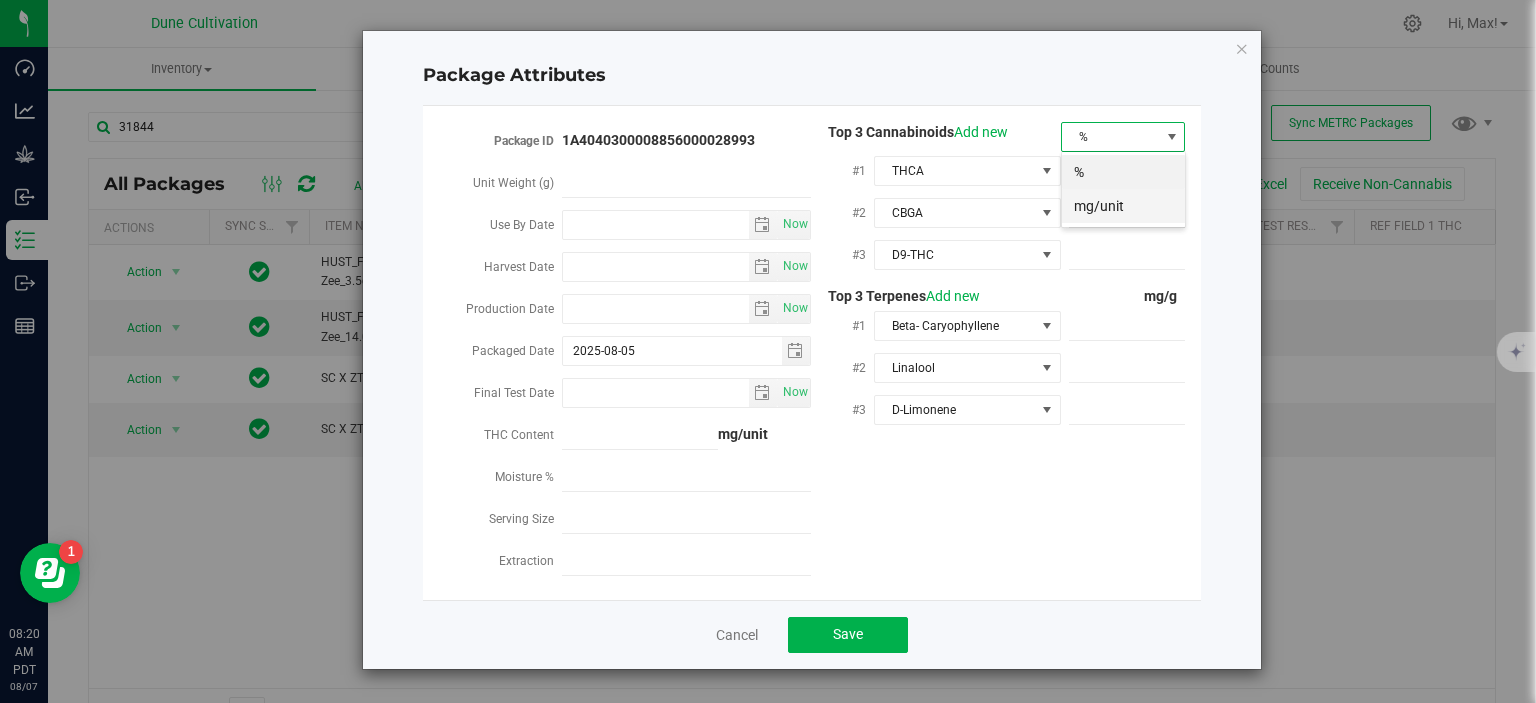 click on "mg/unit" at bounding box center (1123, 206) 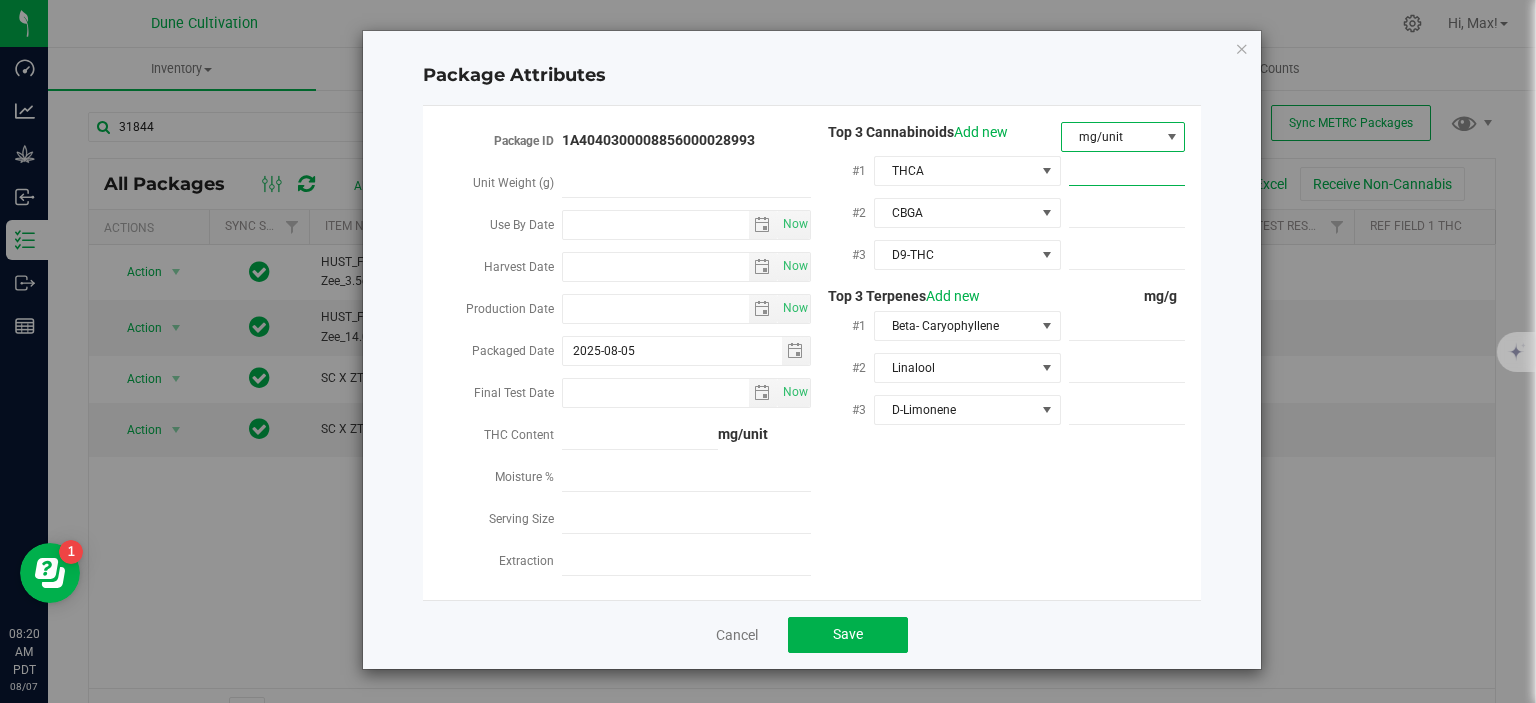 click at bounding box center (1127, 171) 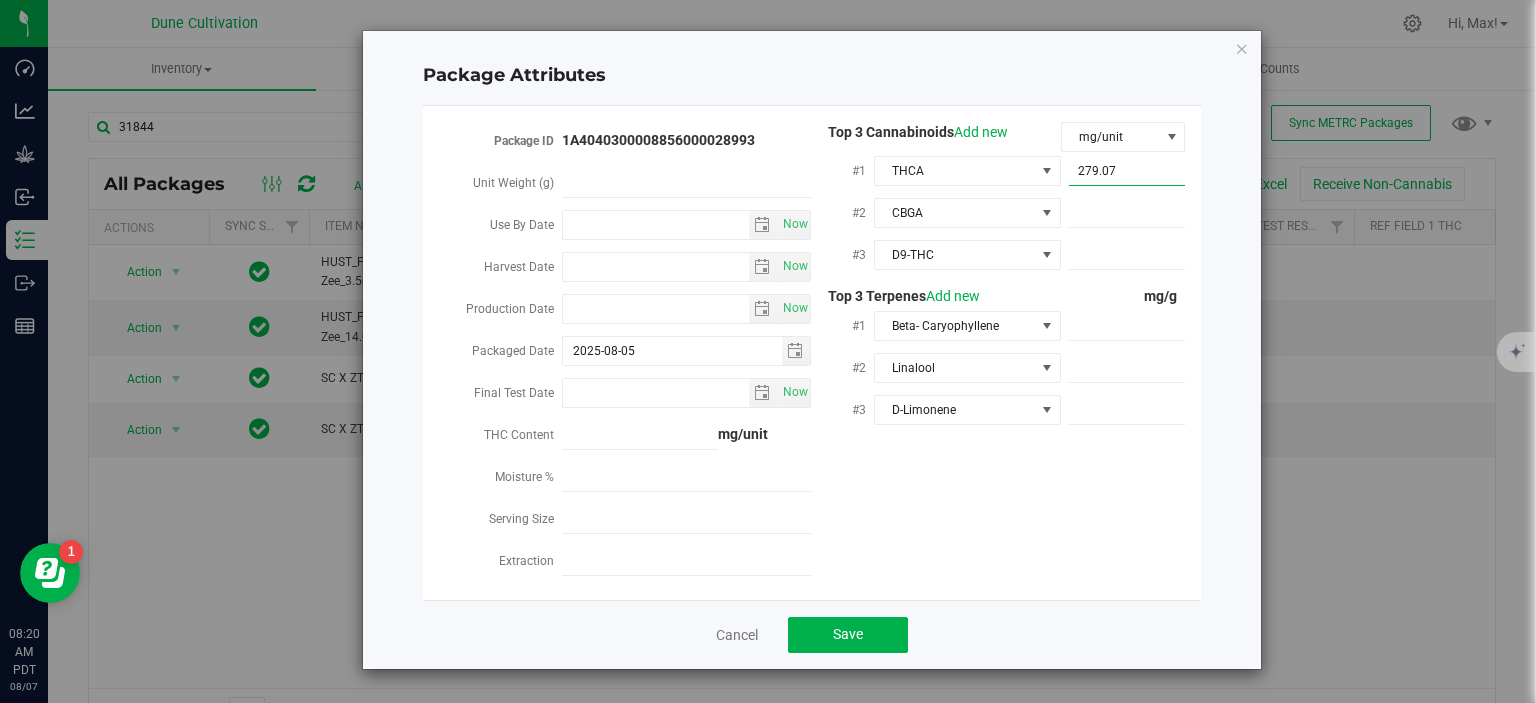 type on "279.075" 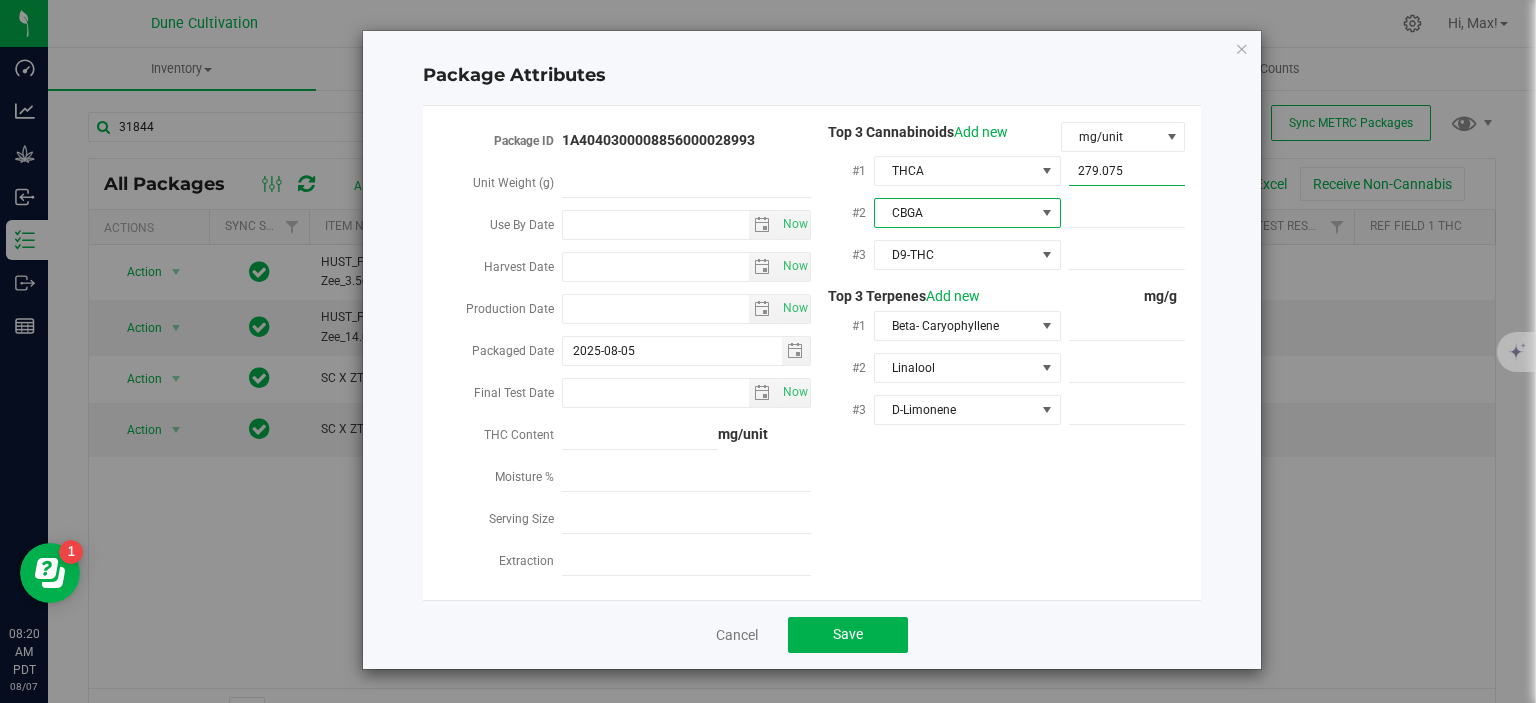 type on "279.0750" 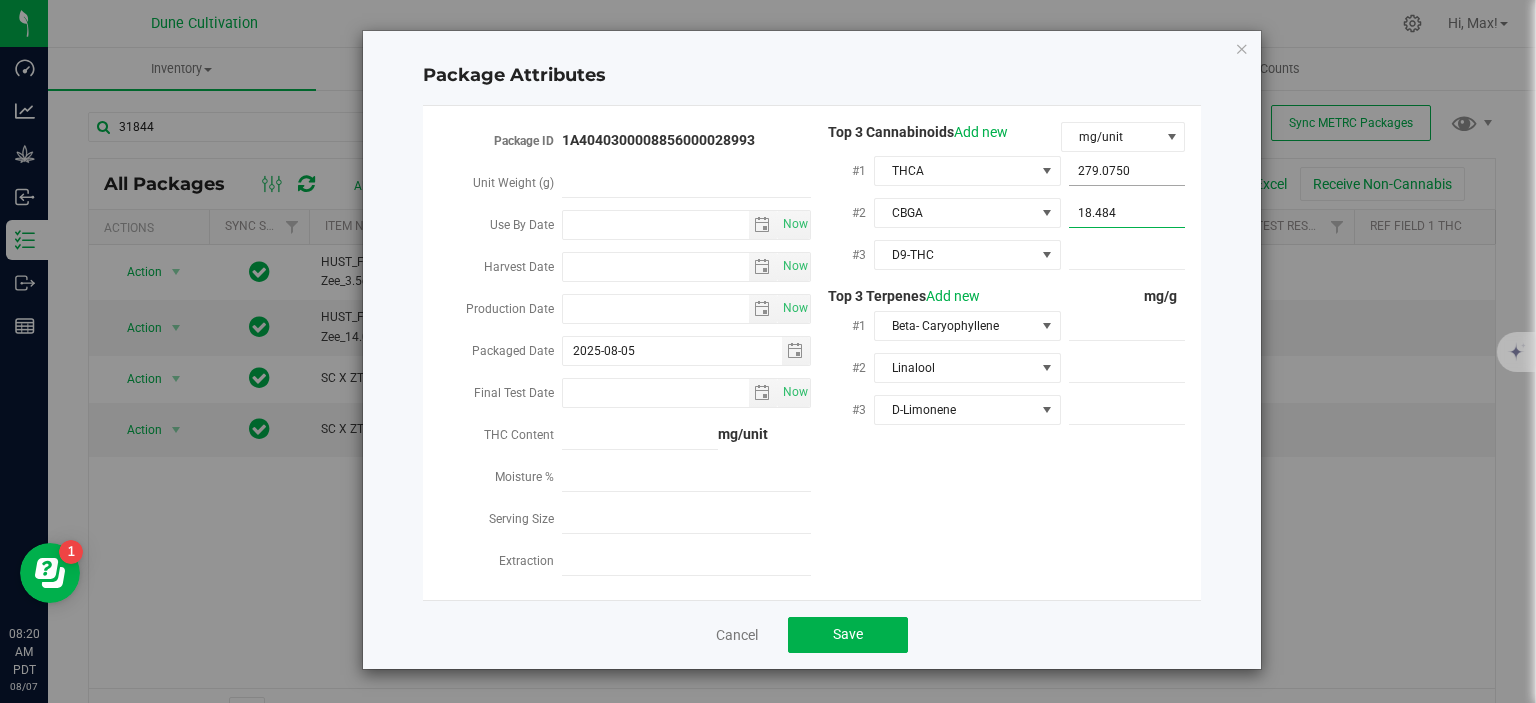 type on "18.4848" 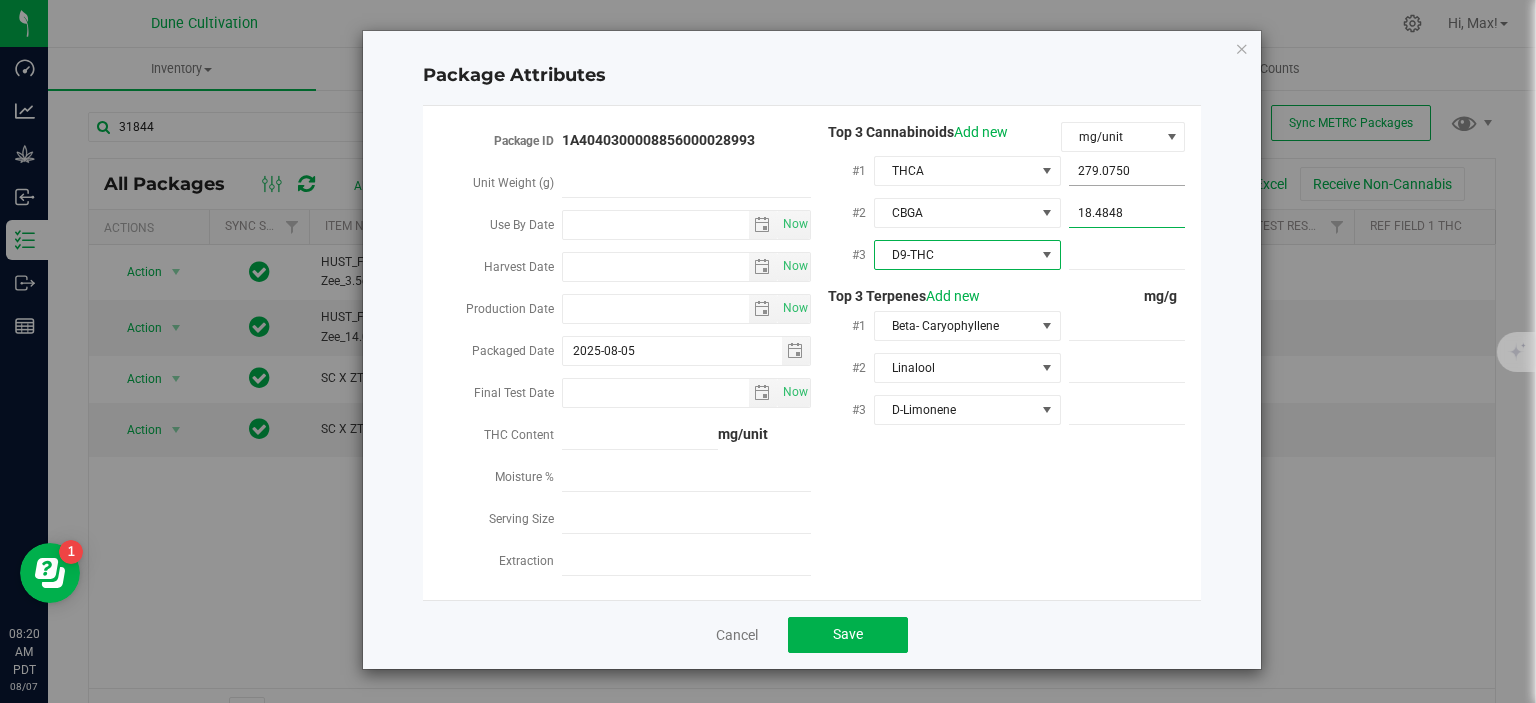 type on "18.4848" 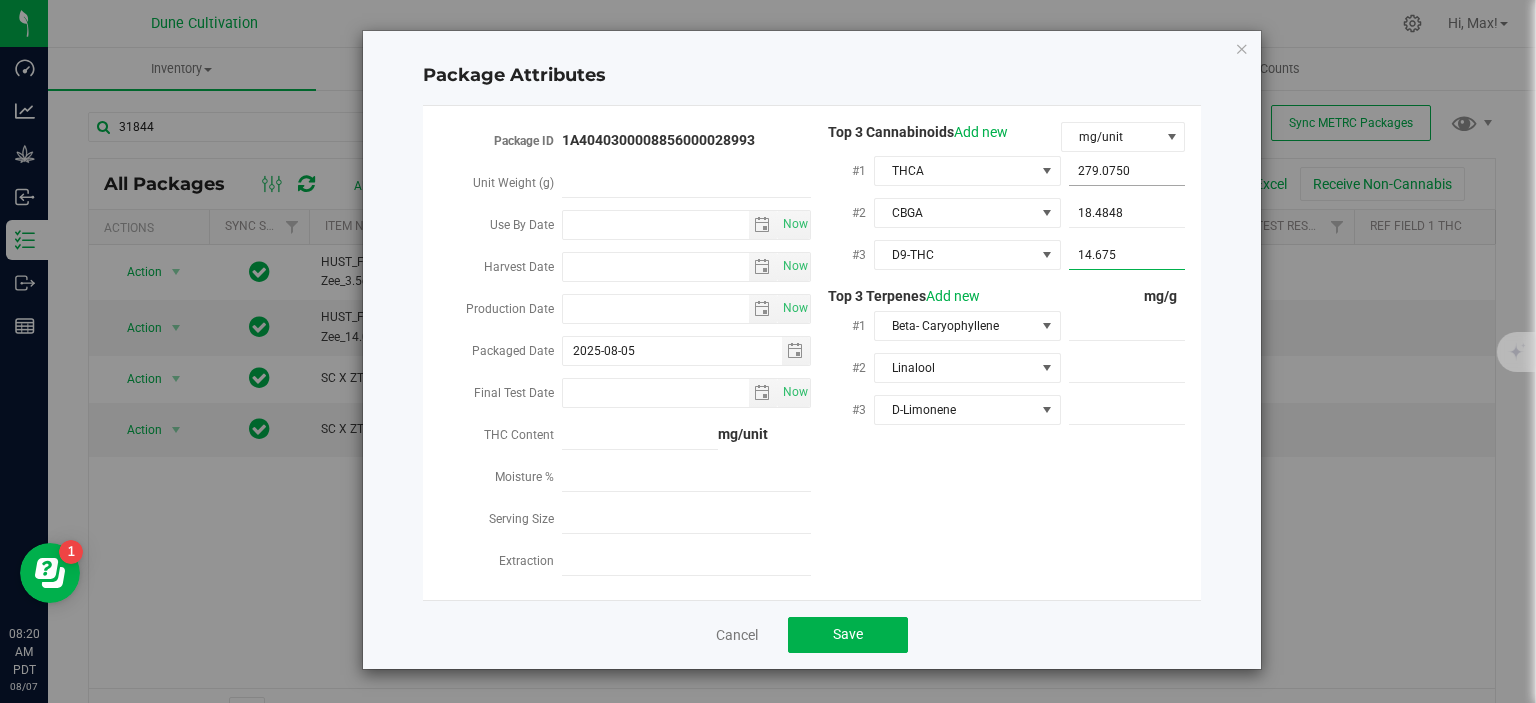 type on "14.6758" 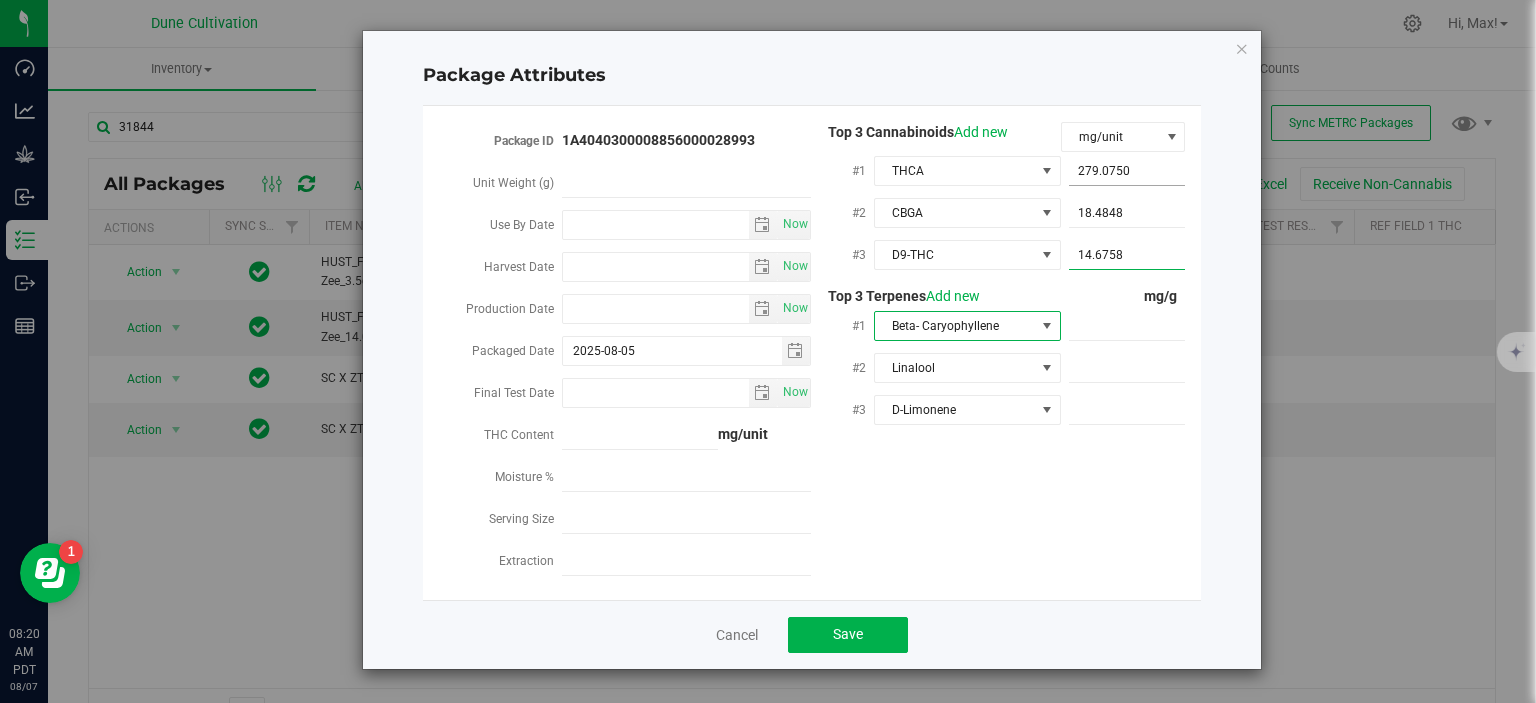 type on "14.6758" 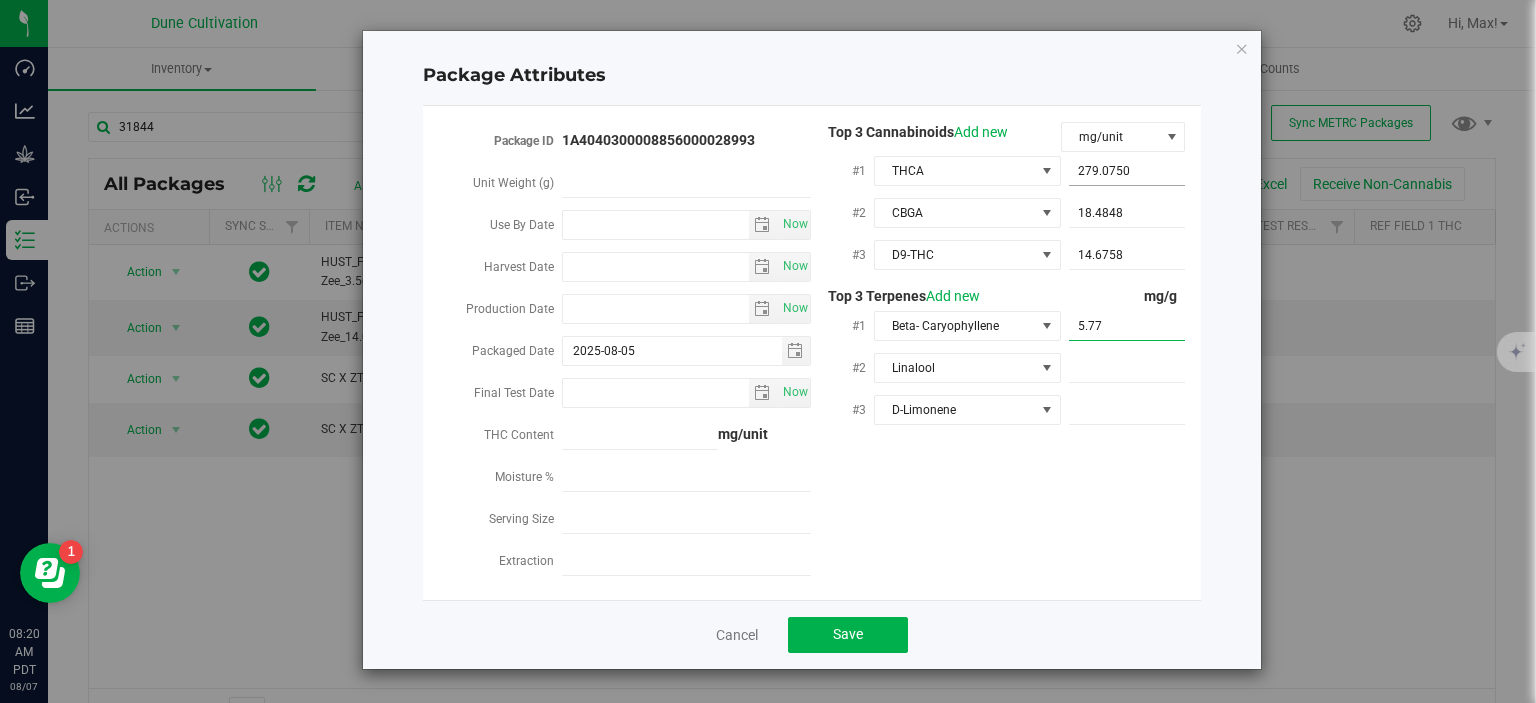 type on "5.778" 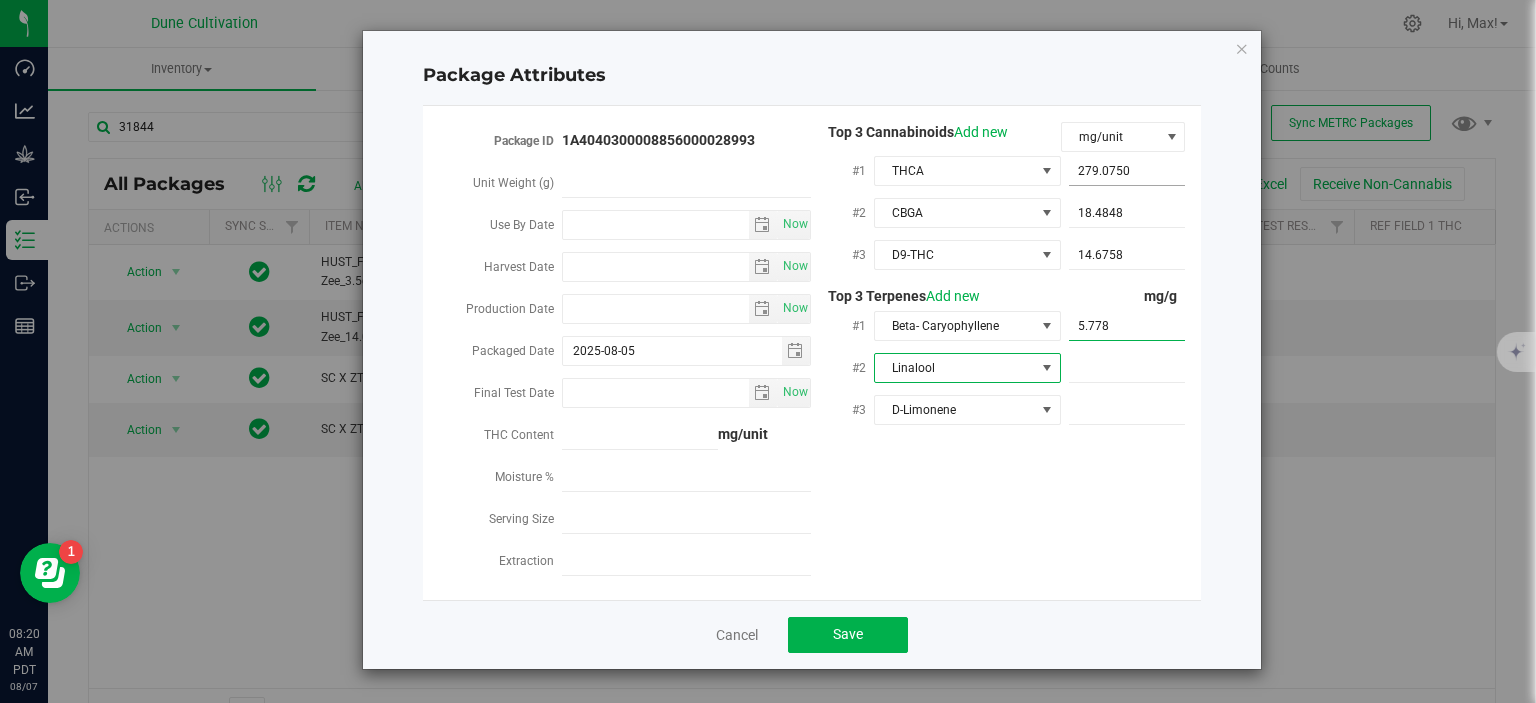 type on "5.7780" 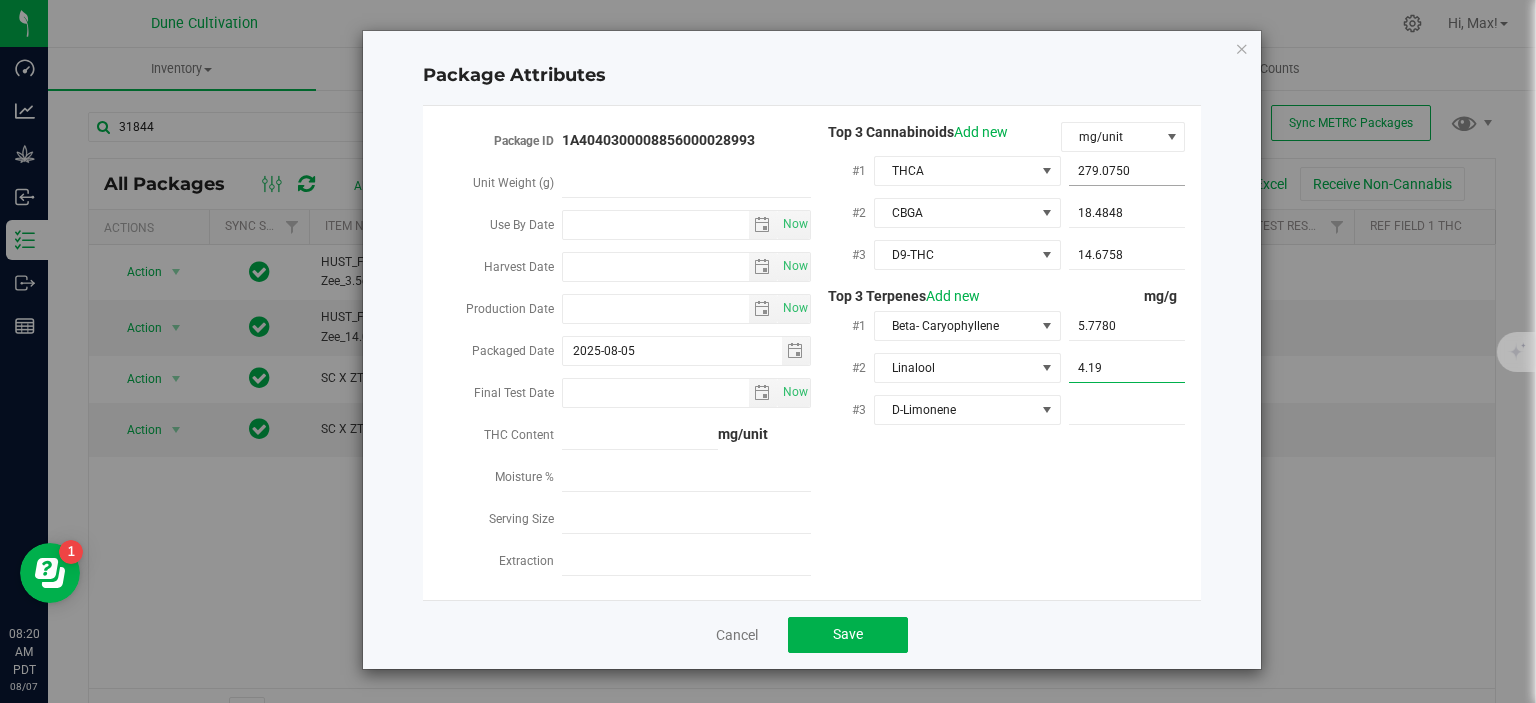 type on "4.190" 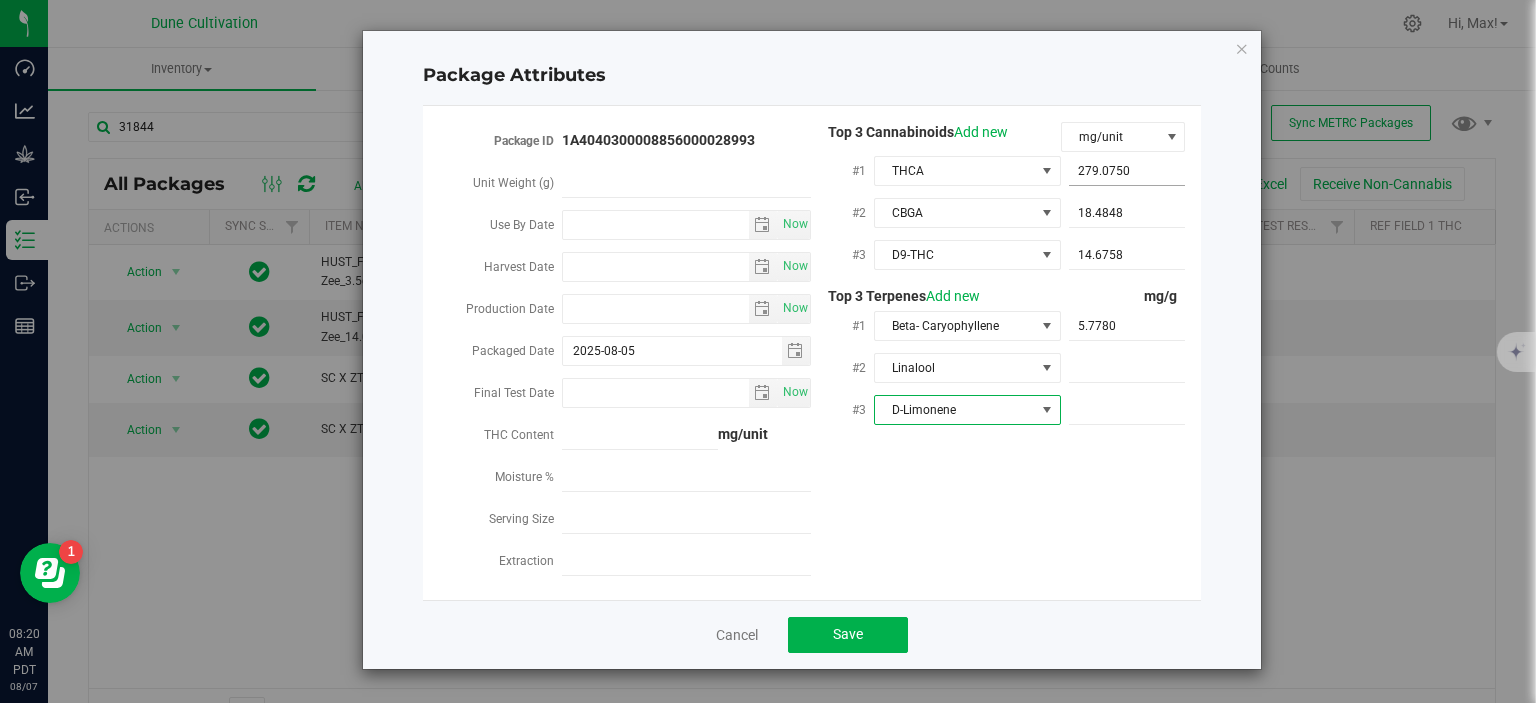 type on "4.1900" 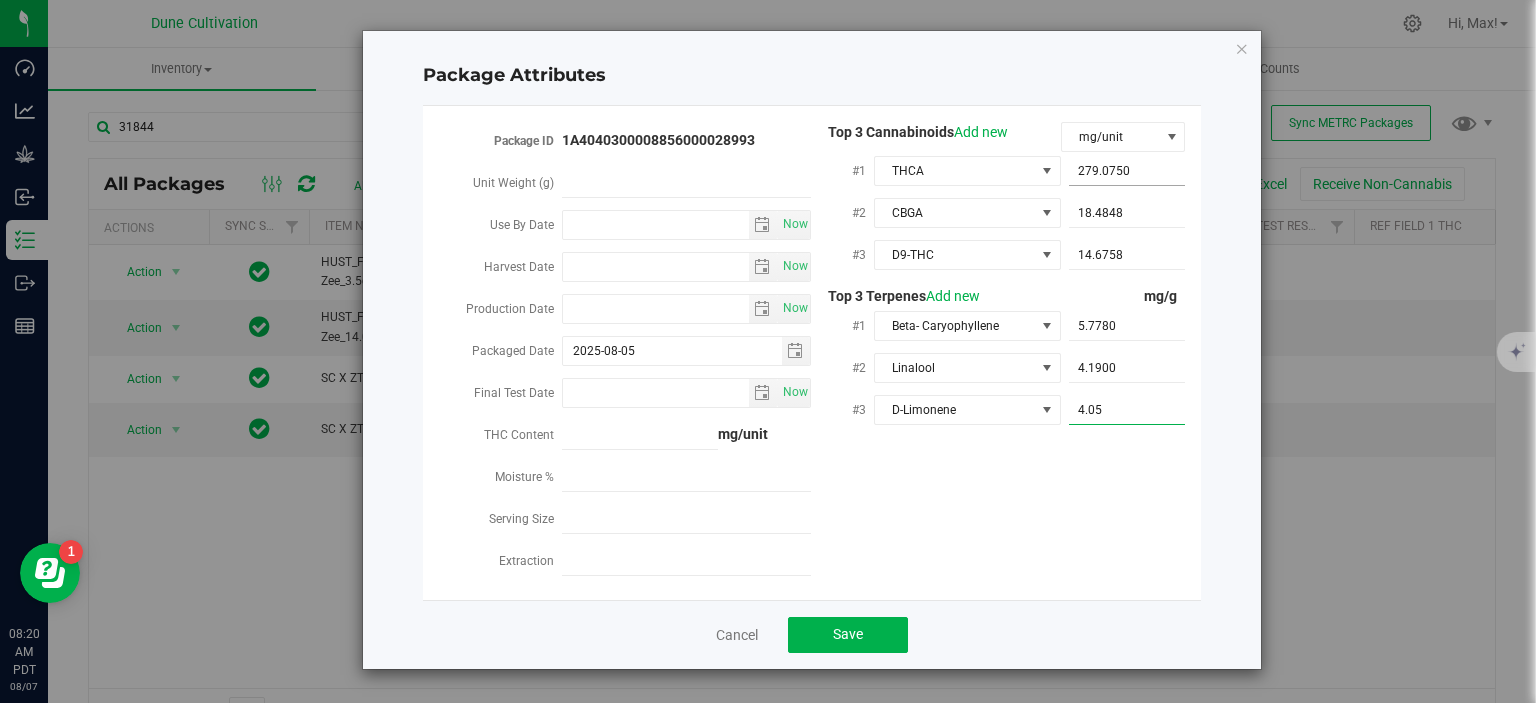 type on "4.050" 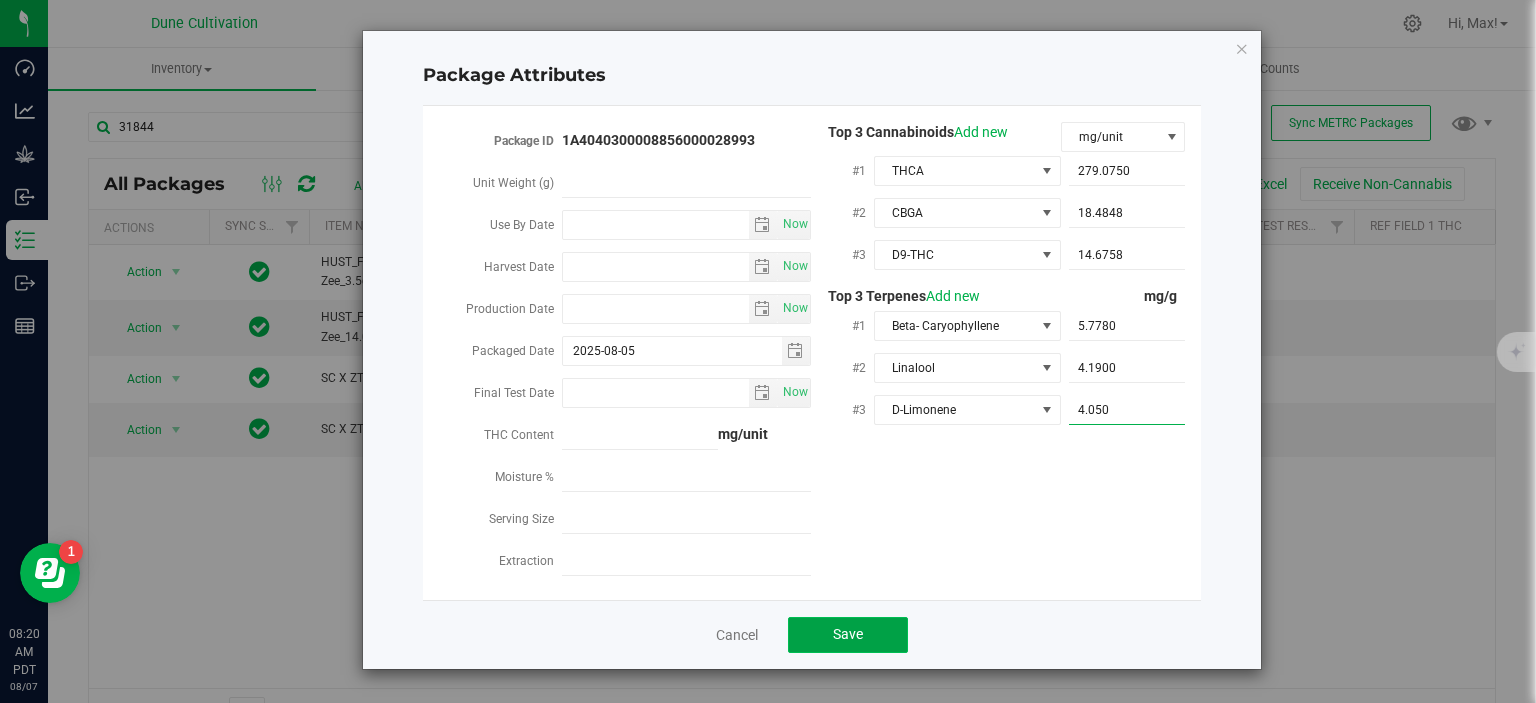 type on "4.0500" 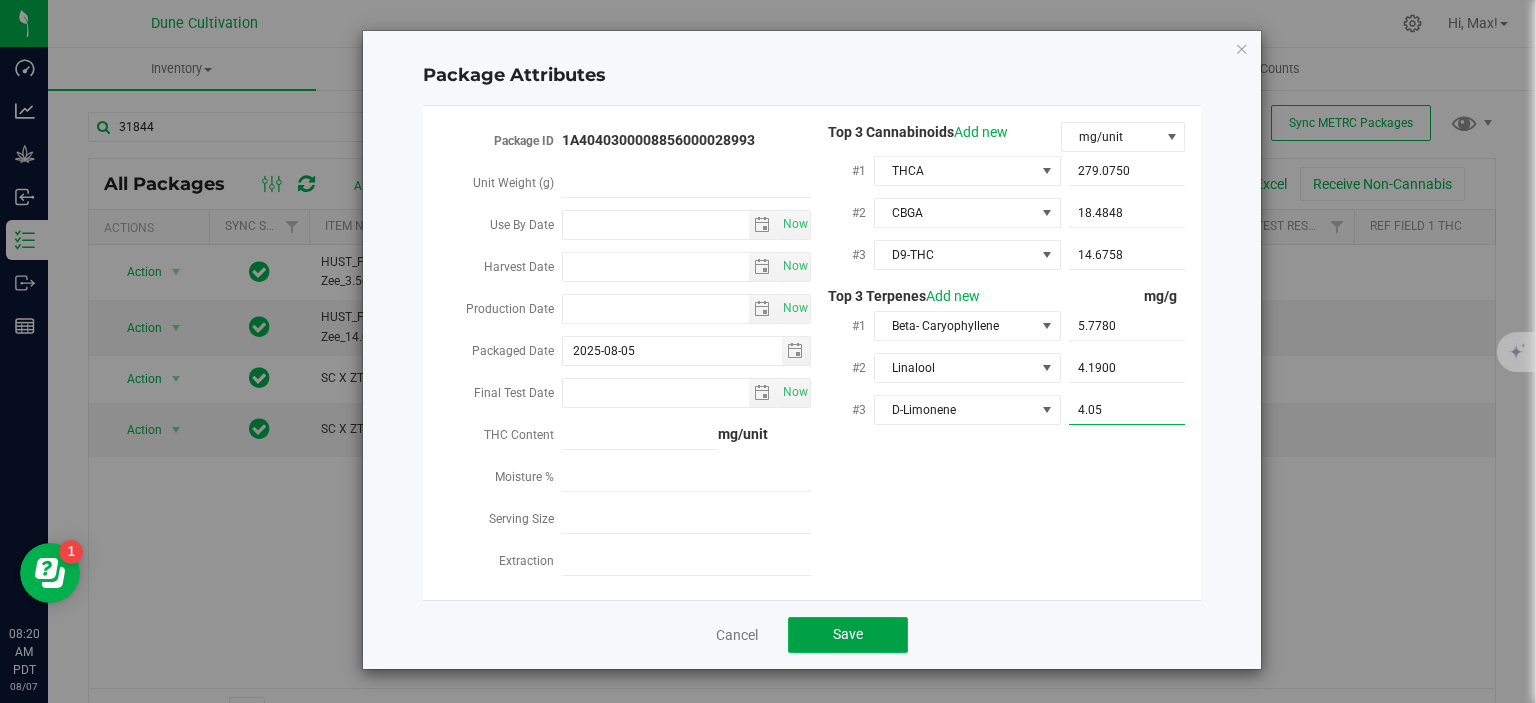 click on "Save" 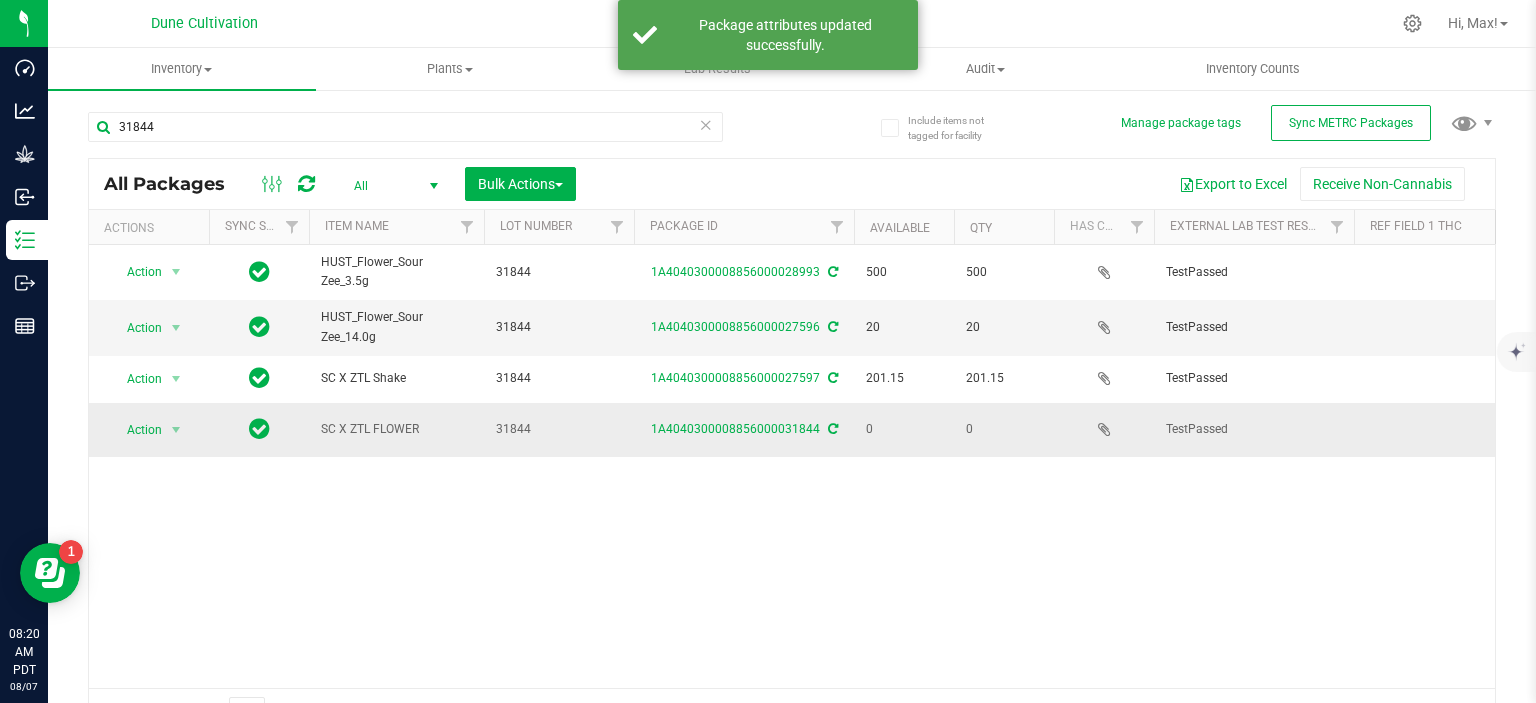 click on "Action" at bounding box center (136, 430) 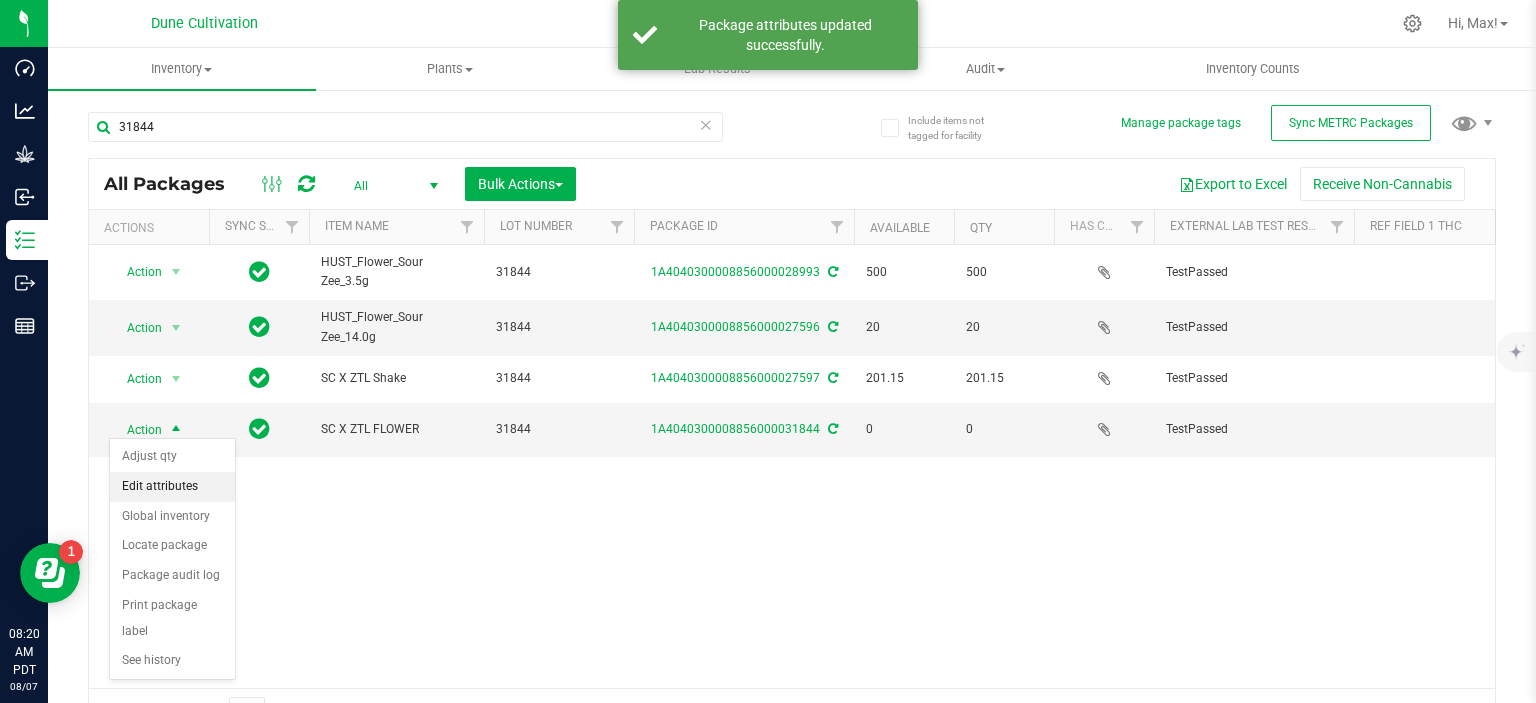click on "Edit attributes" at bounding box center [172, 487] 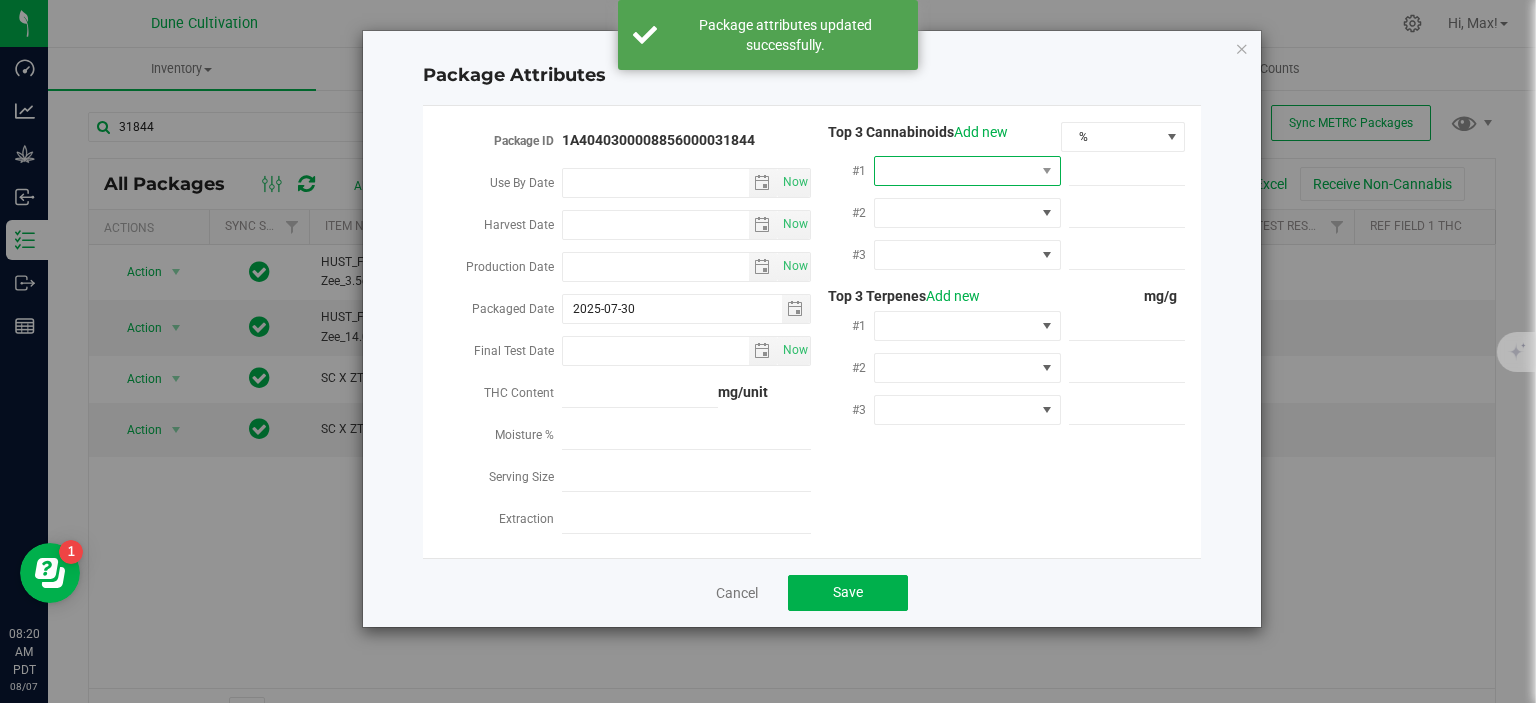 click at bounding box center (967, 171) 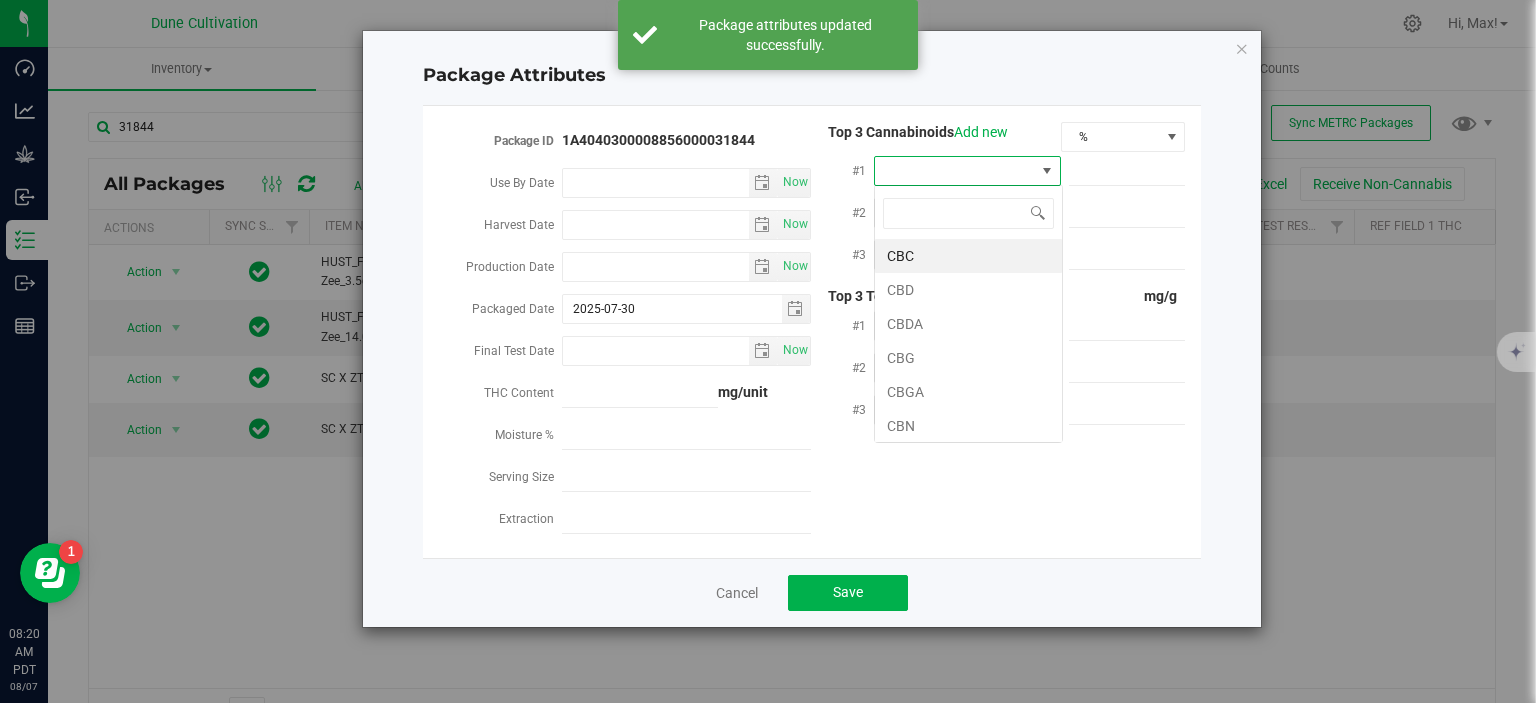 scroll, scrollTop: 99970, scrollLeft: 99812, axis: both 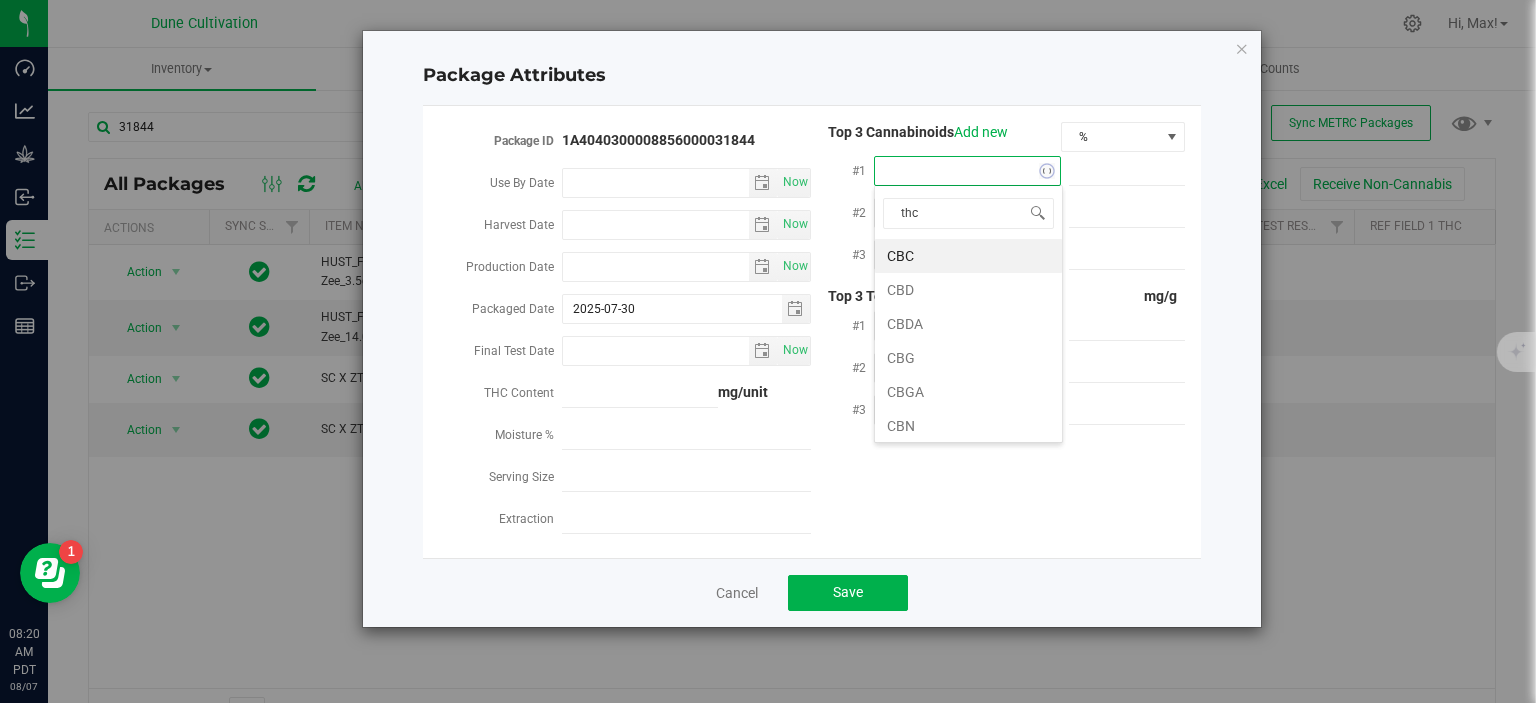 type on "thca" 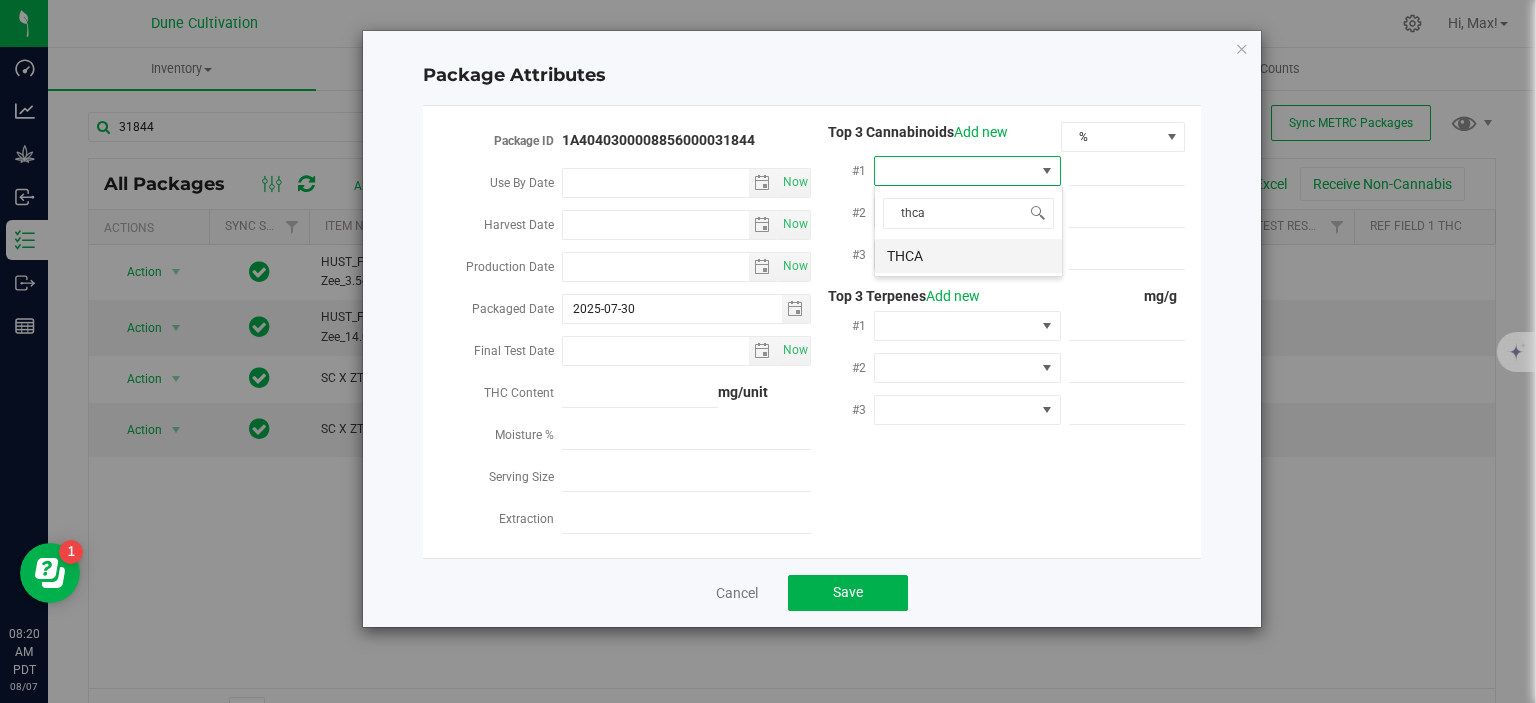 click on "THCA" at bounding box center [968, 256] 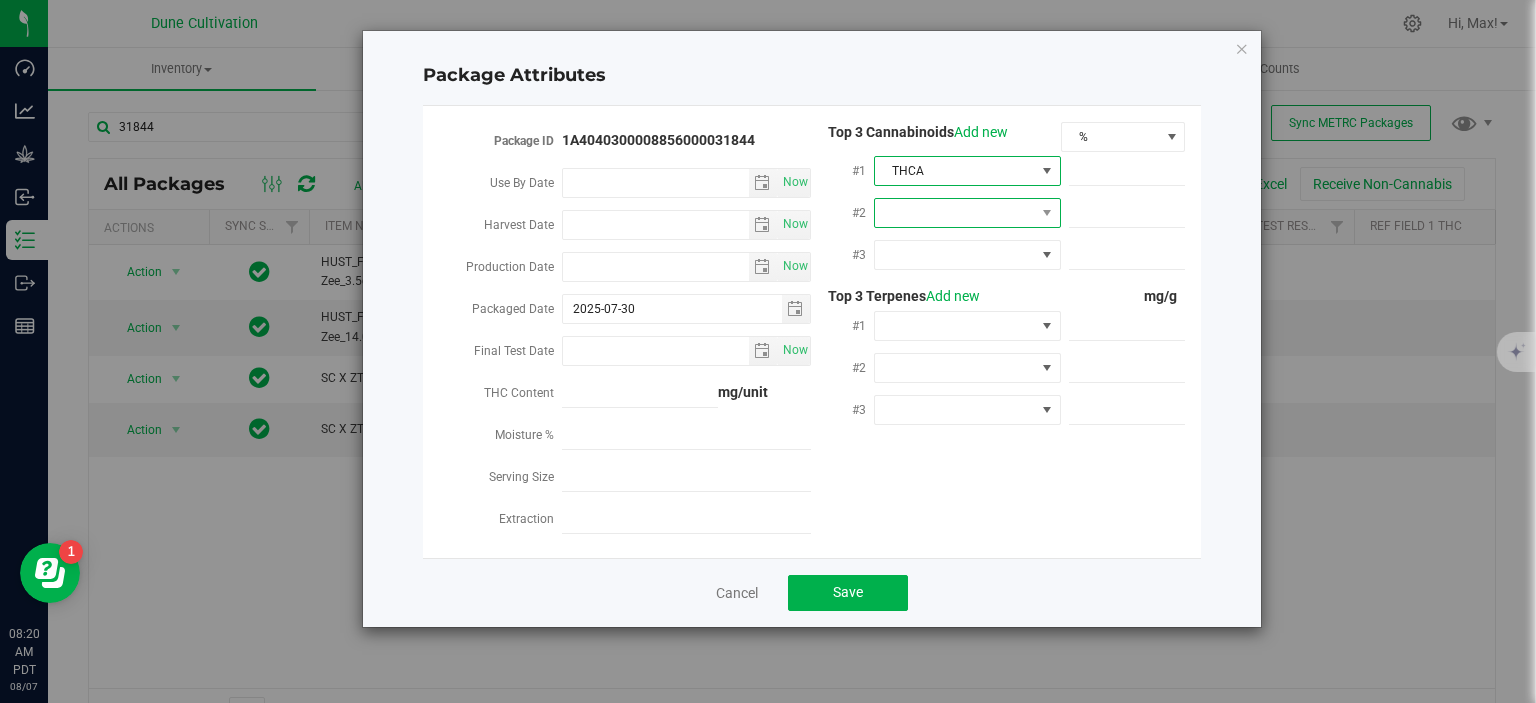 click at bounding box center (955, 213) 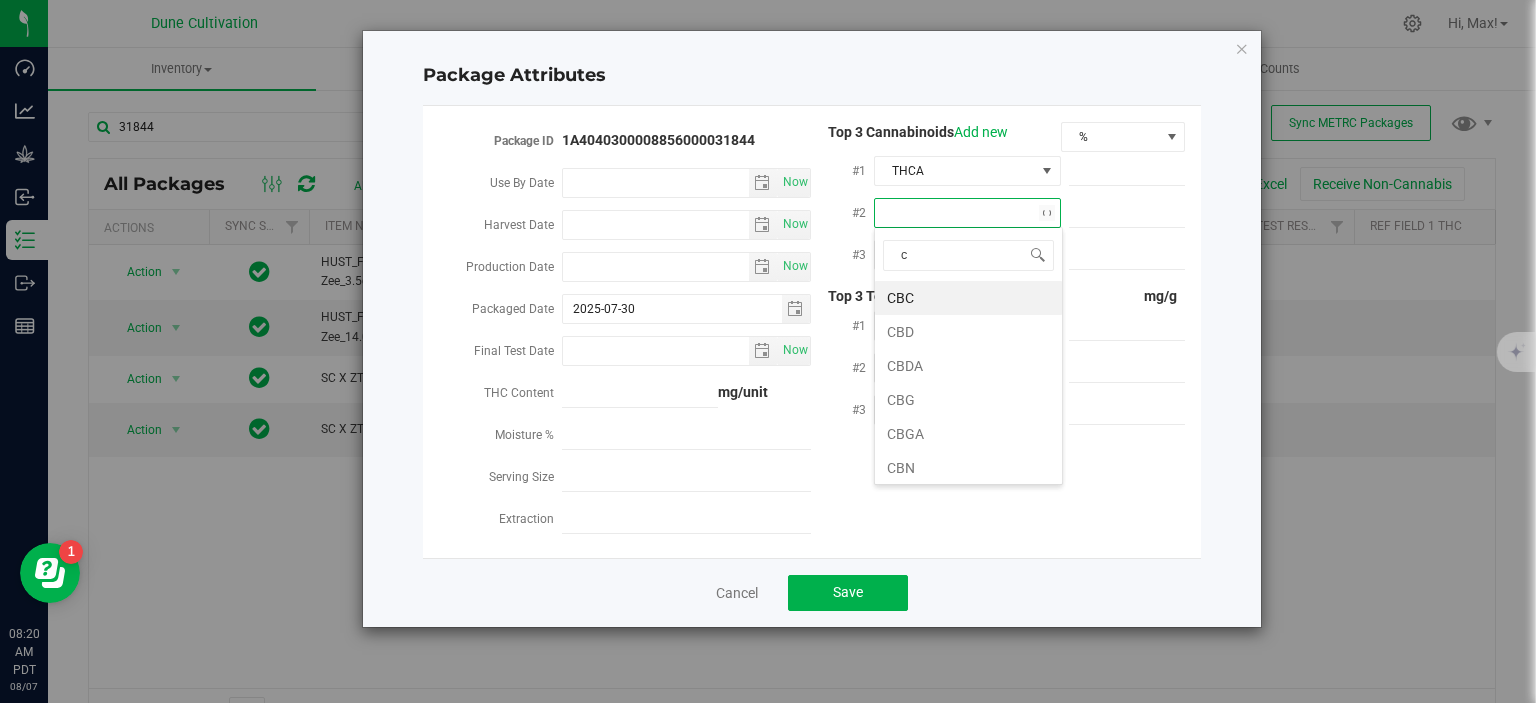 scroll, scrollTop: 99970, scrollLeft: 99812, axis: both 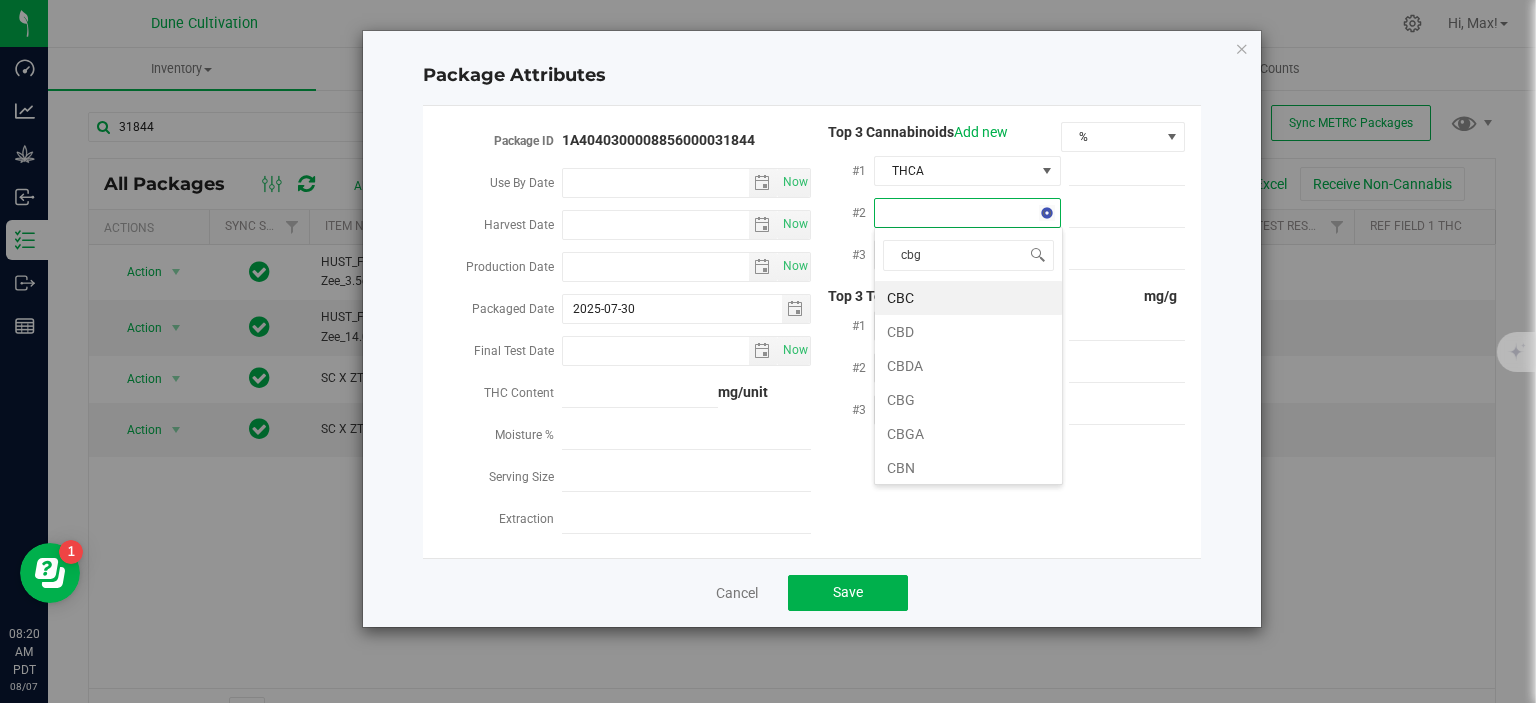 type on "cbga" 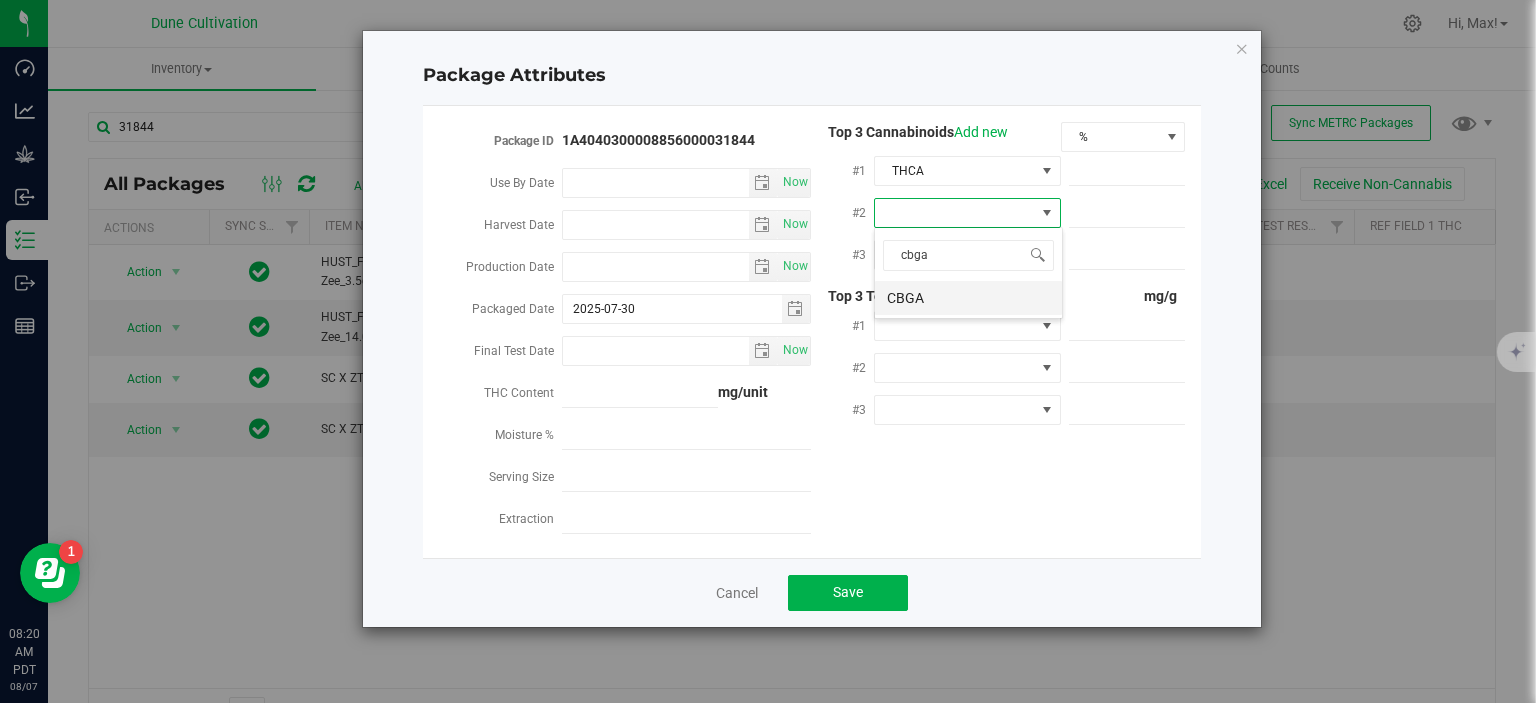 click on "CBGA" at bounding box center (968, 298) 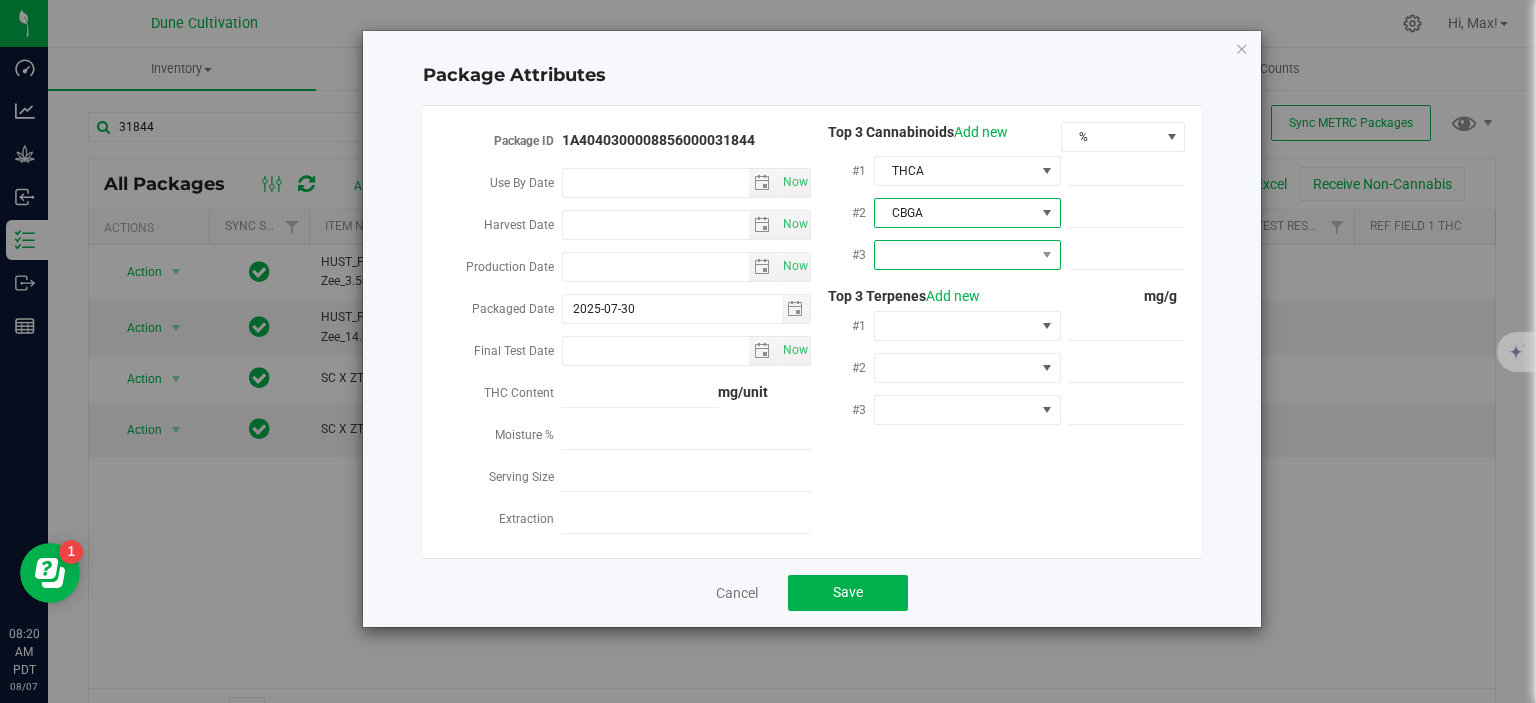 click at bounding box center [955, 255] 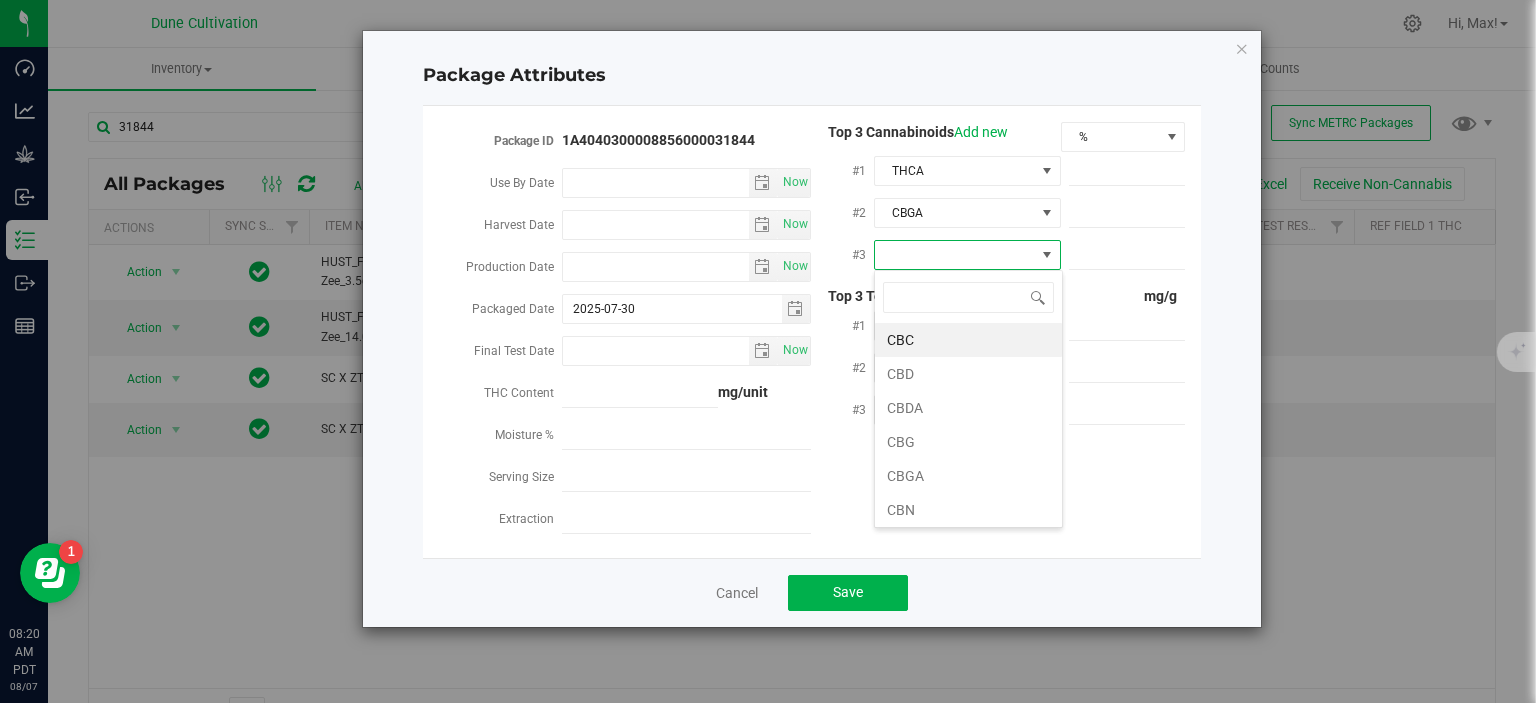 scroll, scrollTop: 99970, scrollLeft: 99812, axis: both 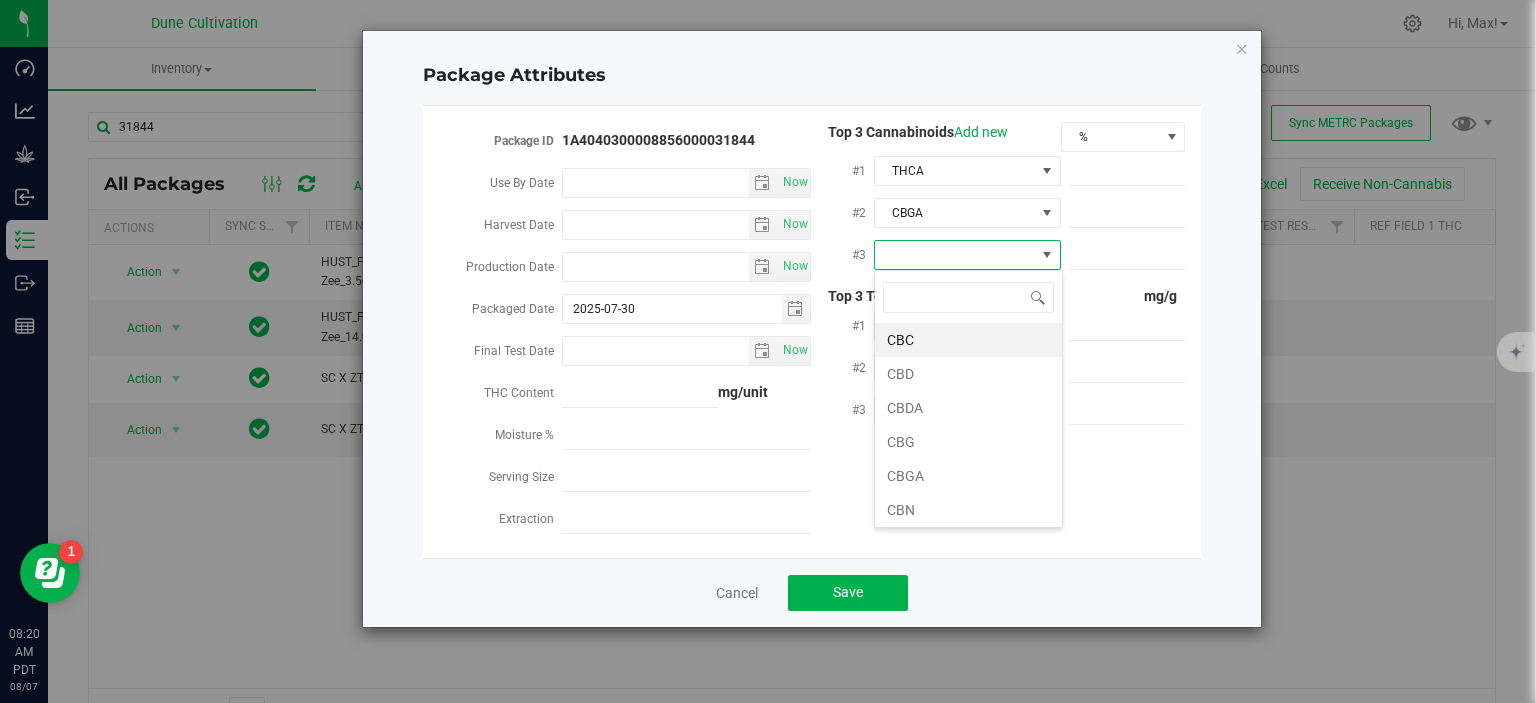 type on "9" 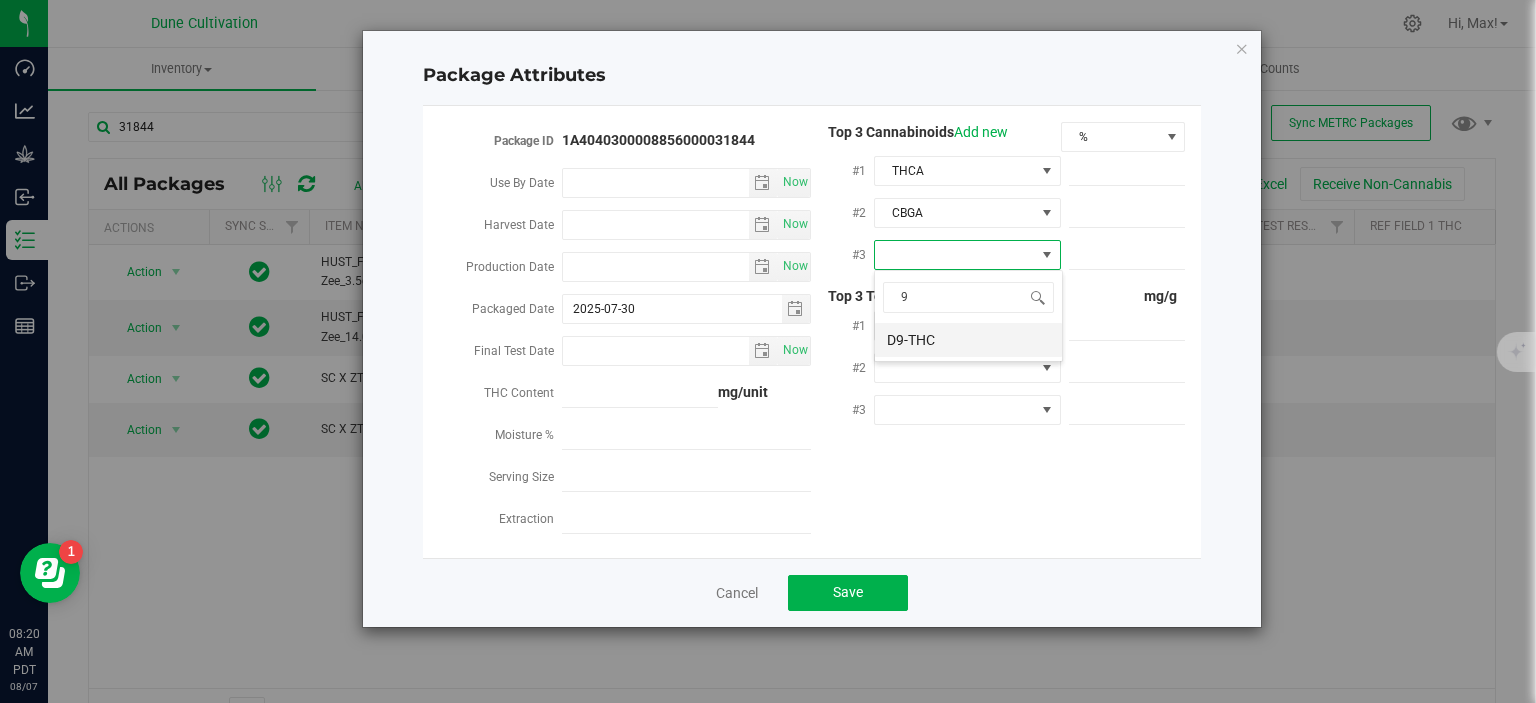 click on "D9-THC" at bounding box center [968, 340] 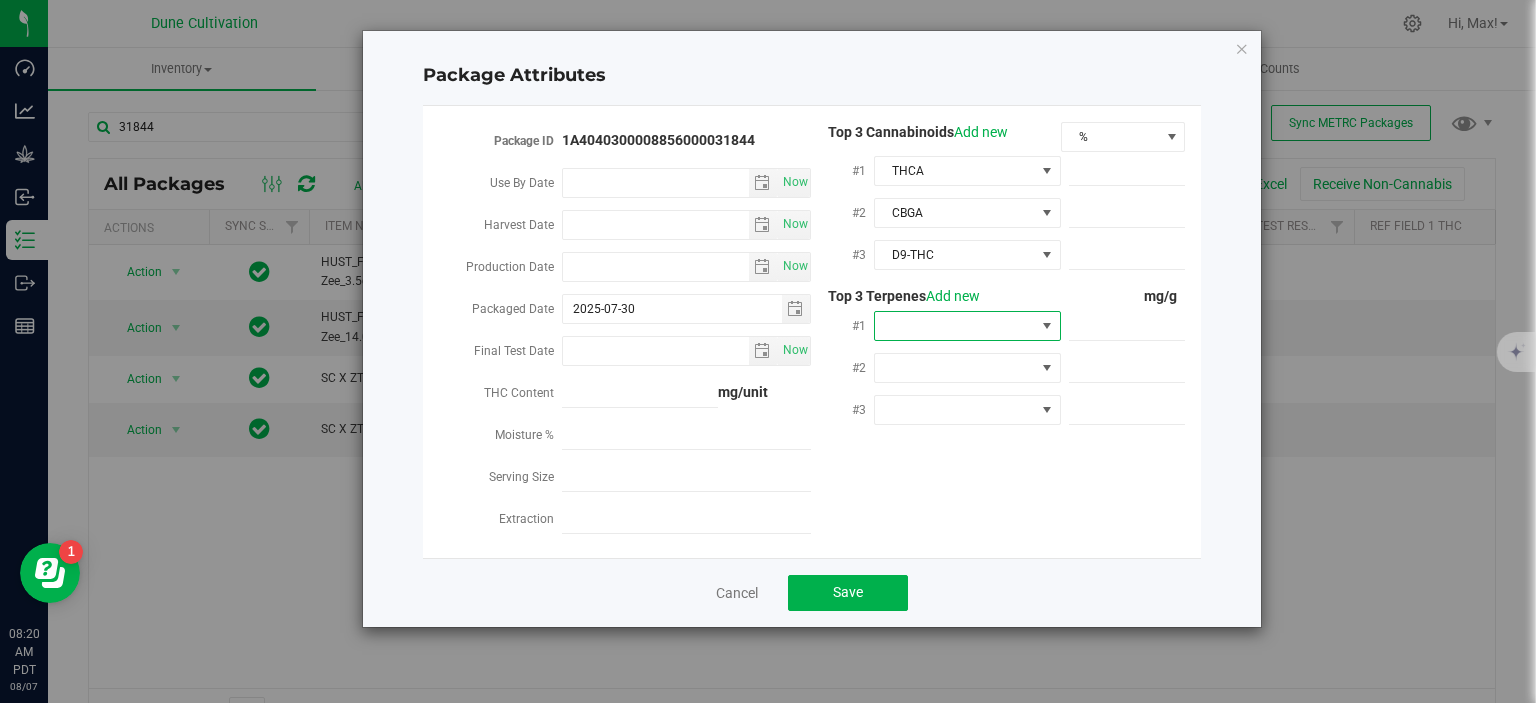 click at bounding box center (955, 326) 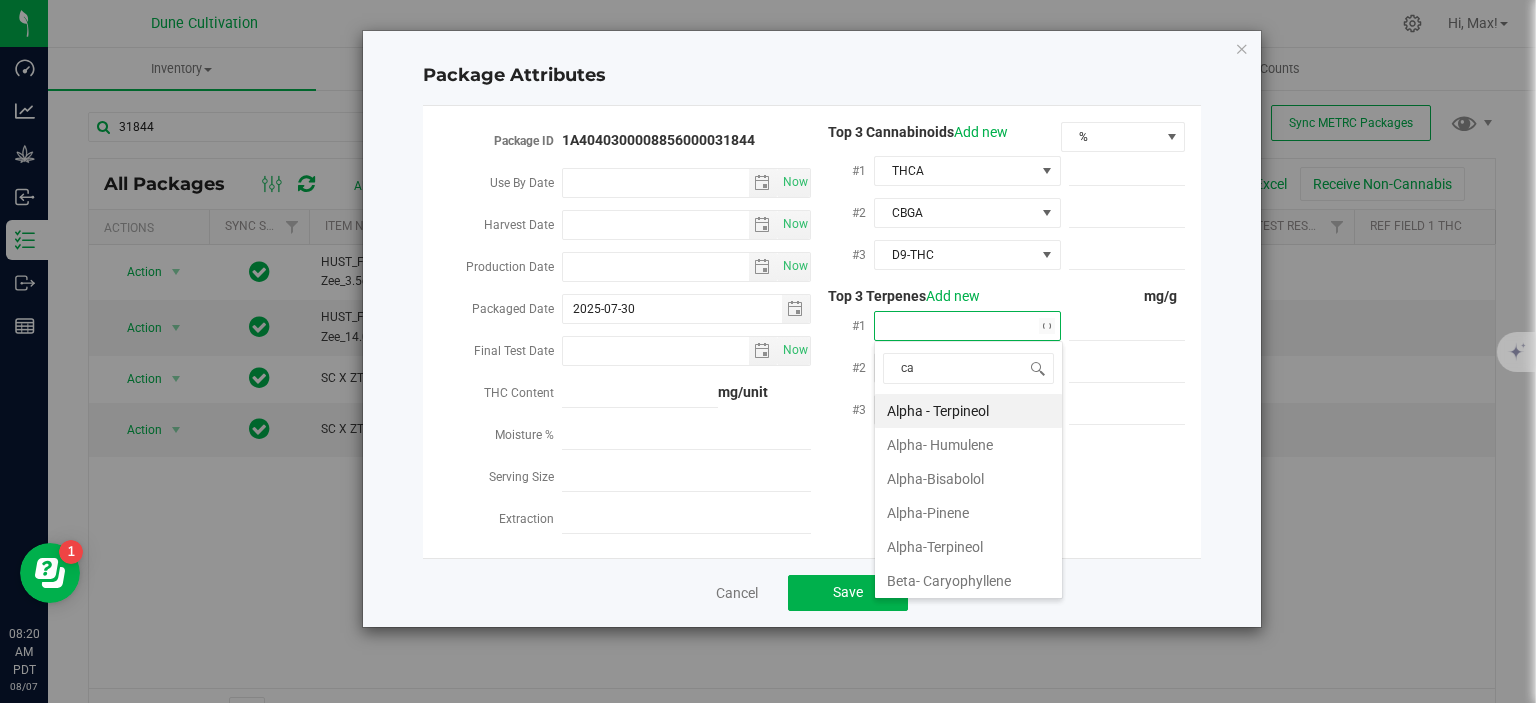 scroll, scrollTop: 99970, scrollLeft: 99812, axis: both 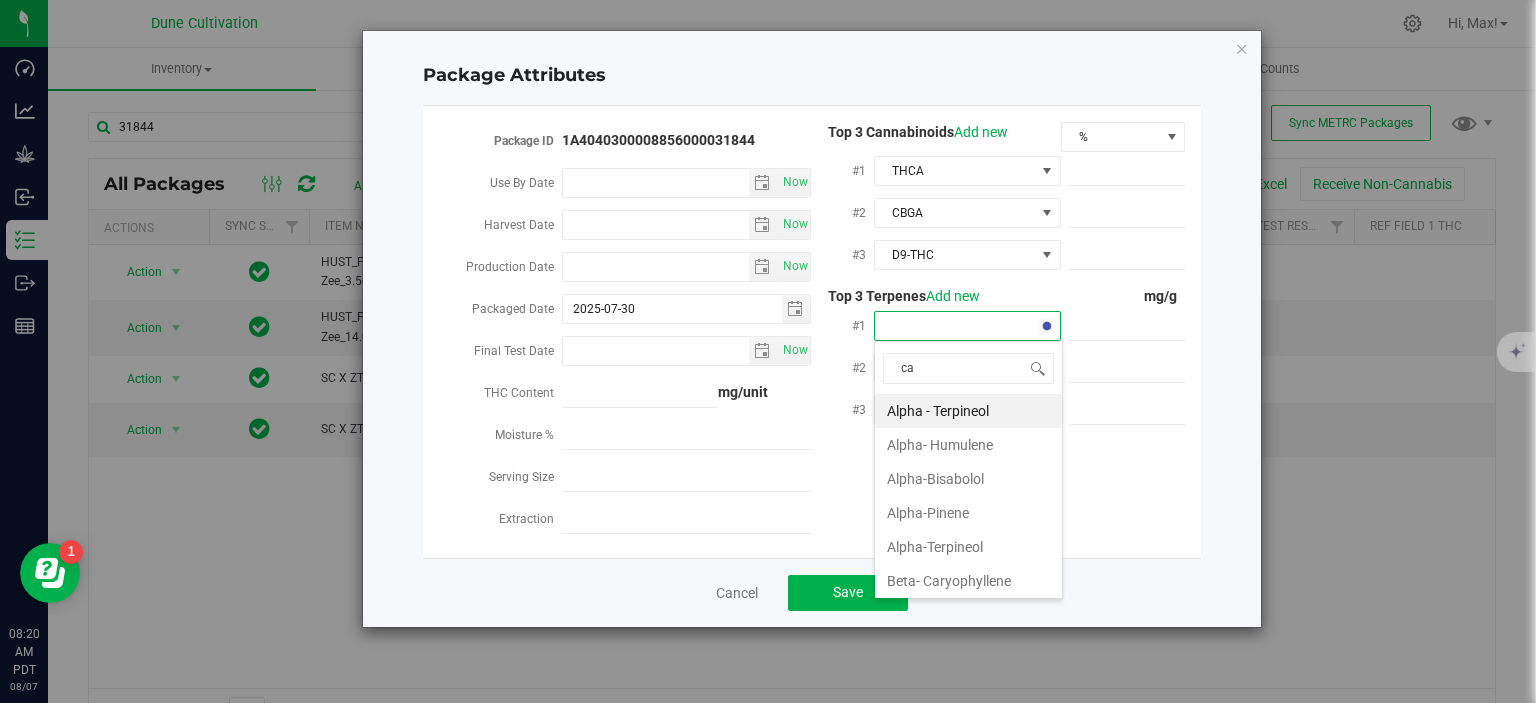 type on "car" 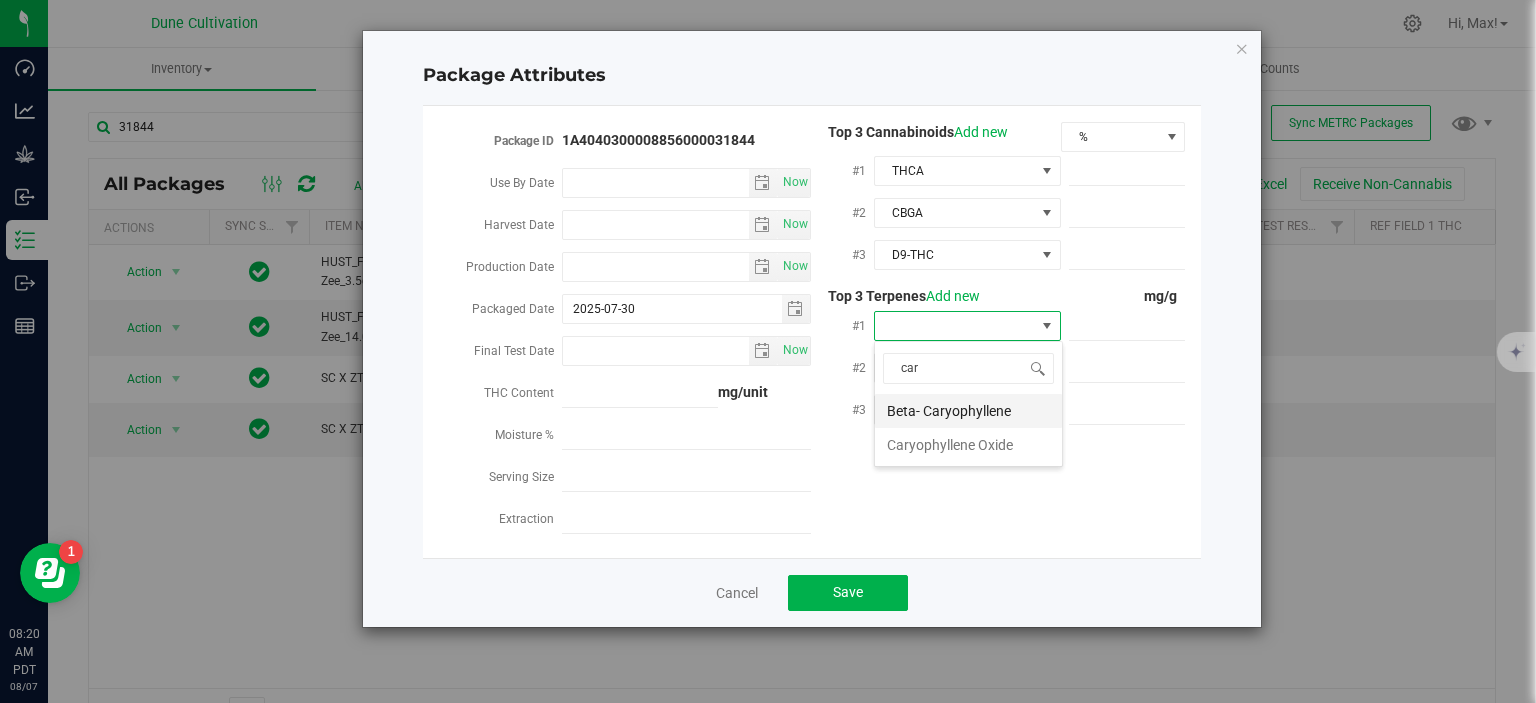 click on "Beta- Caryophyllene" at bounding box center (968, 411) 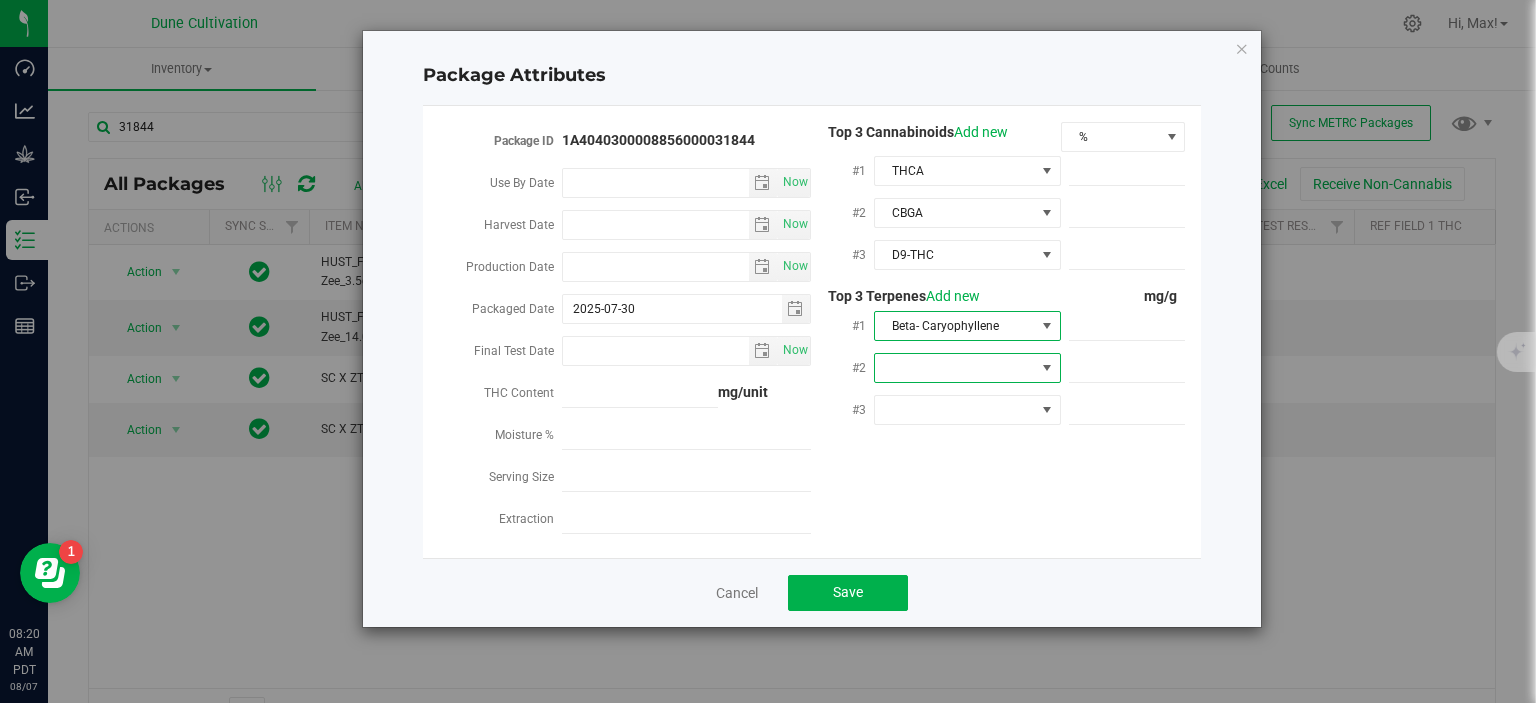 click at bounding box center (955, 368) 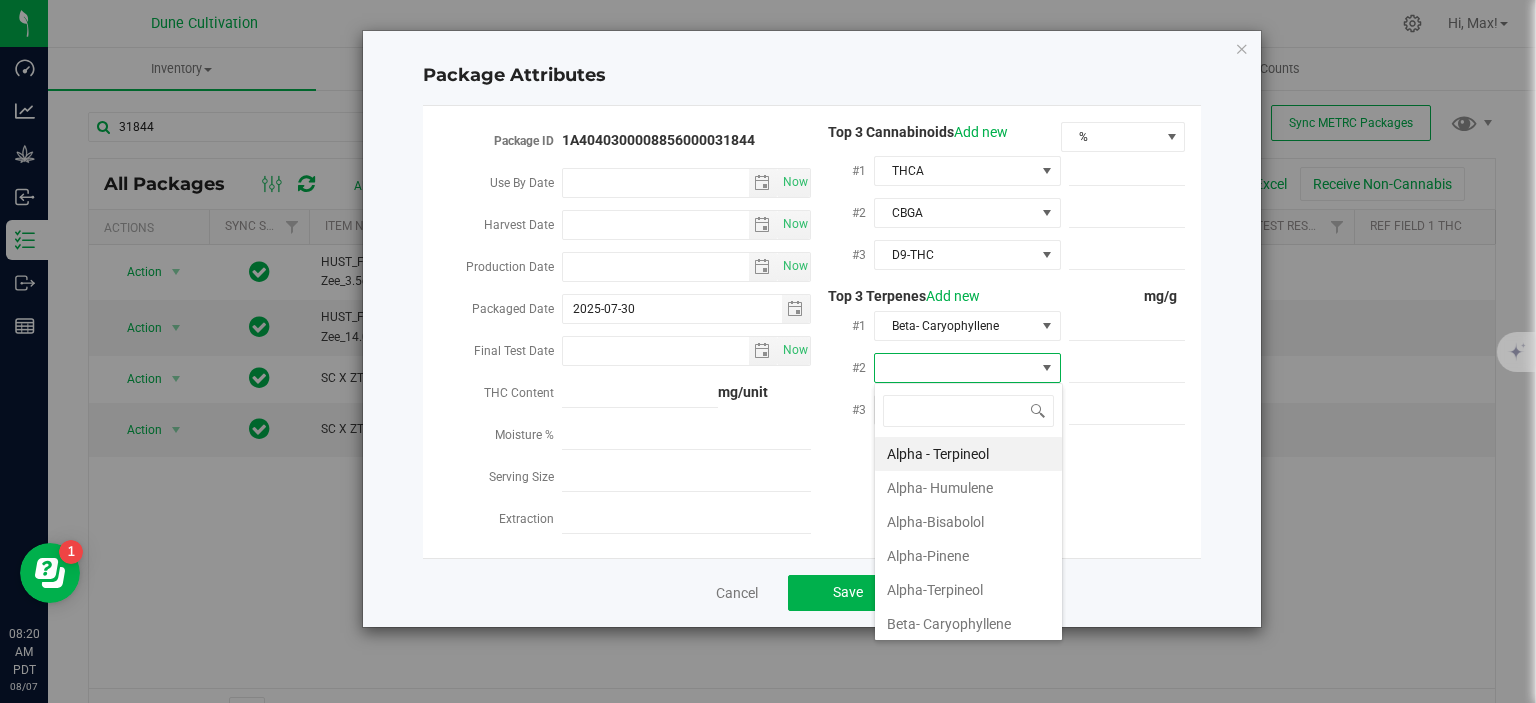 scroll, scrollTop: 99970, scrollLeft: 99812, axis: both 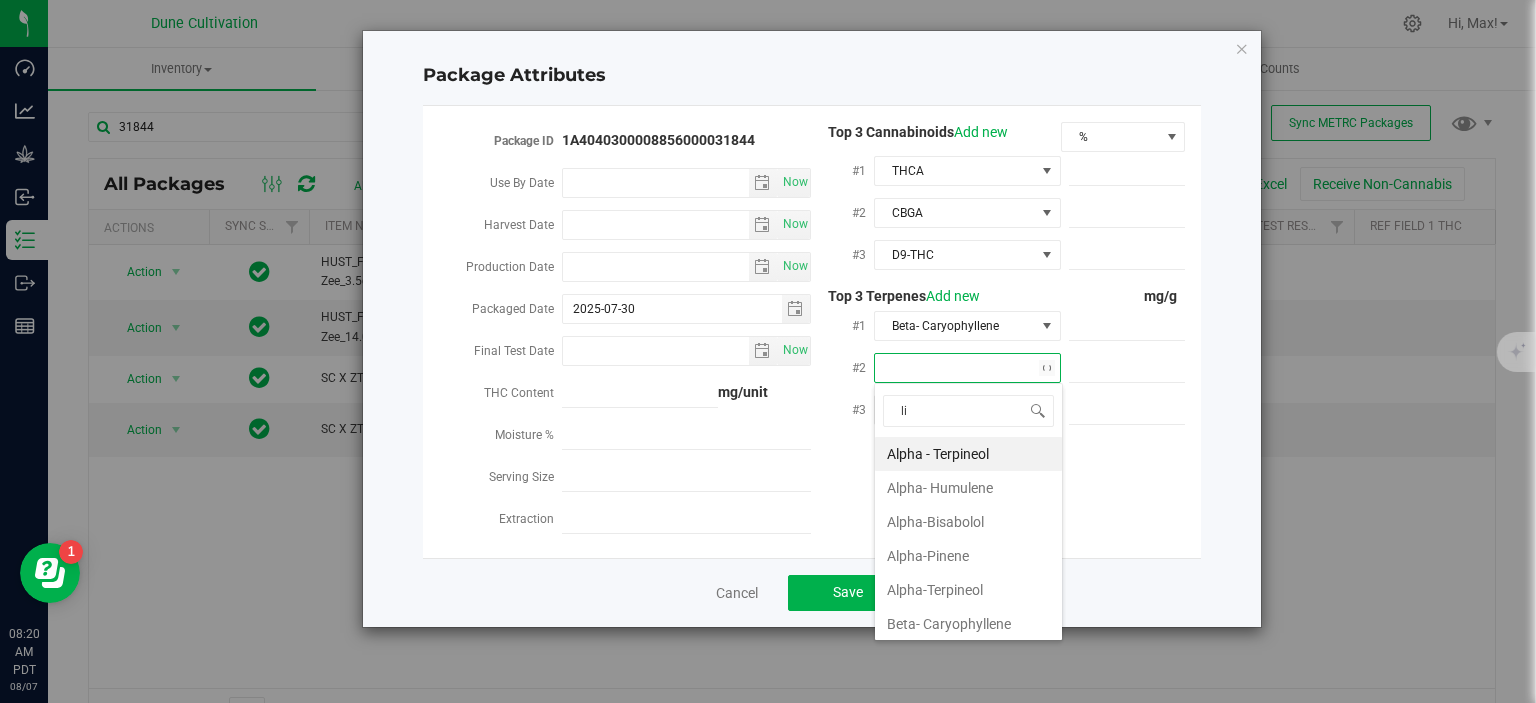 type on "lin" 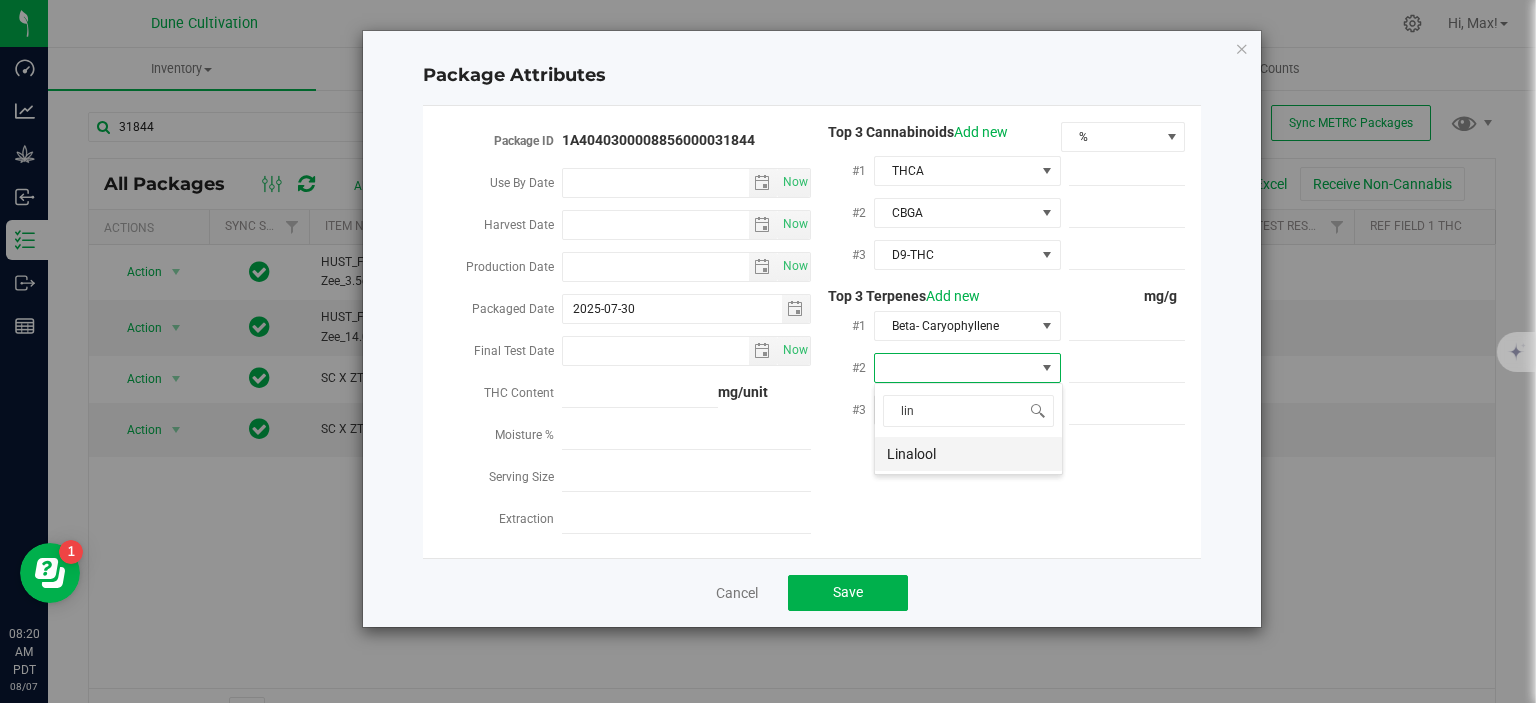 click on "Linalool" at bounding box center [968, 454] 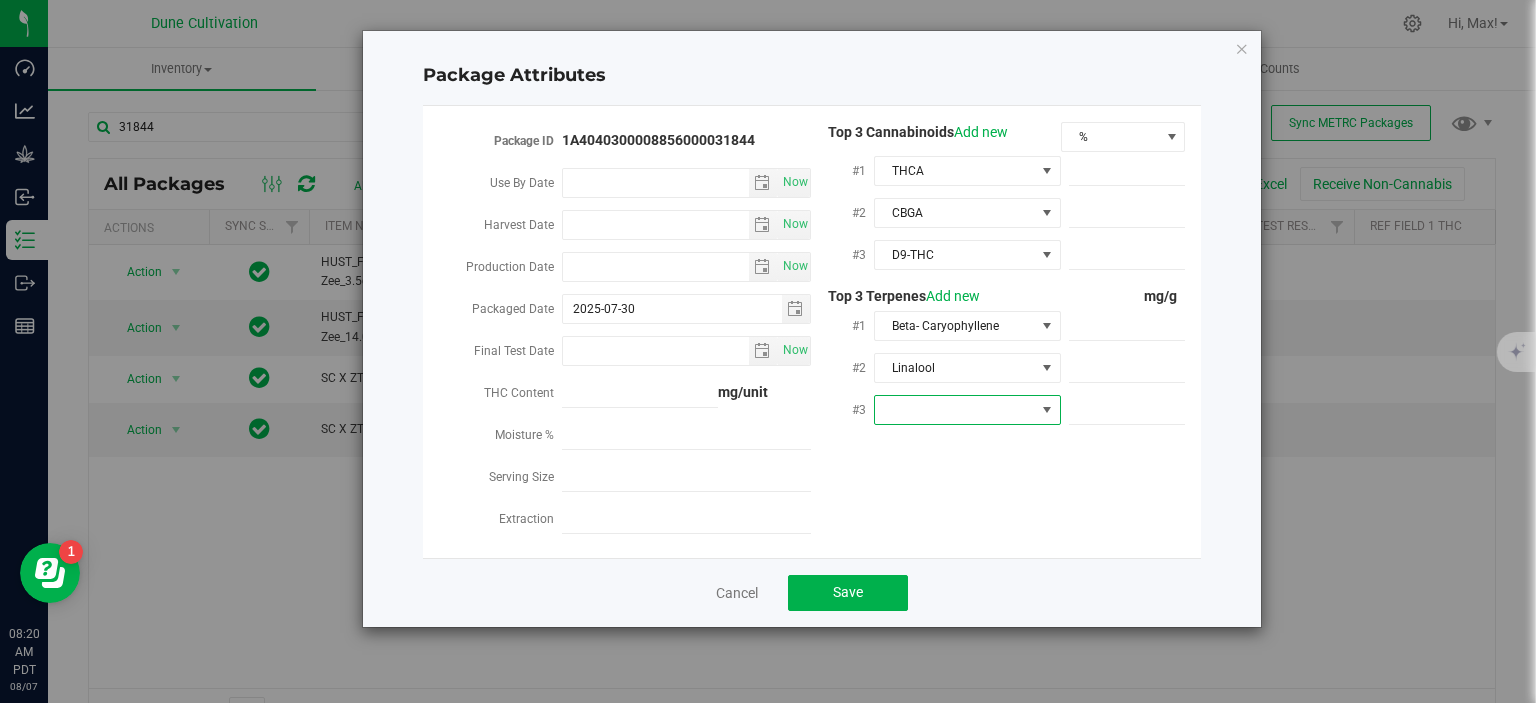 click at bounding box center [955, 410] 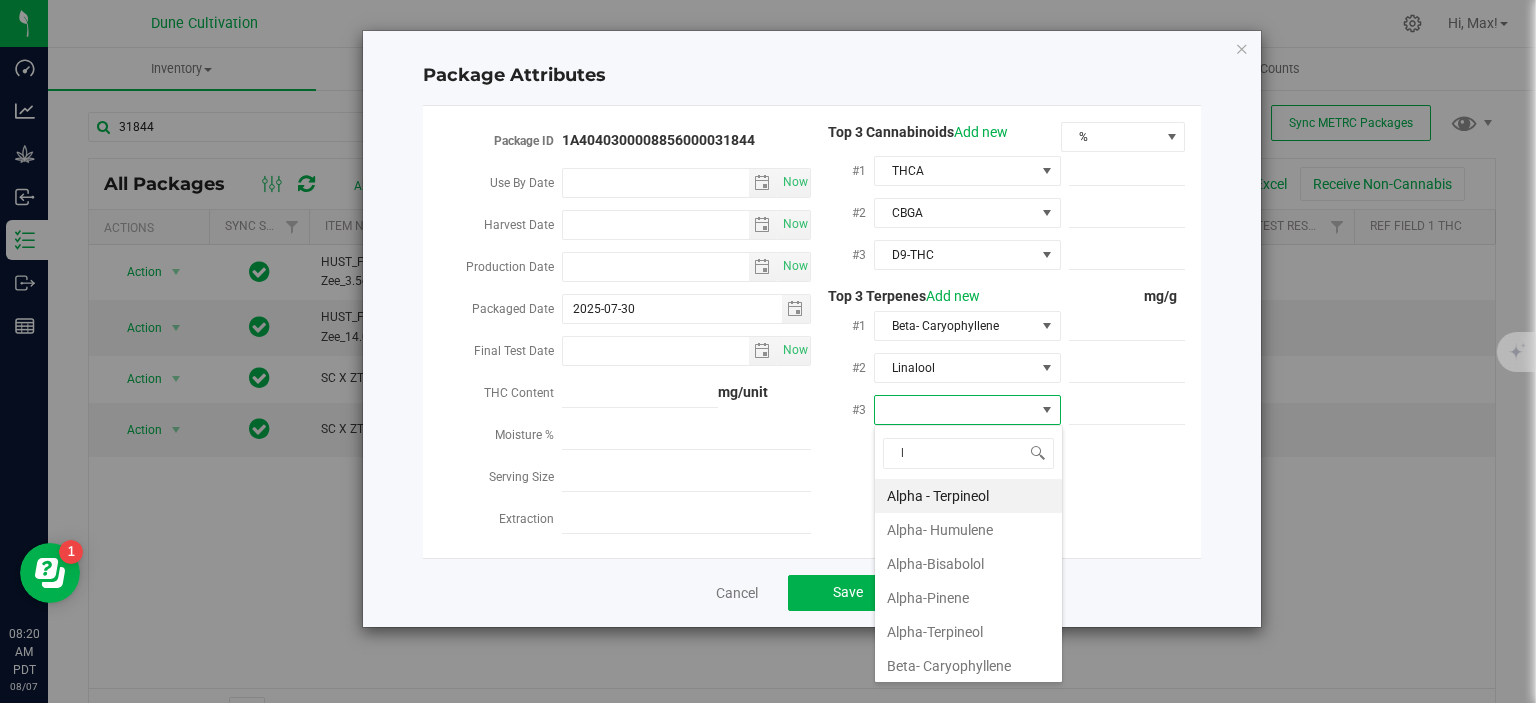 scroll, scrollTop: 99970, scrollLeft: 99812, axis: both 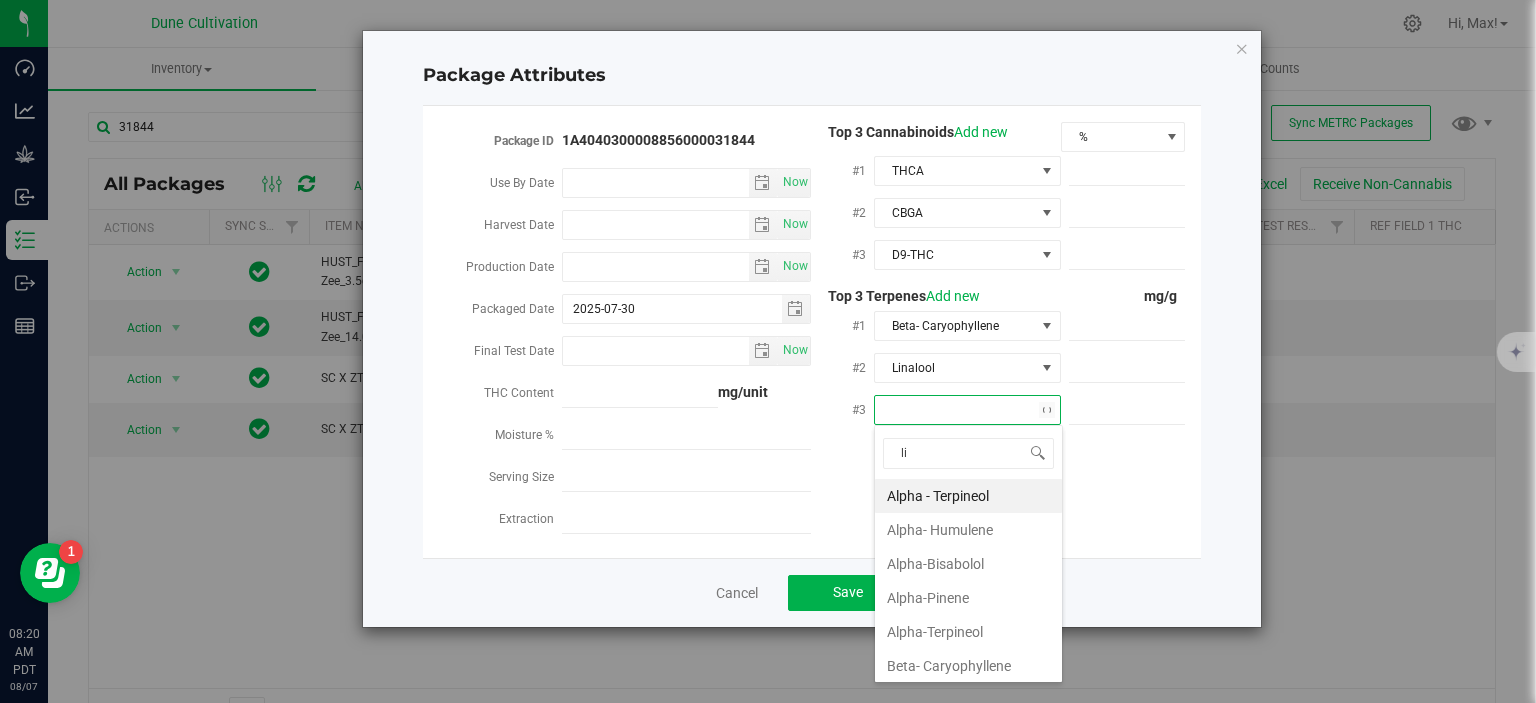 type on "lim" 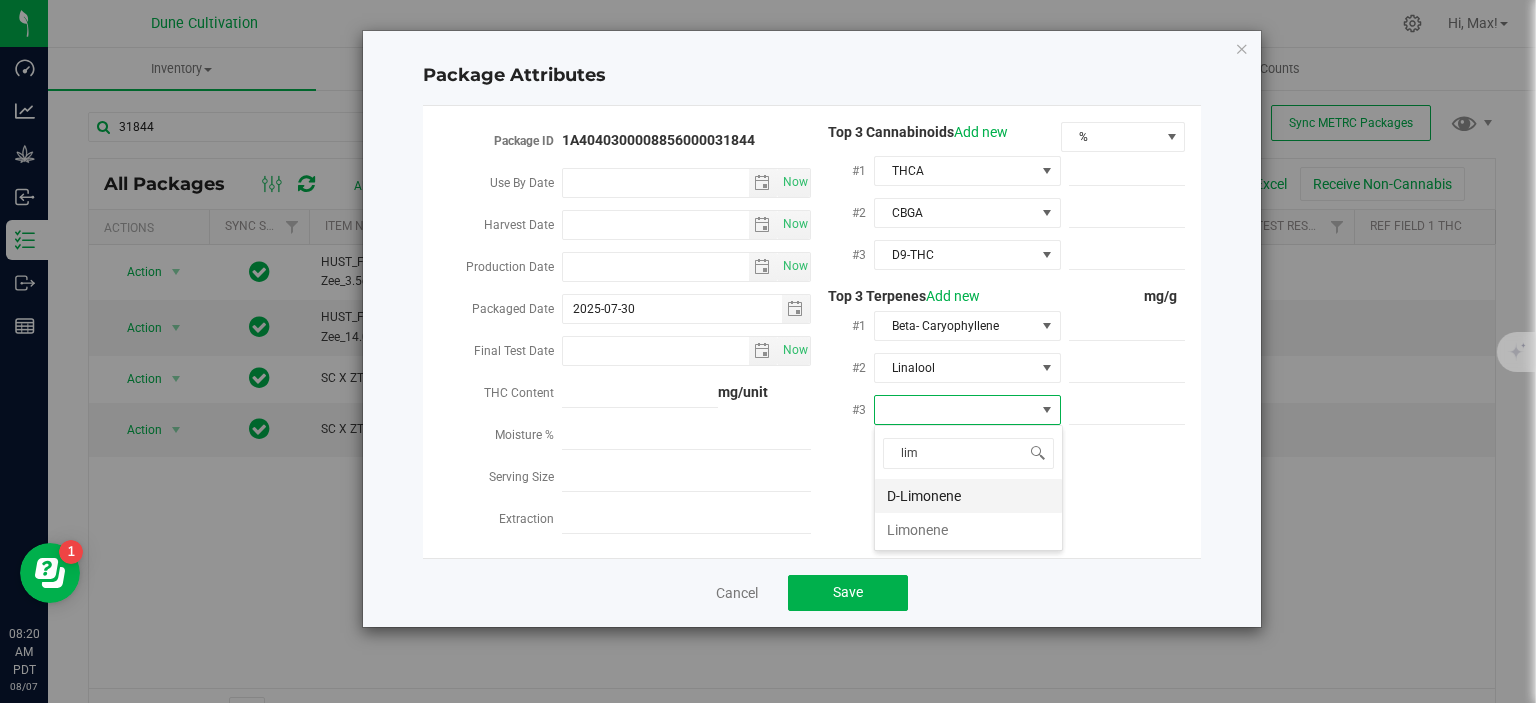 click on "D-Limonene" at bounding box center (968, 496) 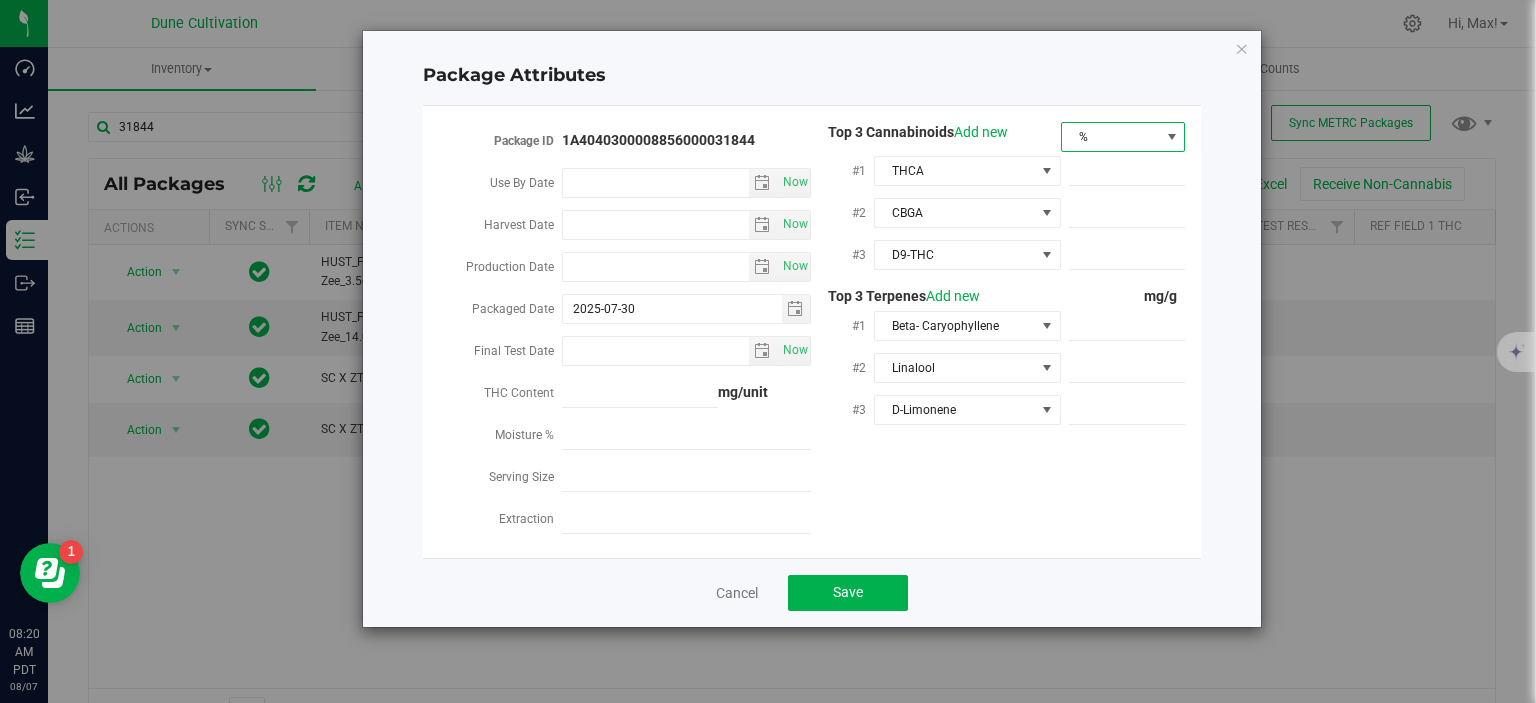 click on "%" at bounding box center (1111, 137) 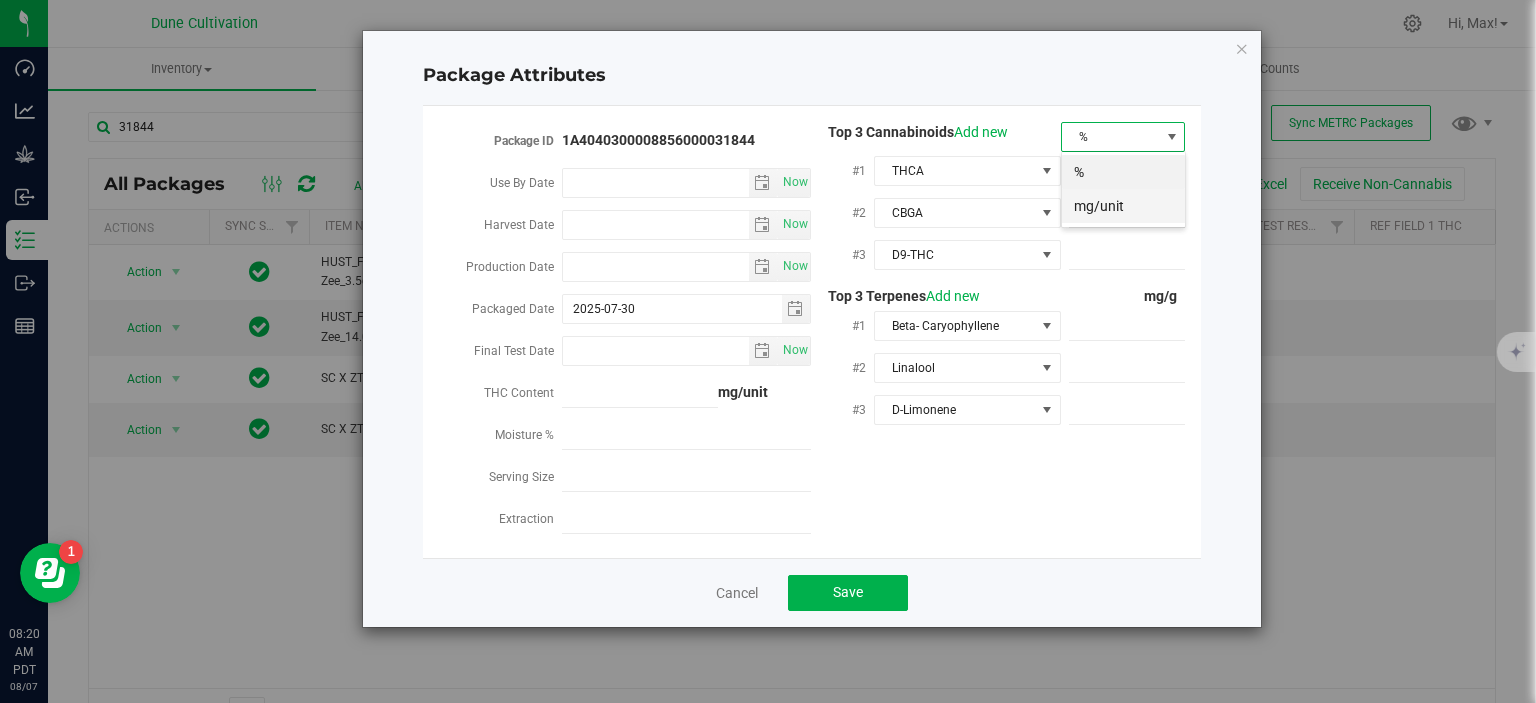 scroll, scrollTop: 99970, scrollLeft: 99875, axis: both 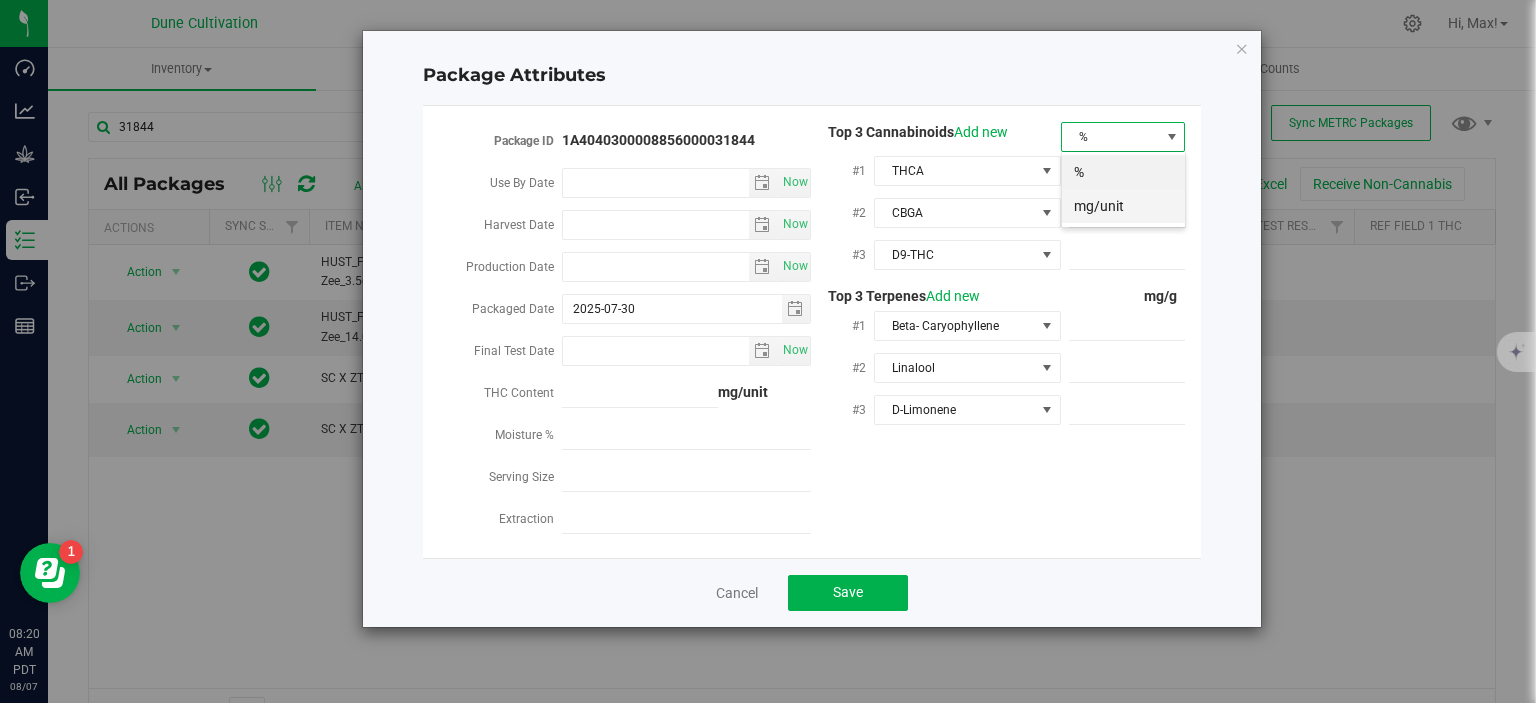 click on "mg/unit" at bounding box center (1123, 206) 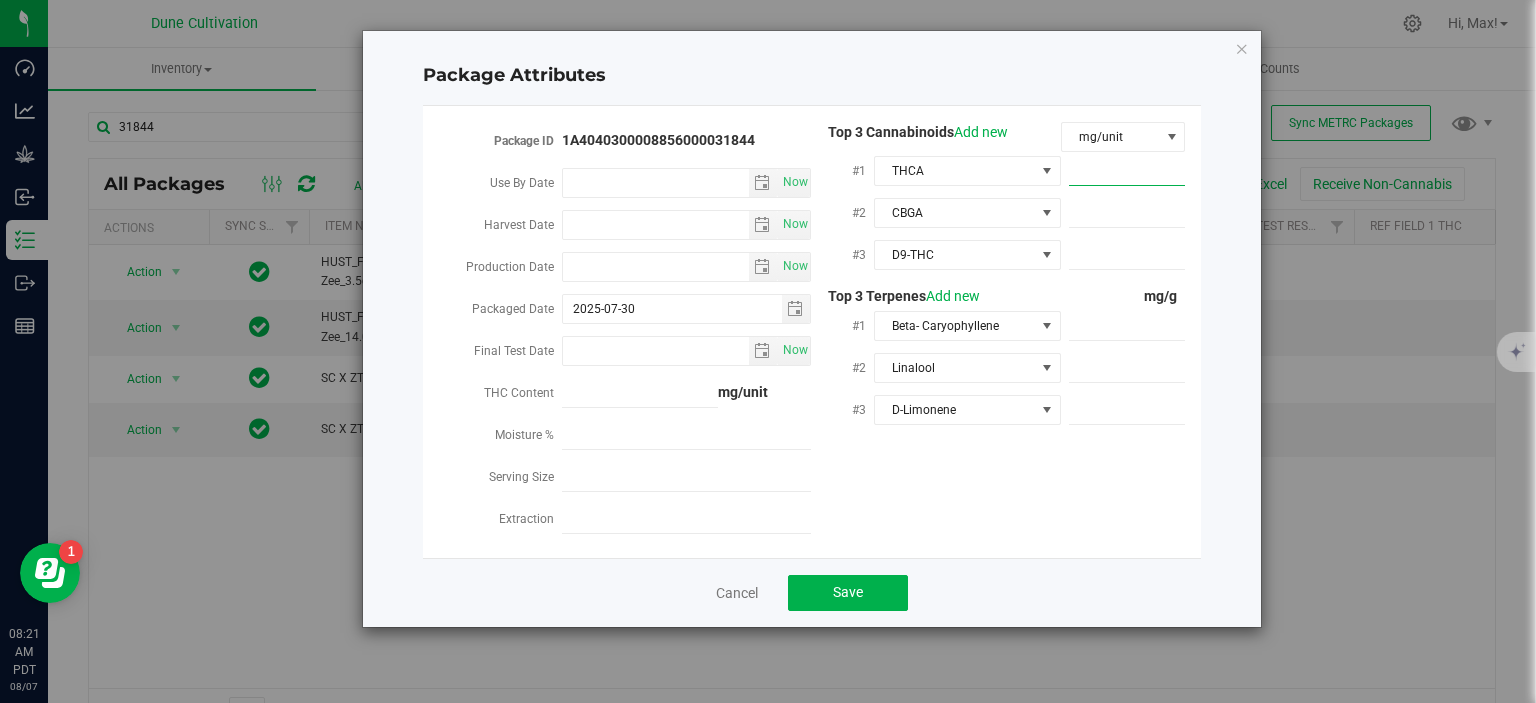 click at bounding box center (1127, 171) 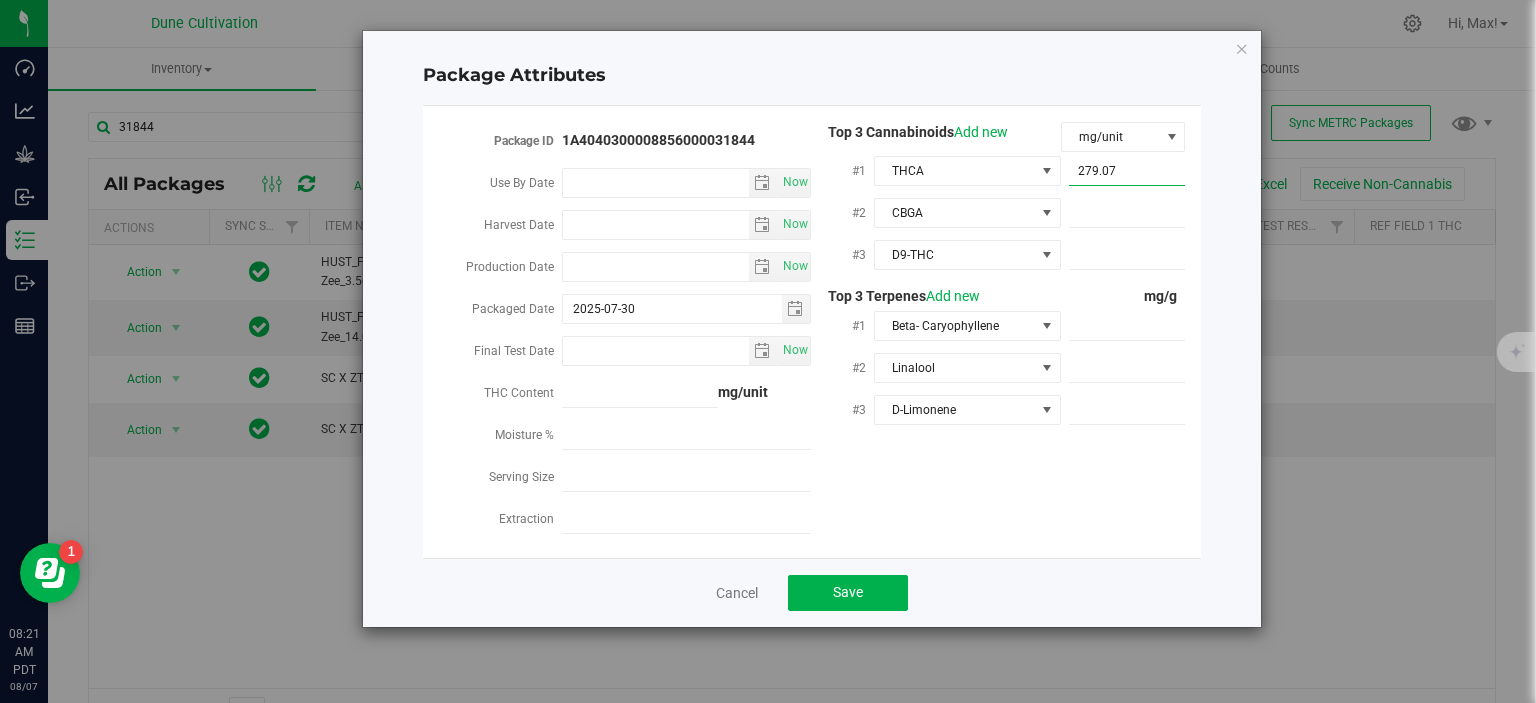 type on "279.075" 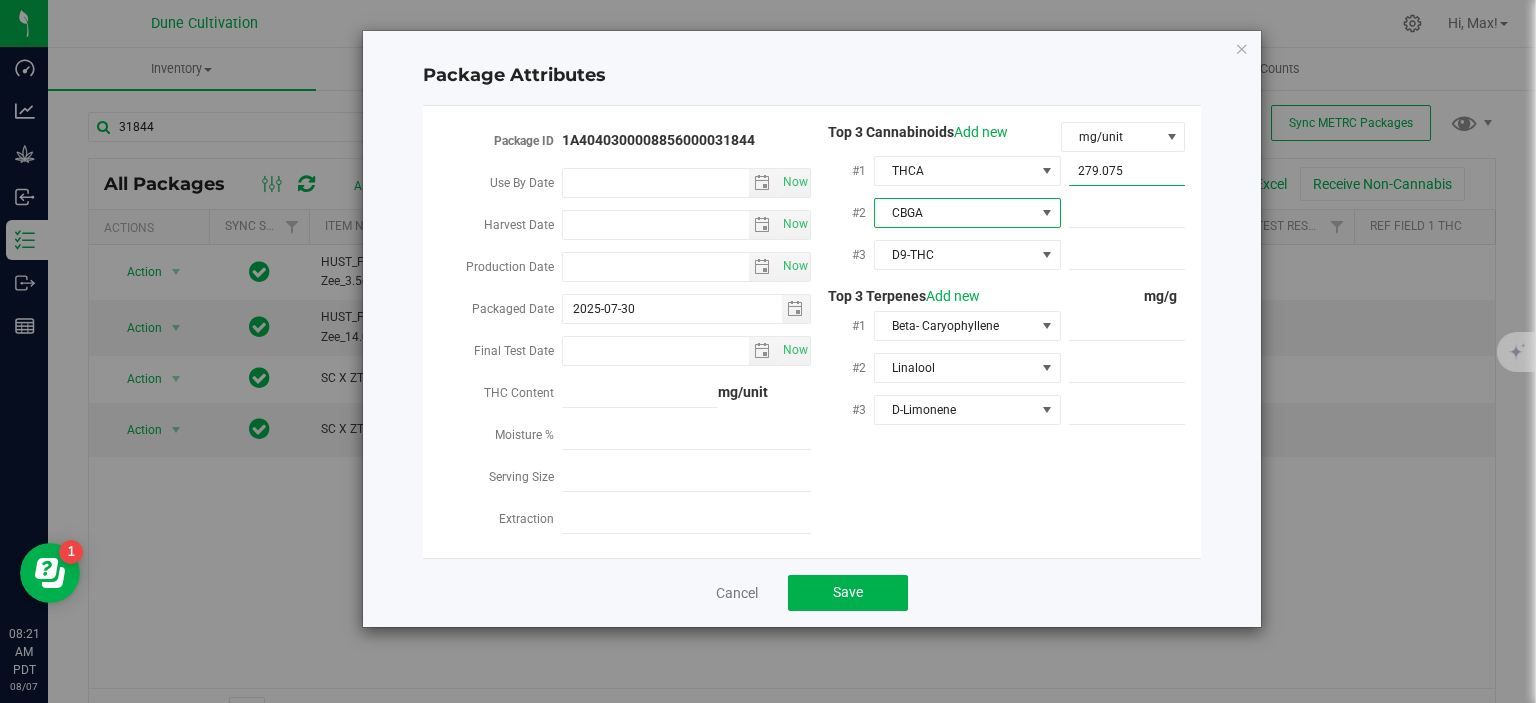 type on "279.0750" 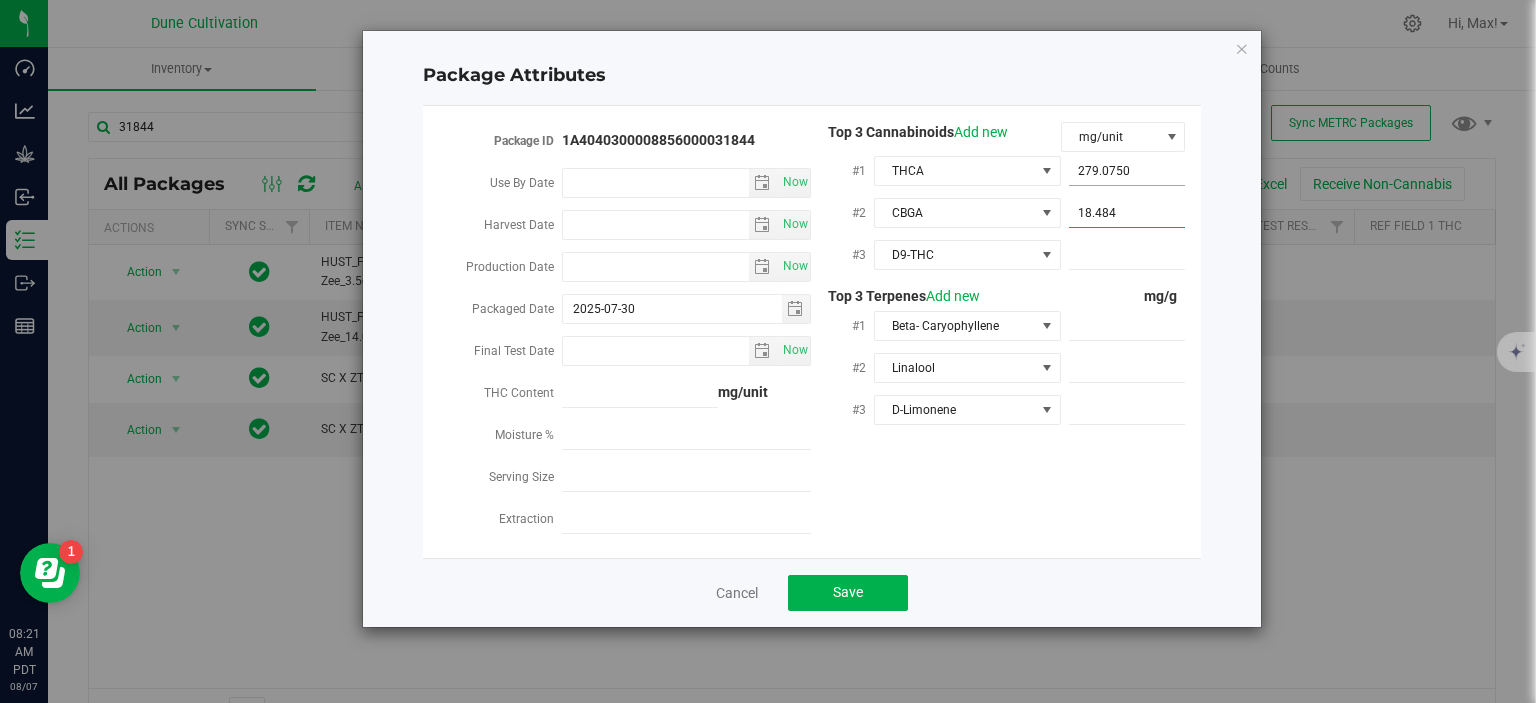 type on "18.4848" 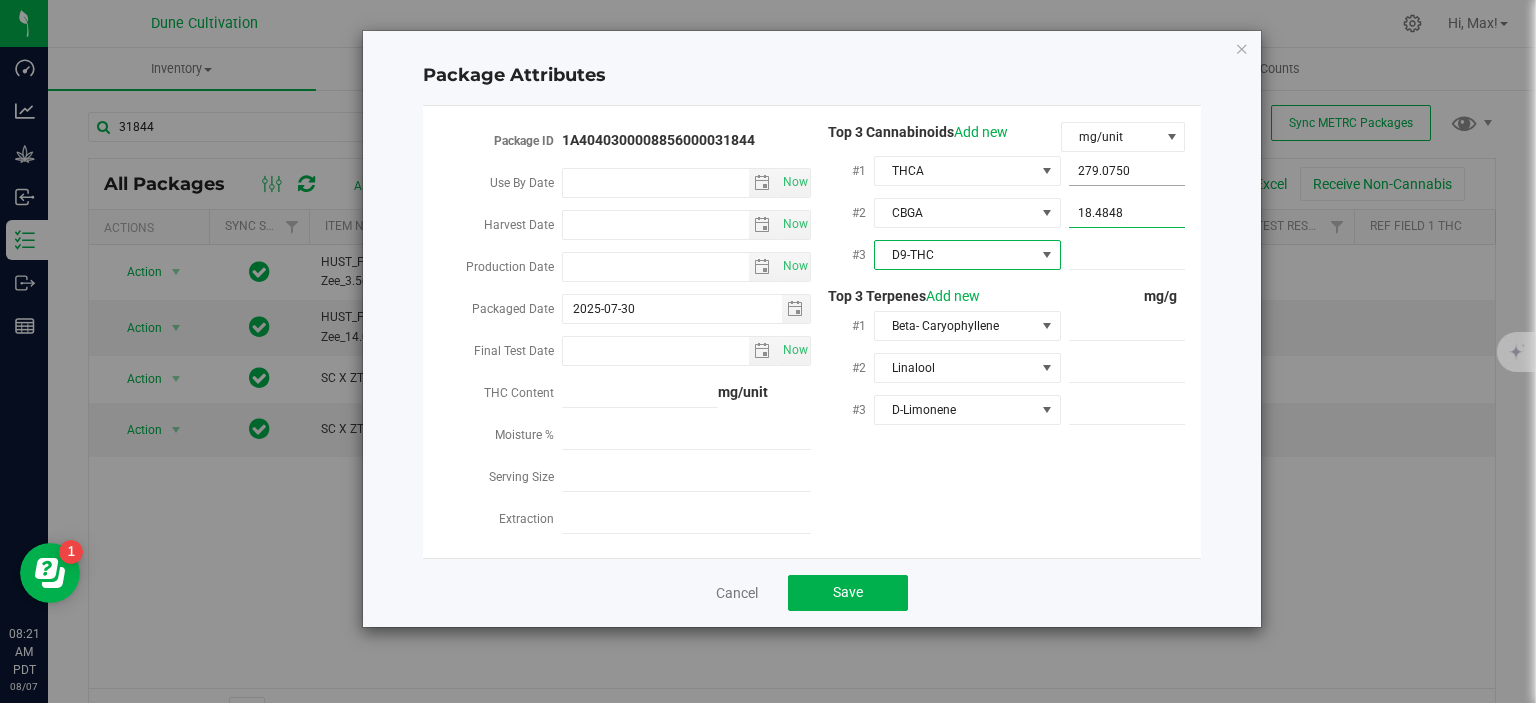 type on "18.4848" 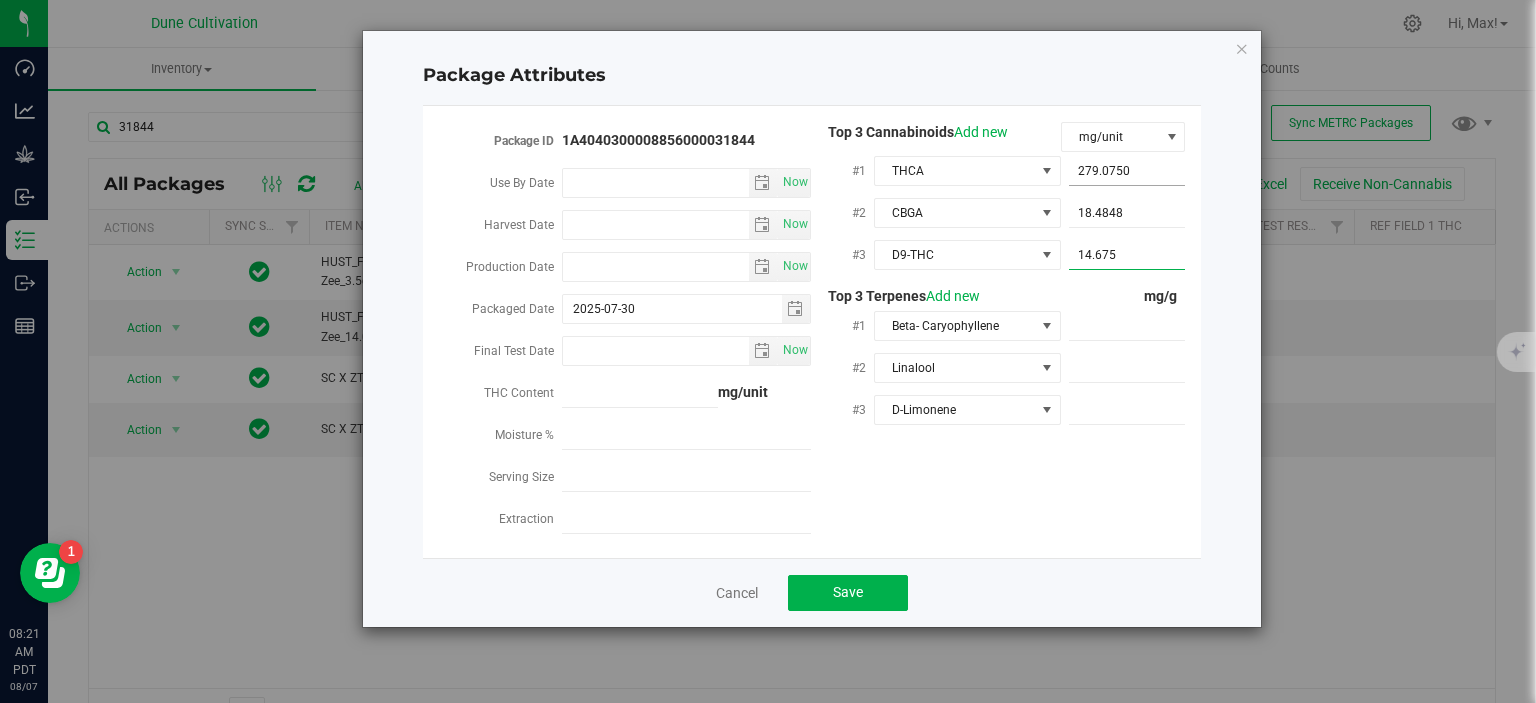type on "14.6758" 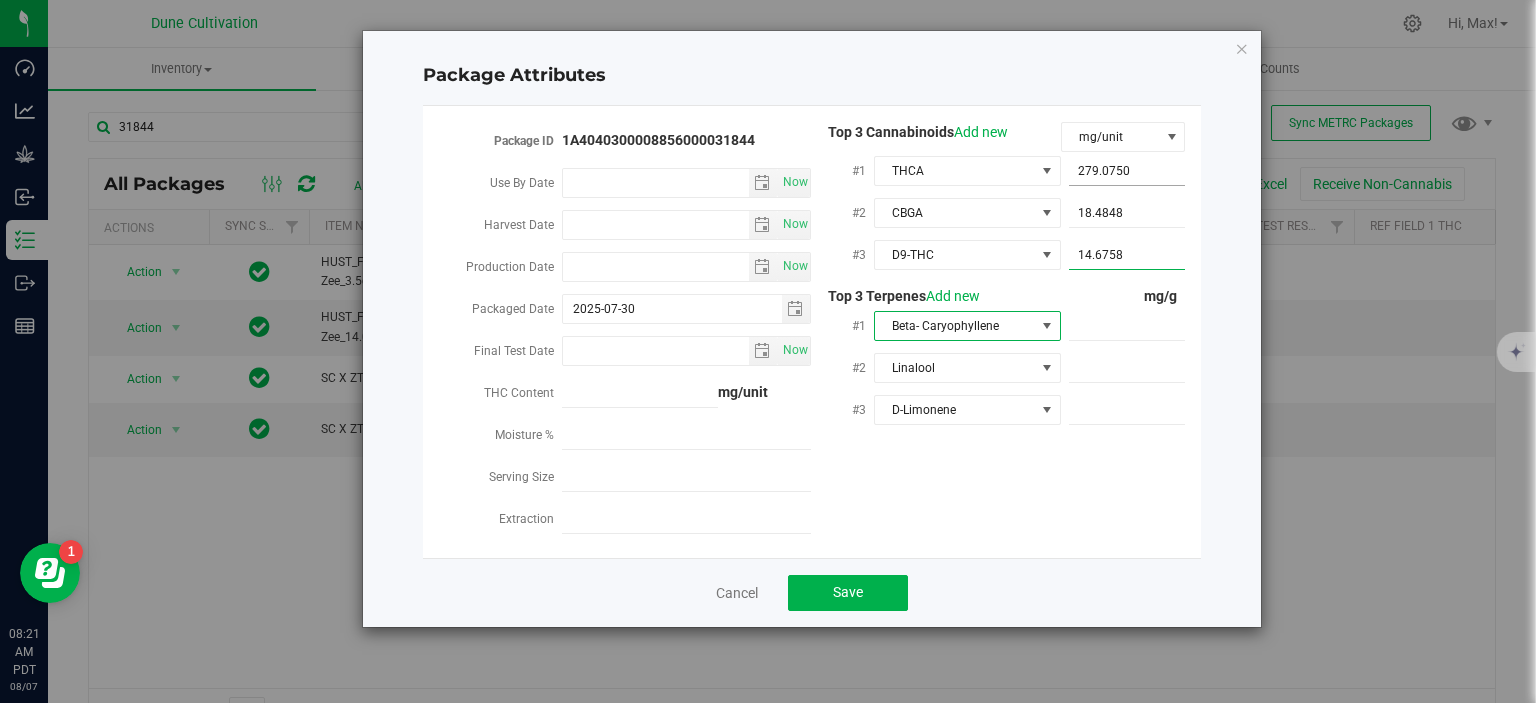 type on "14.6758" 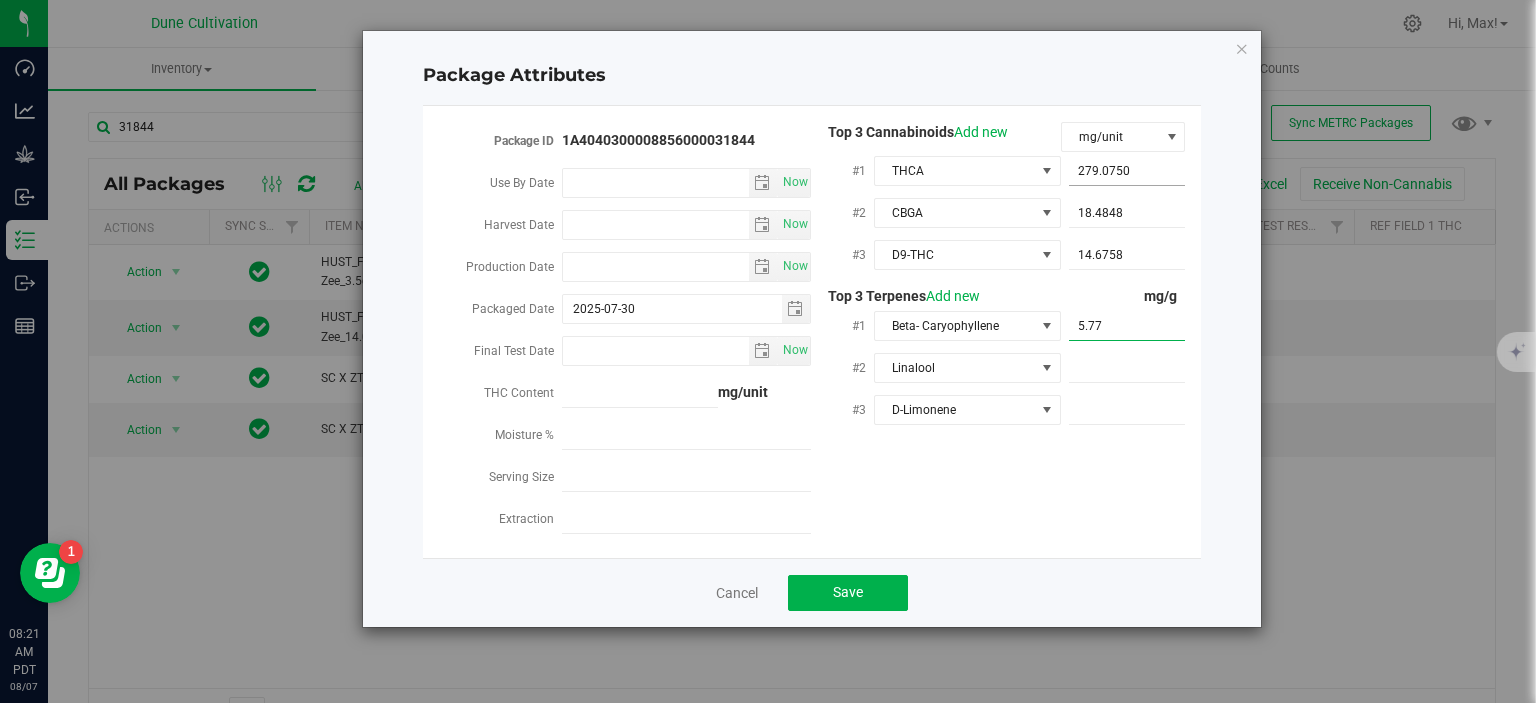 type on "5.778" 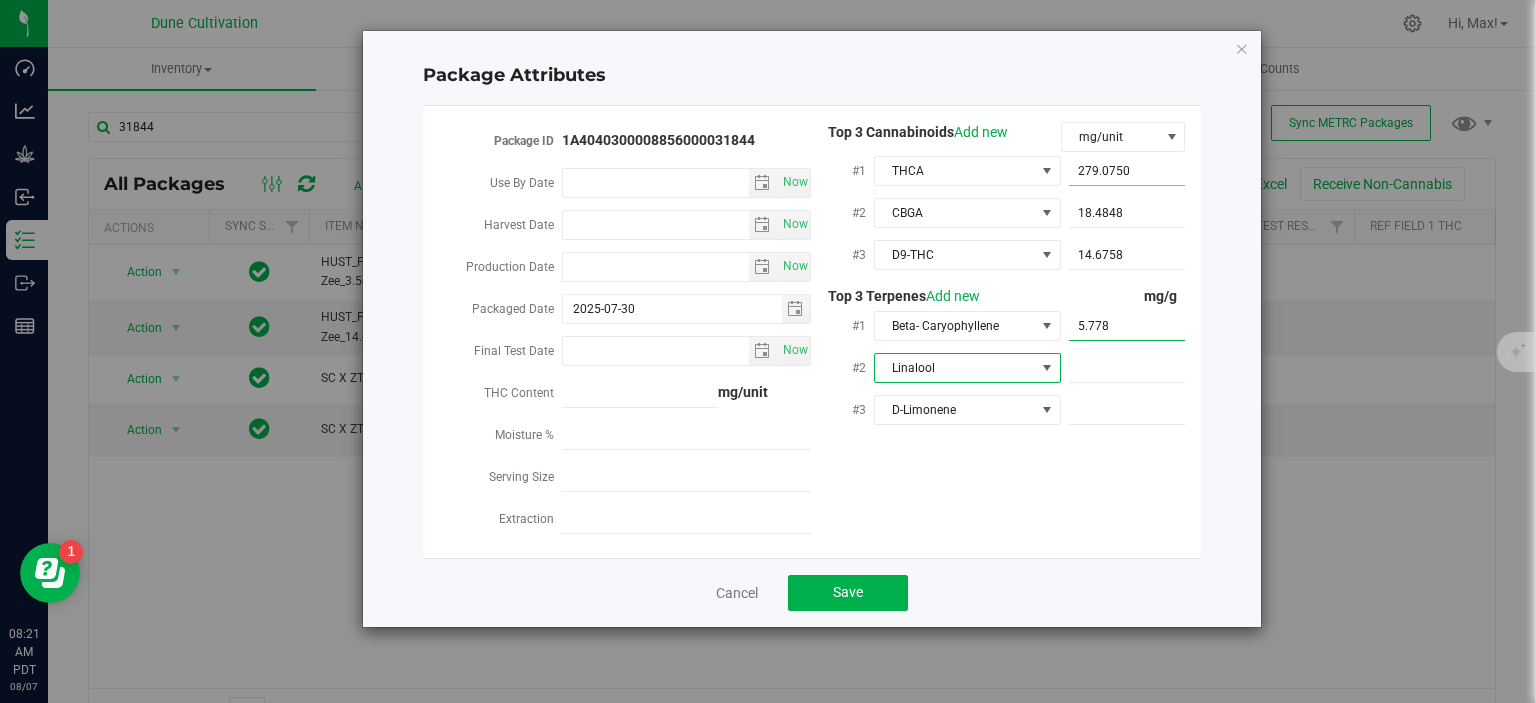 type on "5.7780" 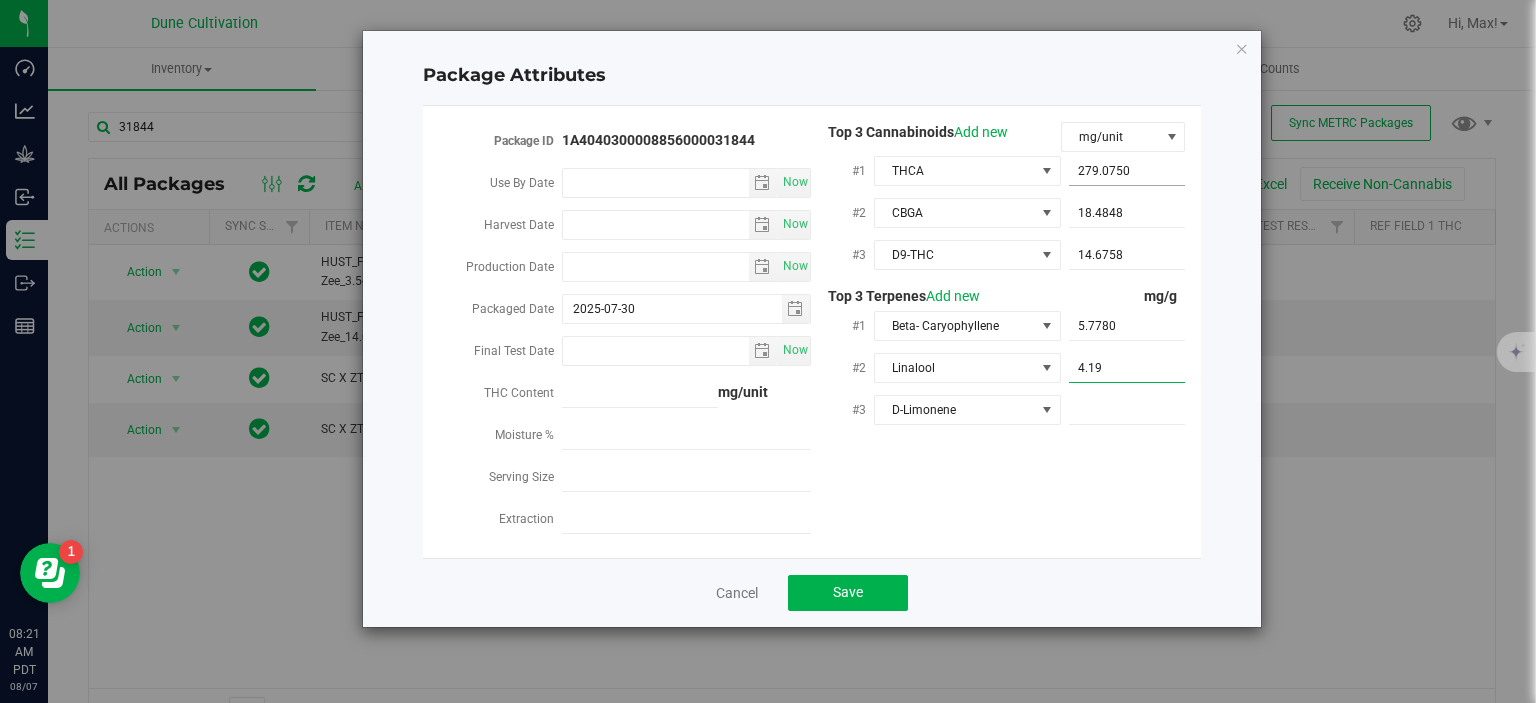 type on "4.190" 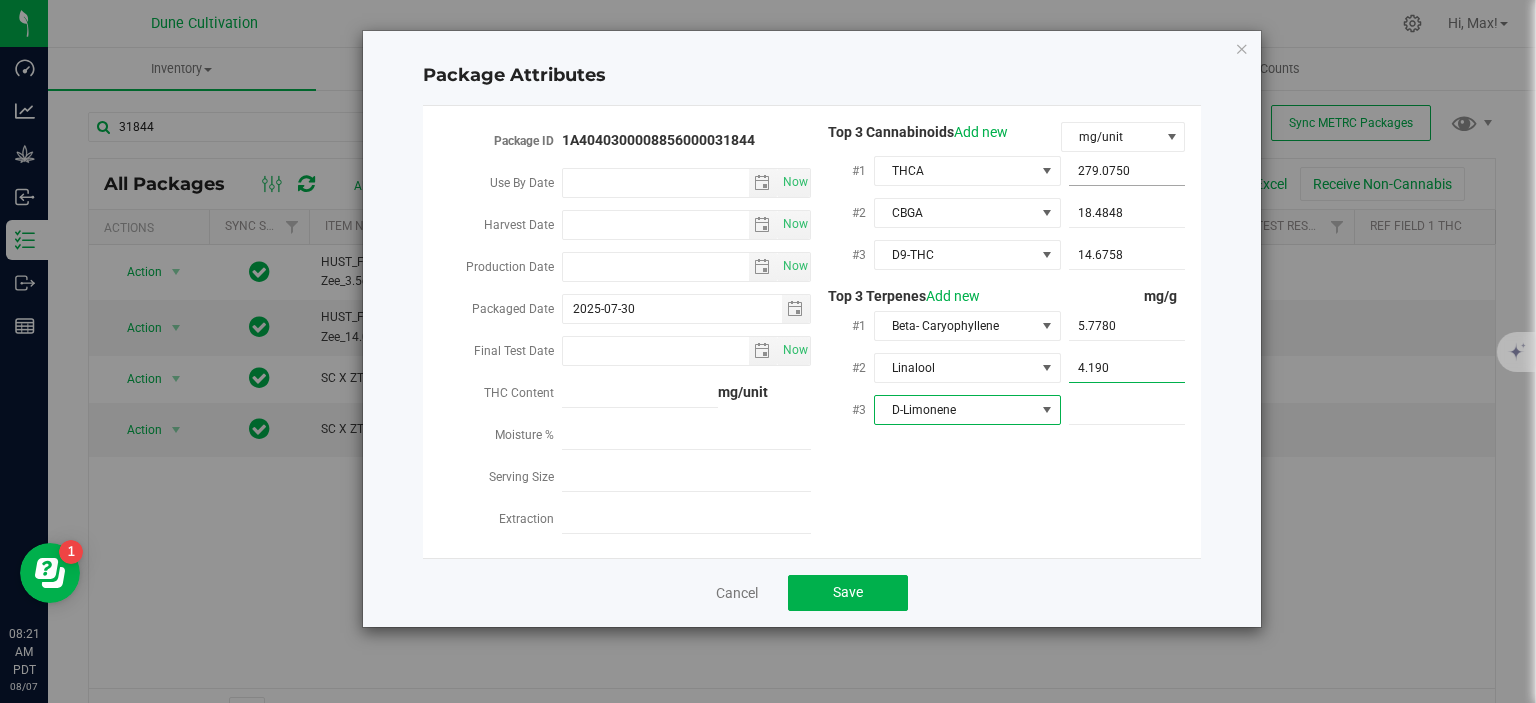 type on "4.1900" 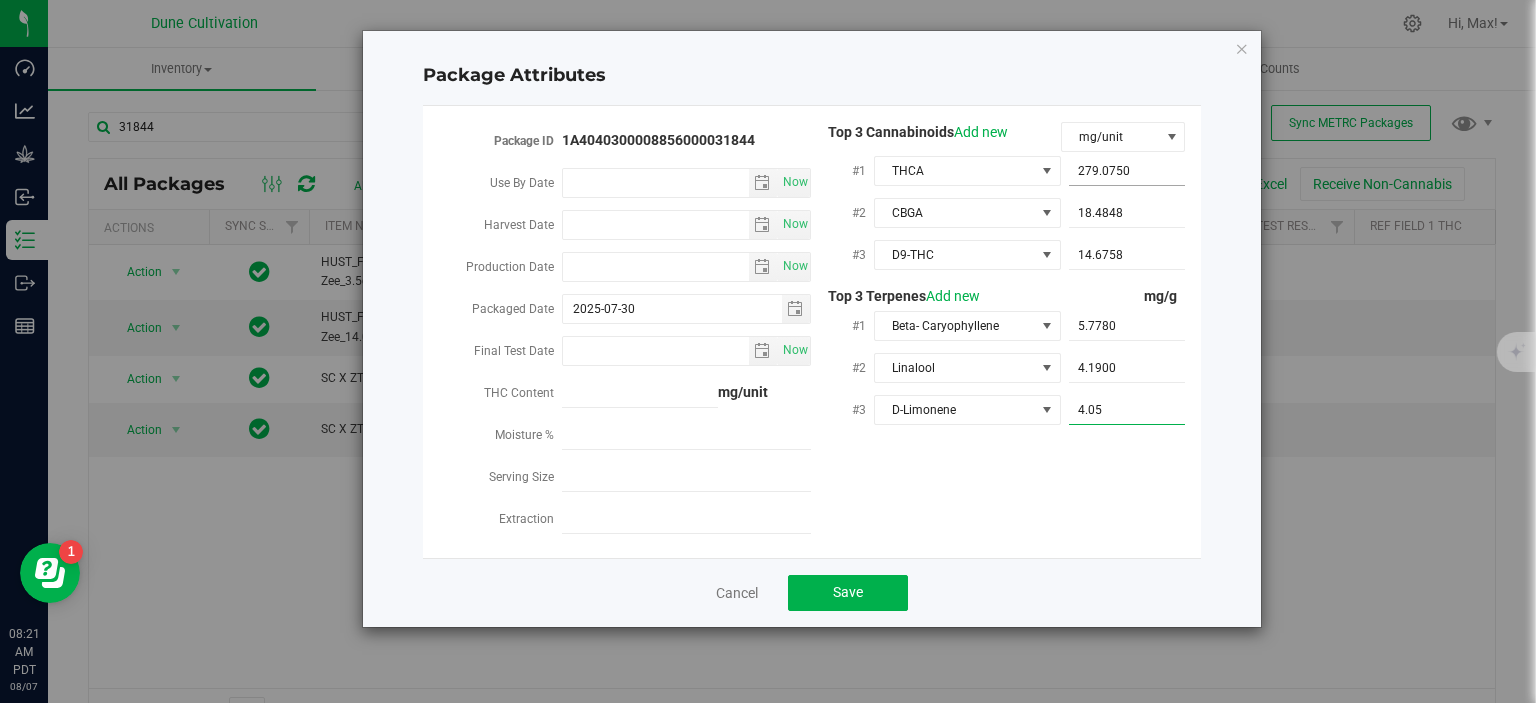 type on "4.050" 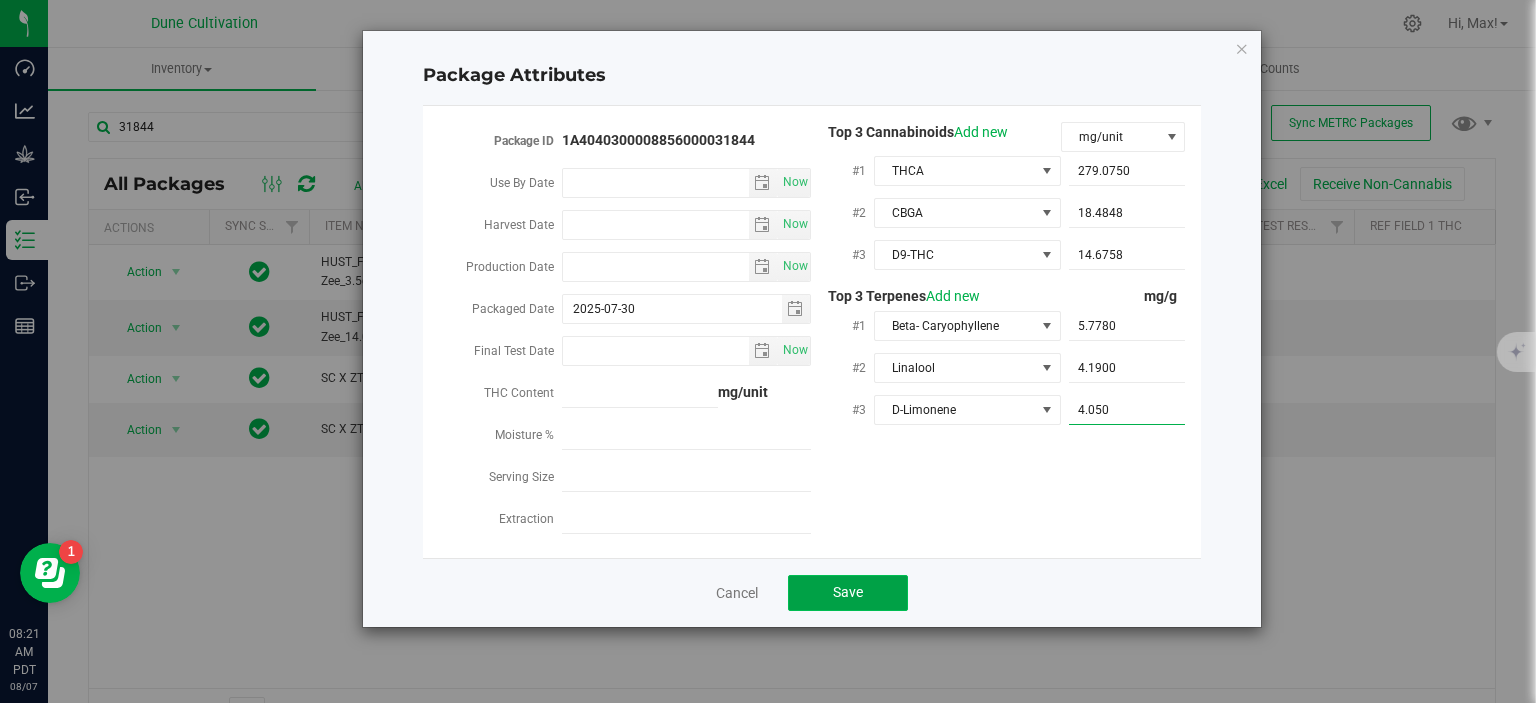 type on "4.0500" 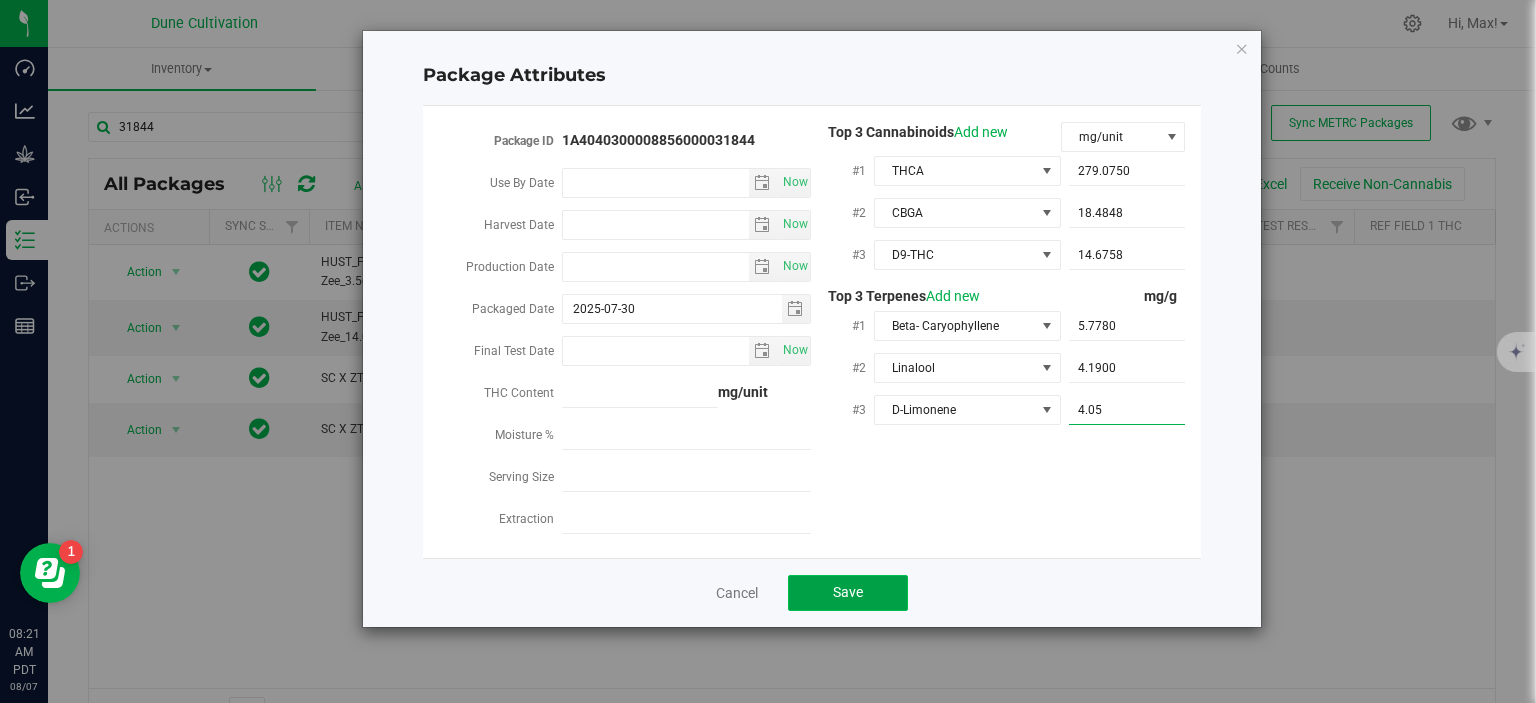 click on "Save" 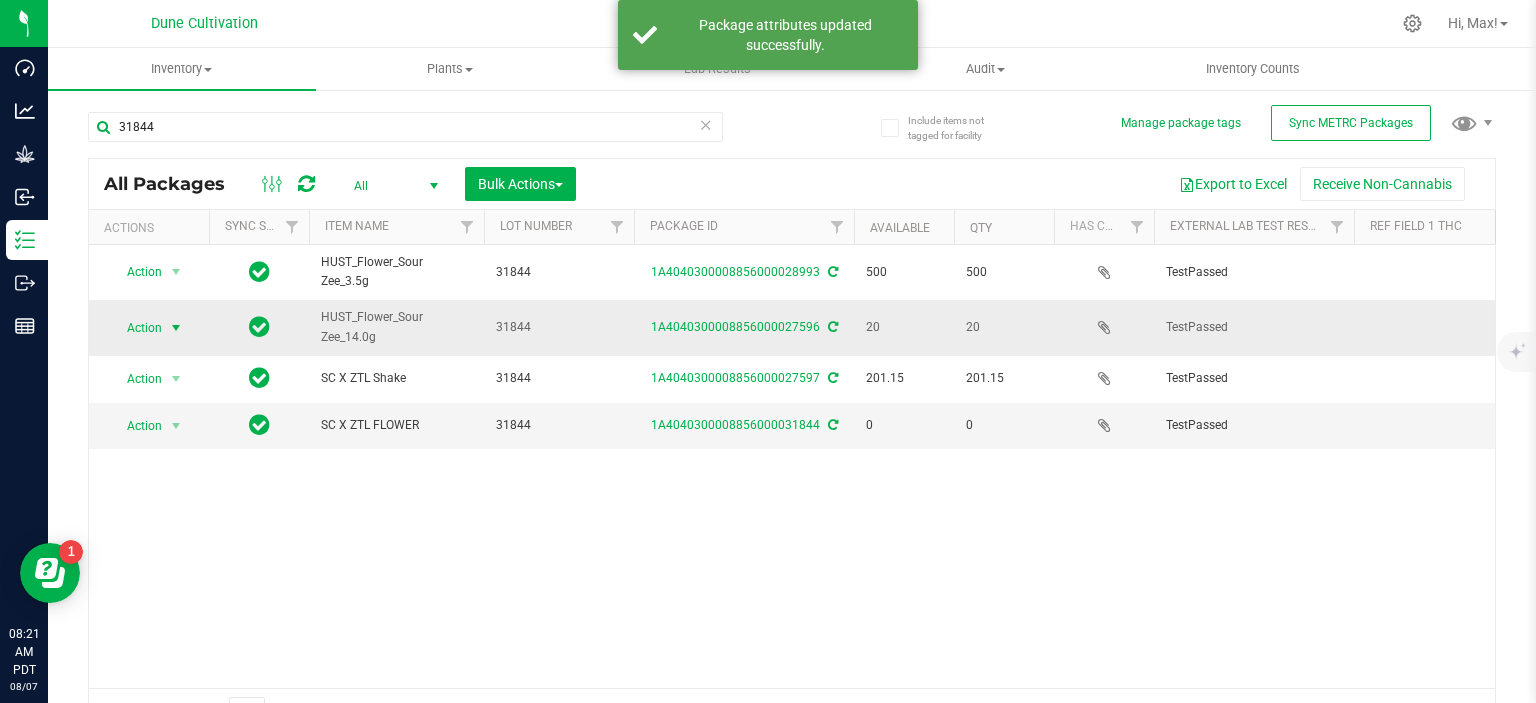 click on "Action" at bounding box center (136, 328) 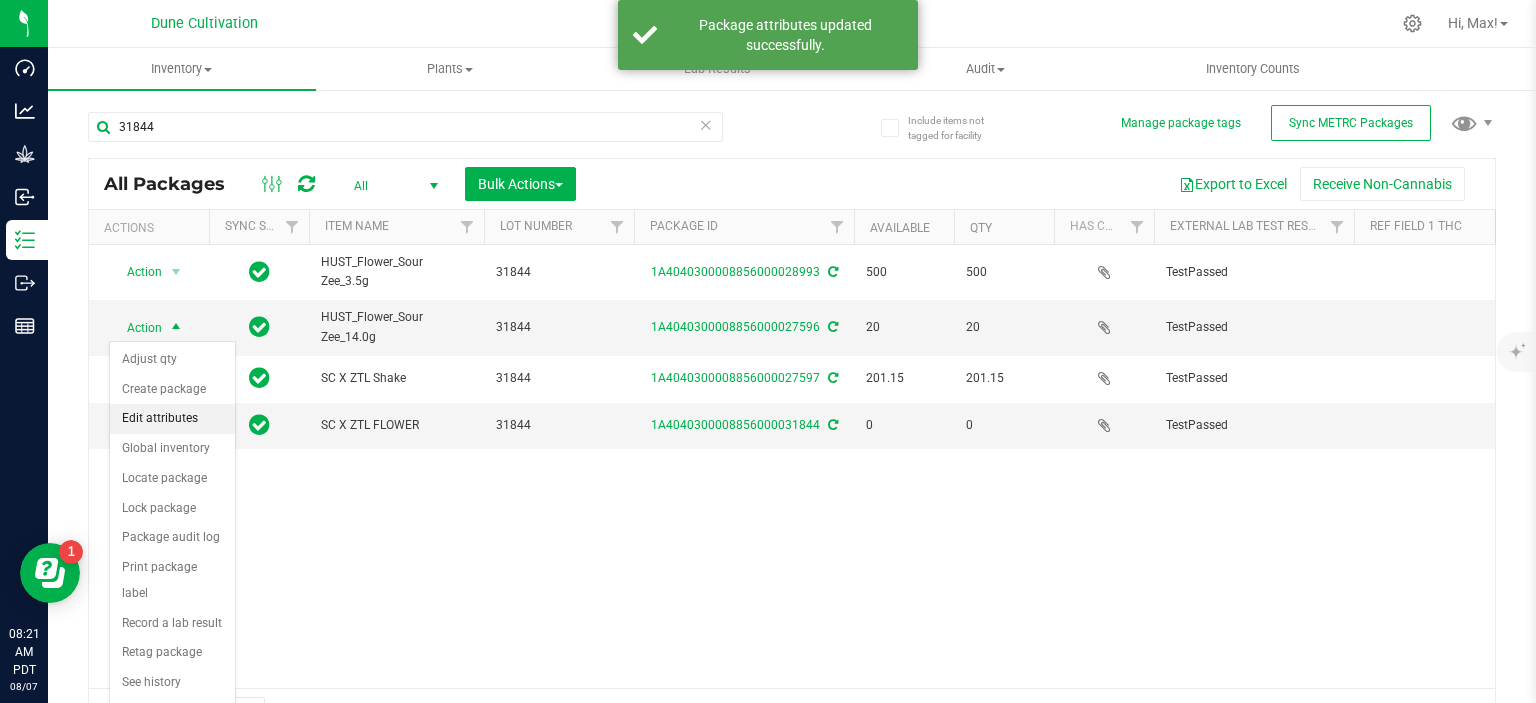 click on "Edit attributes" at bounding box center [172, 419] 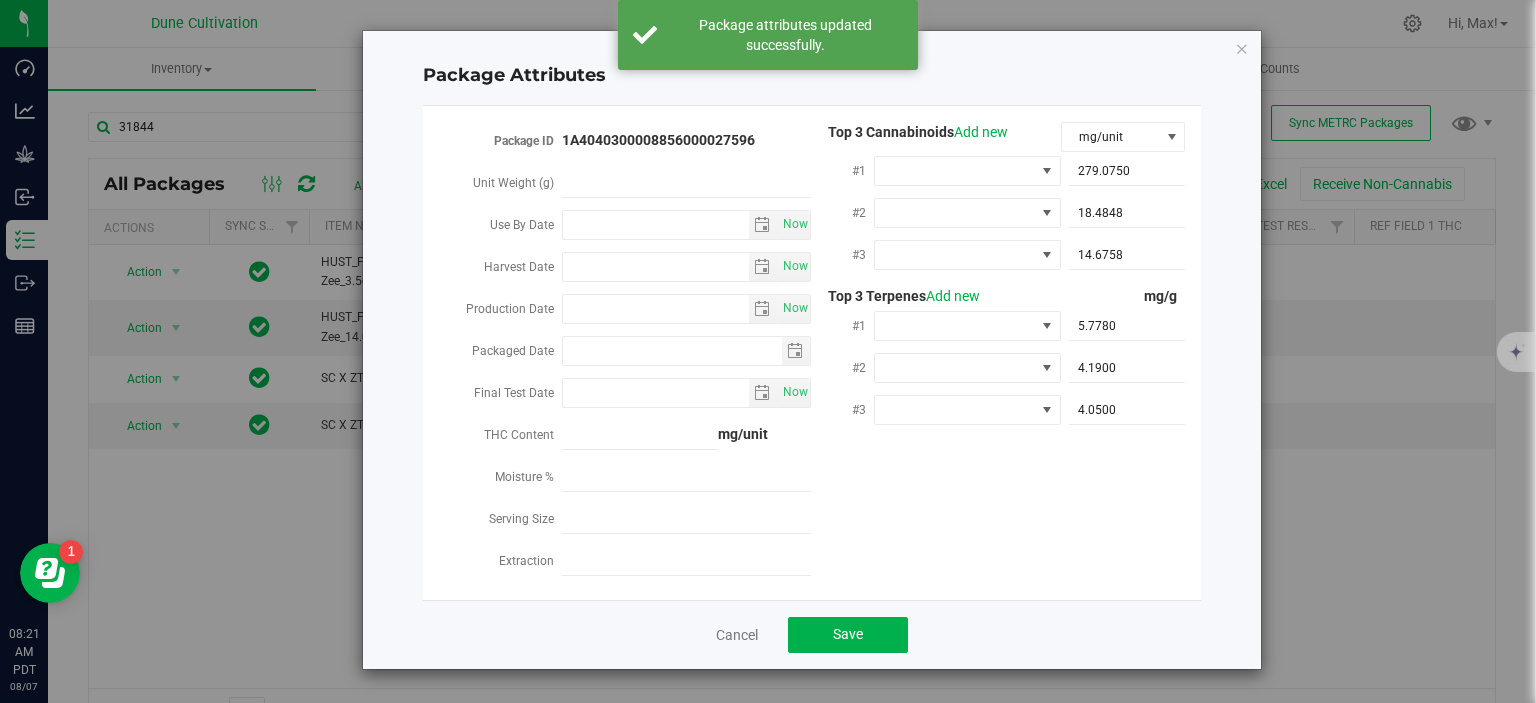 type on "2025-08-05" 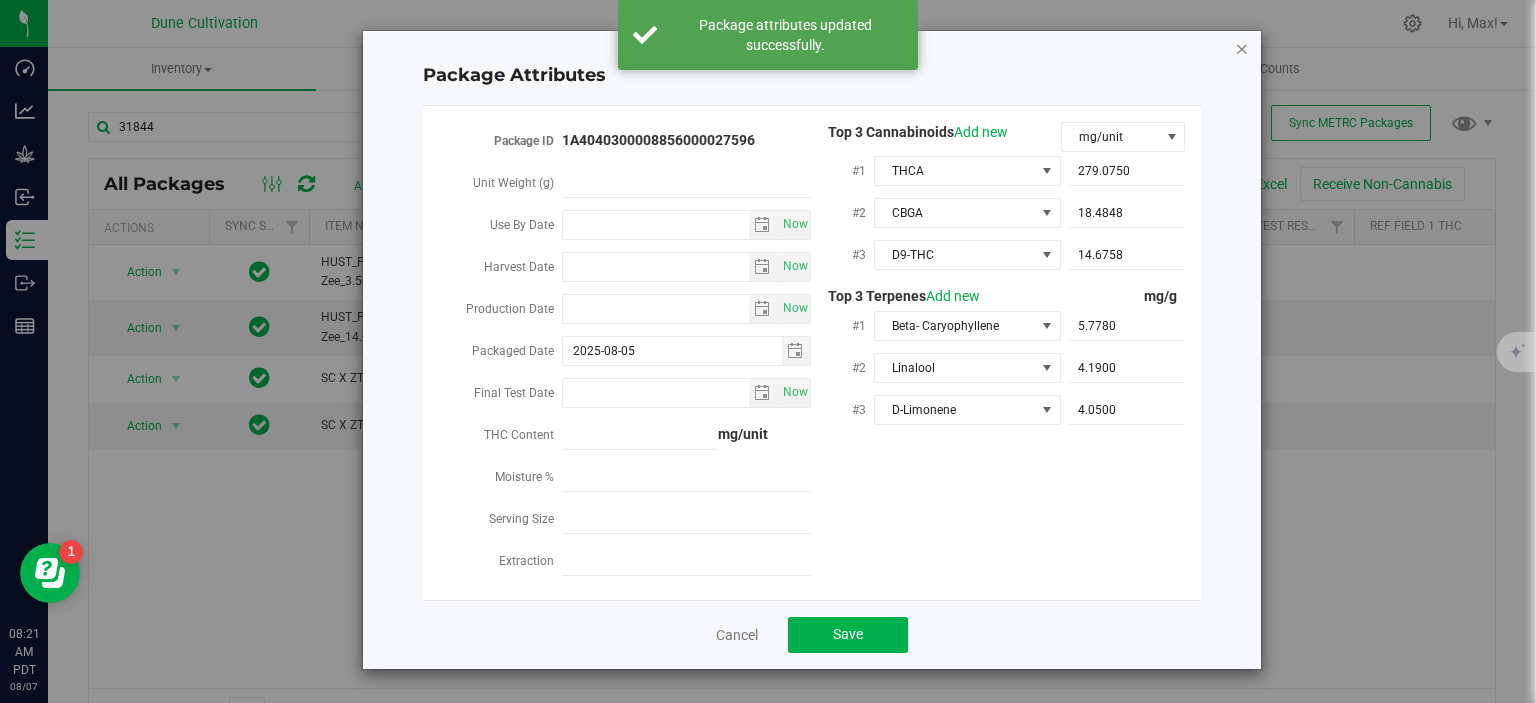 click at bounding box center (1242, 48) 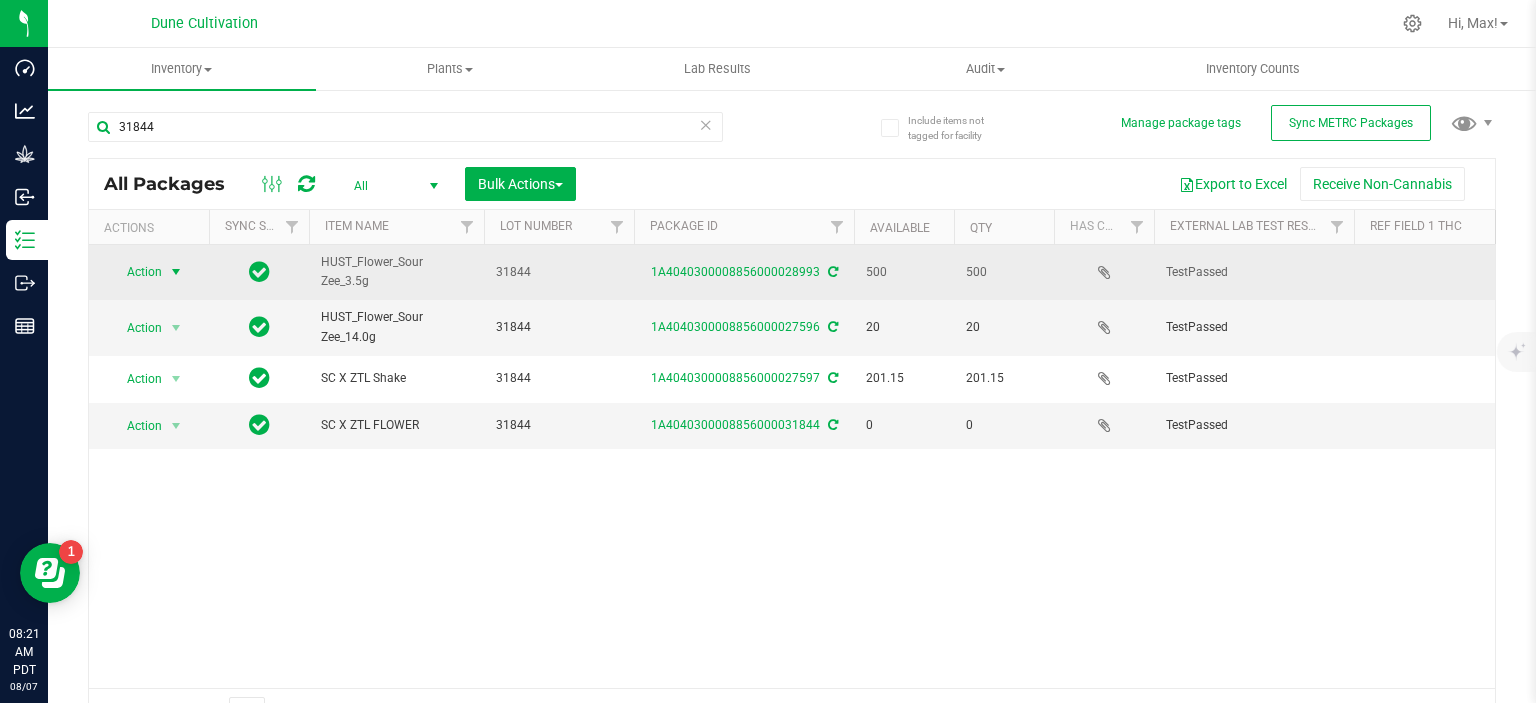 click on "Action" at bounding box center [136, 272] 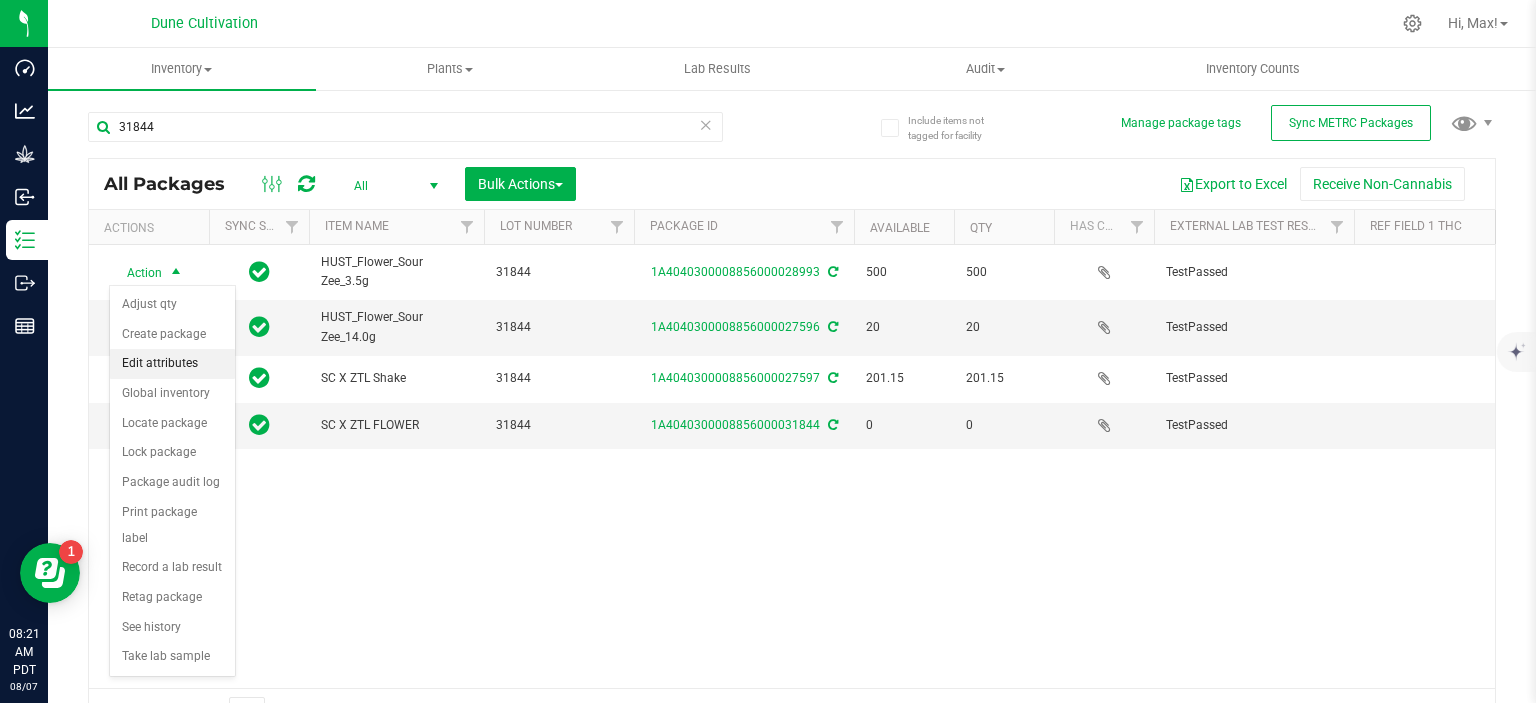 click on "Edit attributes" at bounding box center (172, 364) 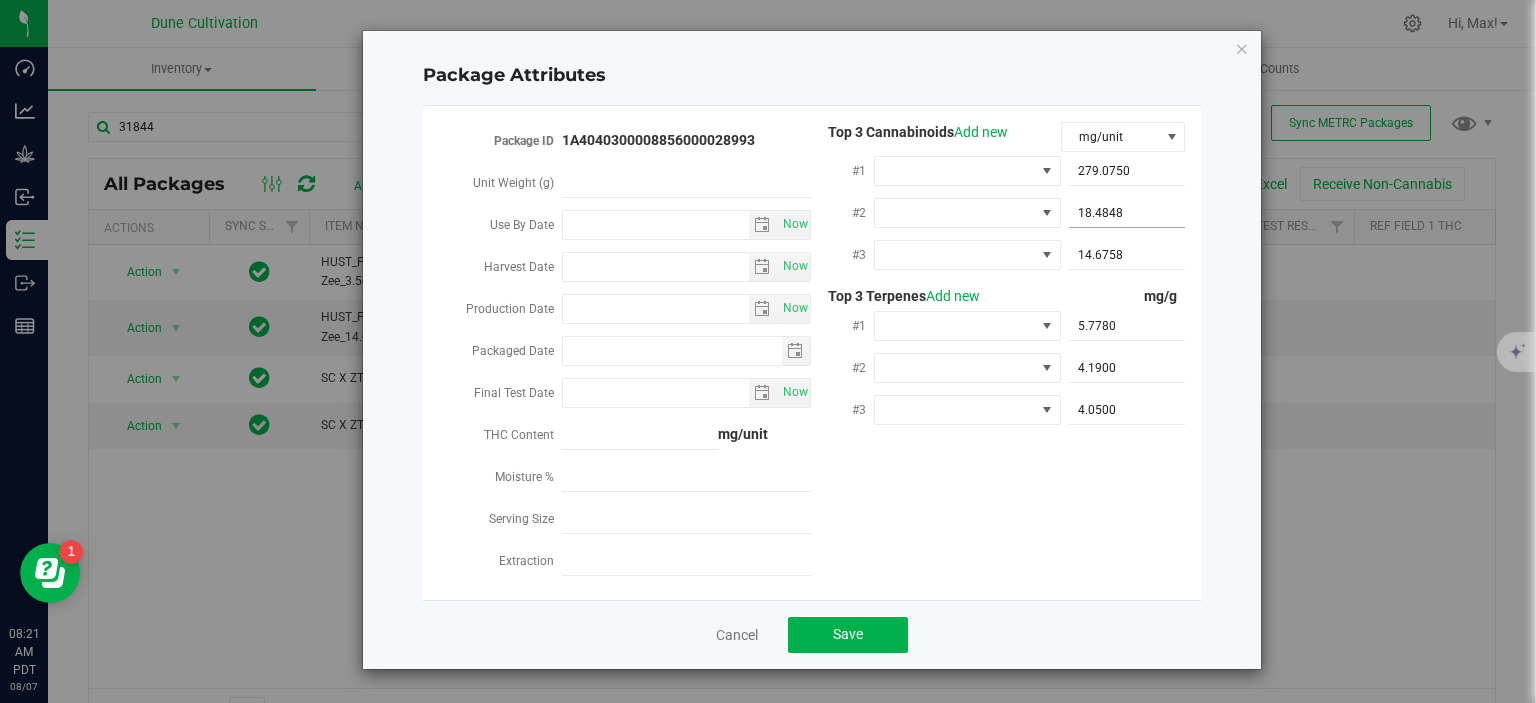 type on "2025-08-05" 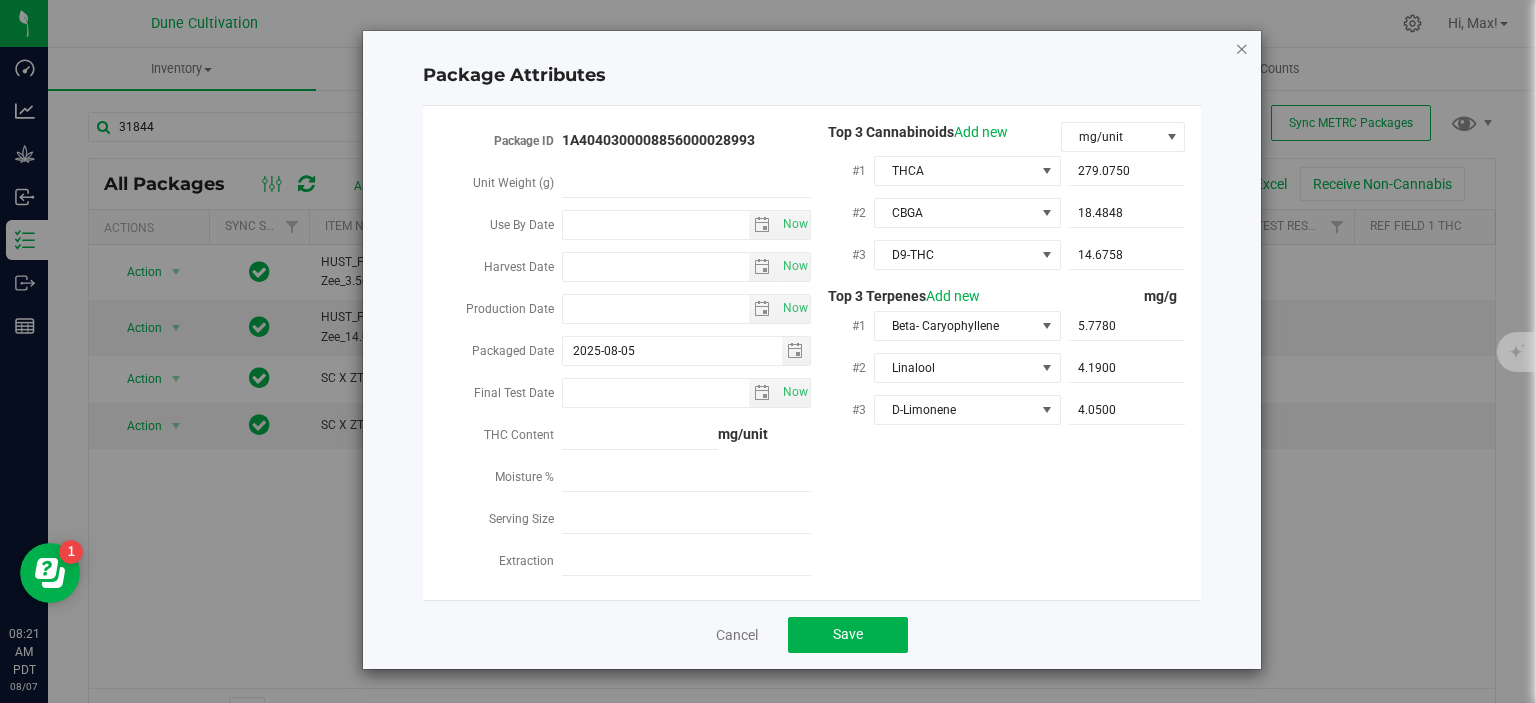 click at bounding box center (1242, 48) 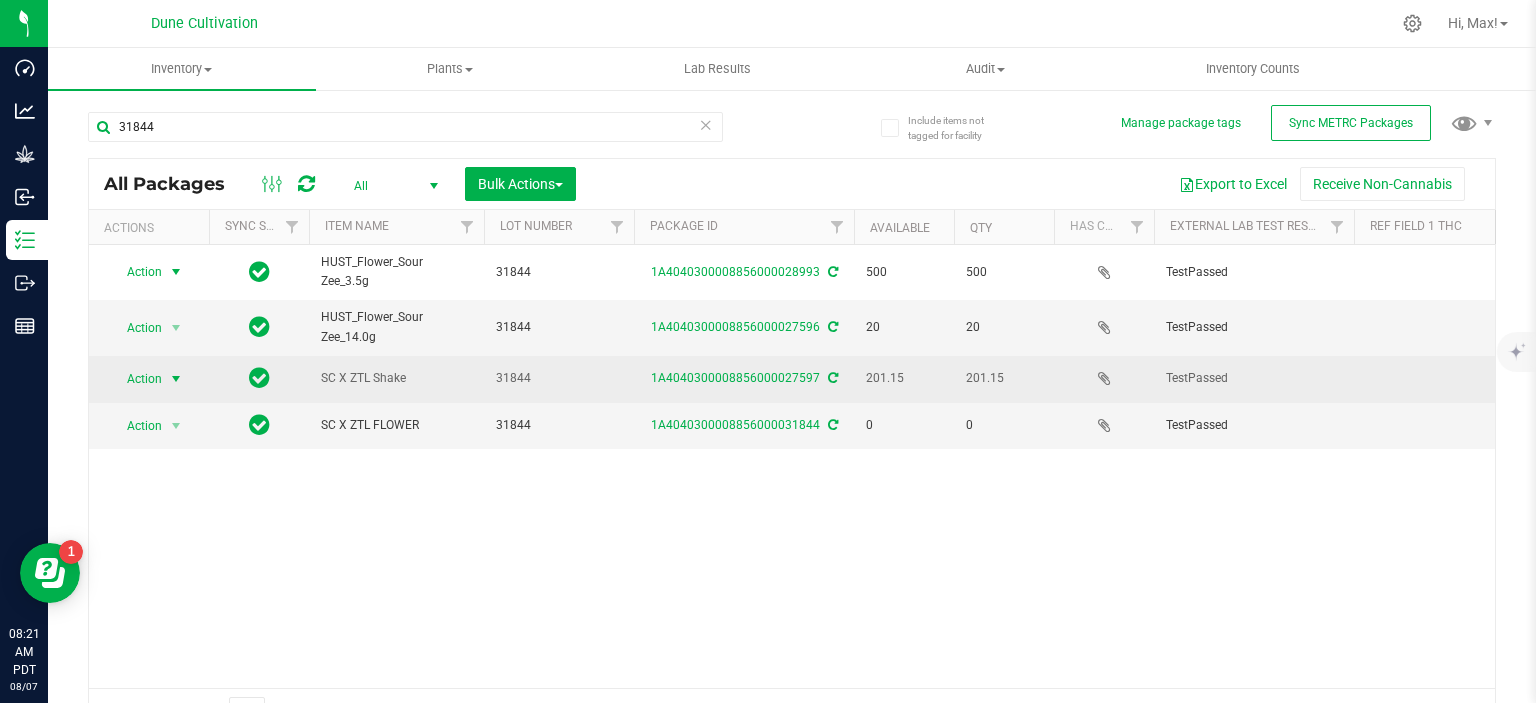 click at bounding box center (176, 379) 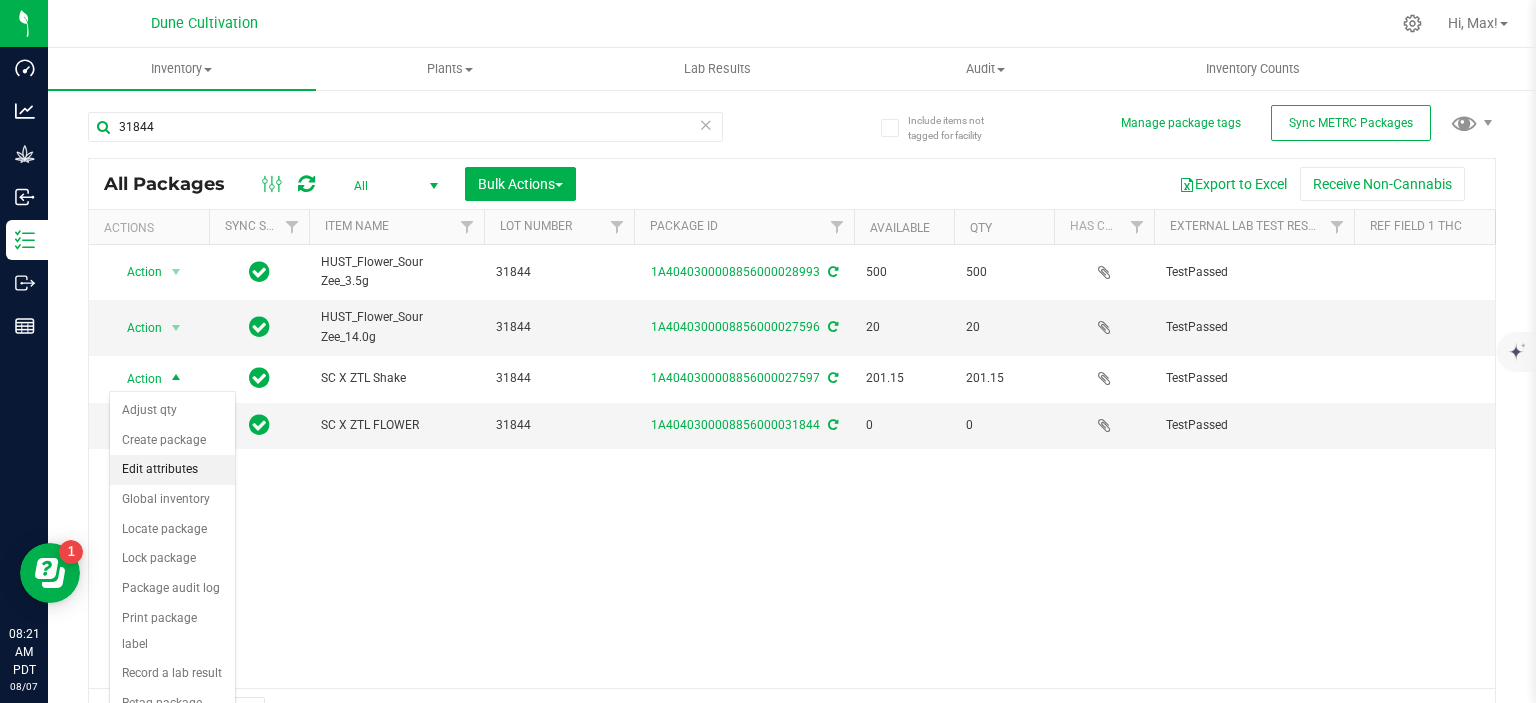 click on "Edit attributes" at bounding box center (172, 470) 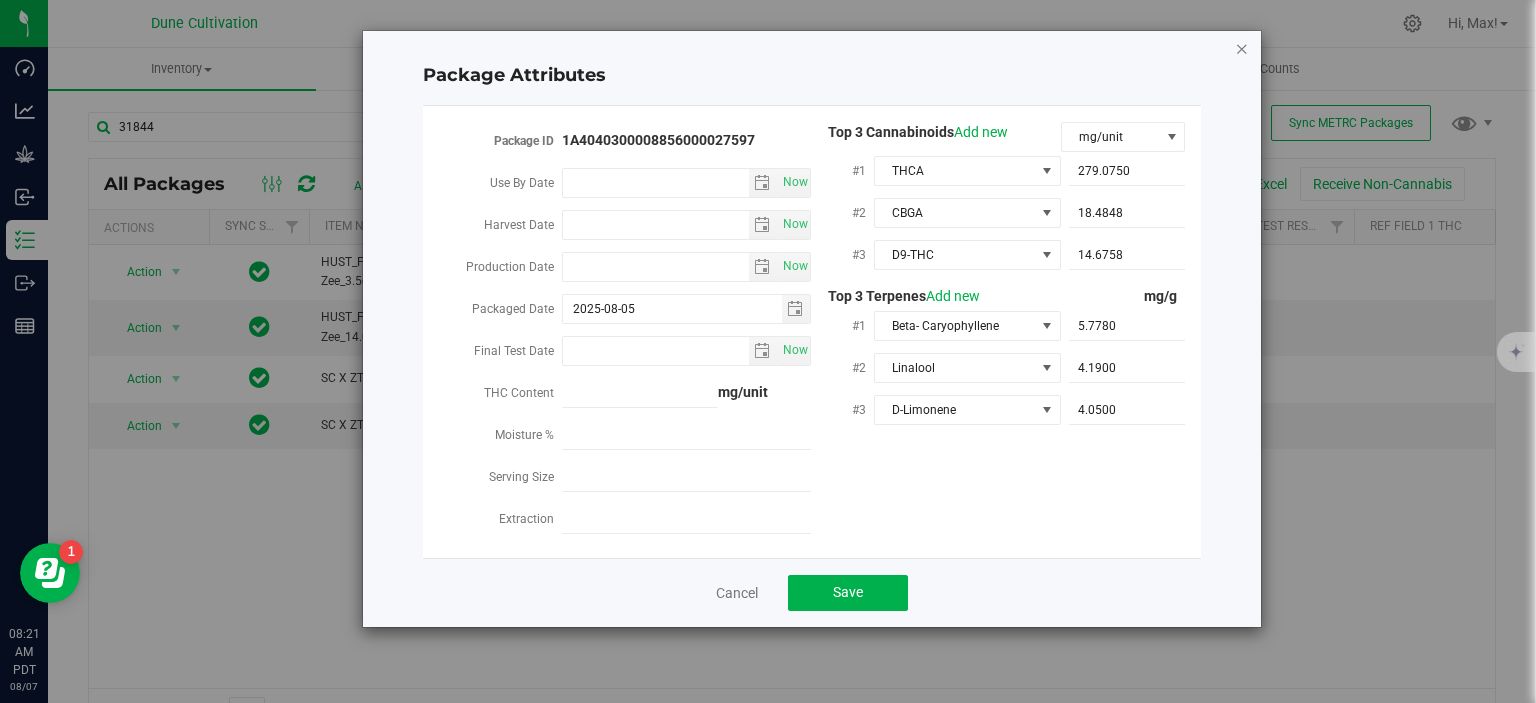 click at bounding box center [1242, 48] 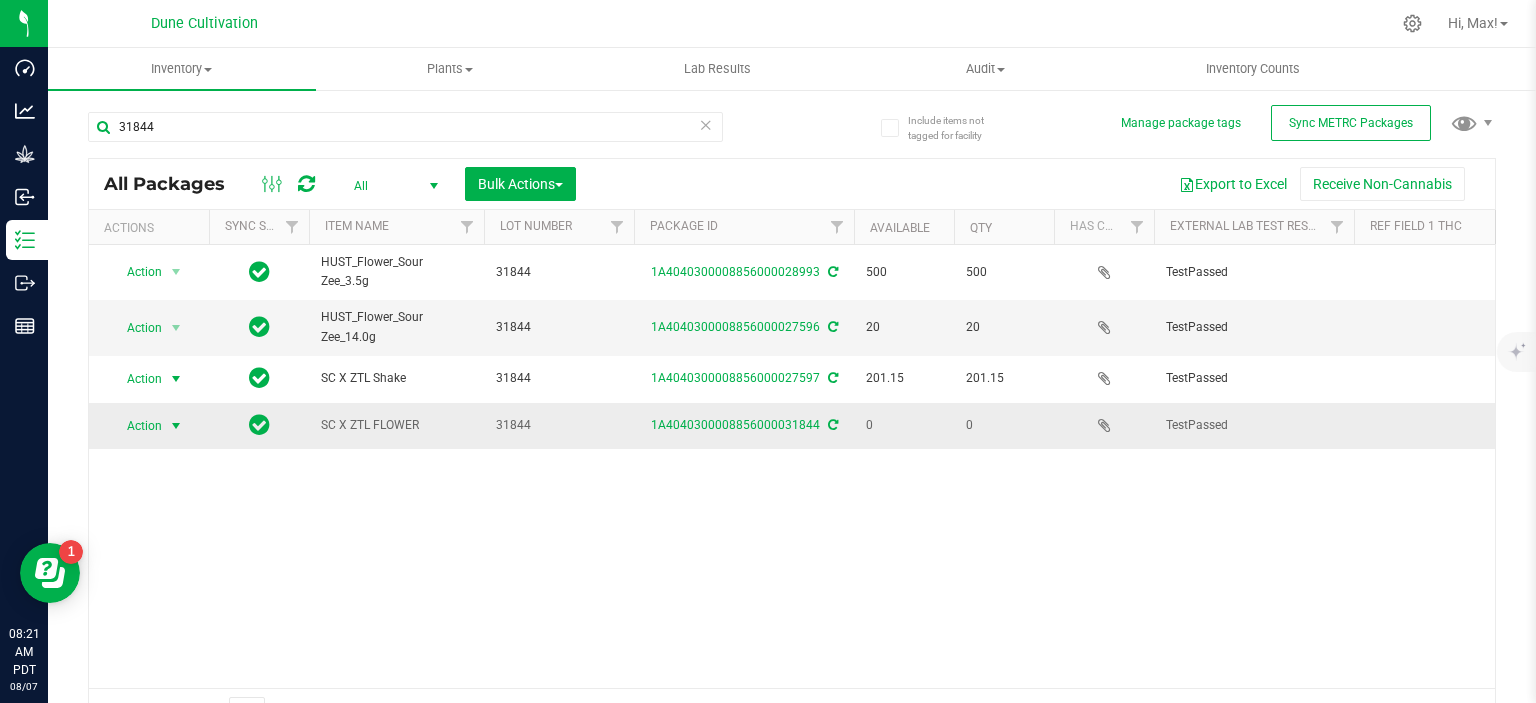 click on "Action" at bounding box center (136, 426) 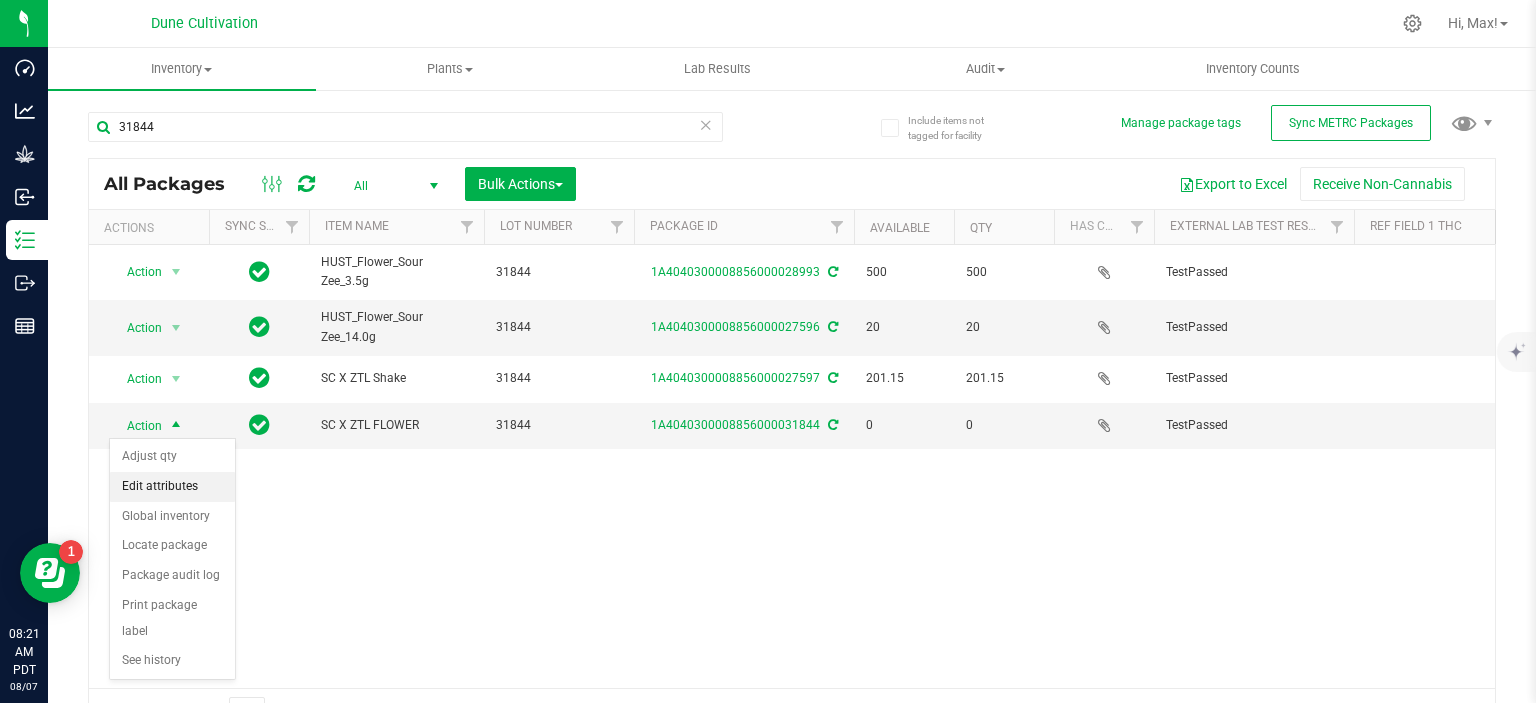 click on "Edit attributes" at bounding box center [172, 487] 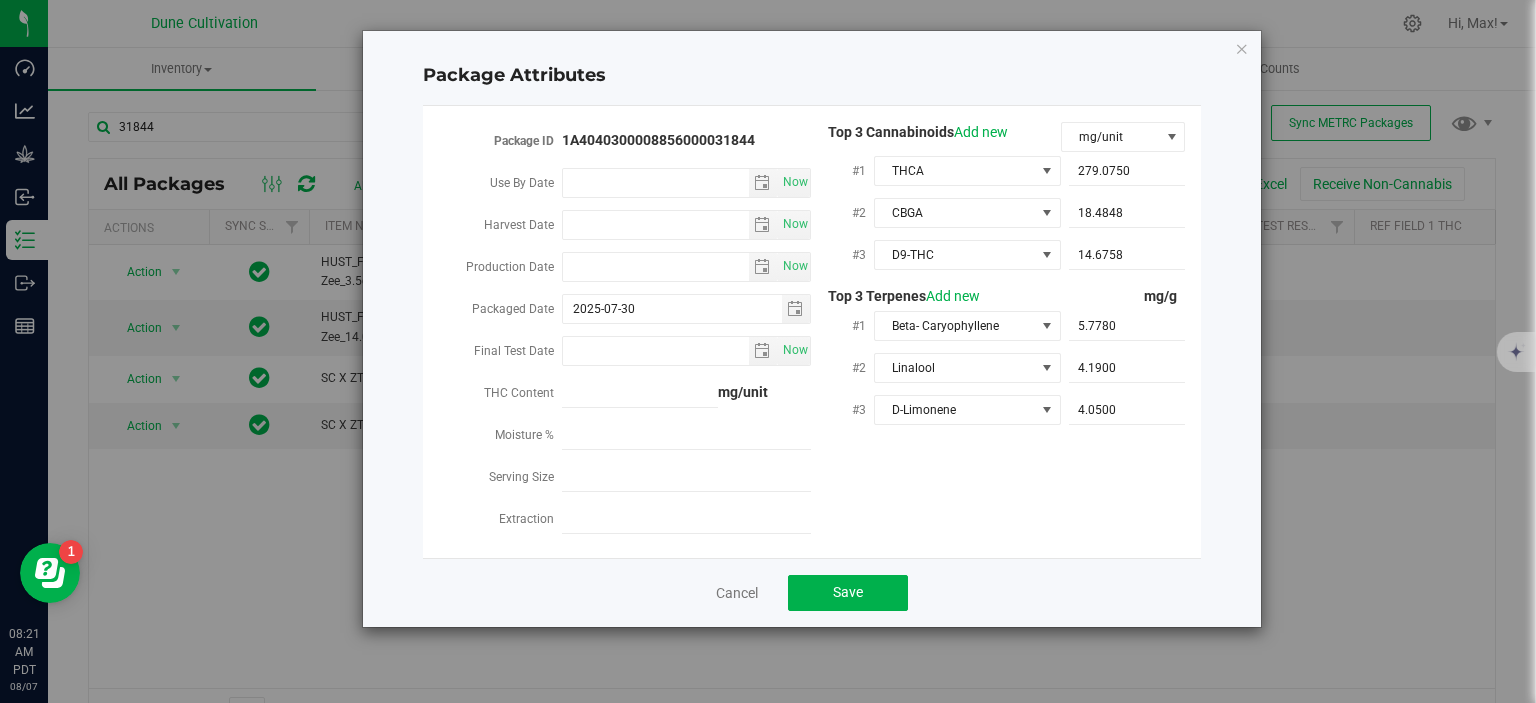 click on "Package Attributes
Package ID
1A4040300008856000031844
Use By Date
Now
Harvest Date
Now
Production Date
Now" at bounding box center [812, 329] 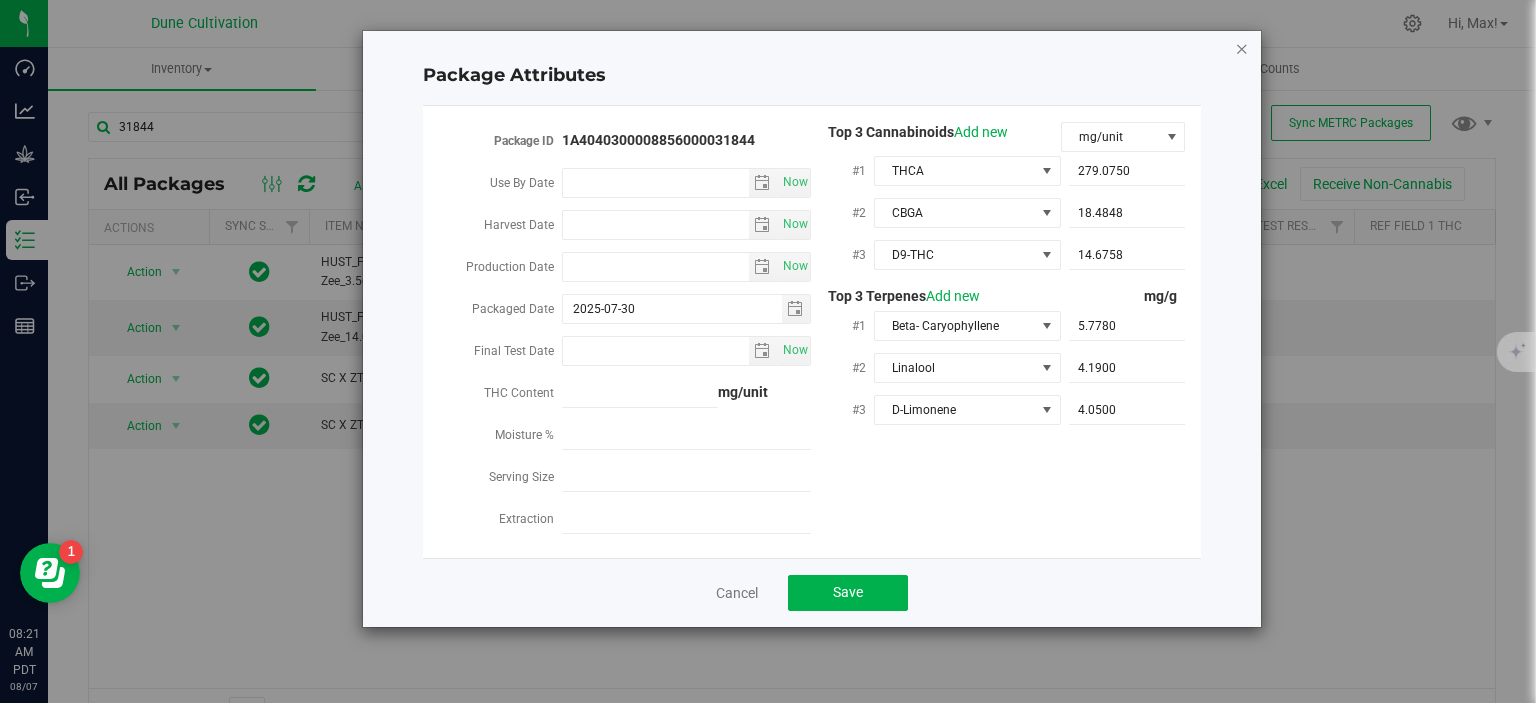 click at bounding box center (1242, 48) 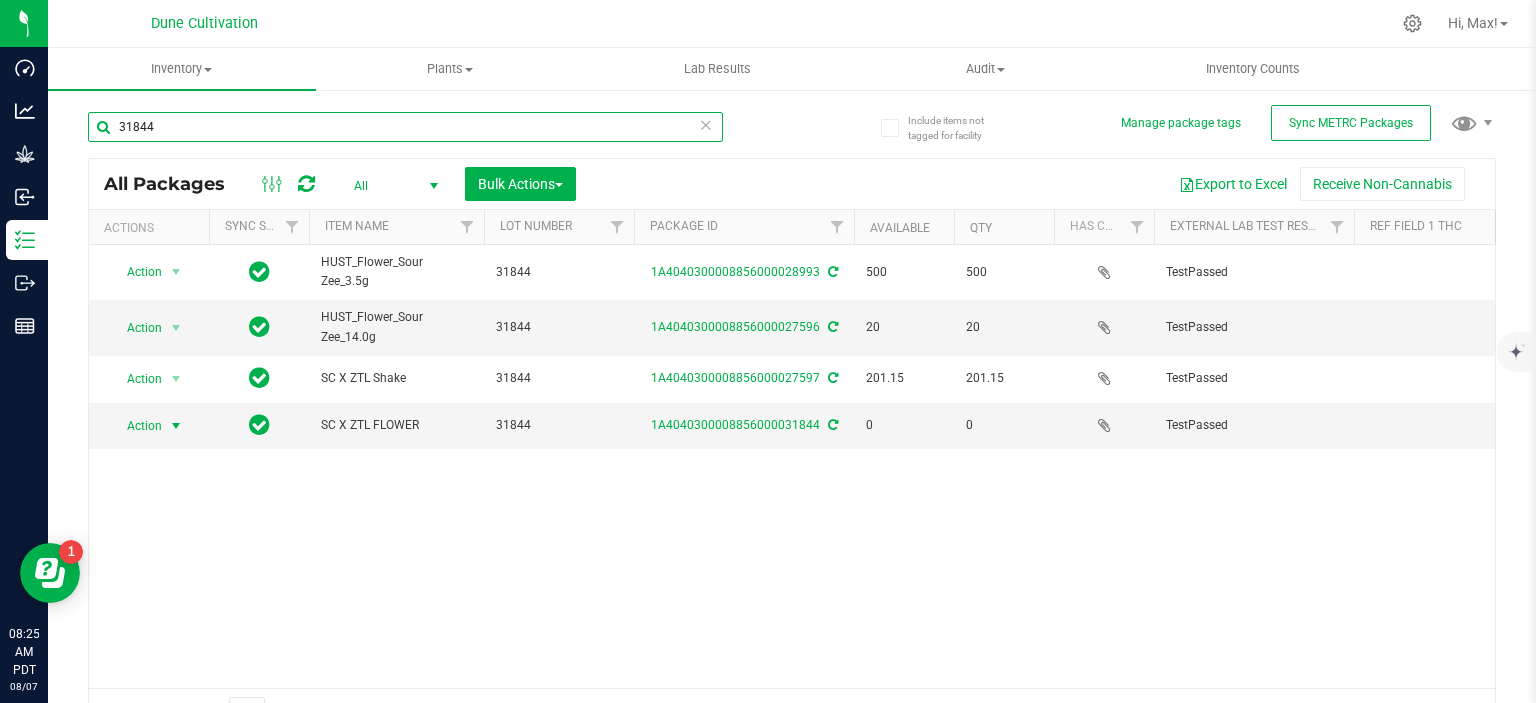 click on "31844" at bounding box center (405, 127) 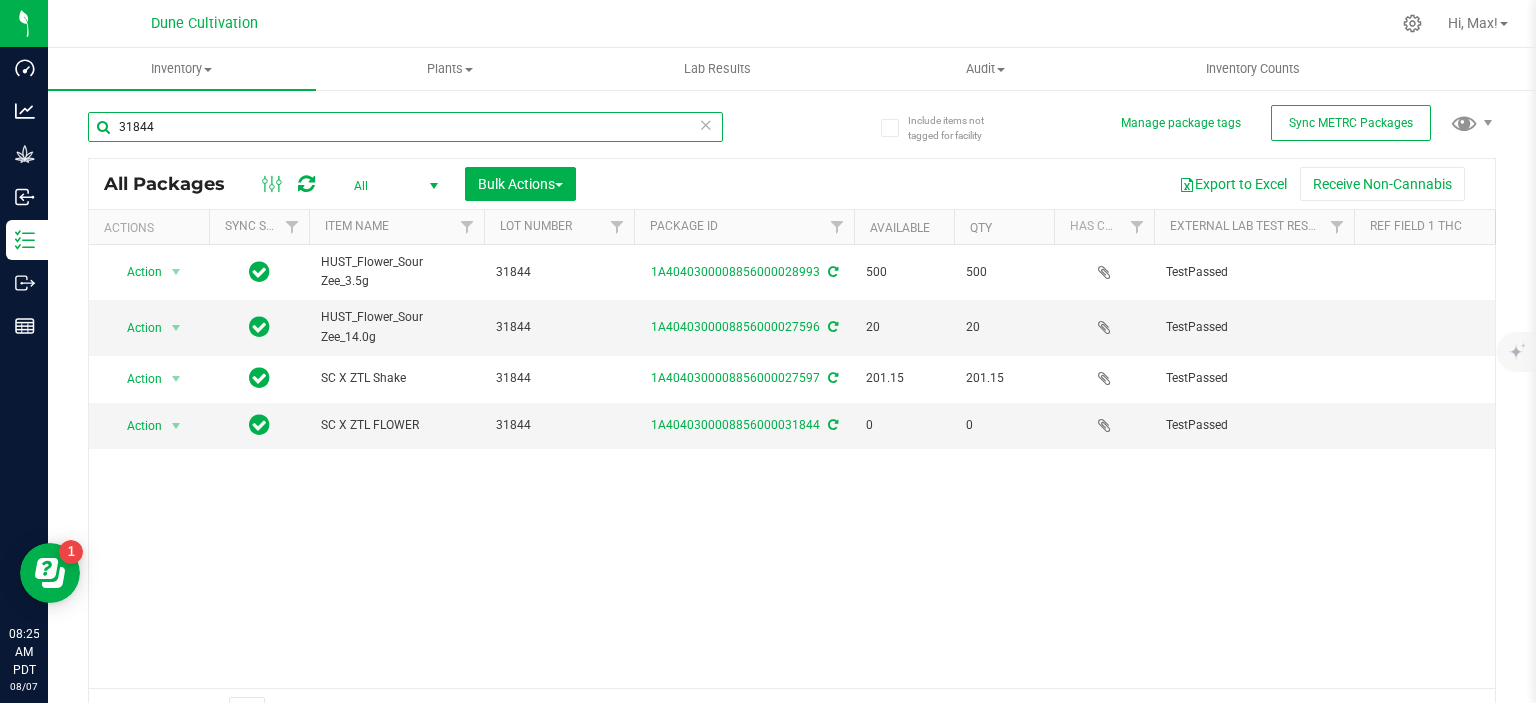 click on "31844" at bounding box center [405, 127] 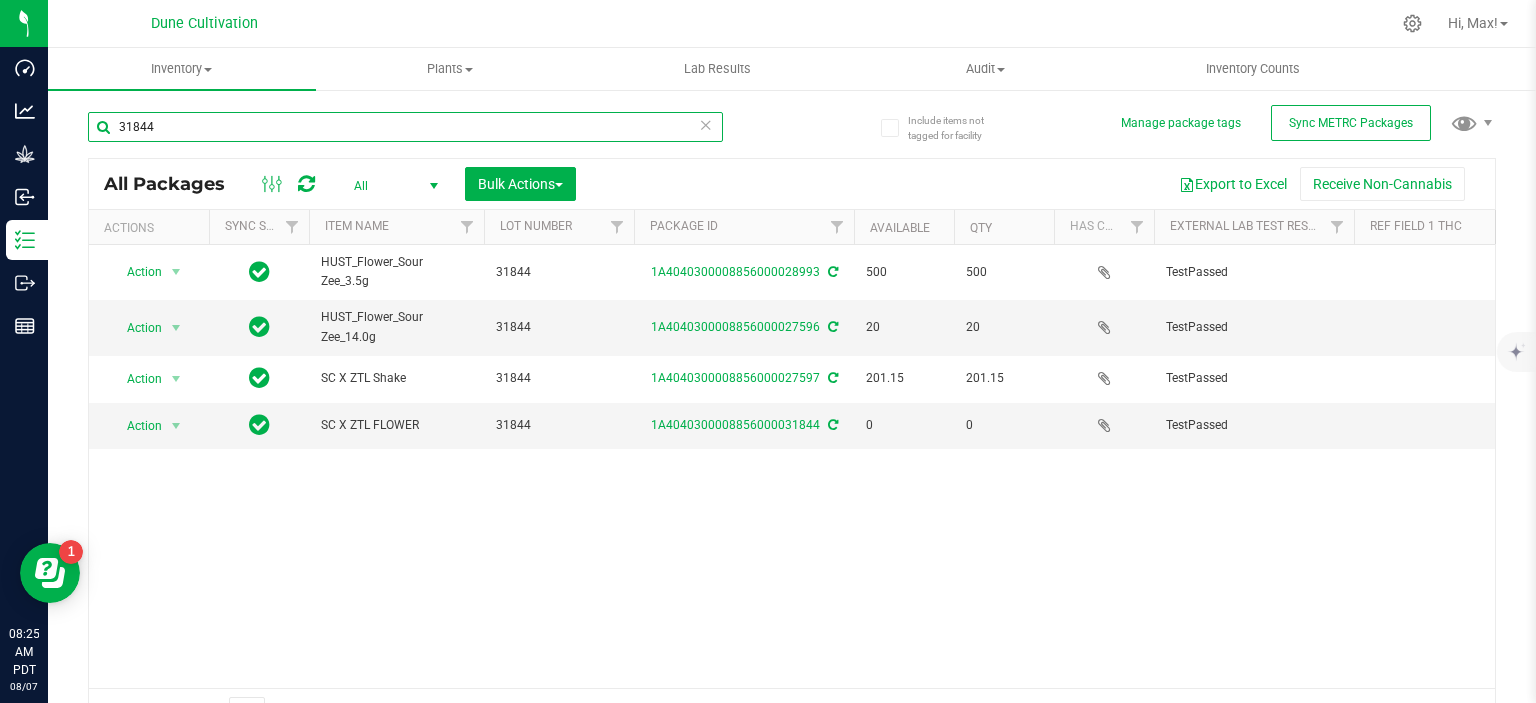 paste on "28981" 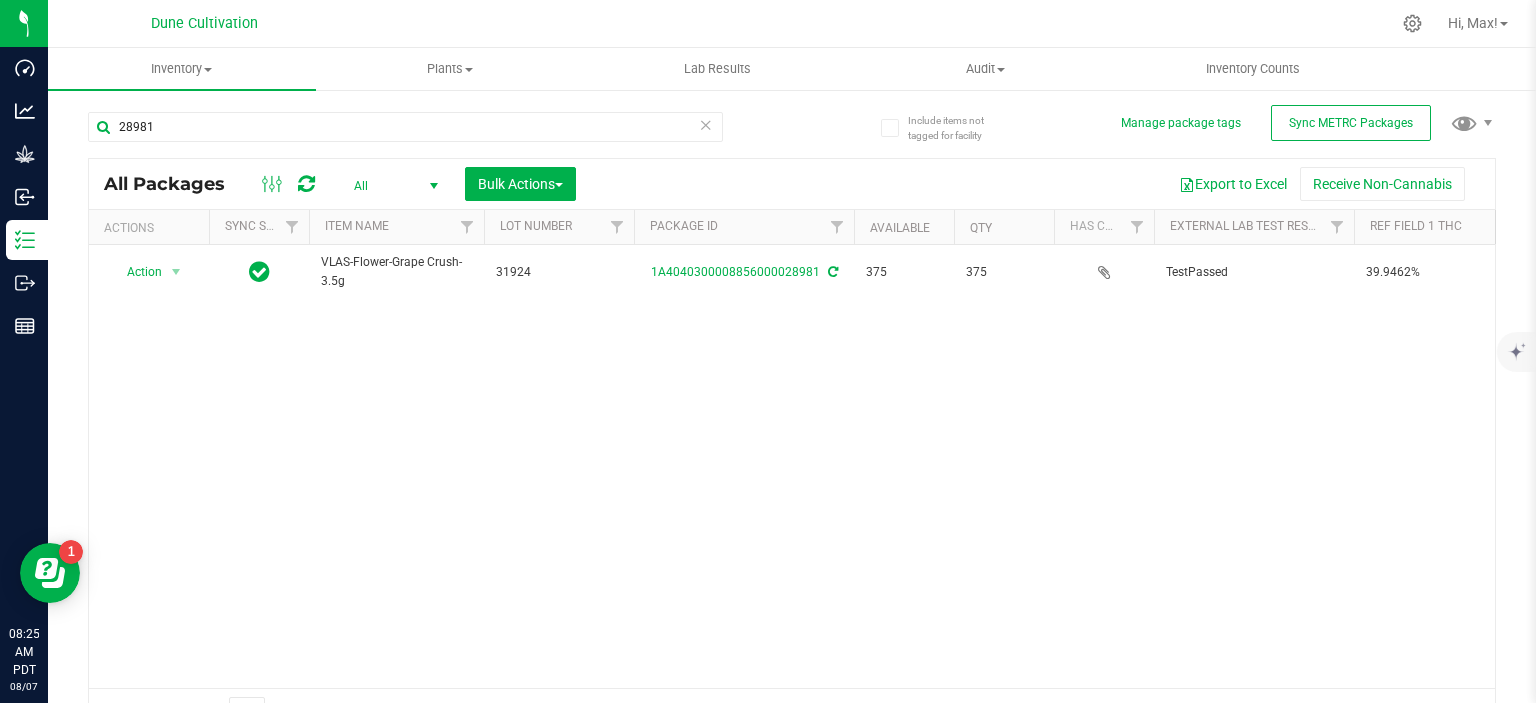click on "VLAS-Flower-Grape Crush-3.5g" at bounding box center [396, 272] 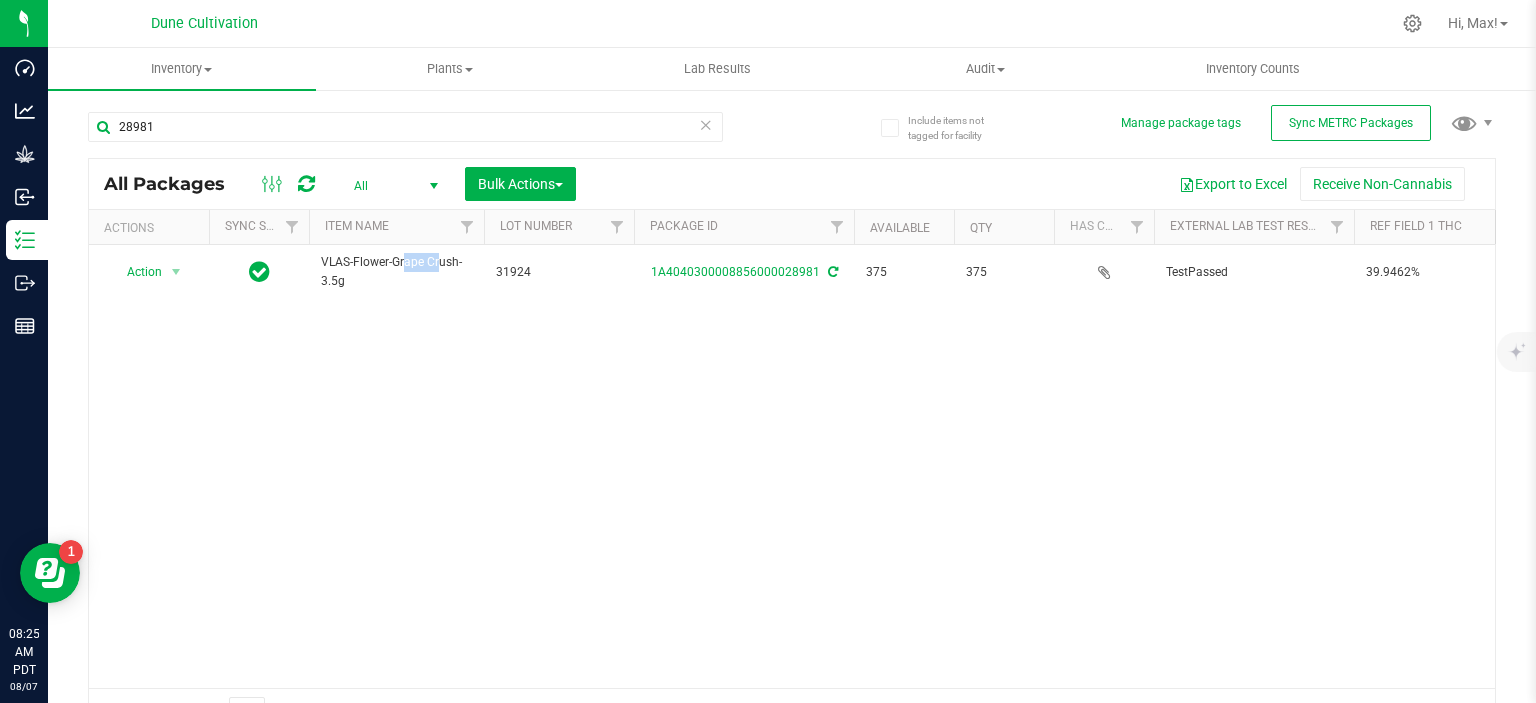 click on "VLAS-Flower-Grape Crush-3.5g" at bounding box center (396, 272) 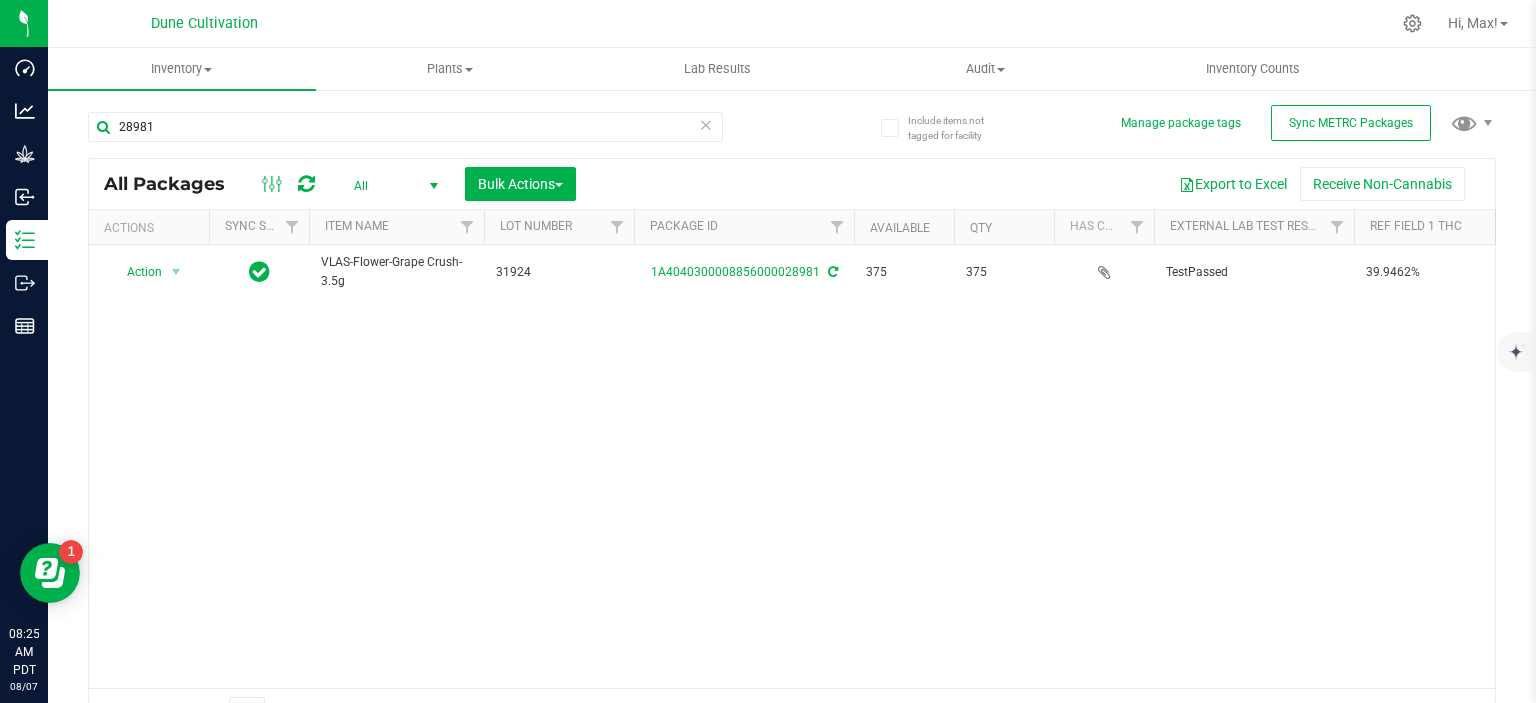click on "VLAS-Flower-Grape Crush-3.5g" at bounding box center [396, 272] 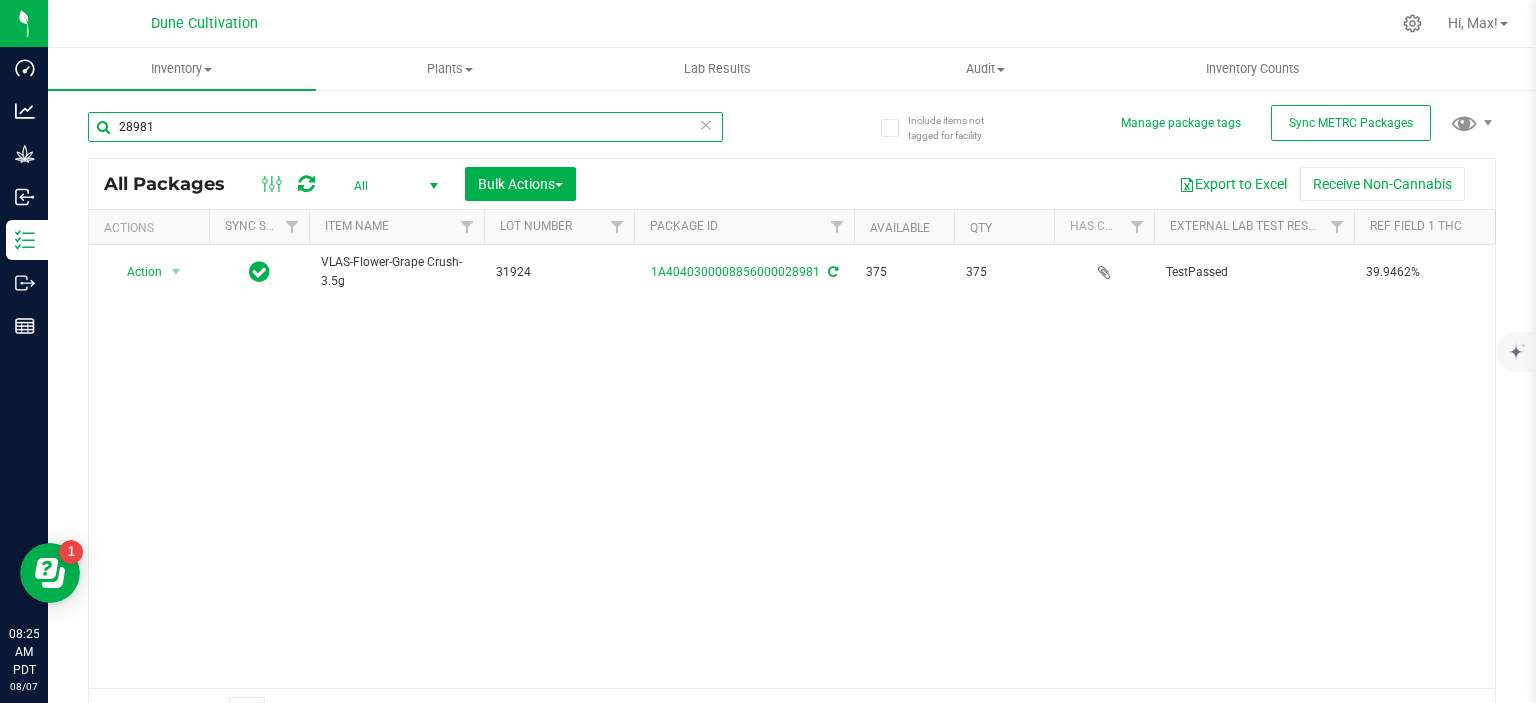 click on "28981" at bounding box center [405, 127] 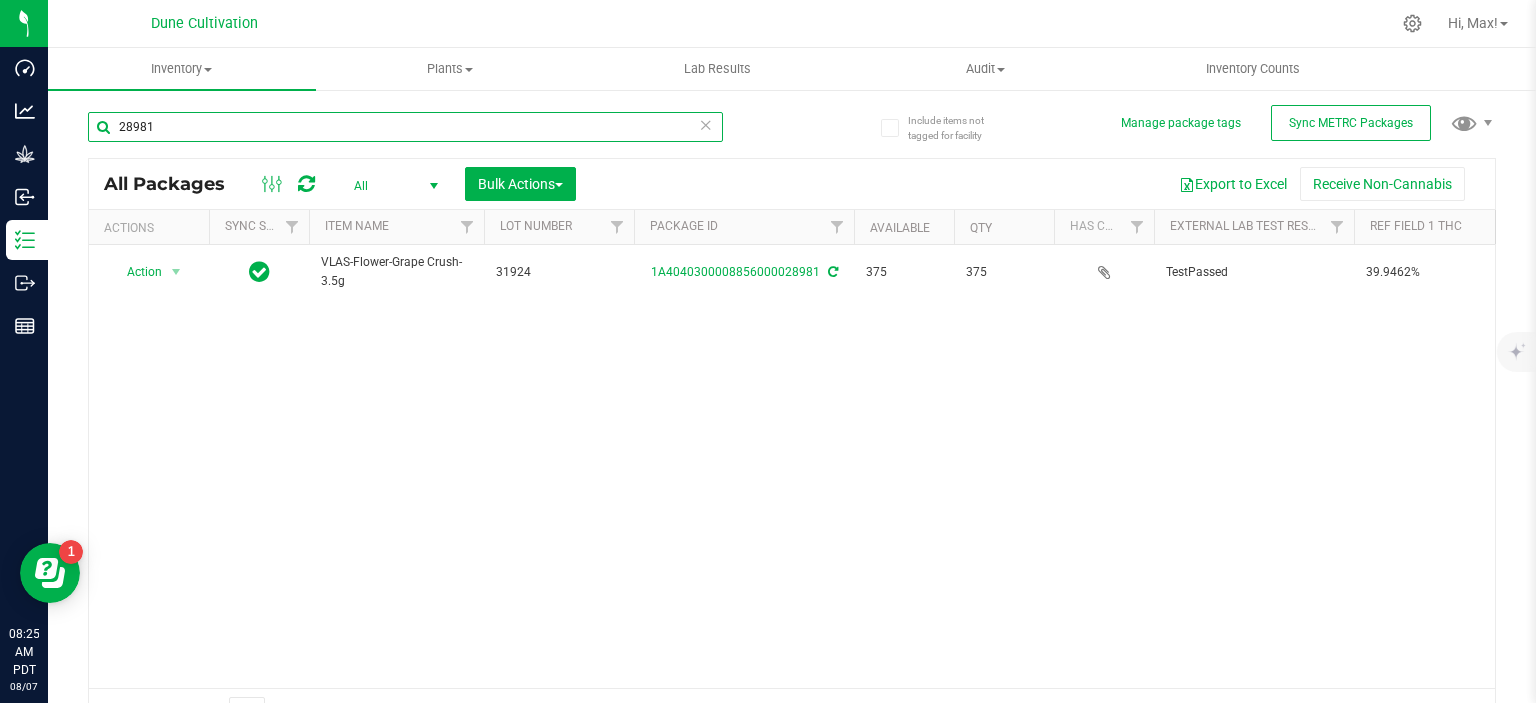 click on "28981" at bounding box center [405, 127] 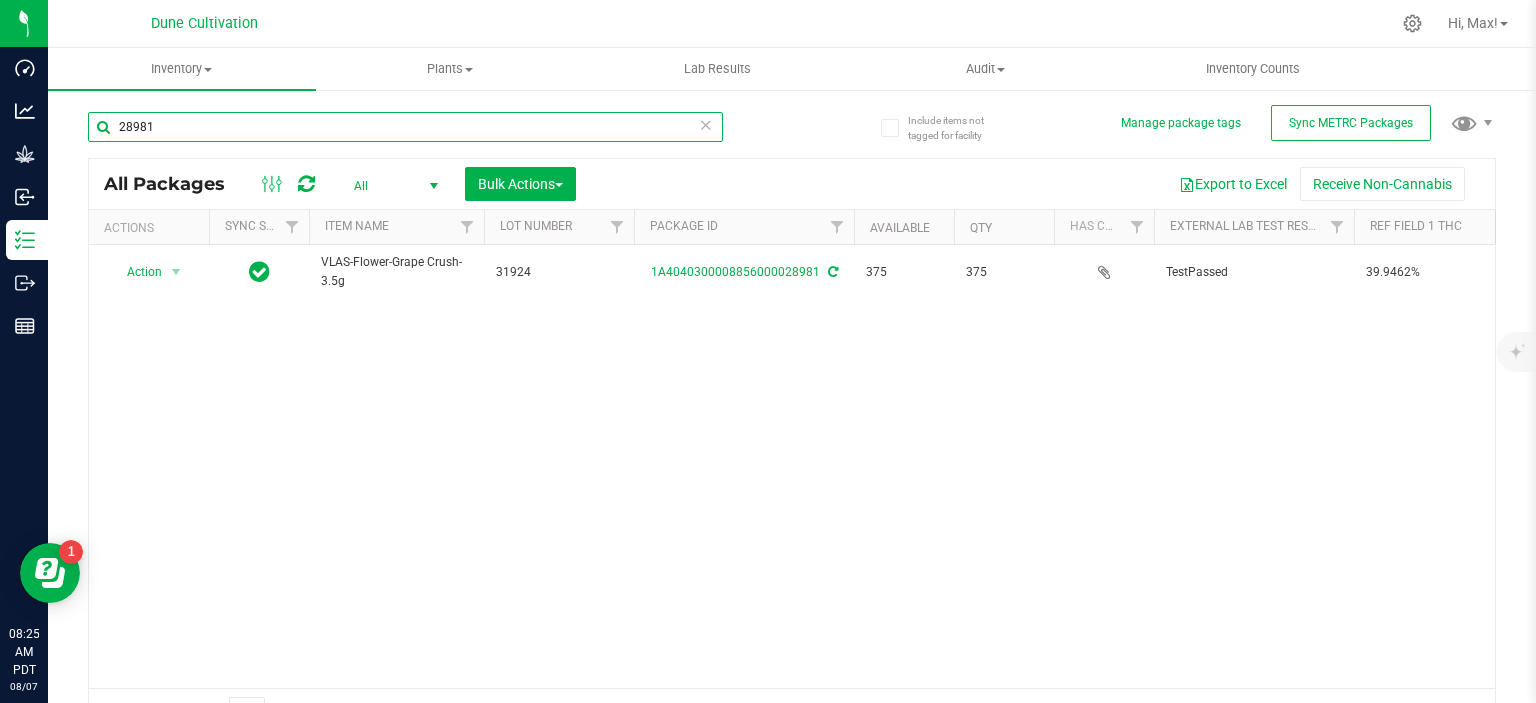 paste on "2" 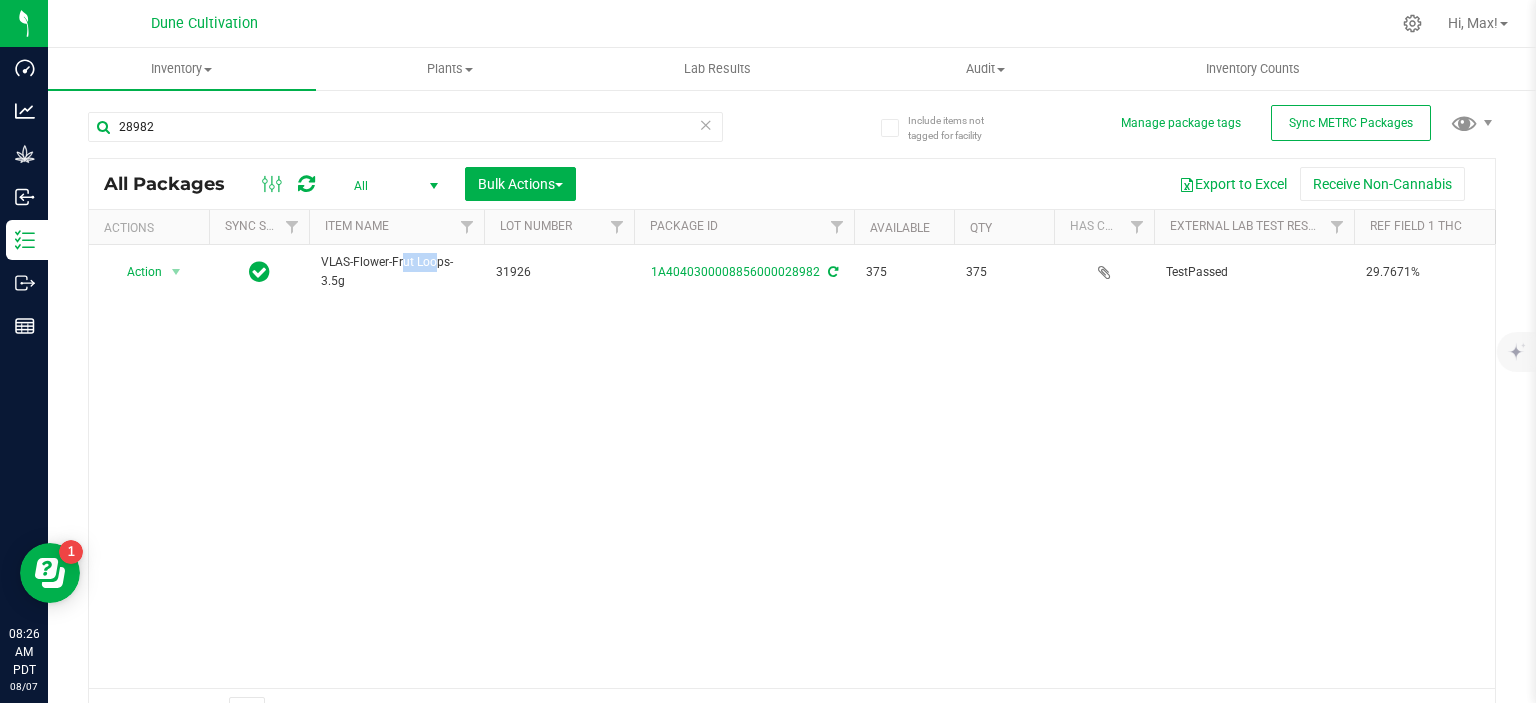 click on "VLAS-Flower-Frut Loops-3.5g" at bounding box center [396, 272] 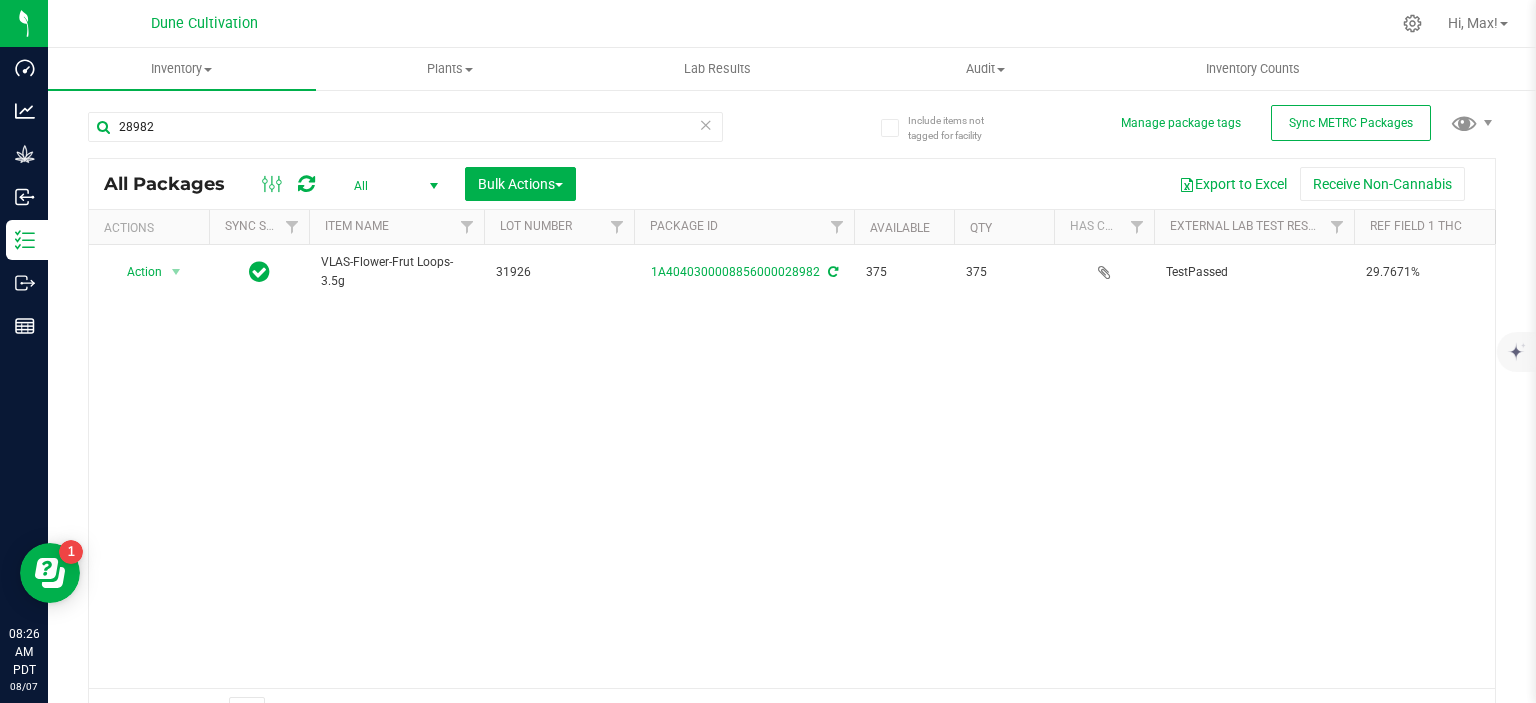 click on "VLAS-Flower-Frut Loops-3.5g" at bounding box center (396, 272) 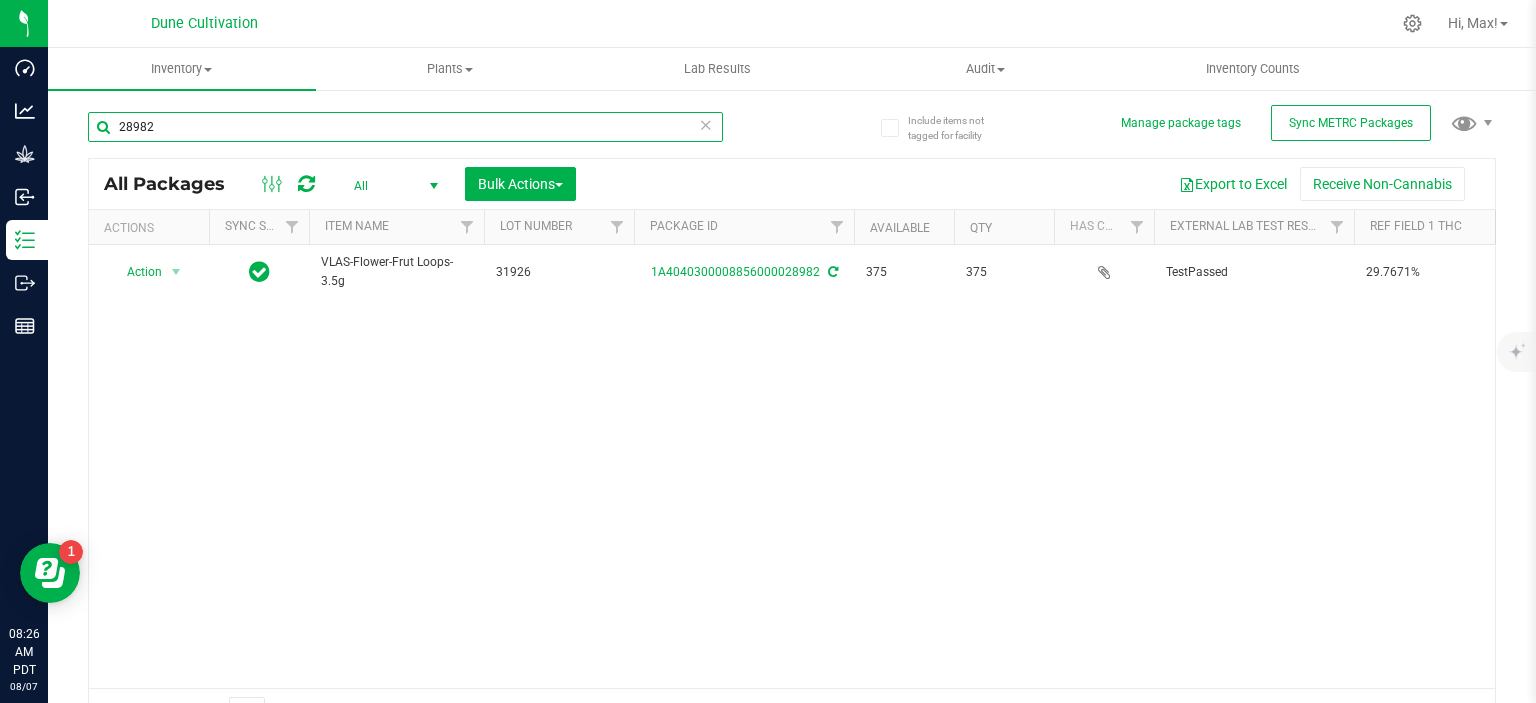 click on "28982" at bounding box center (405, 127) 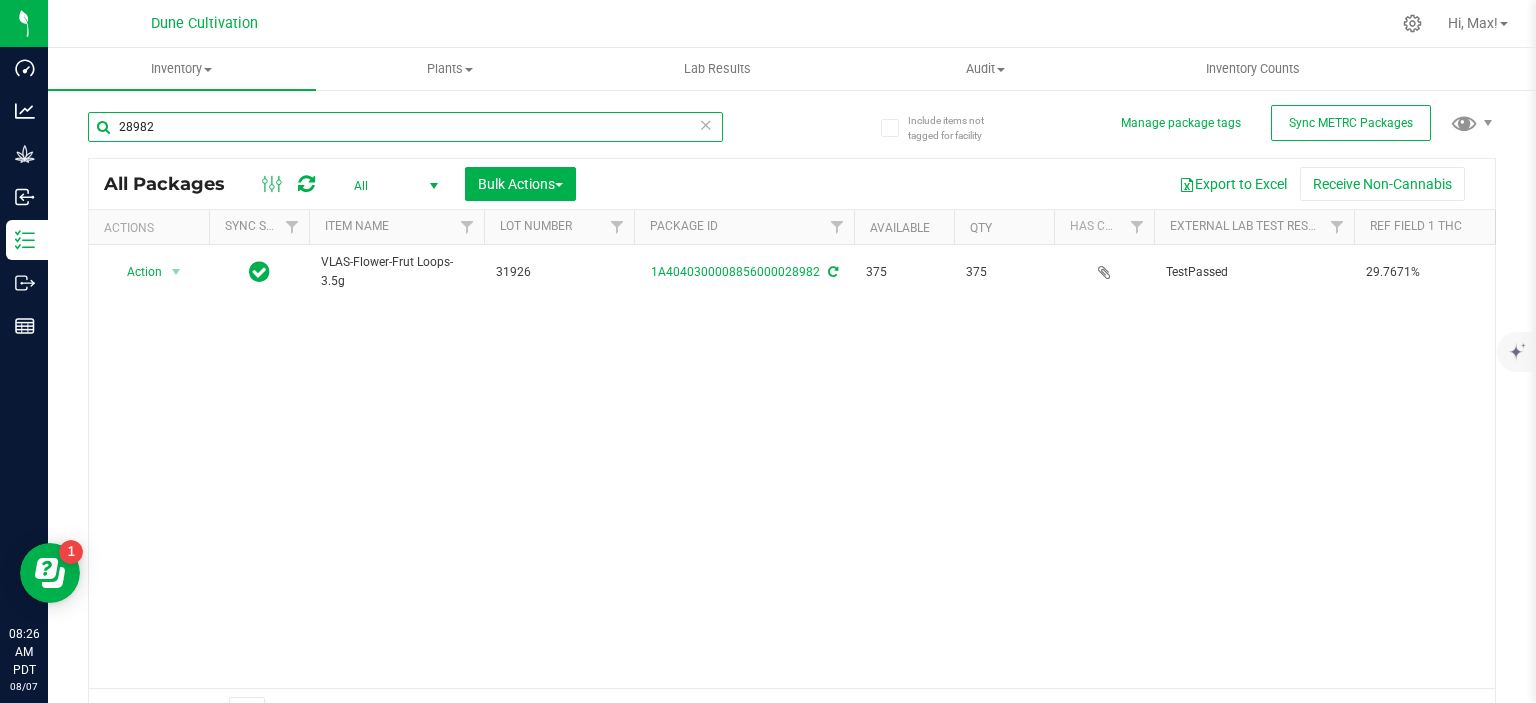 click on "28982" at bounding box center [405, 127] 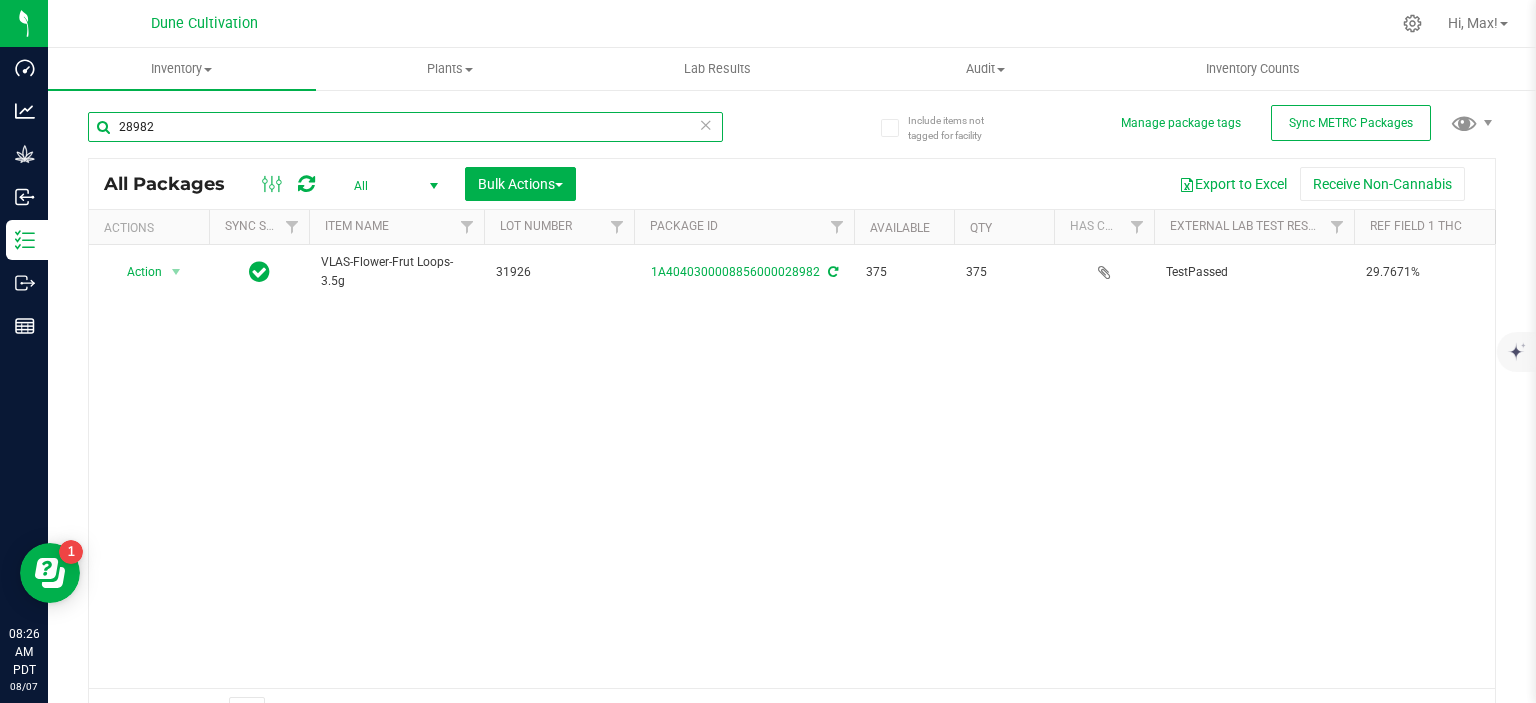 paste on "3" 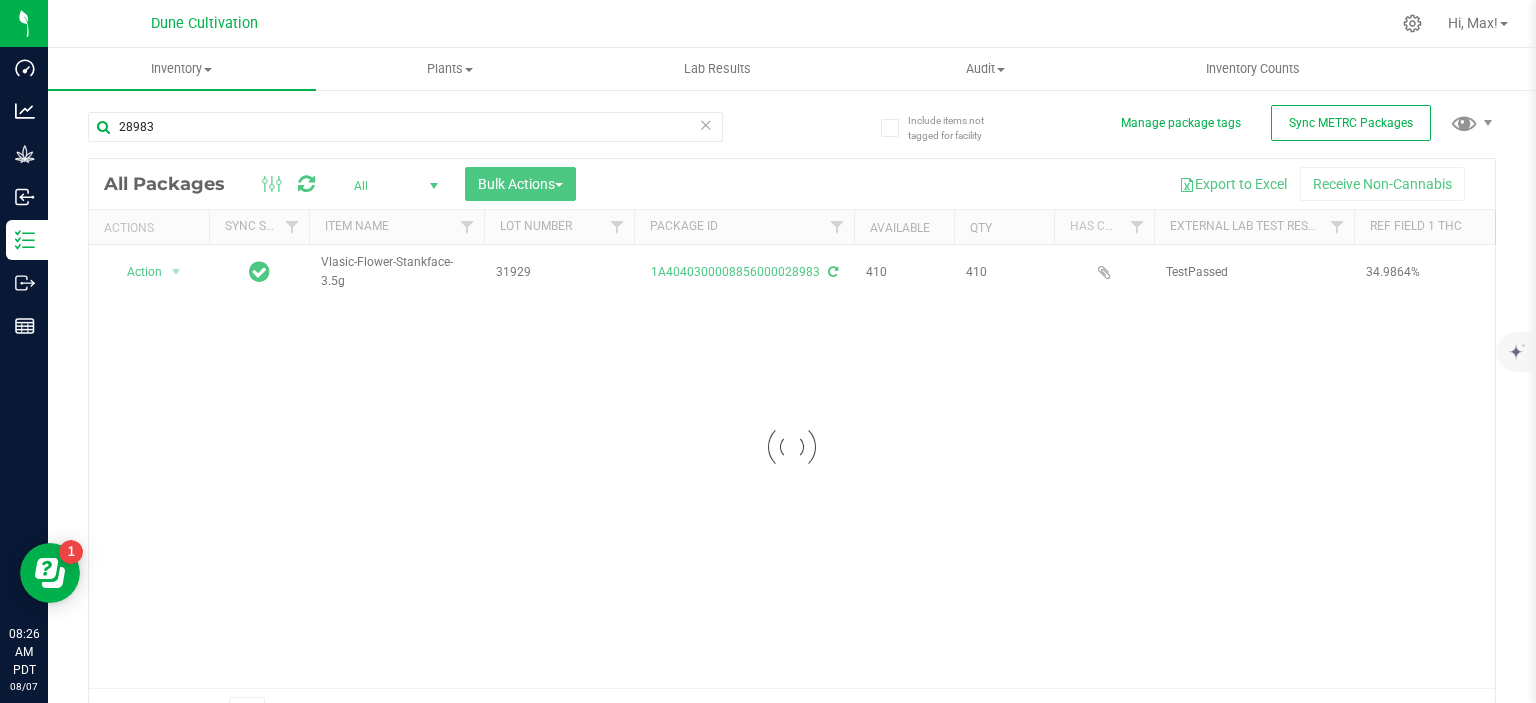 click at bounding box center [792, 447] 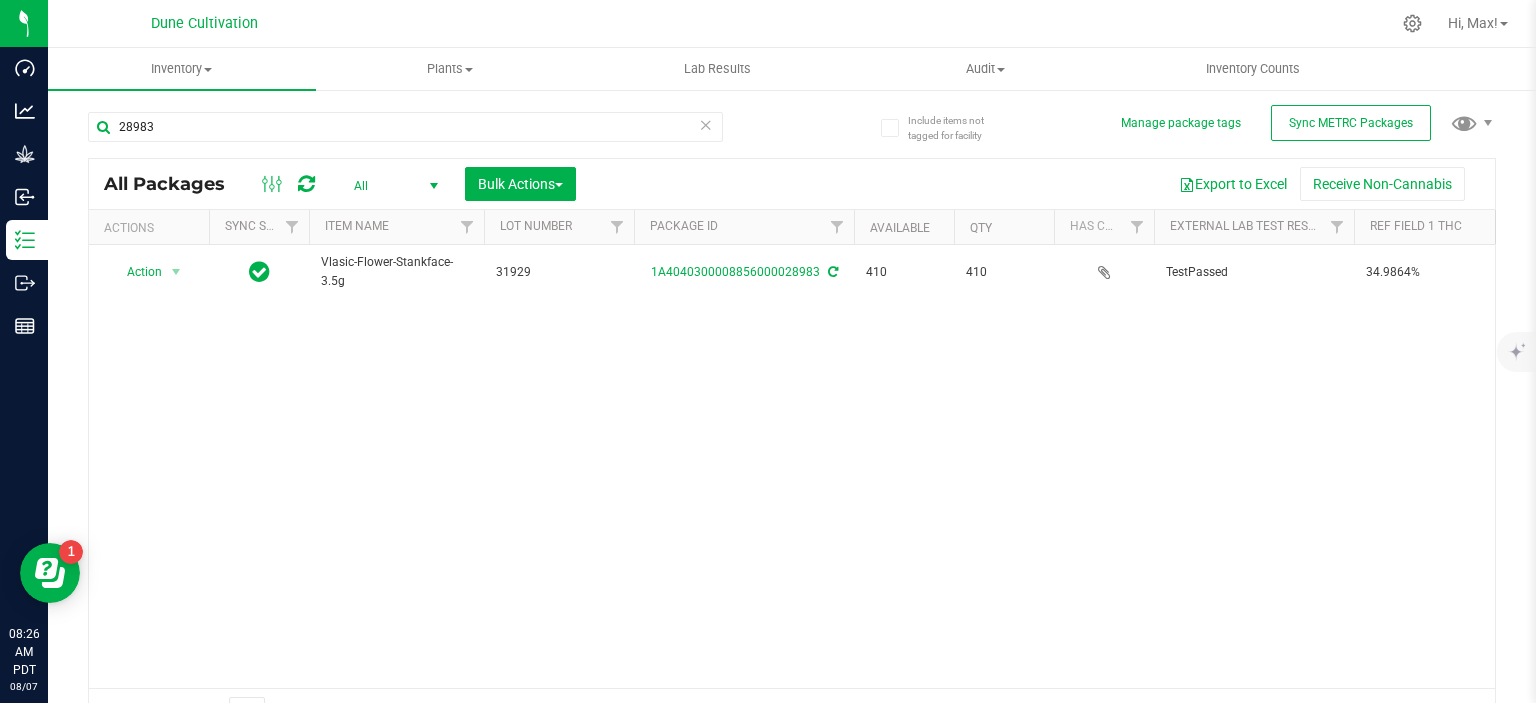 click on "Vlasic-Flower-Stankface-3.5g" at bounding box center (396, 272) 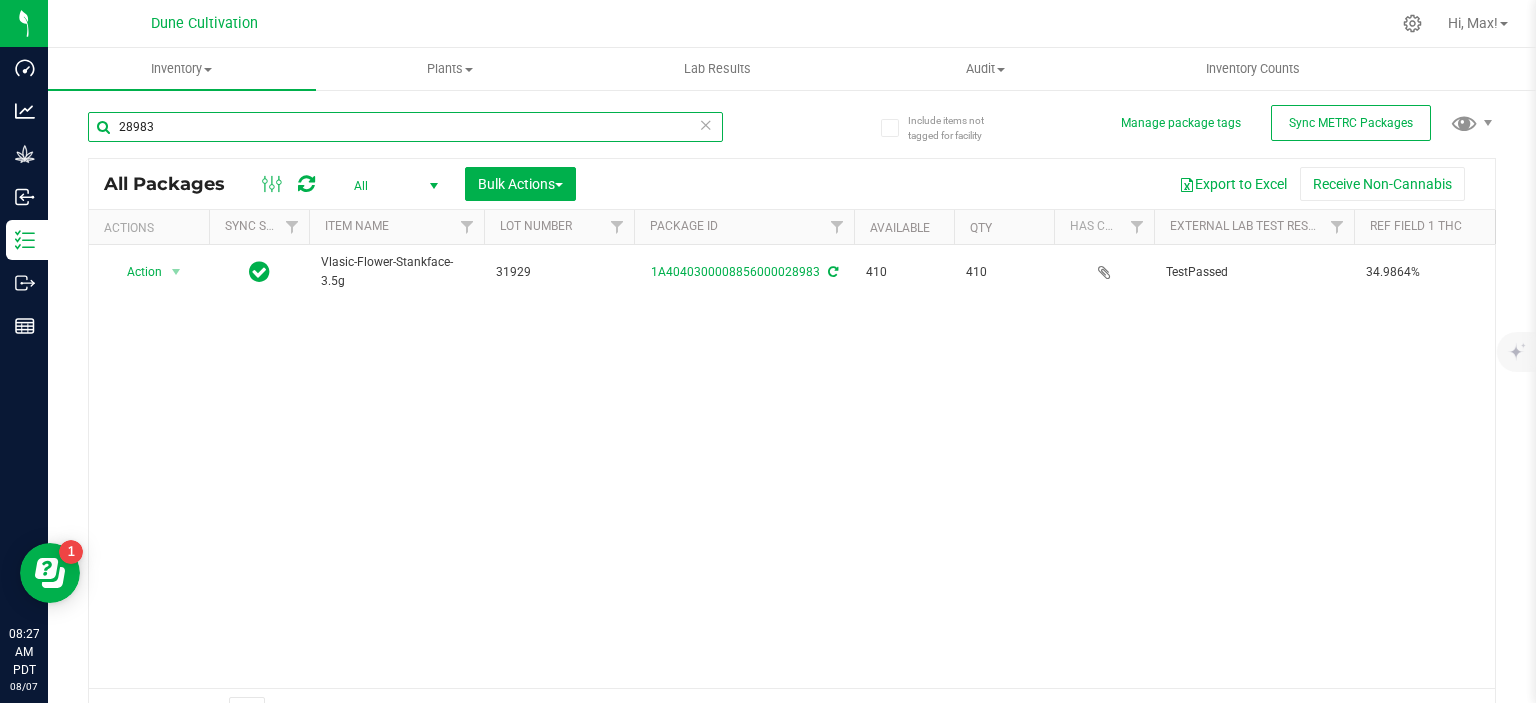 click on "28983" at bounding box center [405, 127] 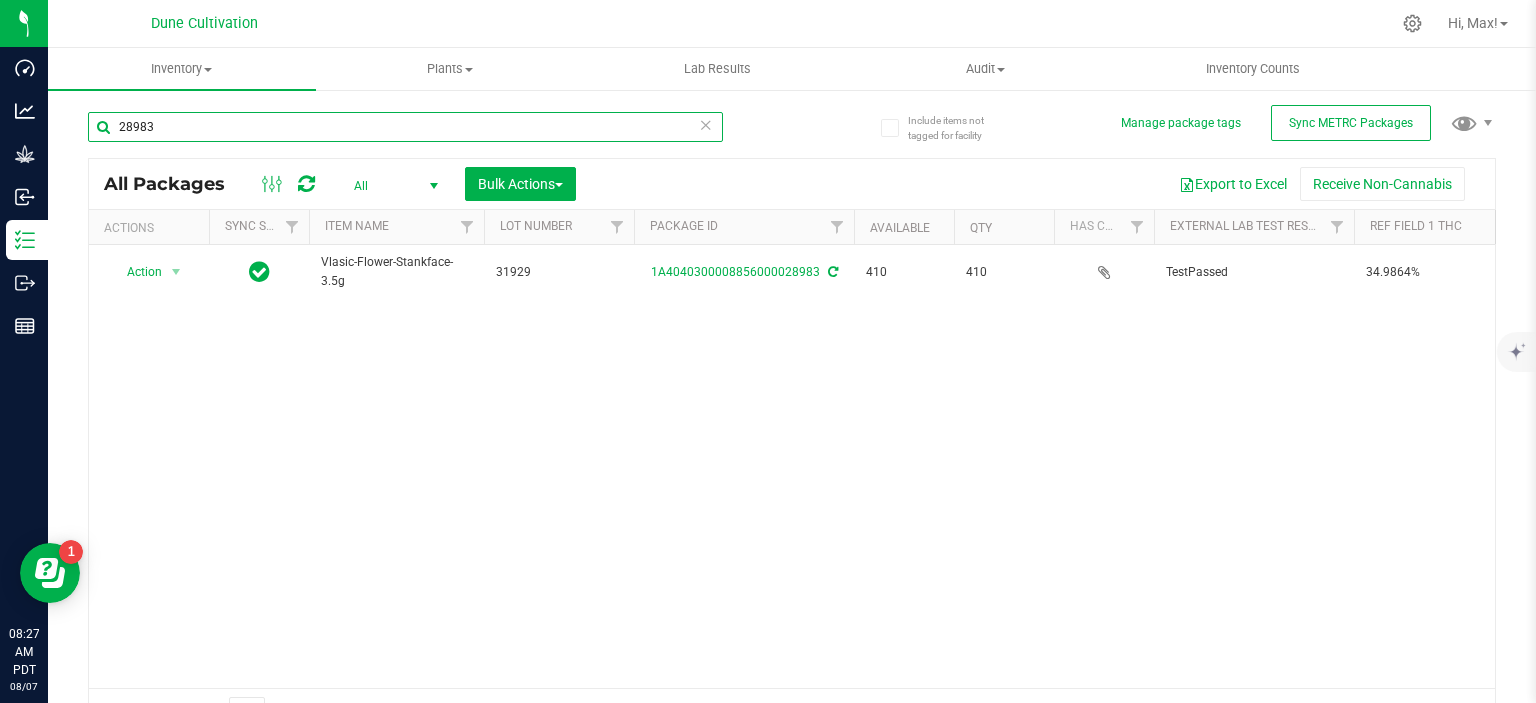 click on "28983" at bounding box center [405, 127] 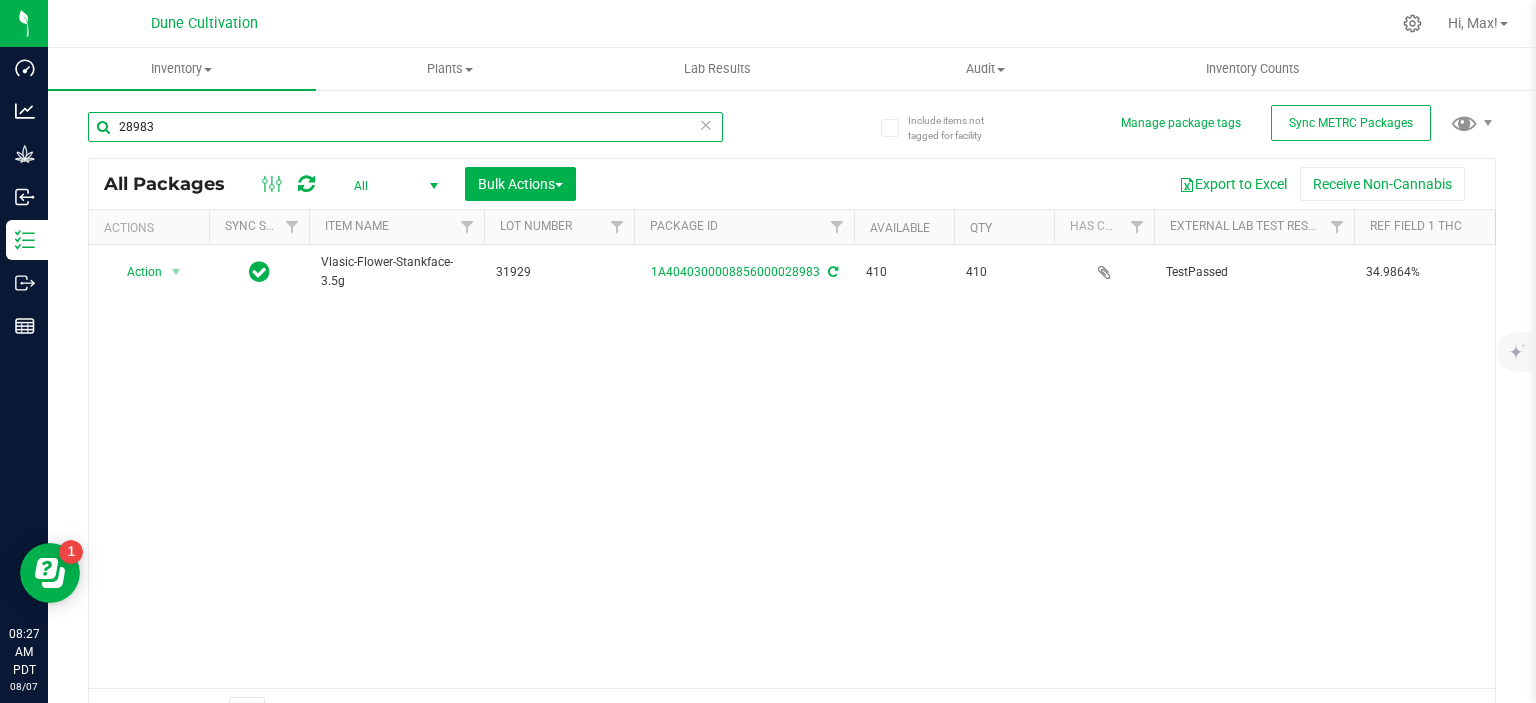 click on "28983" at bounding box center [405, 127] 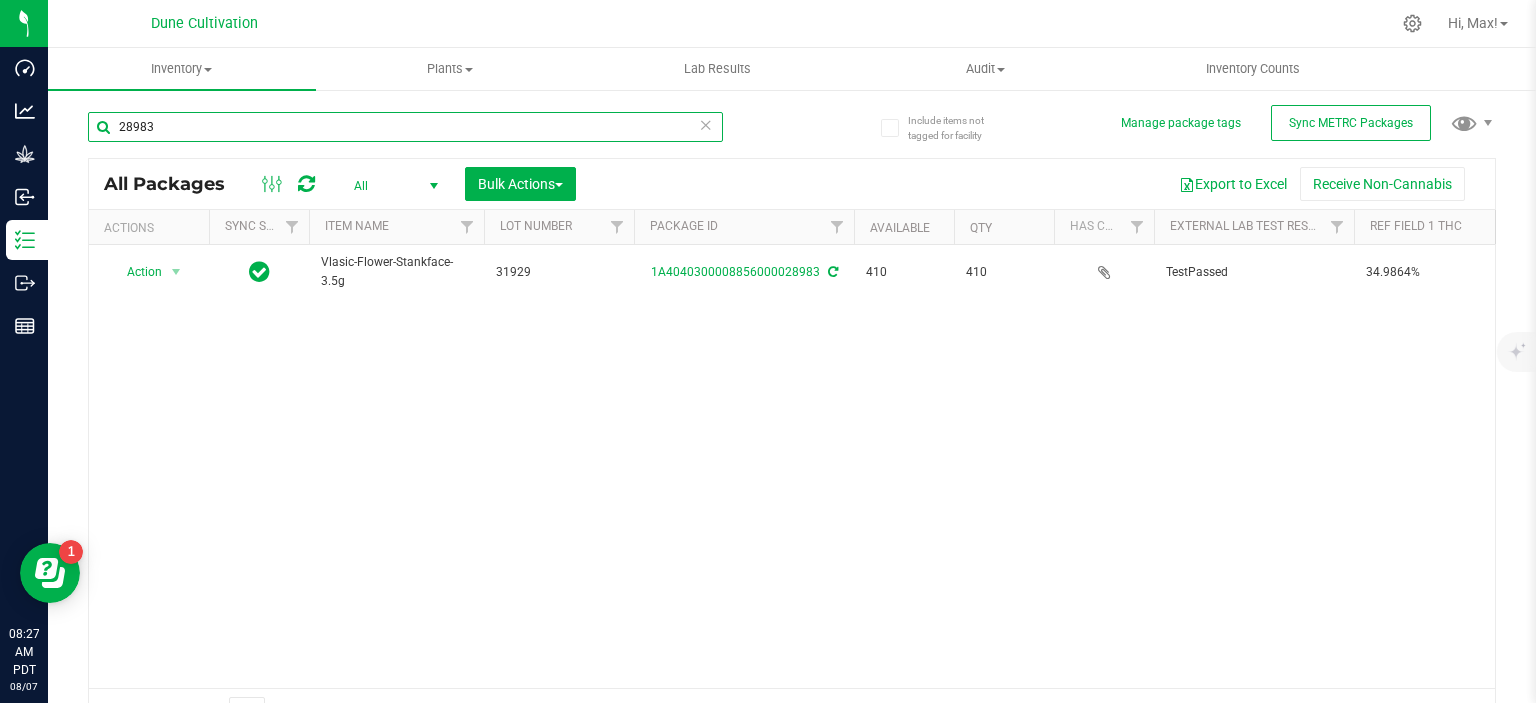 paste on "2" 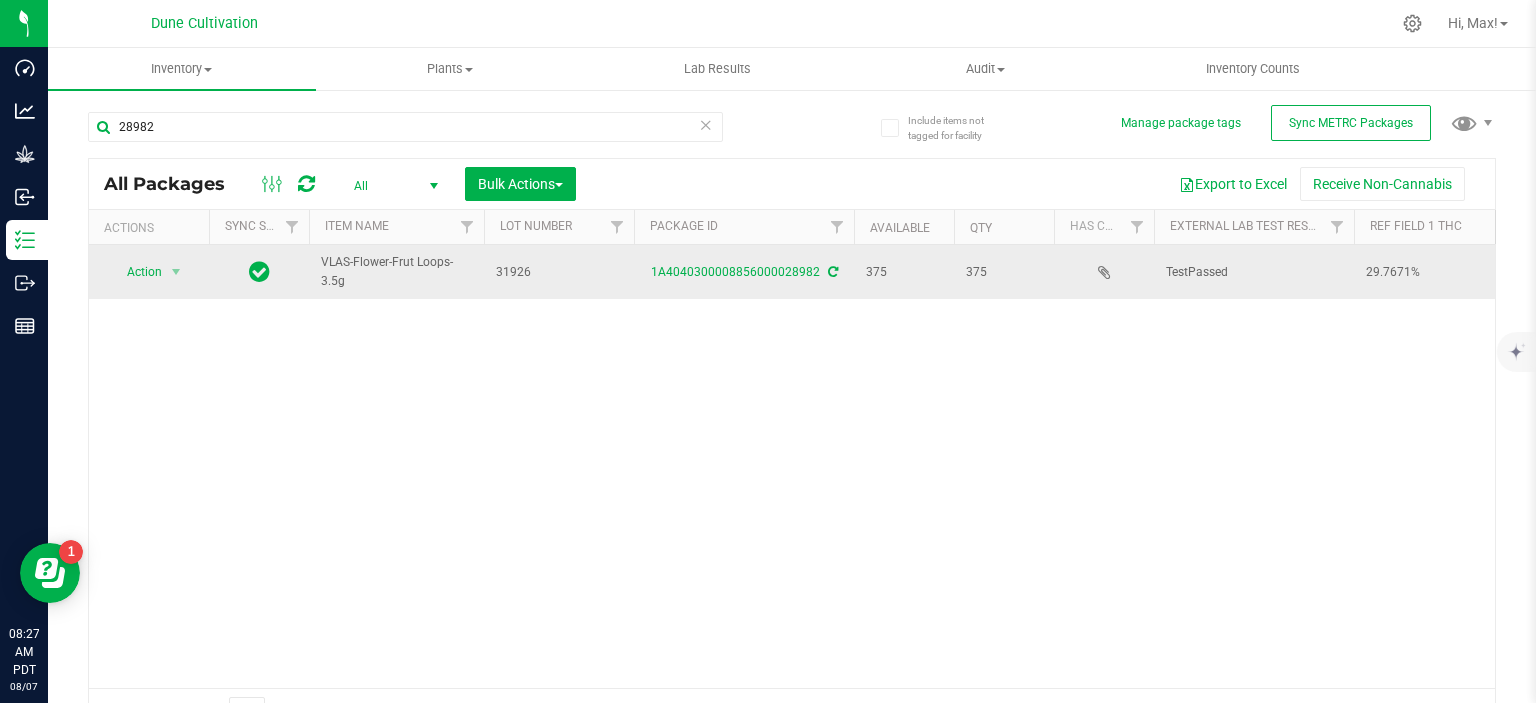 click on "VLAS-Flower-Frut Loops-3.5g" at bounding box center (396, 272) 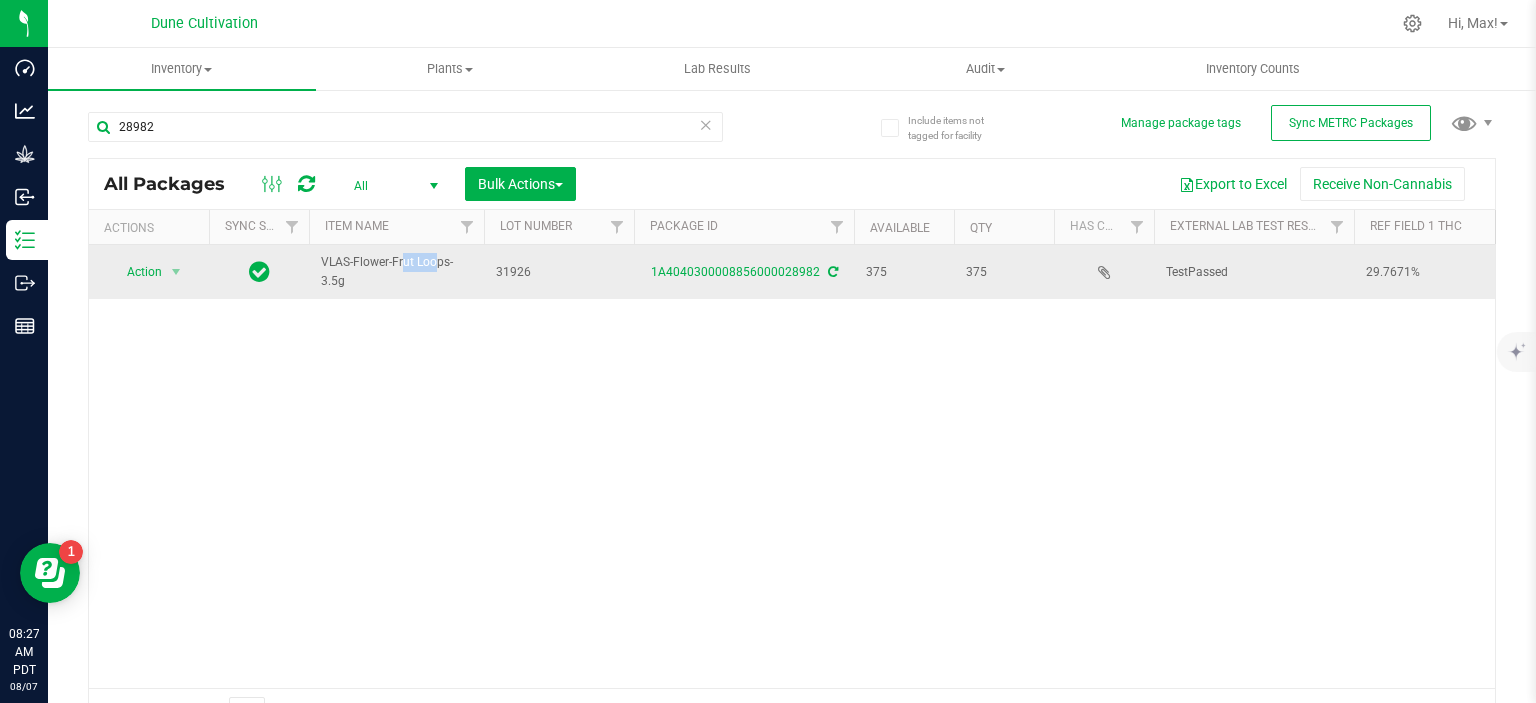 click on "VLAS-Flower-Frut Loops-3.5g" at bounding box center (396, 272) 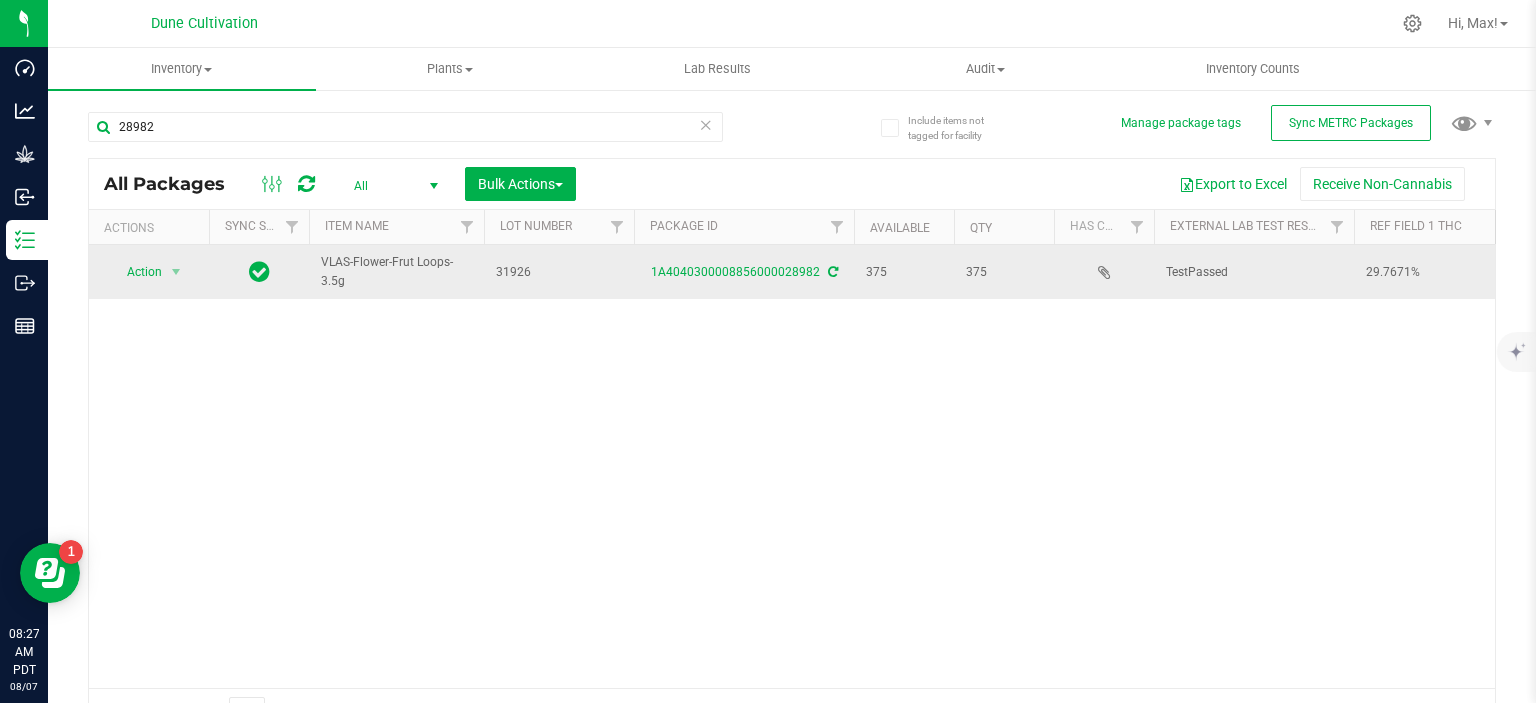 click on "VLAS-Flower-Frut Loops-3.5g" at bounding box center [396, 272] 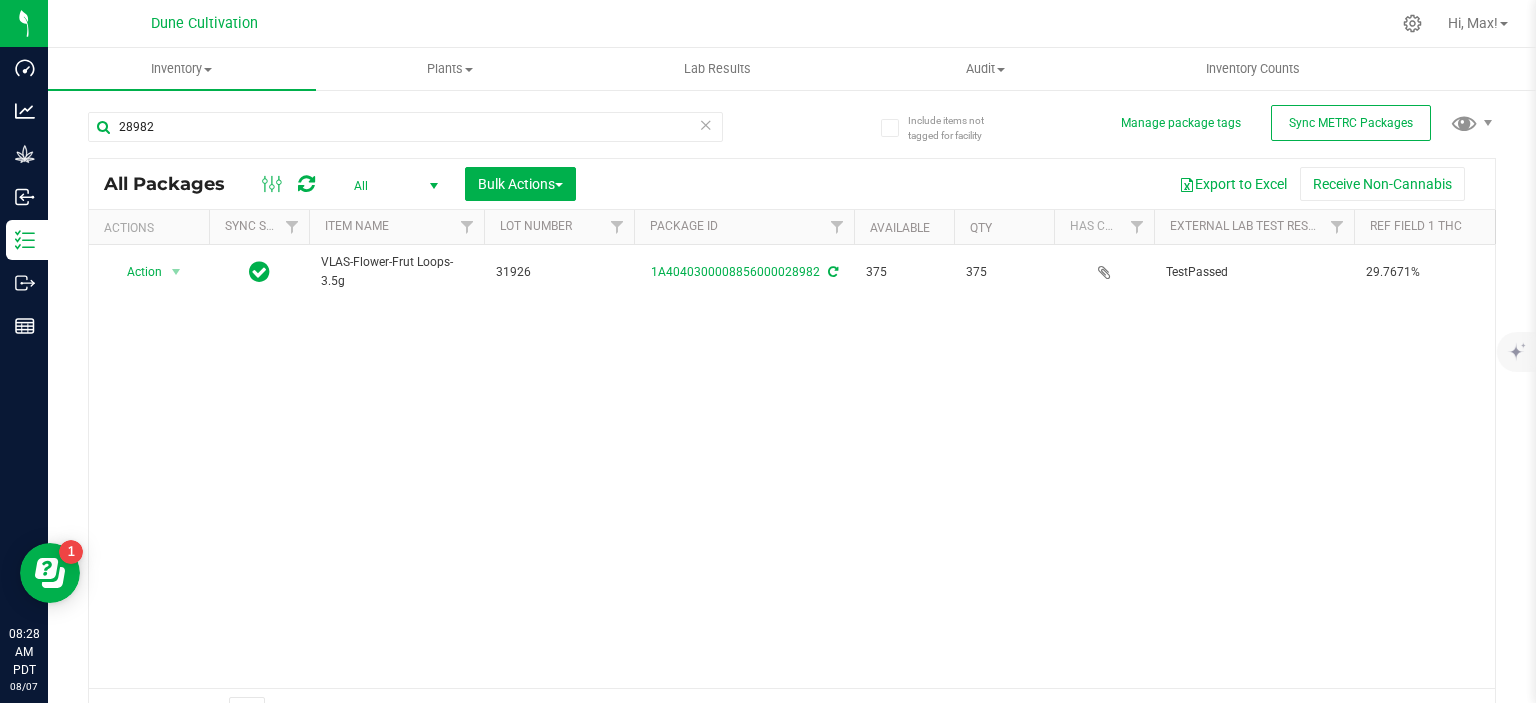 click on "28982" at bounding box center [405, 135] 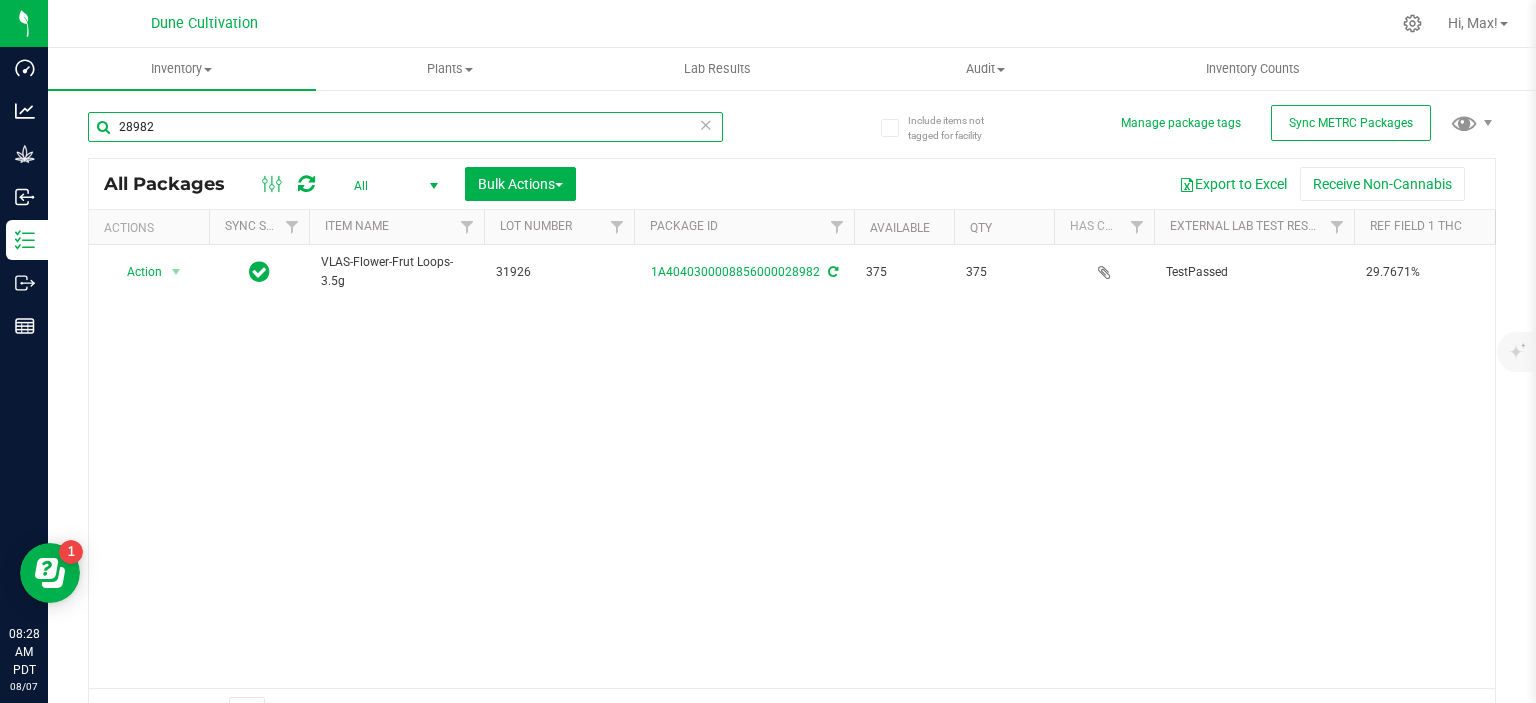 click on "28982" at bounding box center (405, 127) 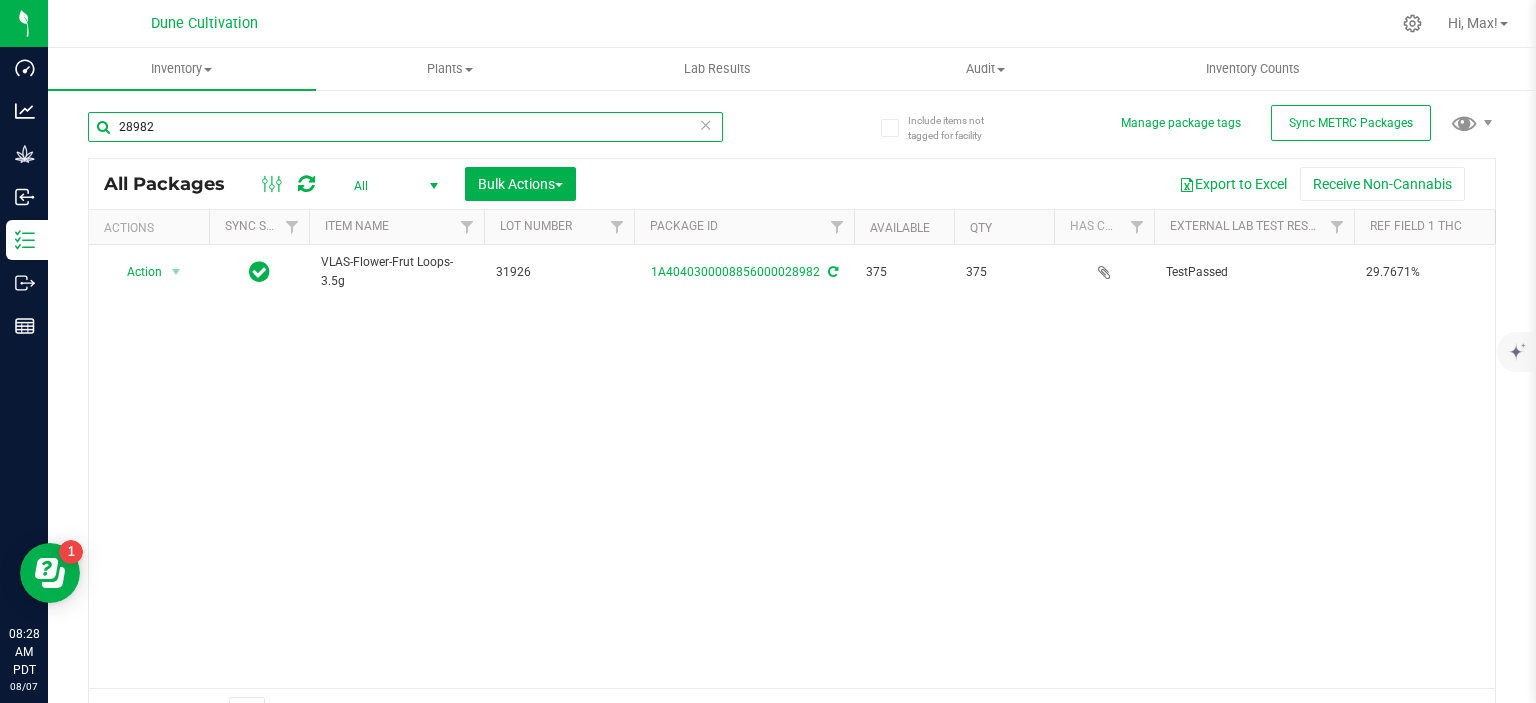 click on "28982" at bounding box center (405, 127) 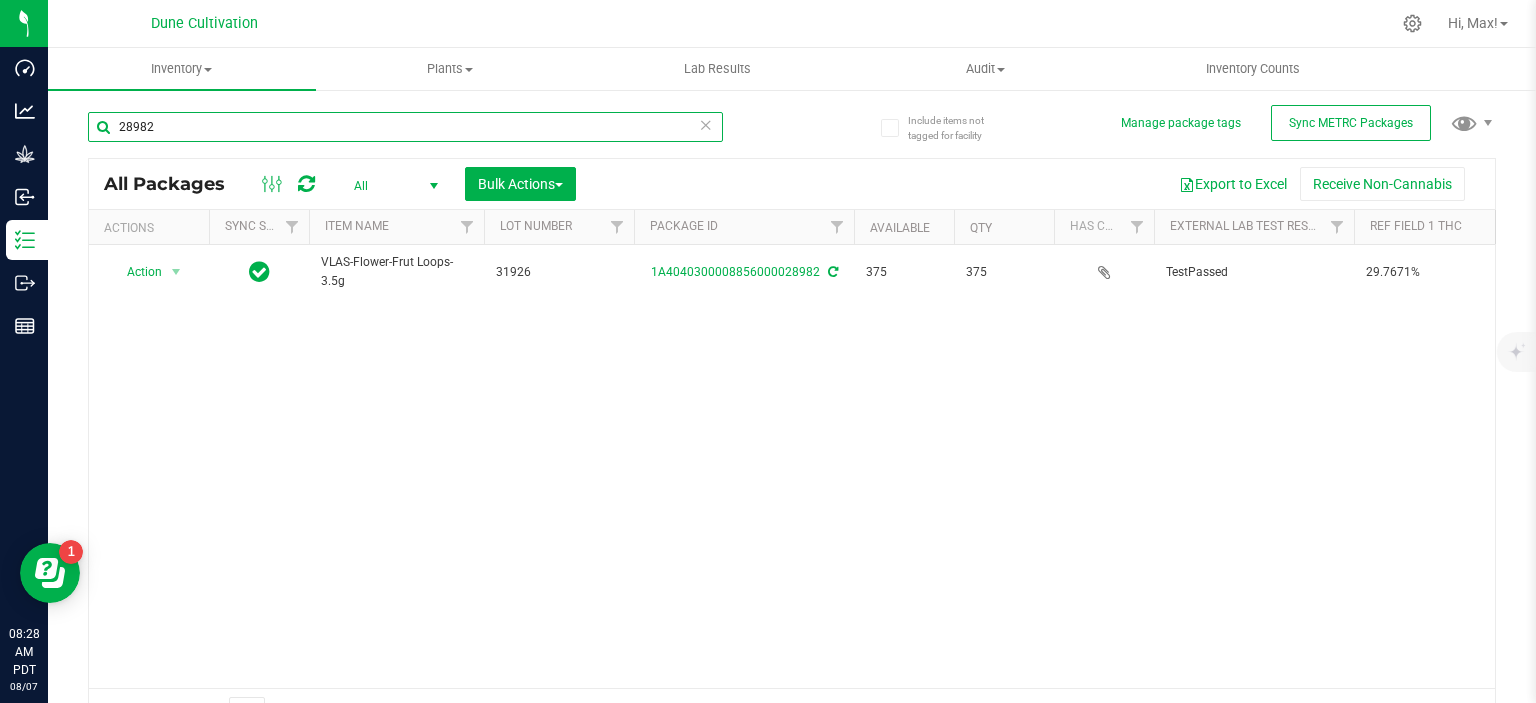 paste on "0" 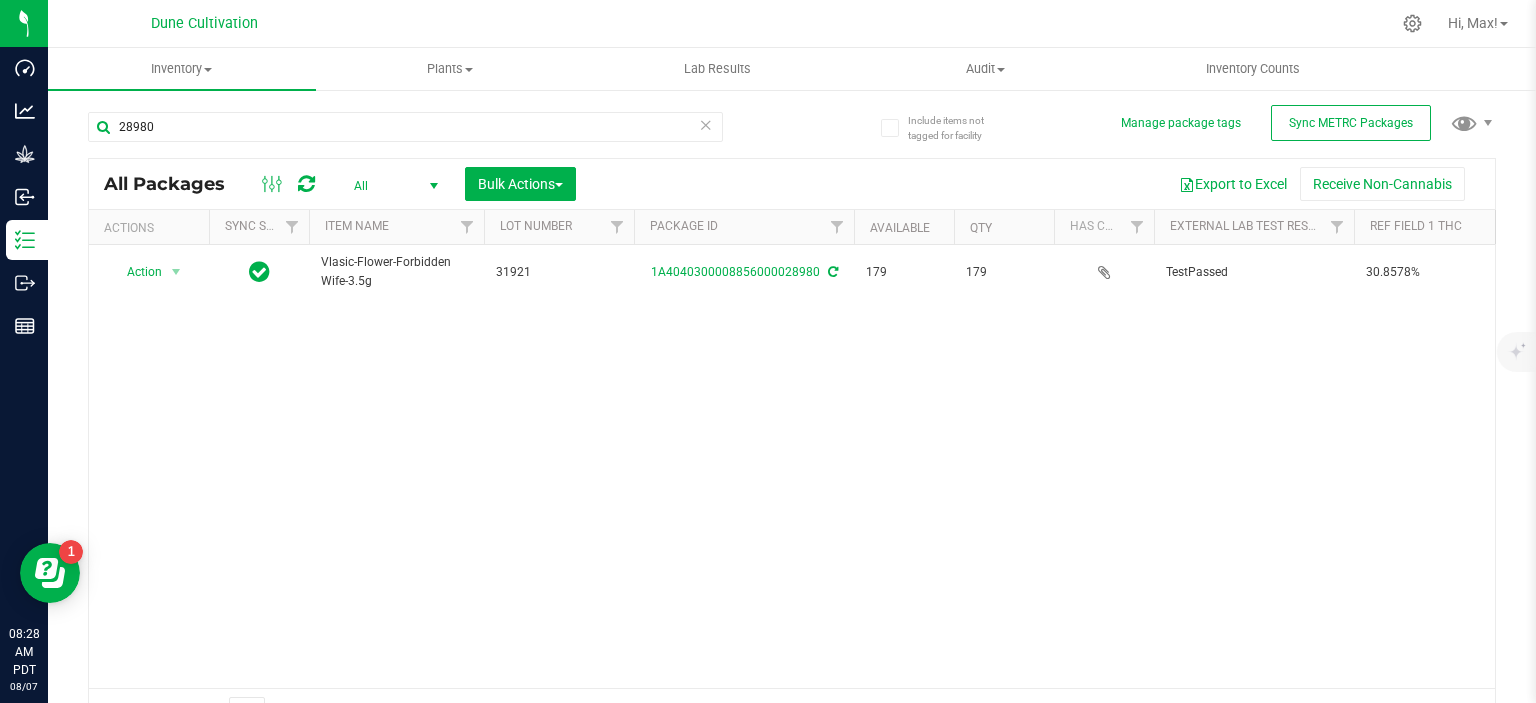 click on "Vlasic-Flower-Forbidden Wife-3.5g" at bounding box center (396, 272) 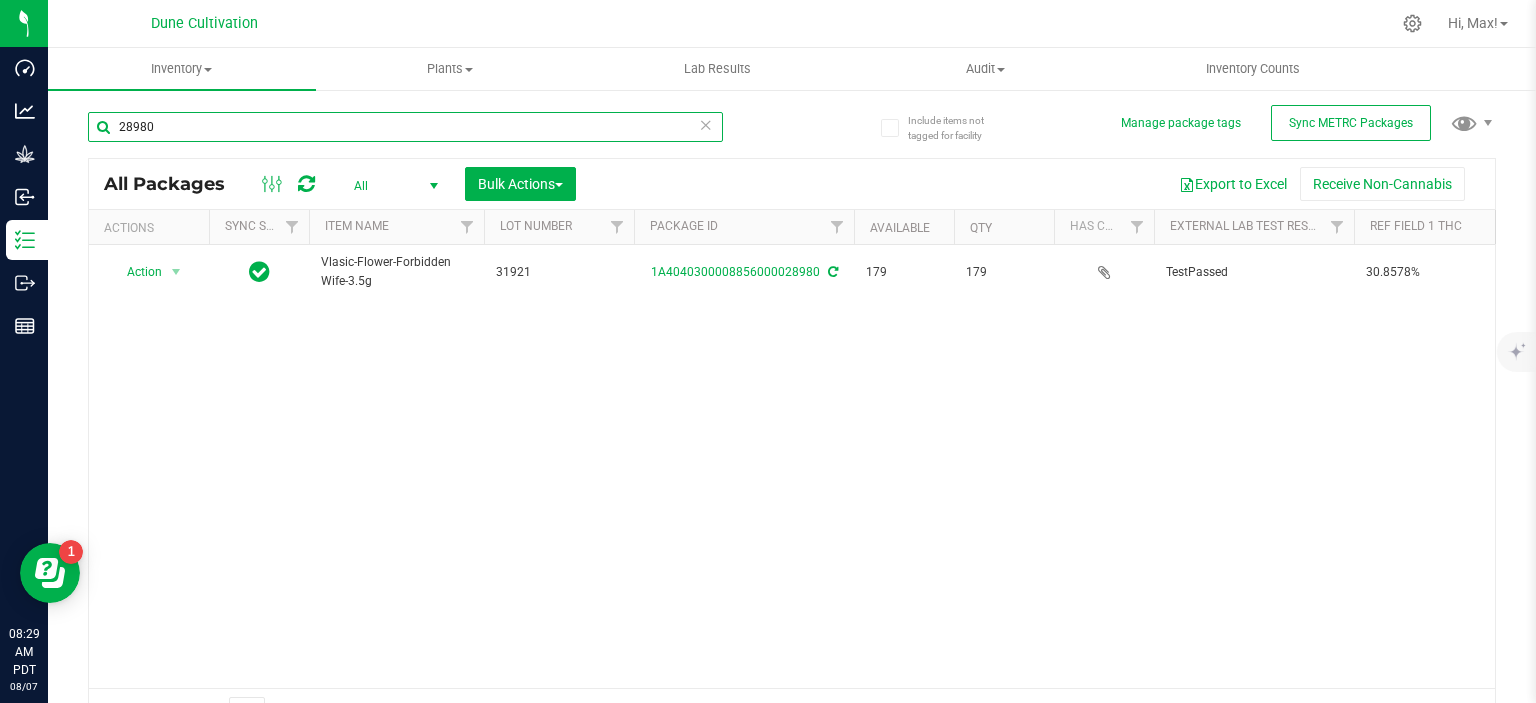 click on "28980" at bounding box center (405, 127) 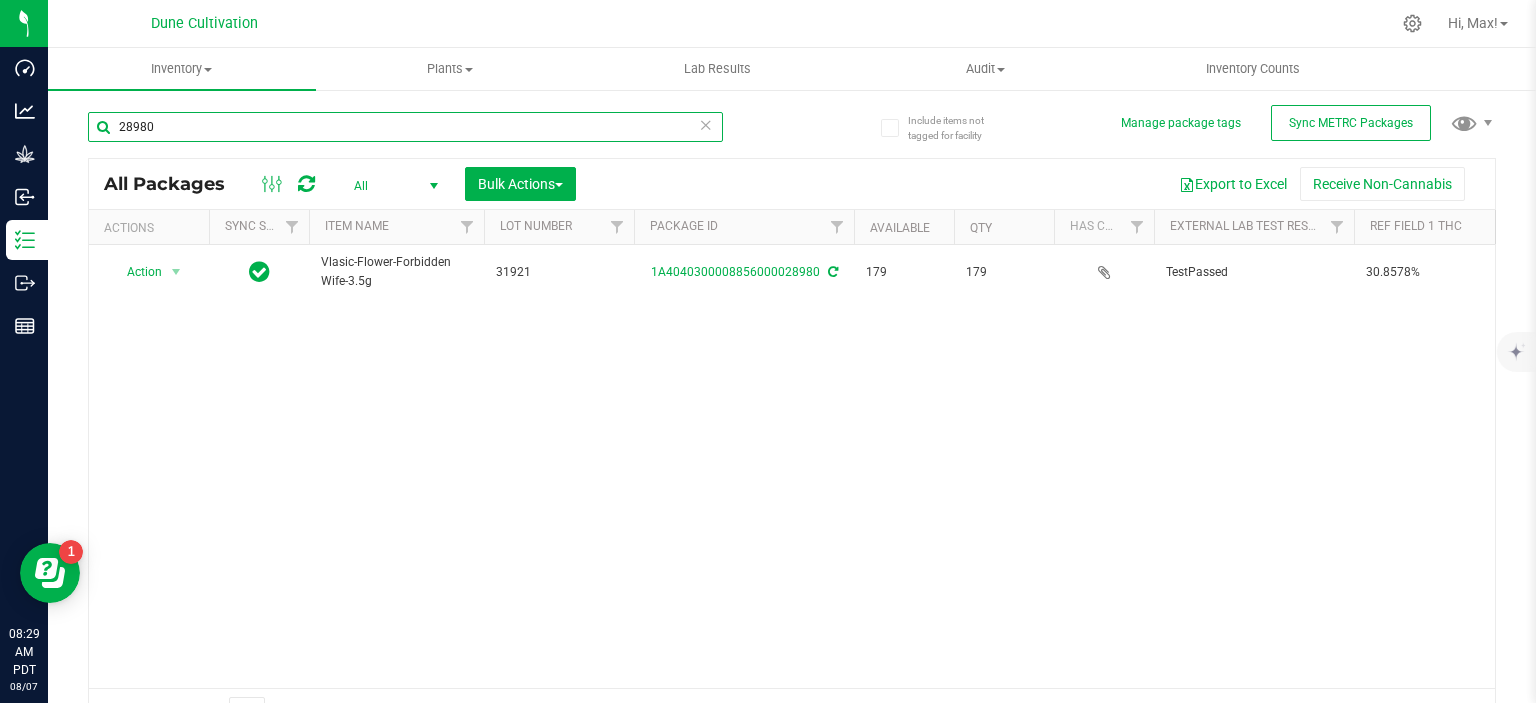 click on "28980" at bounding box center [405, 127] 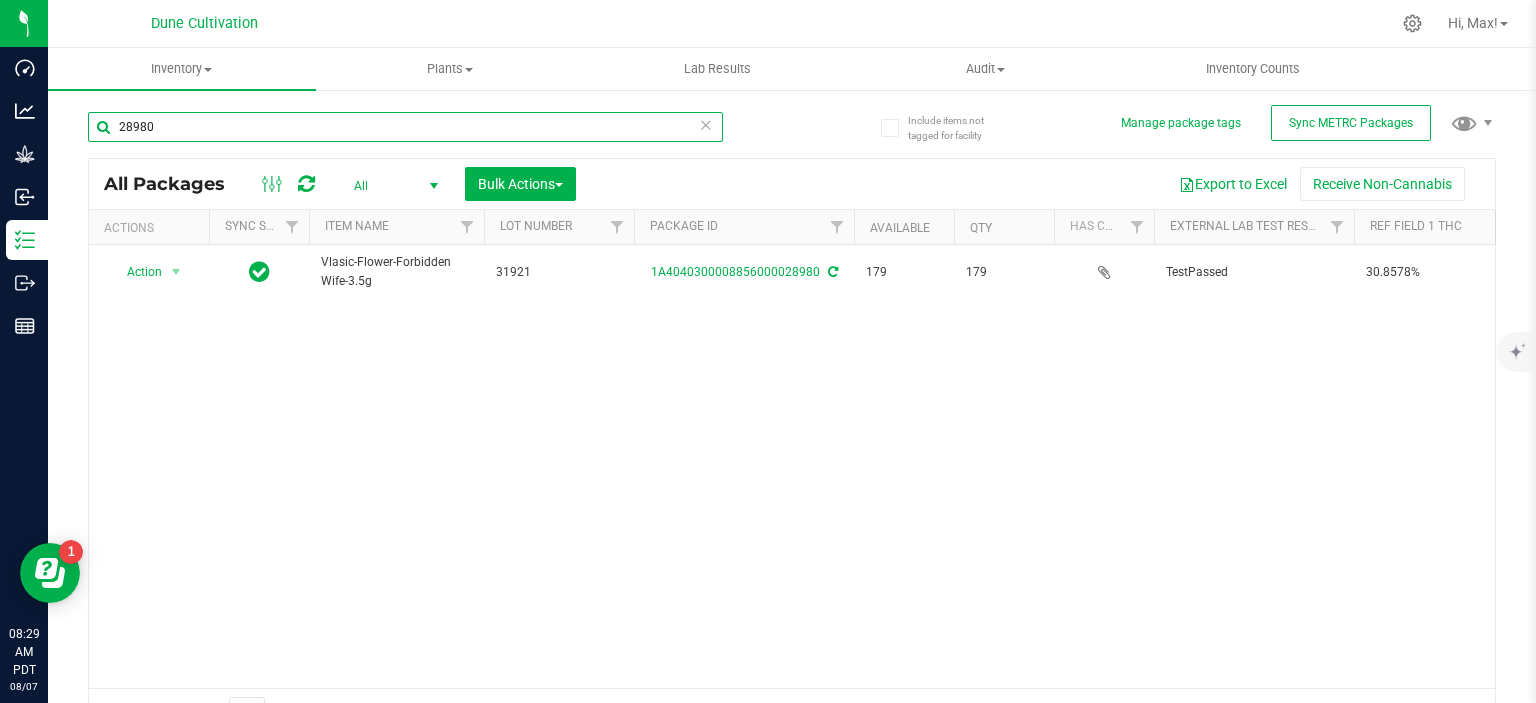 click on "28980" at bounding box center (405, 127) 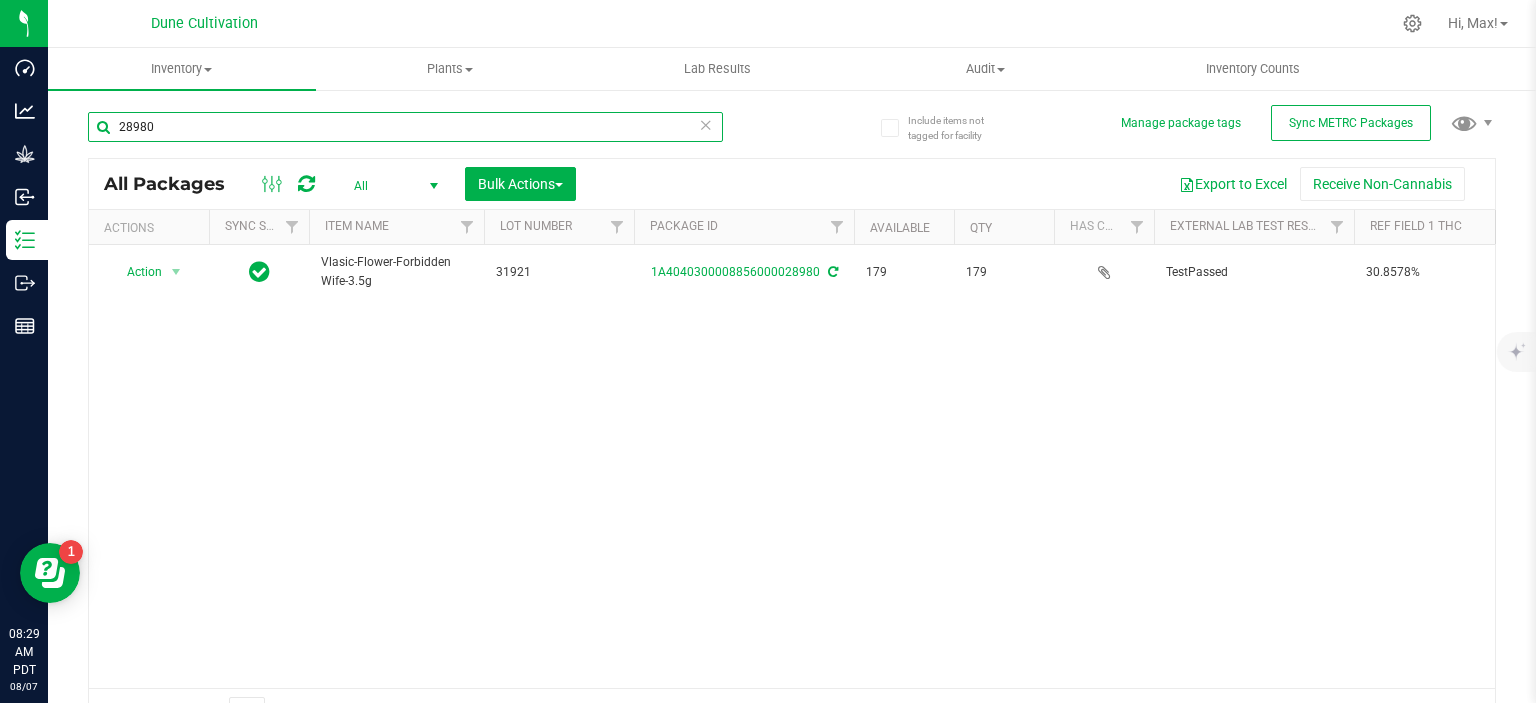 paste on "1" 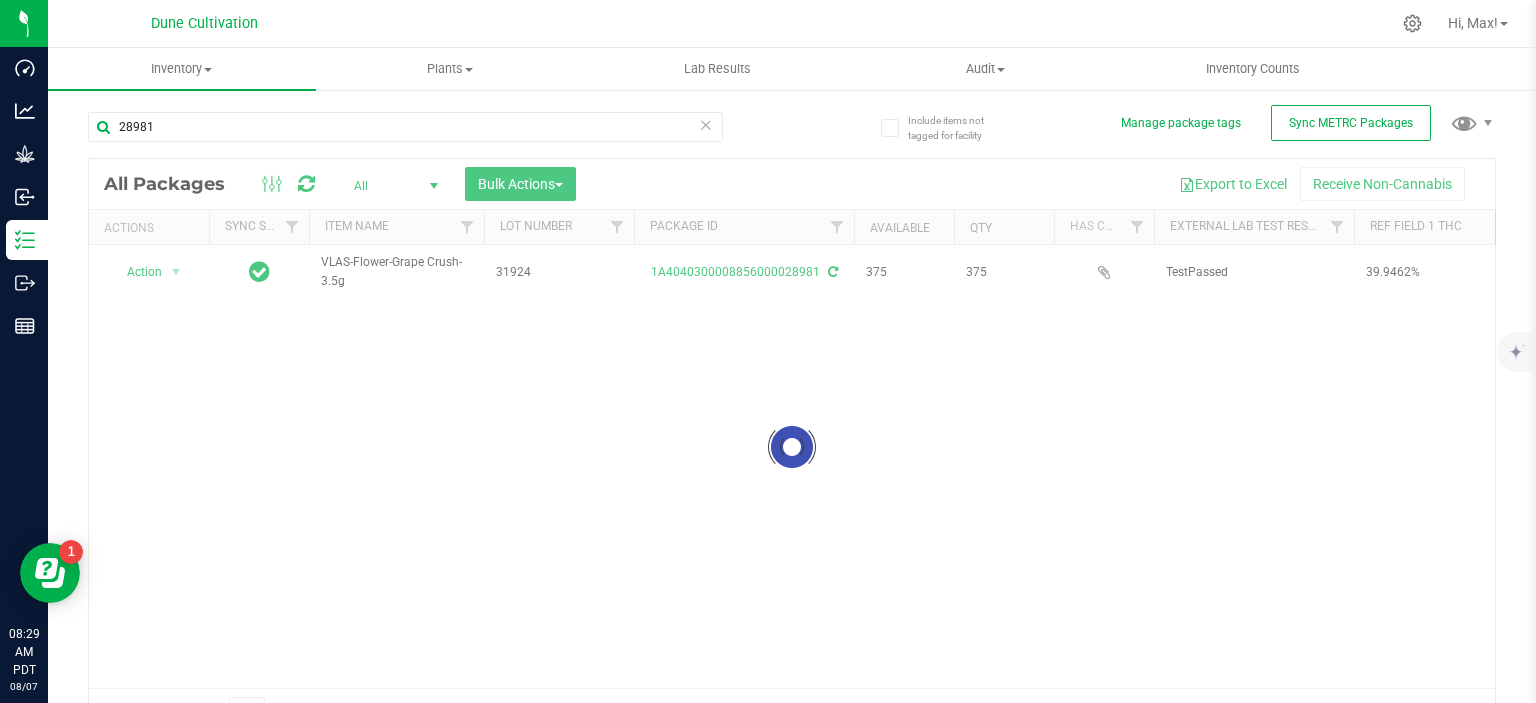 click at bounding box center (792, 447) 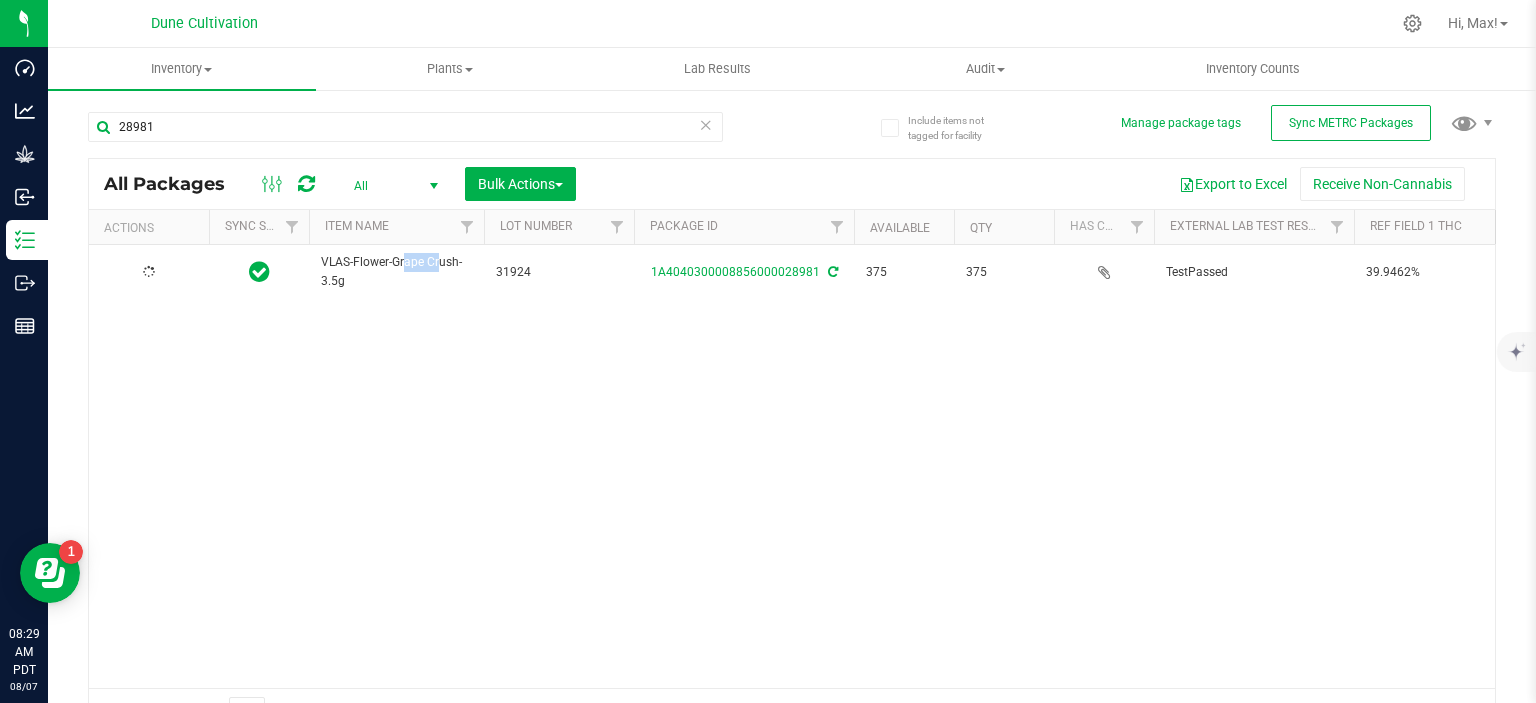 click on "VLAS-Flower-Grape Crush-3.5g" at bounding box center [396, 272] 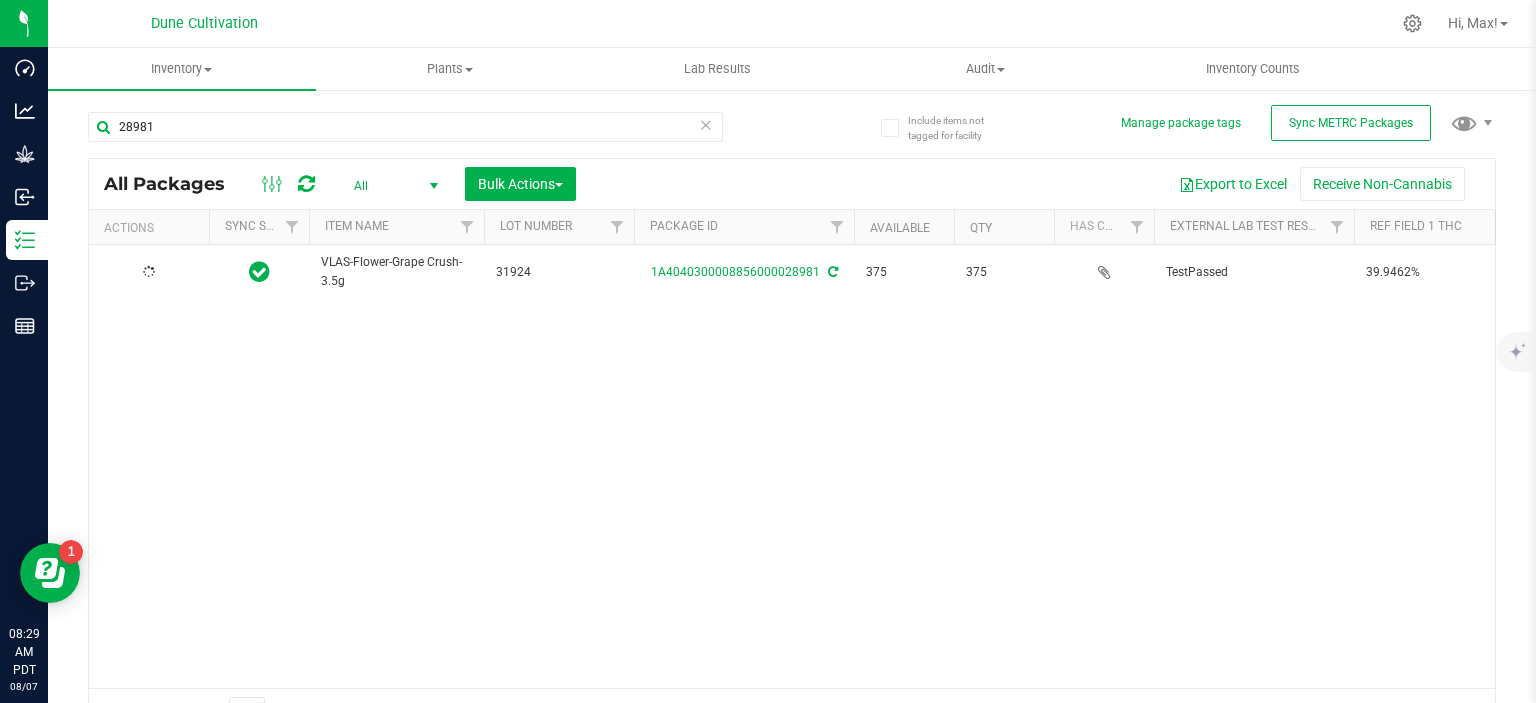 click on "VLAS-Flower-Grape Crush-3.5g" at bounding box center [396, 272] 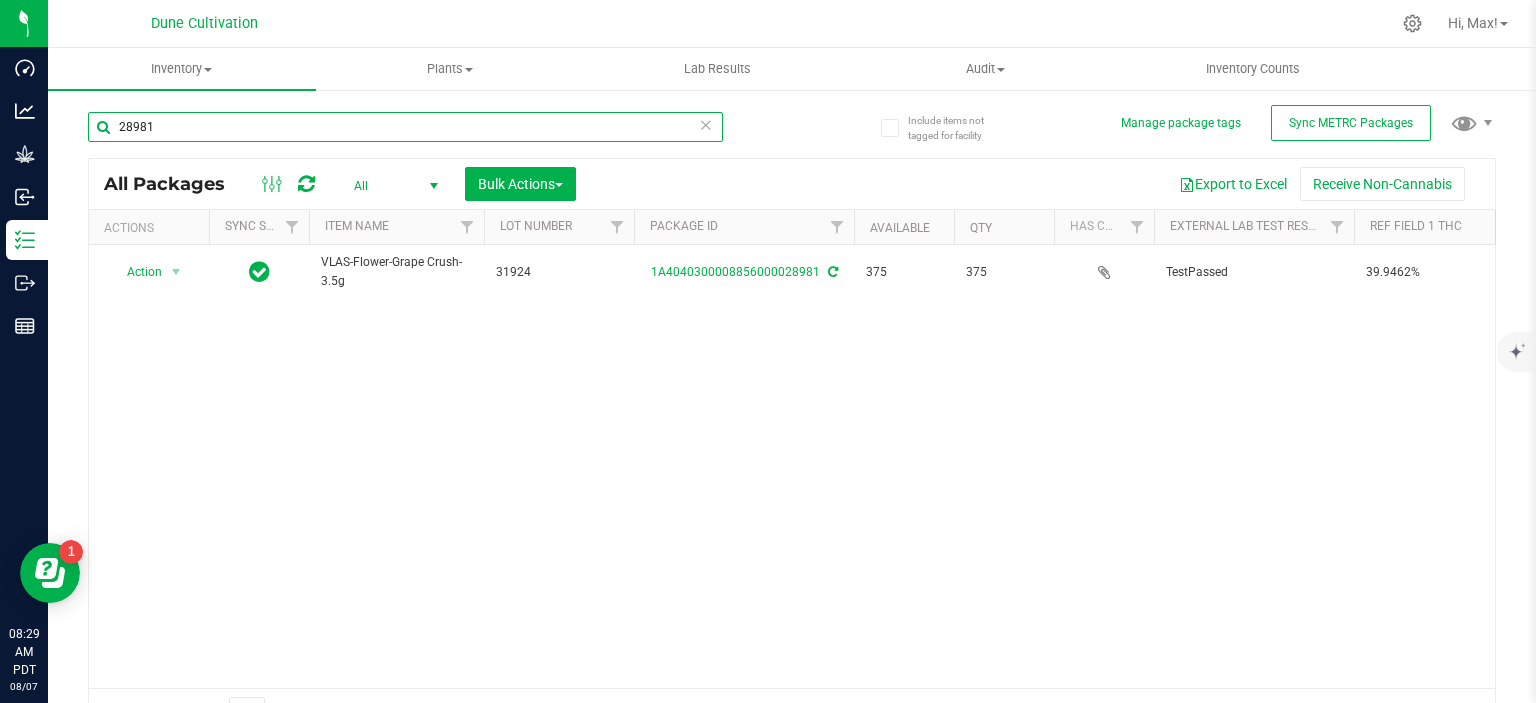 click on "28981" at bounding box center (405, 127) 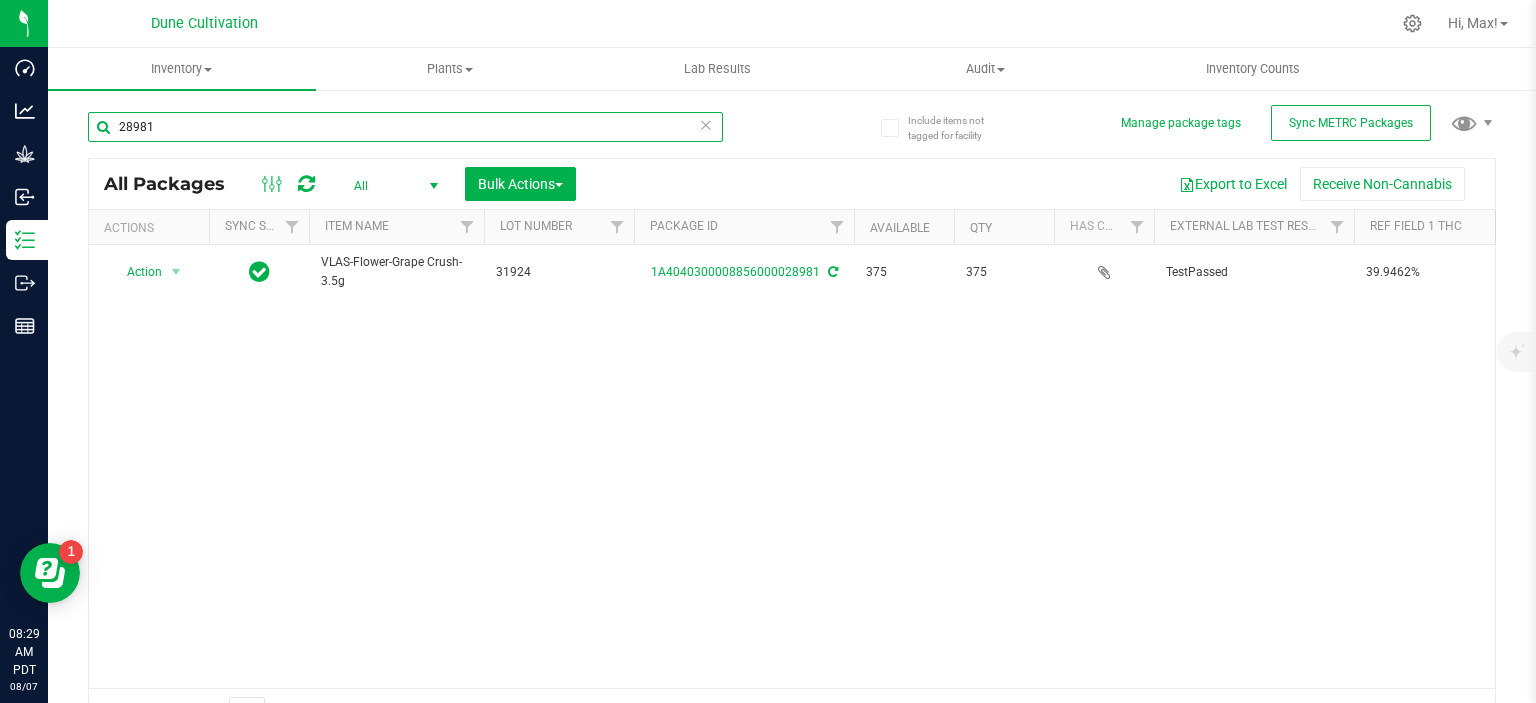 click on "28981" at bounding box center (405, 127) 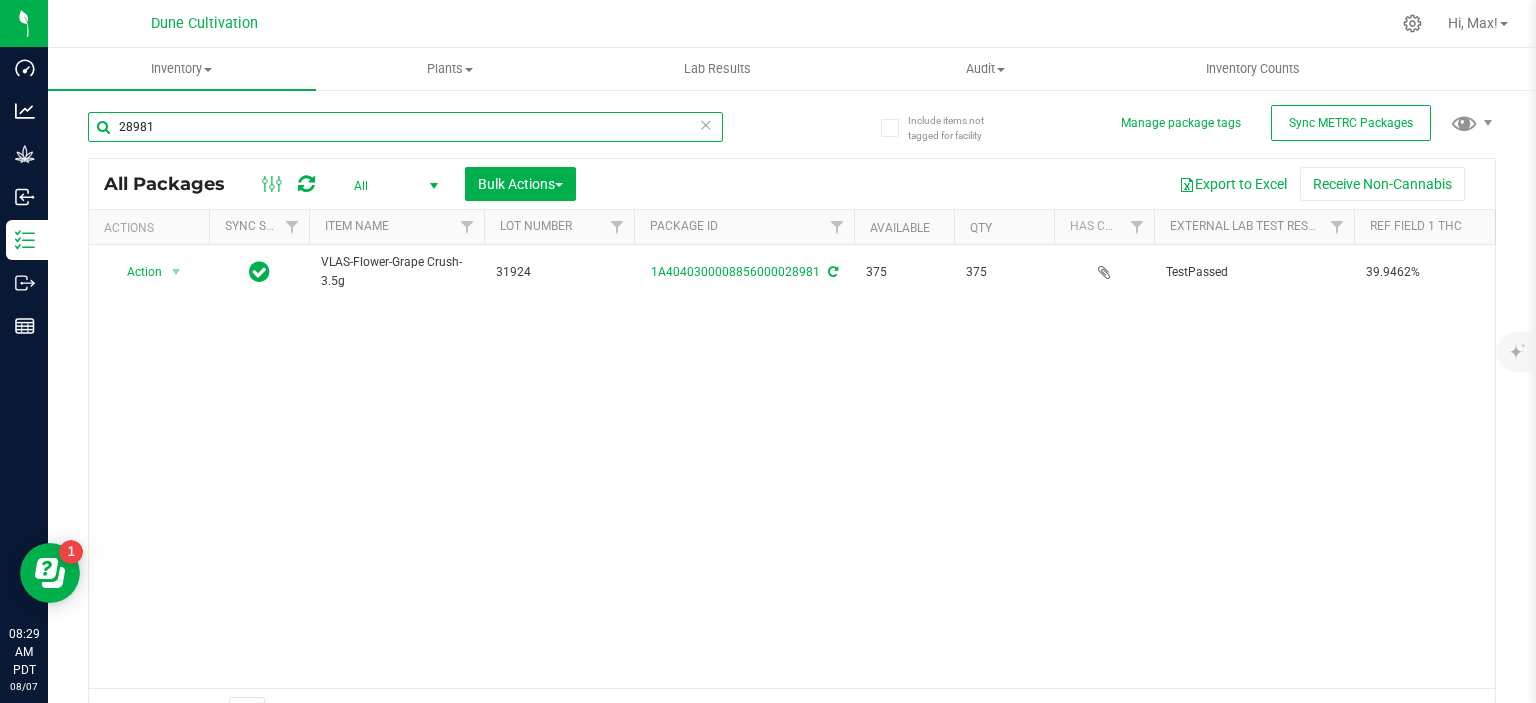 paste on "2" 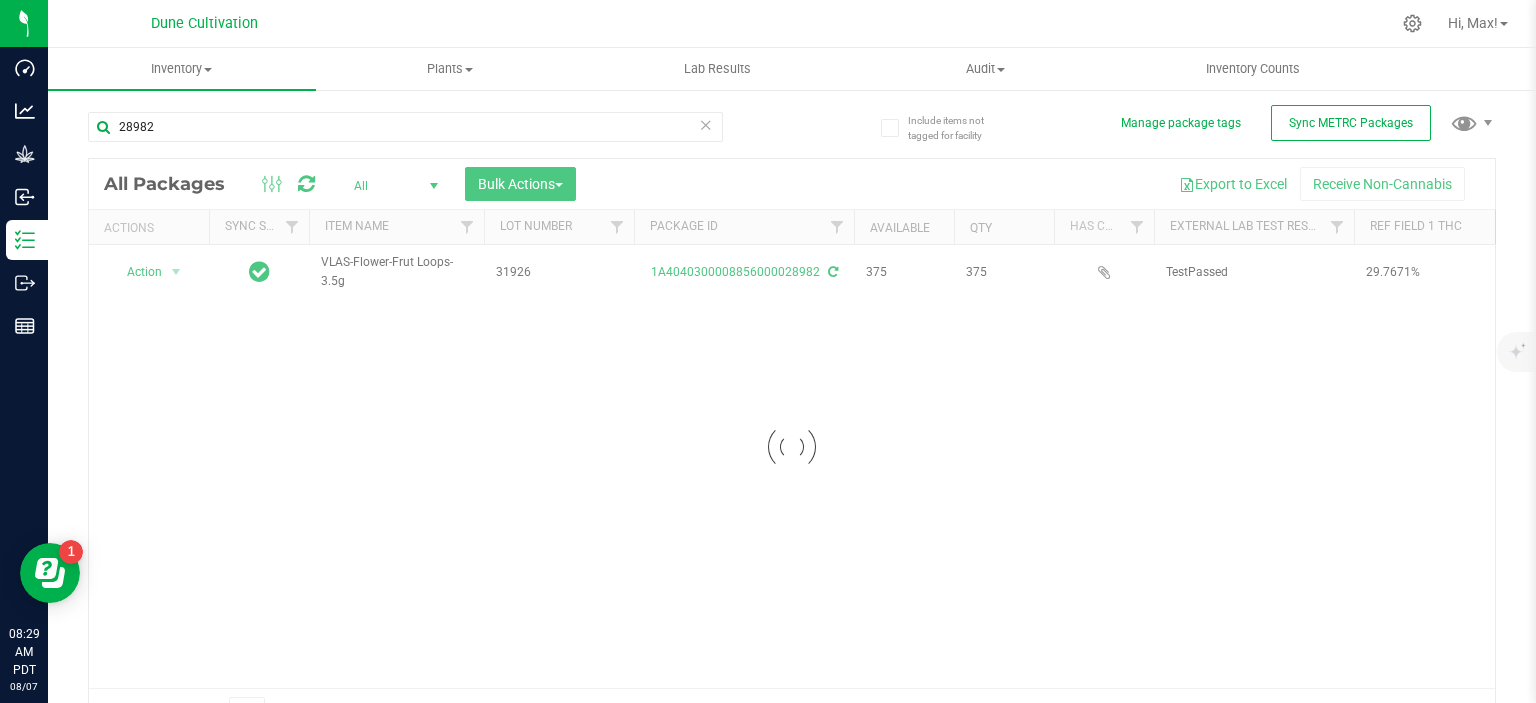 click at bounding box center [792, 447] 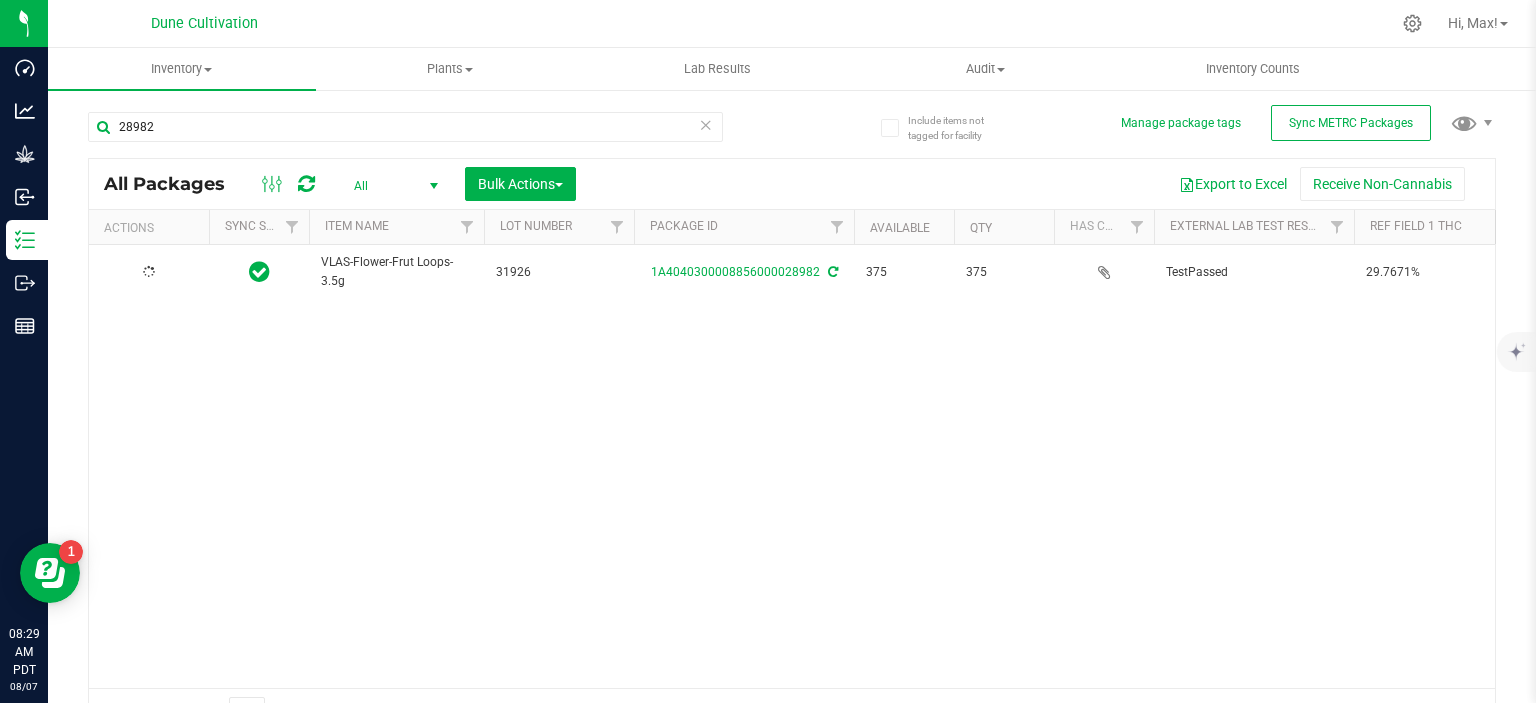 click on "VLAS-Flower-Frut Loops-3.5g" at bounding box center [396, 272] 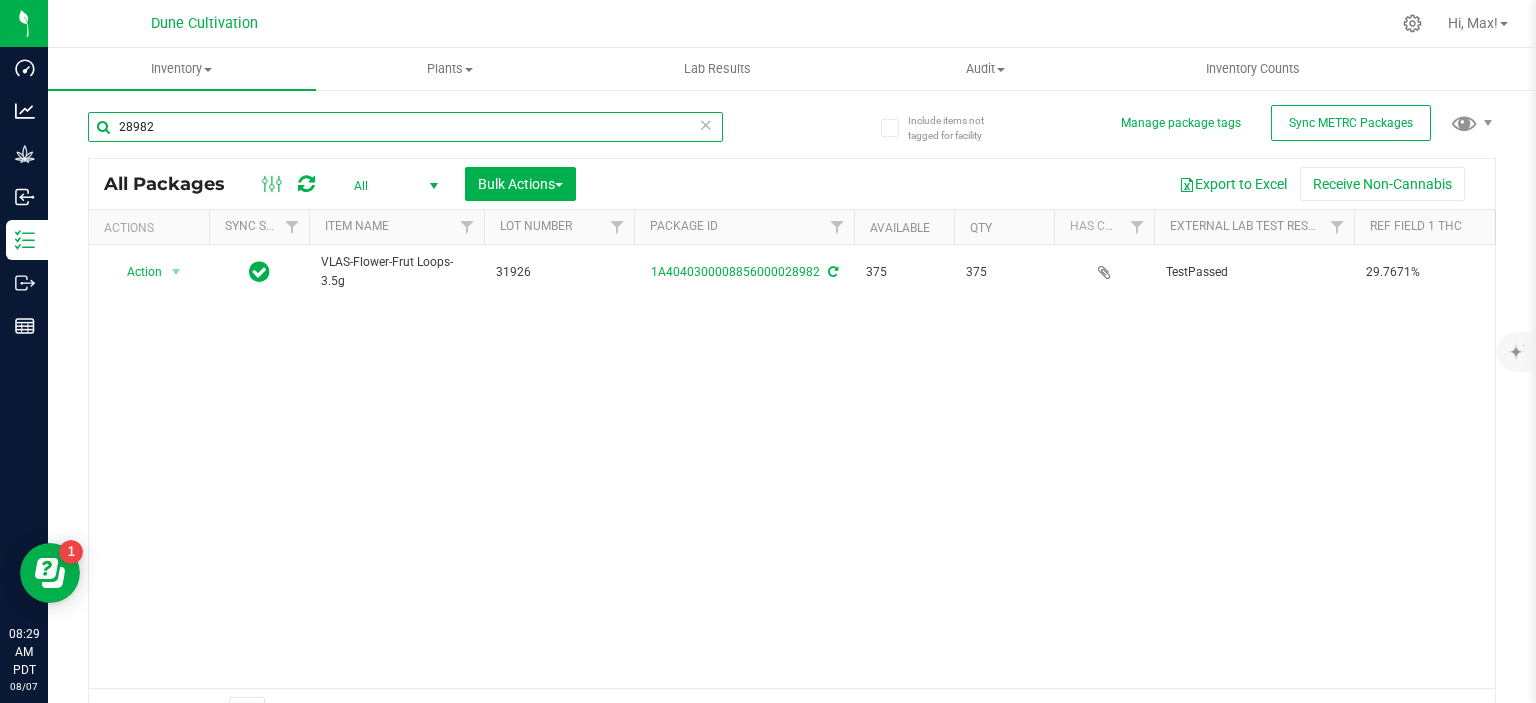 click on "28982" at bounding box center [405, 127] 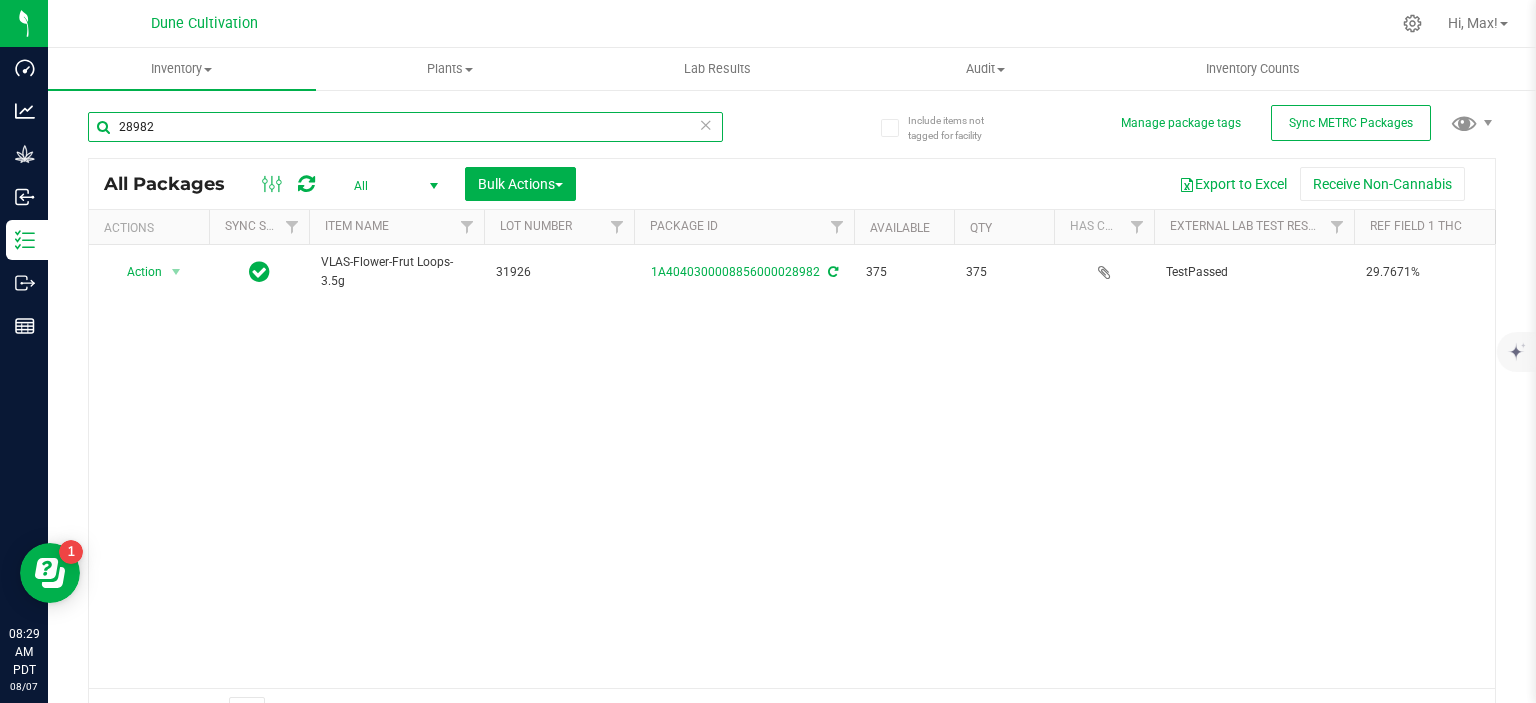 click on "28982" at bounding box center [405, 127] 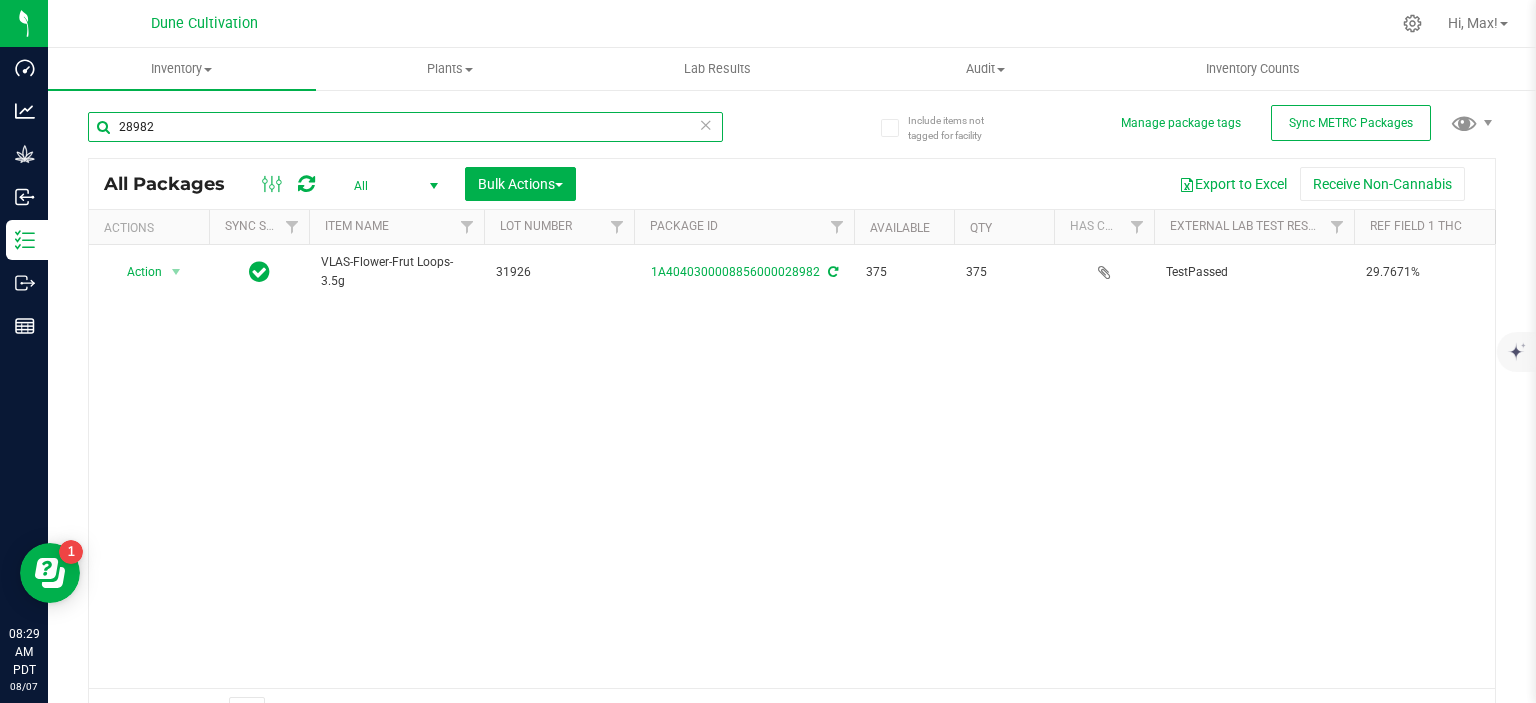 click on "28982" at bounding box center [405, 127] 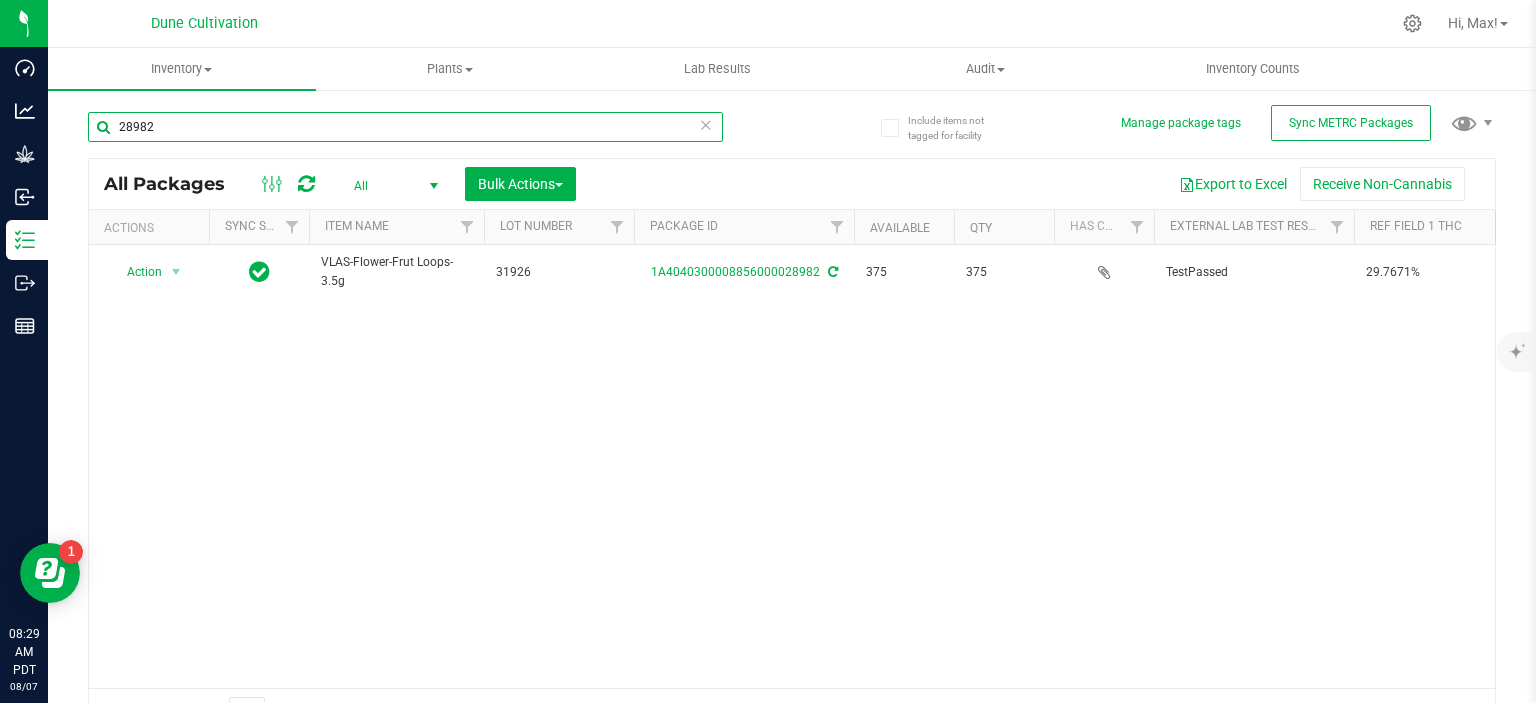 paste on "28983" 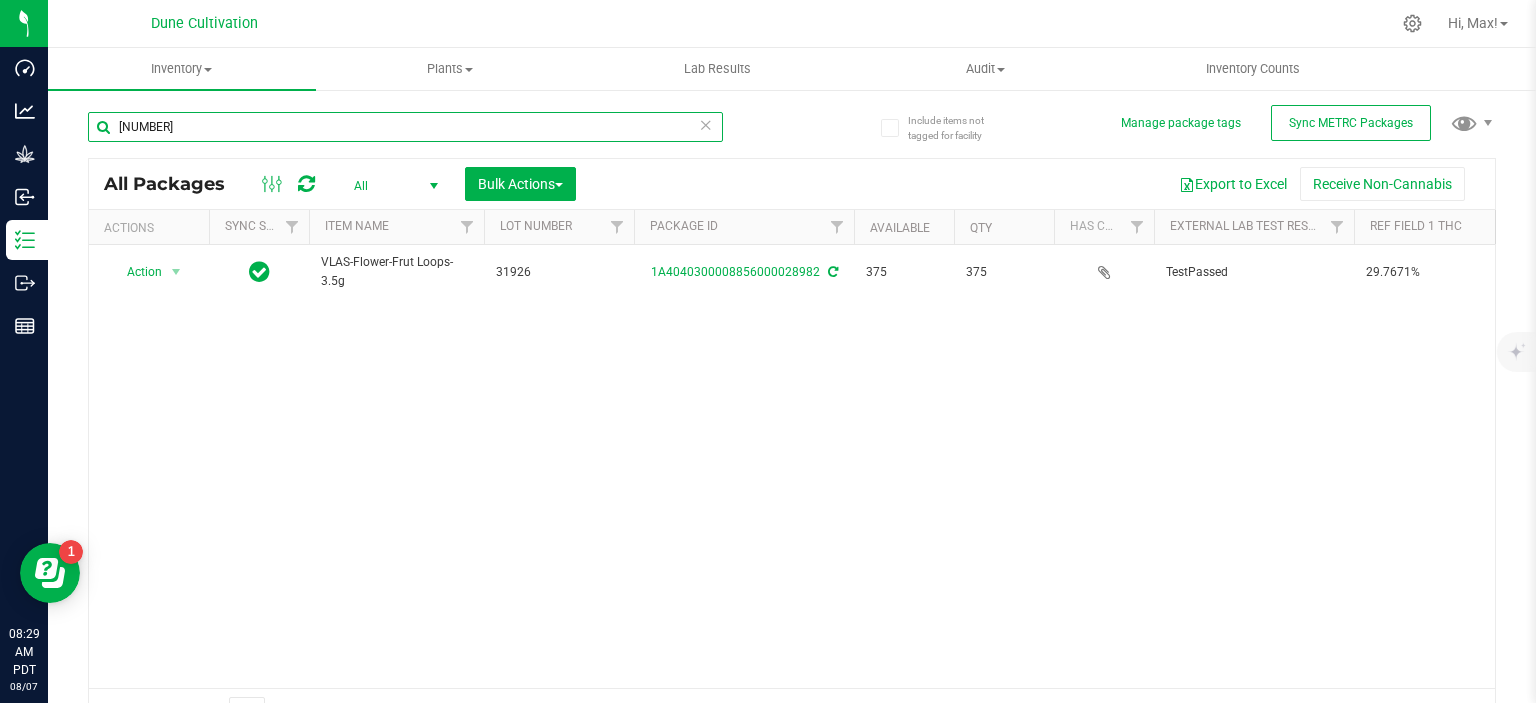 click on "[NUMBER]" at bounding box center (405, 127) 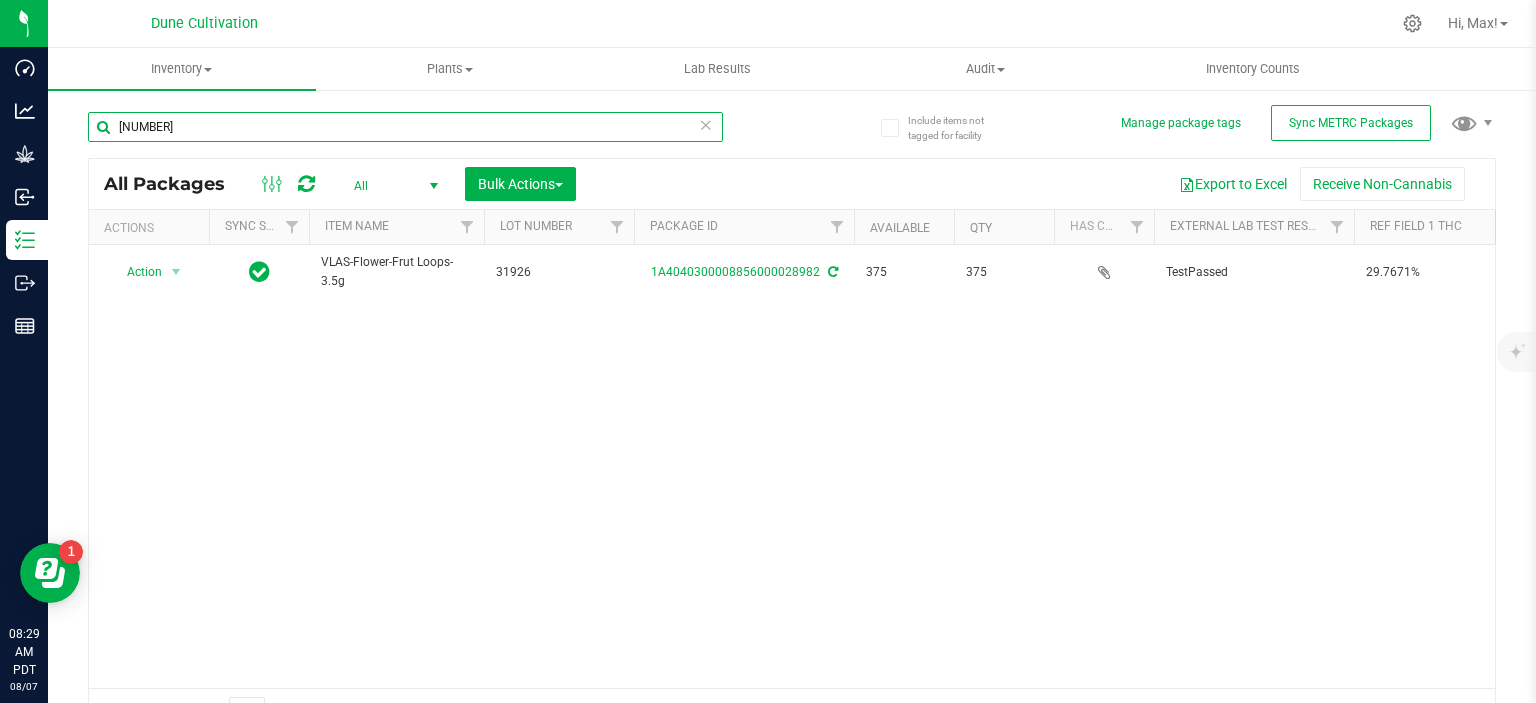 click on "[NUMBER]" at bounding box center [405, 127] 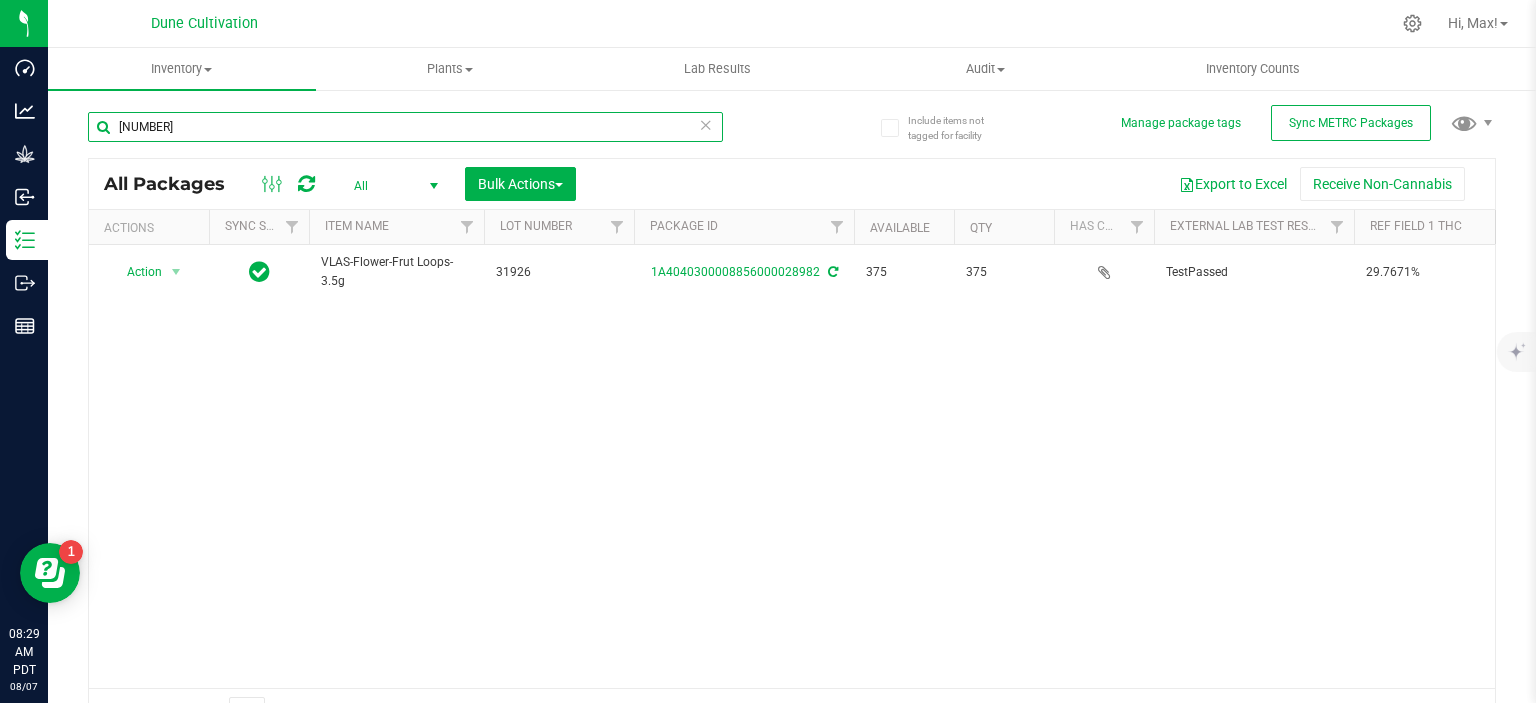 click on "[NUMBER]" at bounding box center [405, 127] 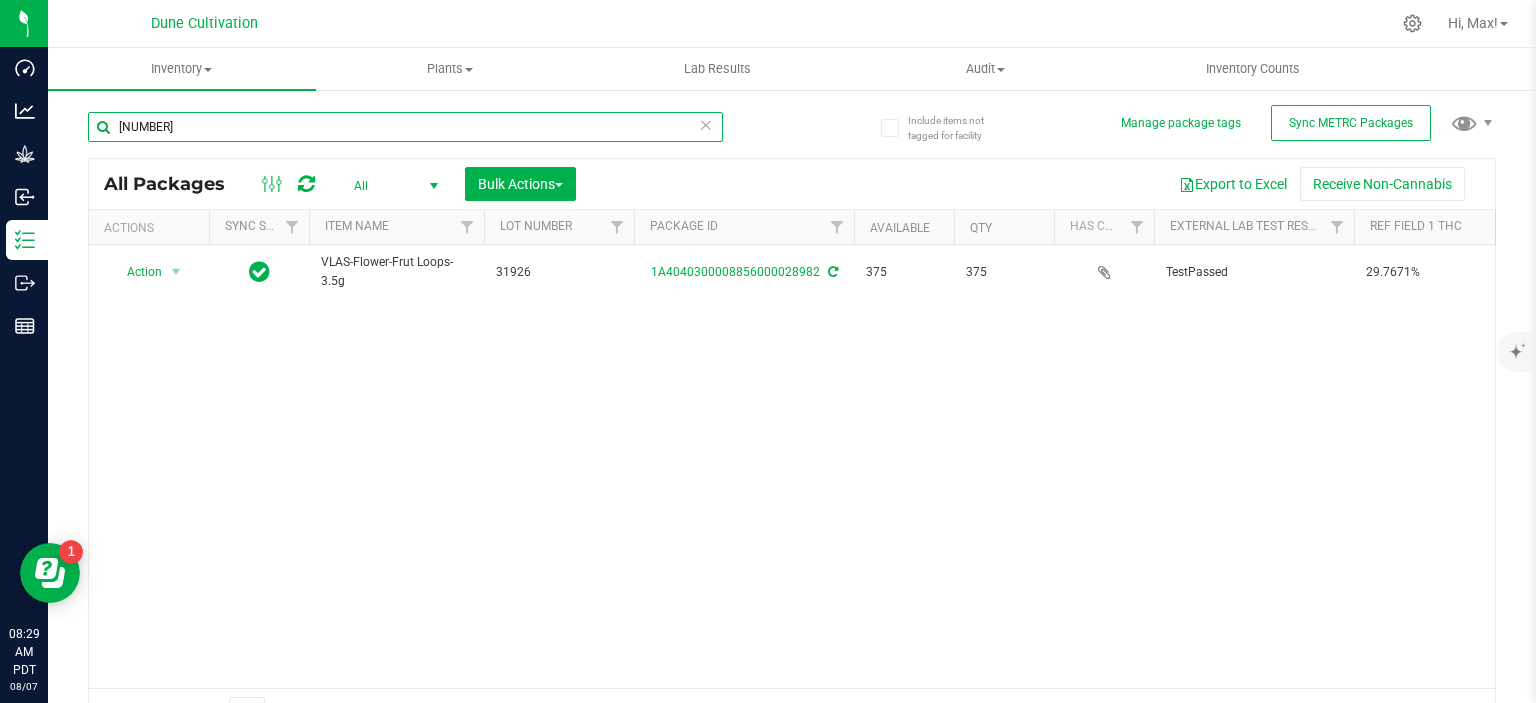 paste on "28983" 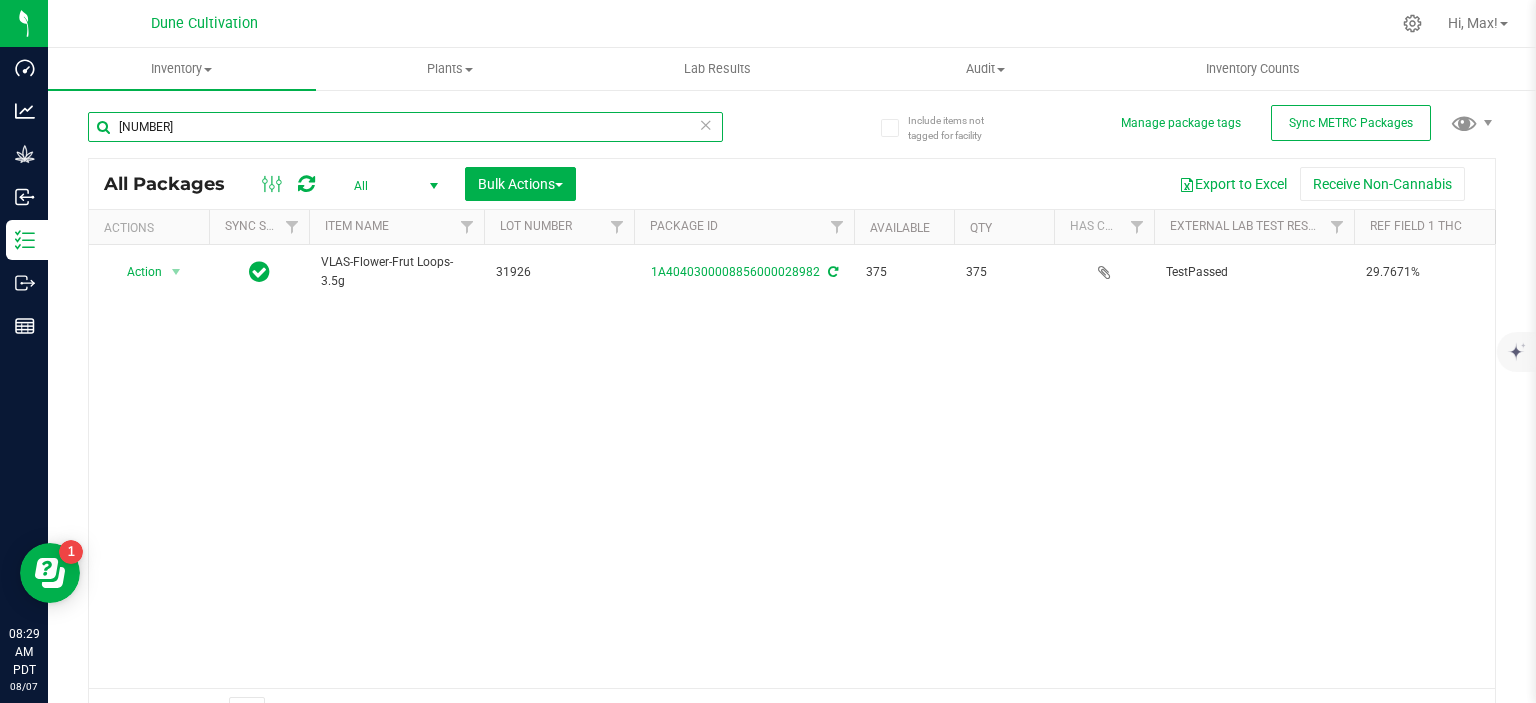 click on "[NUMBER]" at bounding box center [405, 127] 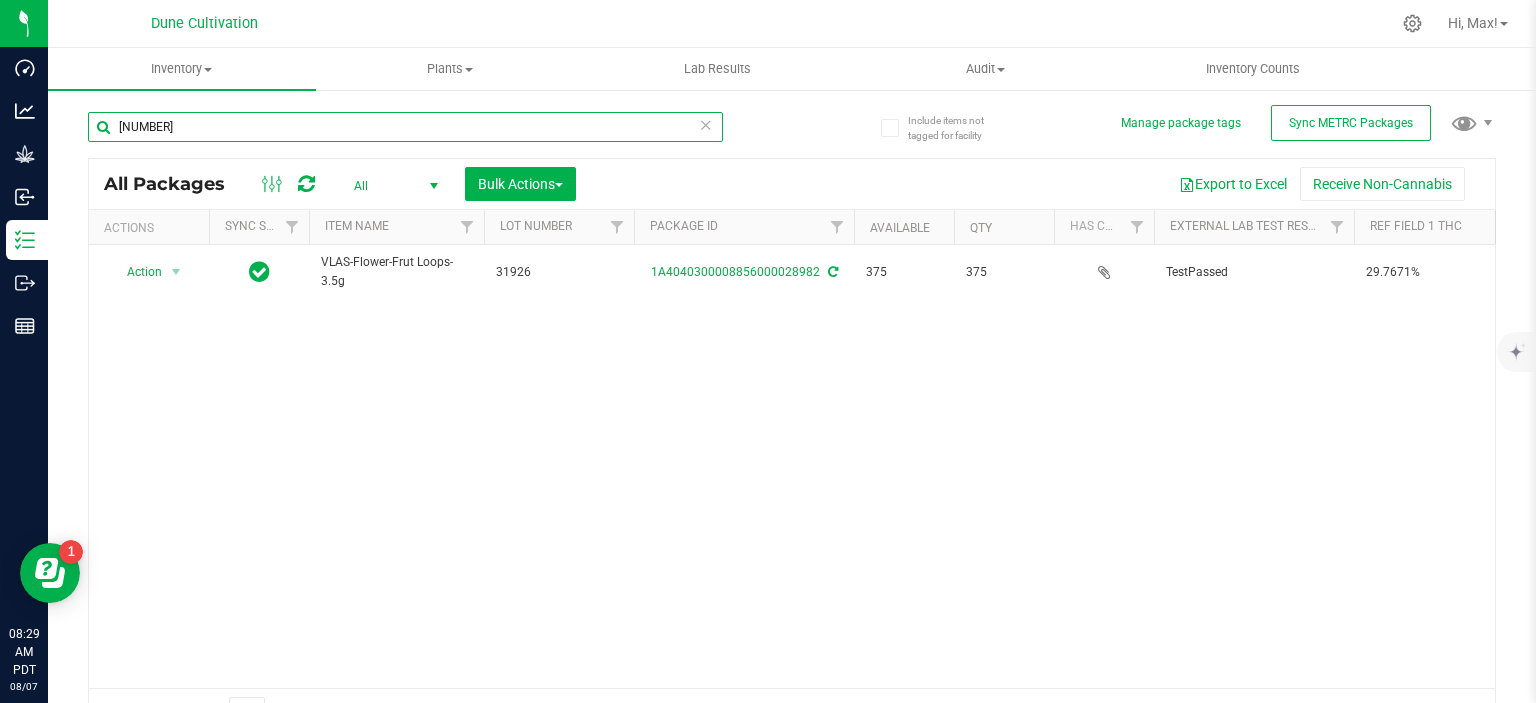 click on "[NUMBER]" at bounding box center [405, 127] 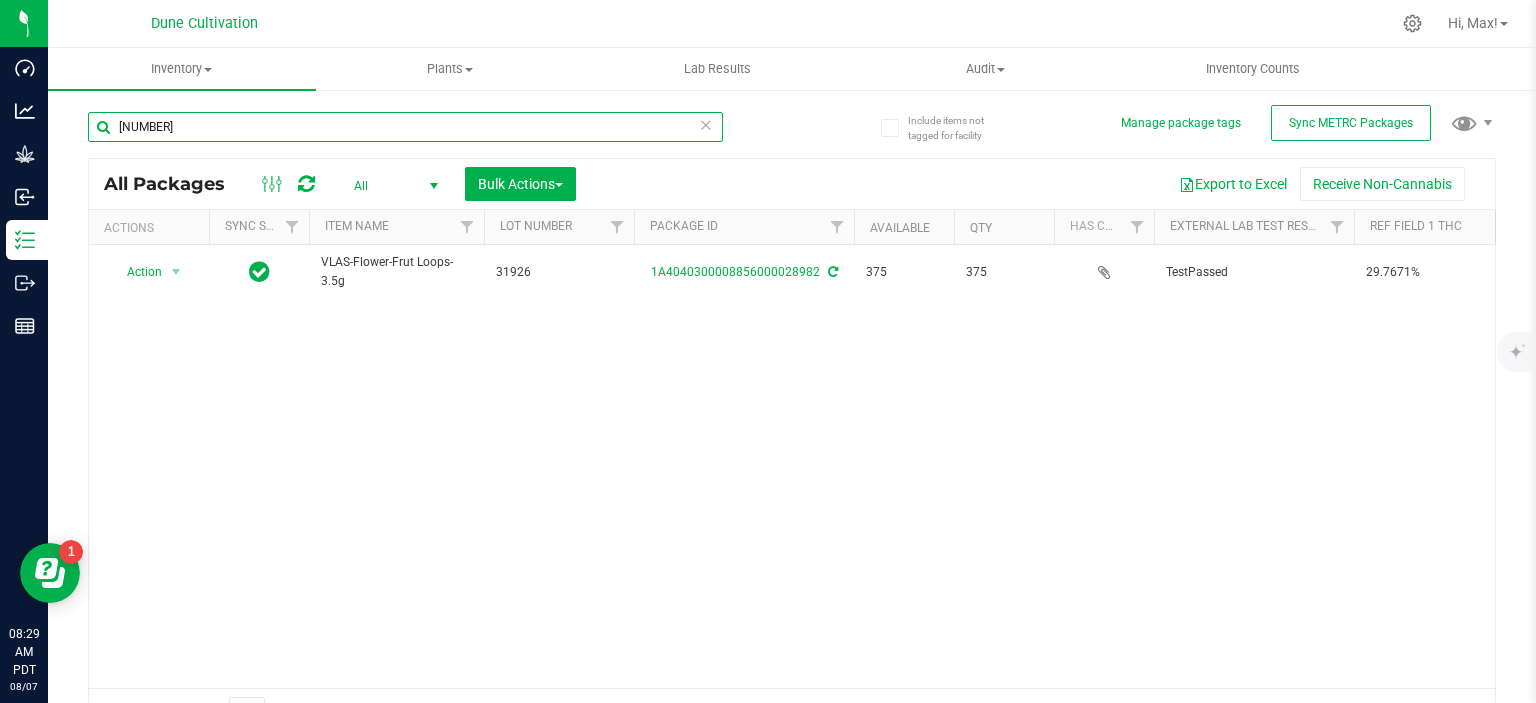 click on "[NUMBER]" at bounding box center [405, 127] 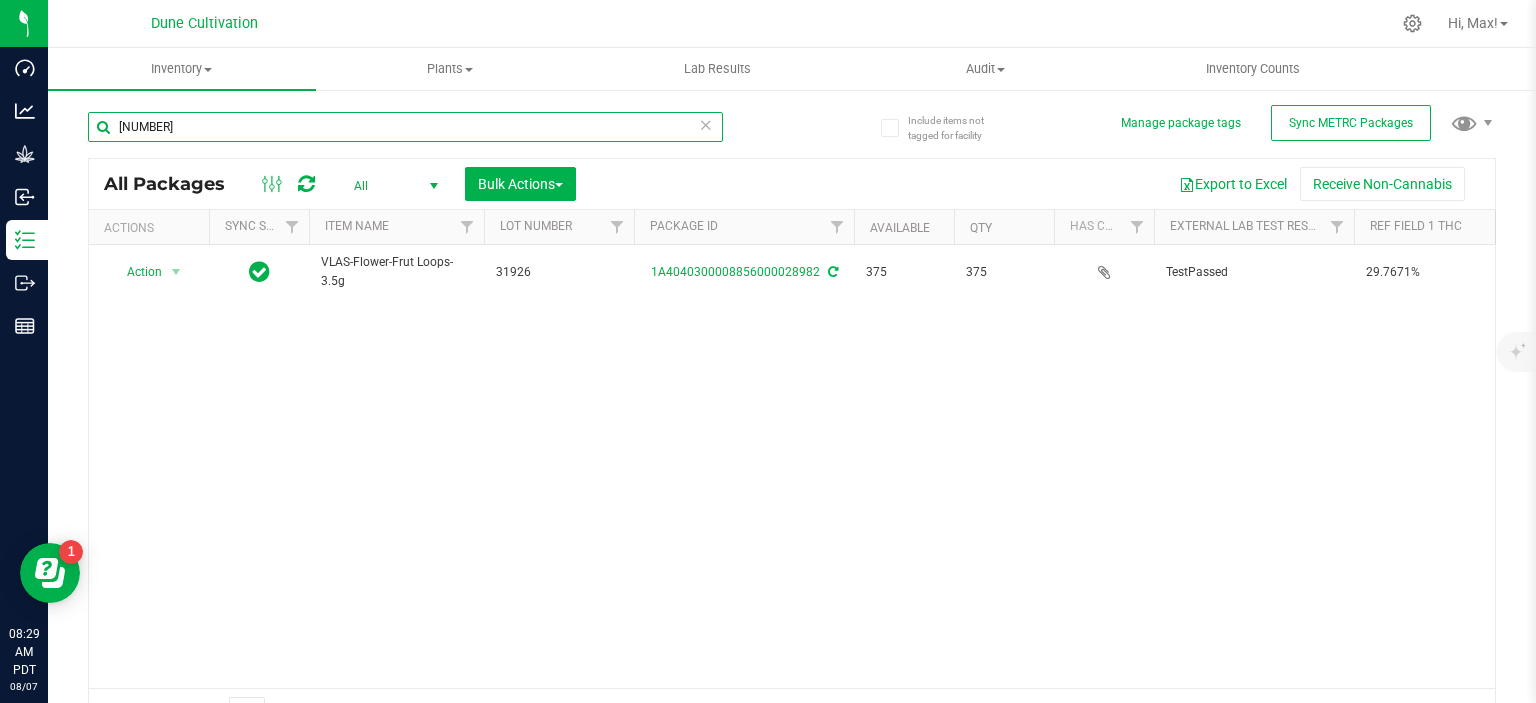 paste on "28983" 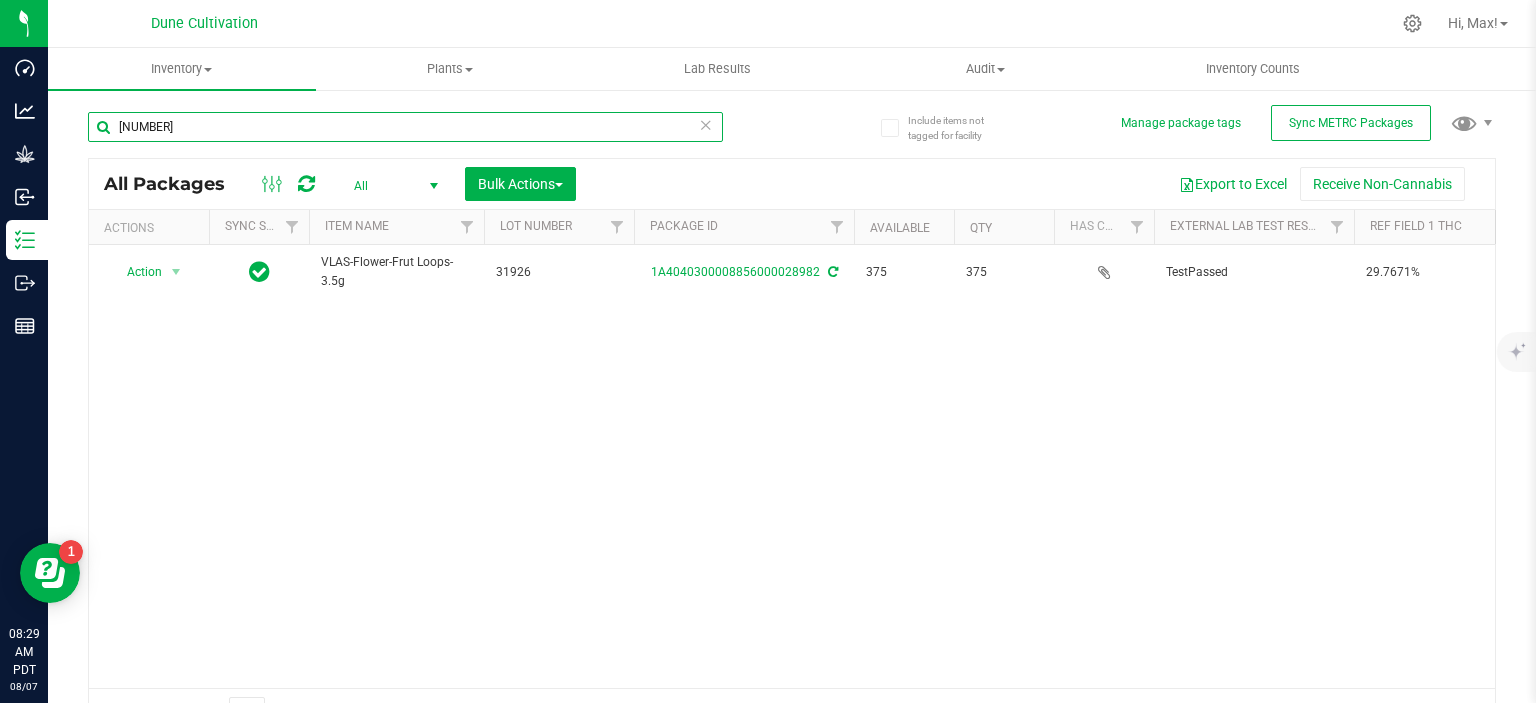 click on "[NUMBER]" at bounding box center [405, 127] 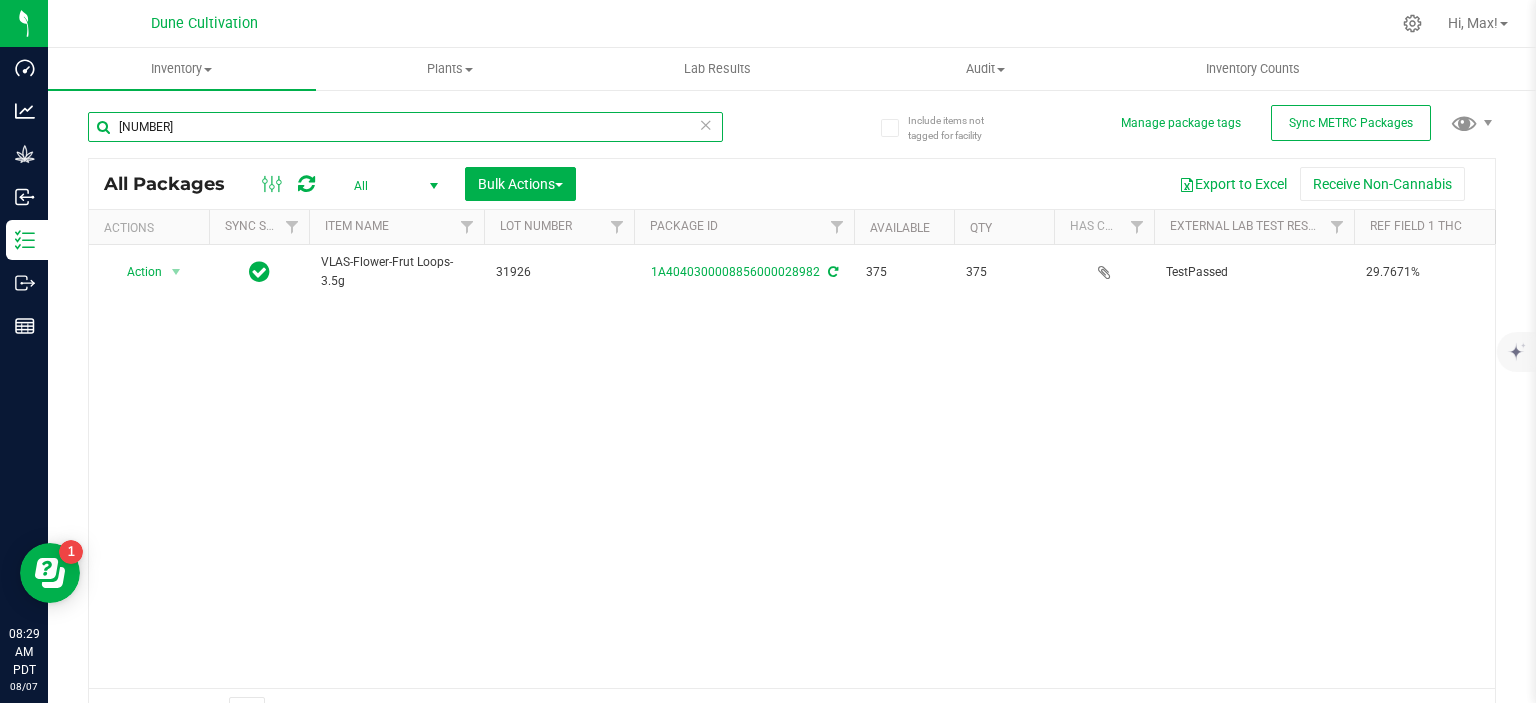 click on "[NUMBER]" at bounding box center (405, 127) 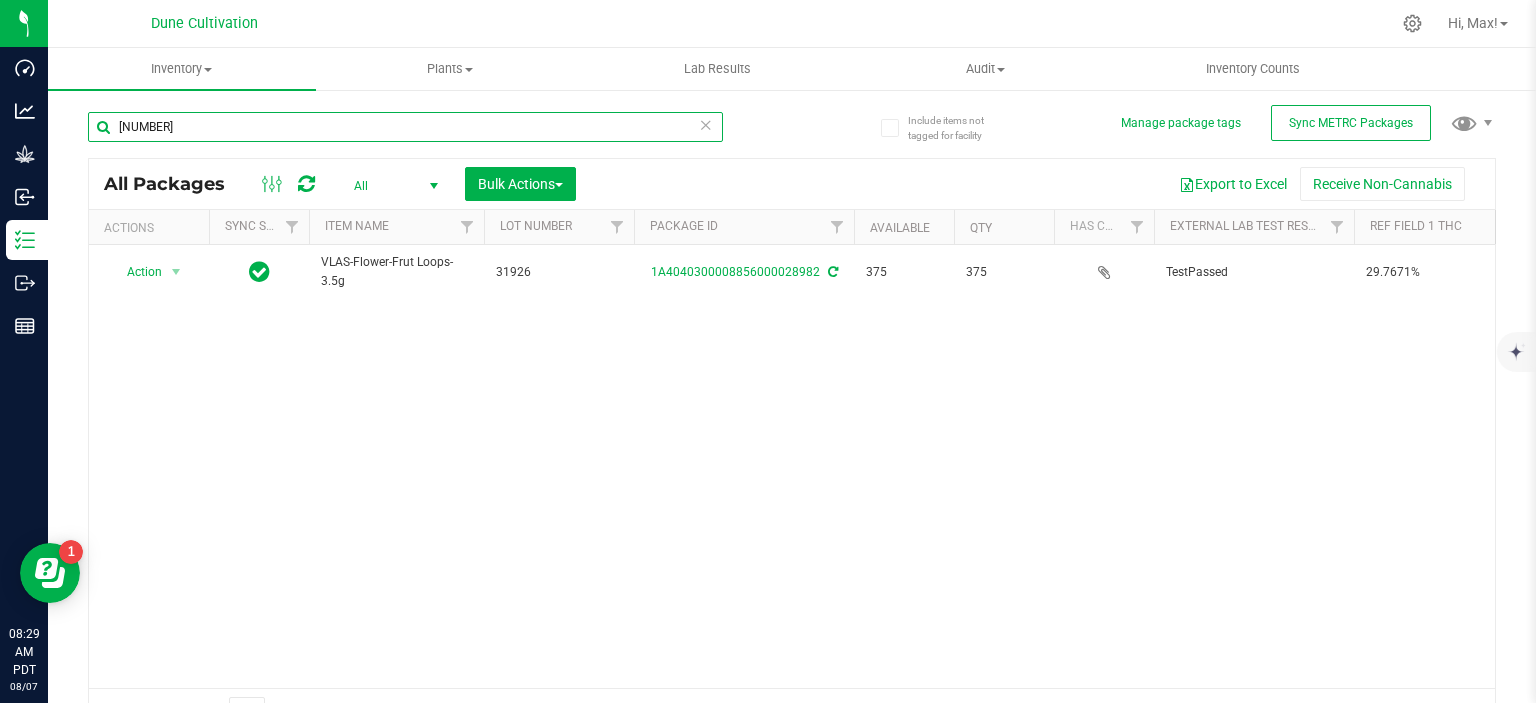 click on "[NUMBER]" at bounding box center [405, 127] 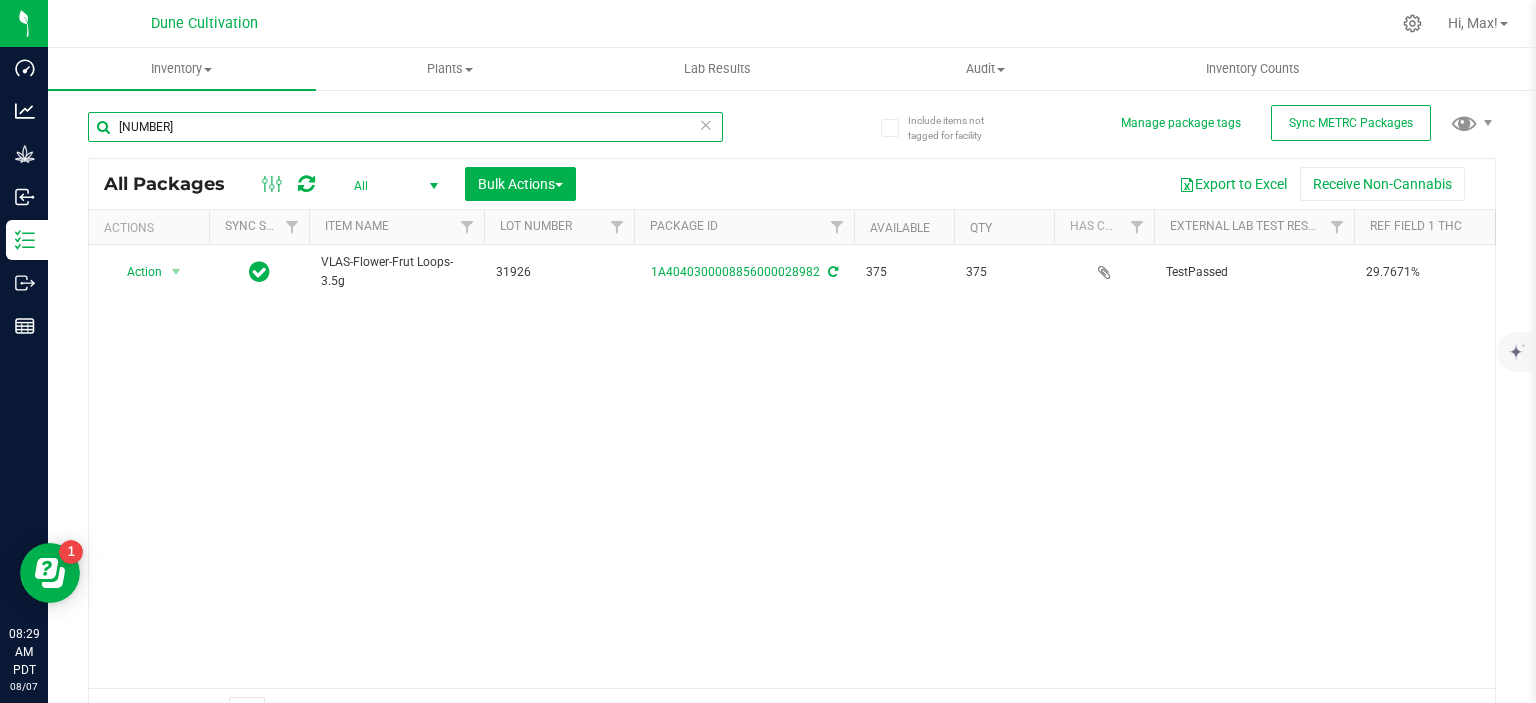 paste on "28983" 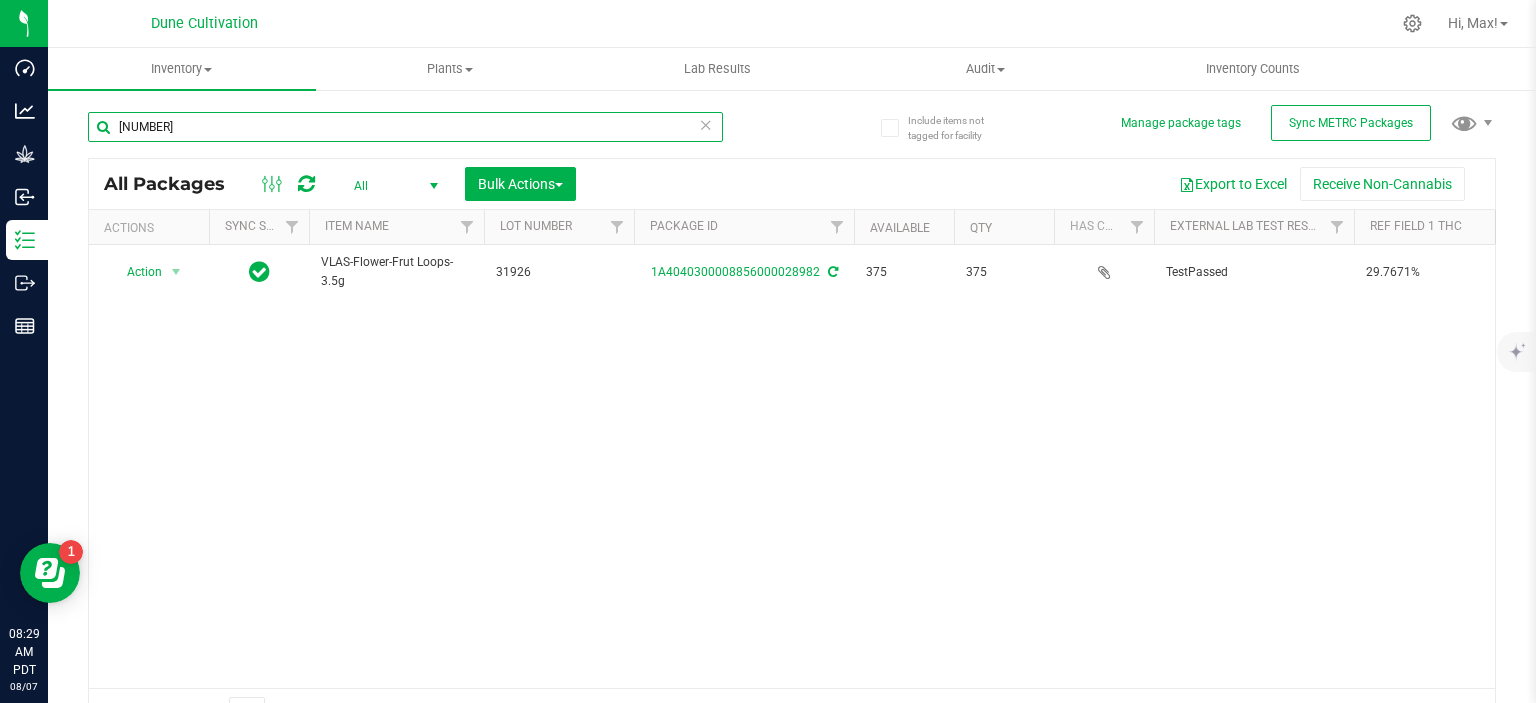 click on "[NUMBER]" at bounding box center (405, 127) 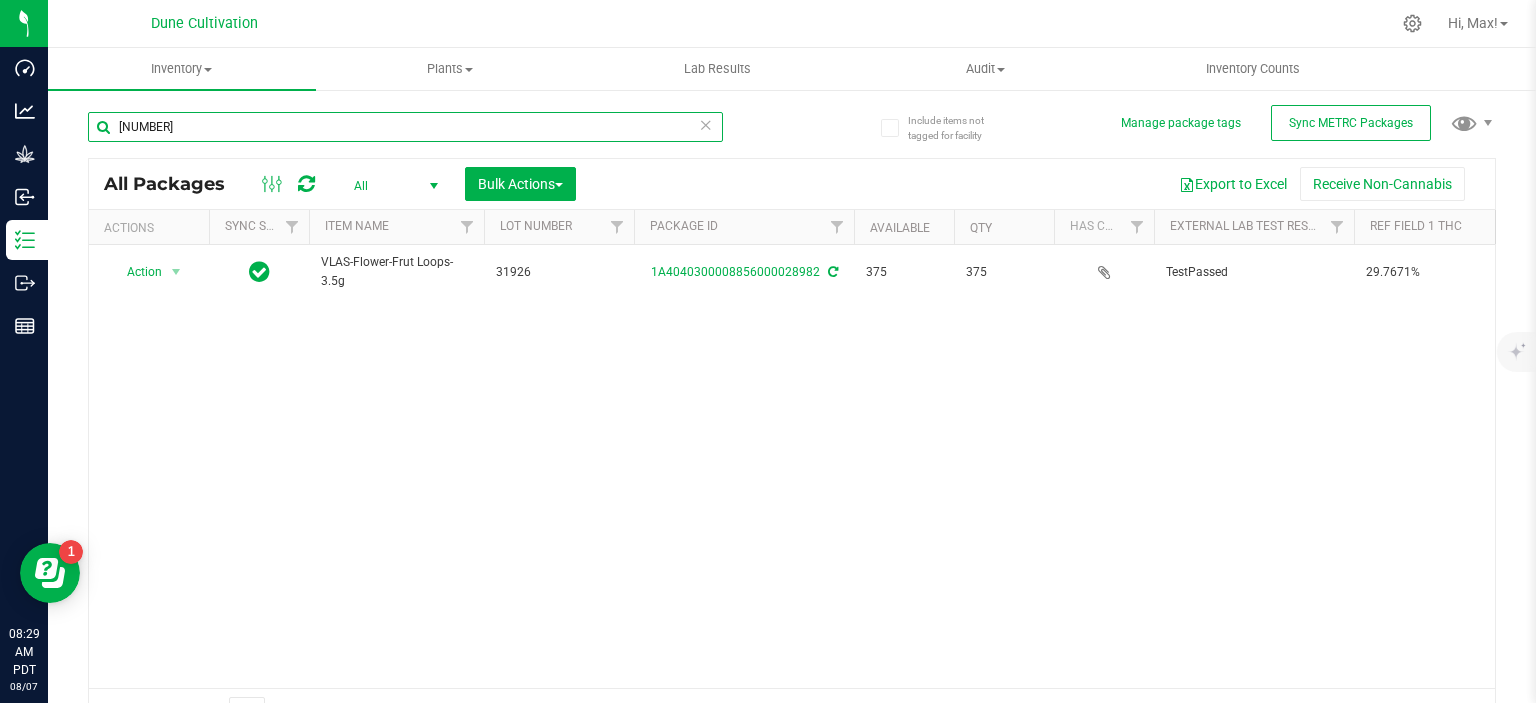 click on "[NUMBER]" at bounding box center (405, 127) 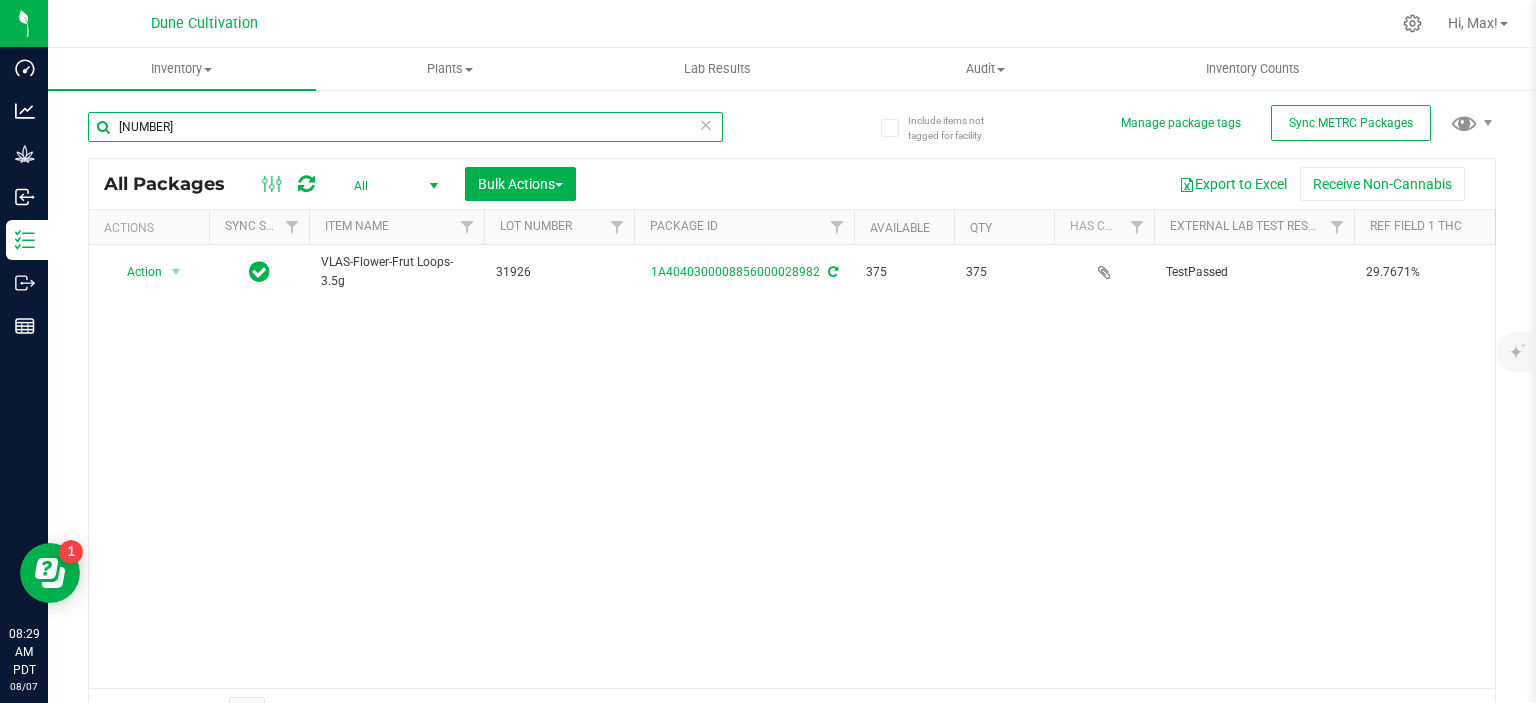 click on "[NUMBER]" at bounding box center (405, 127) 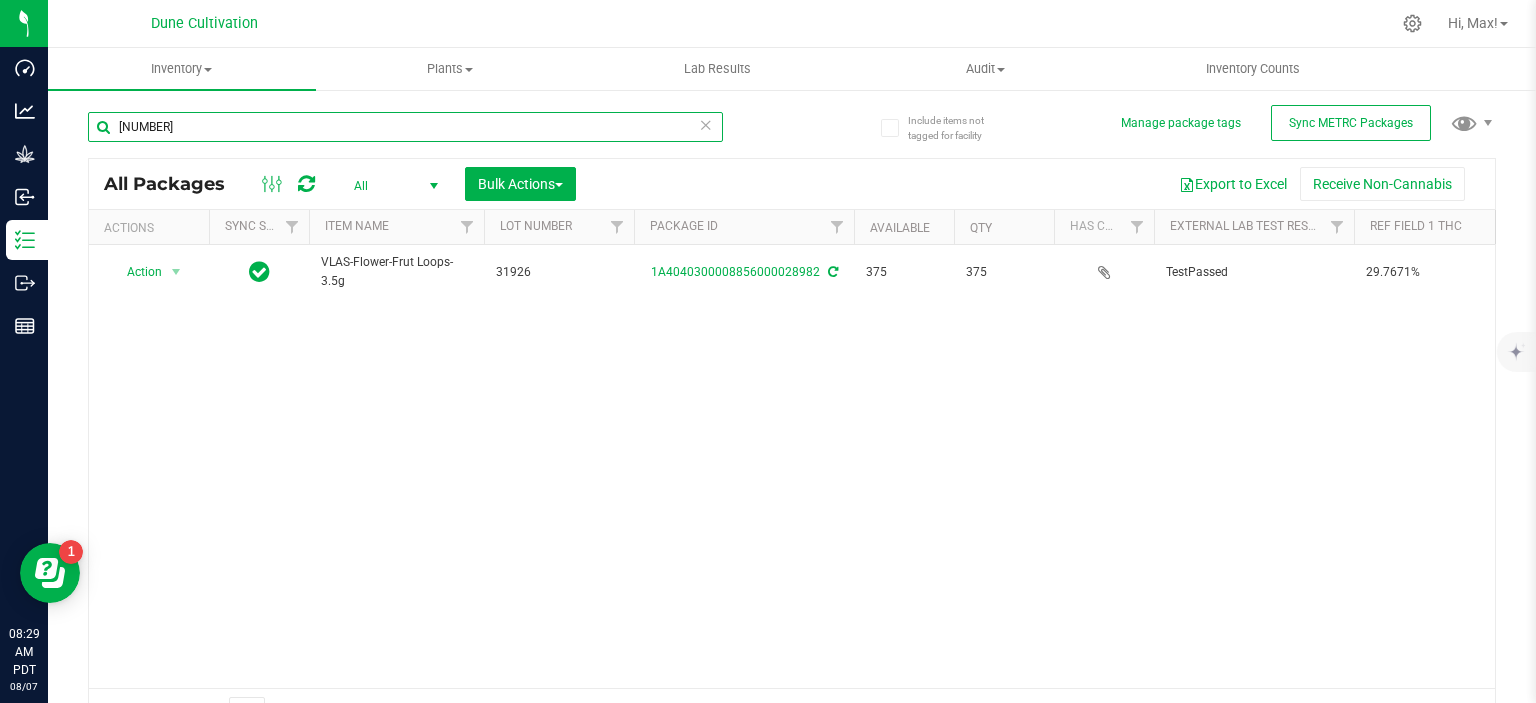 click on "[NUMBER]" at bounding box center [405, 127] 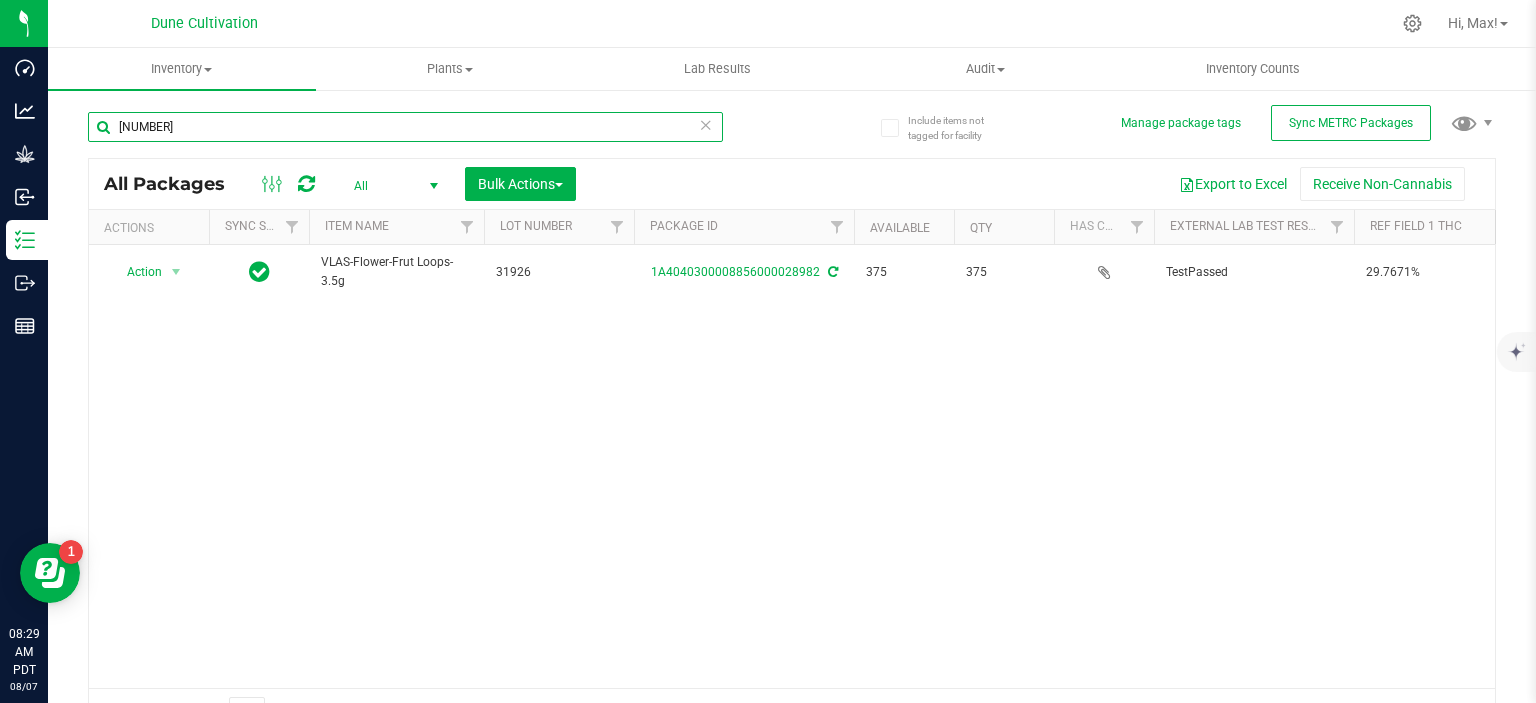 click on "[NUMBER]" at bounding box center [405, 127] 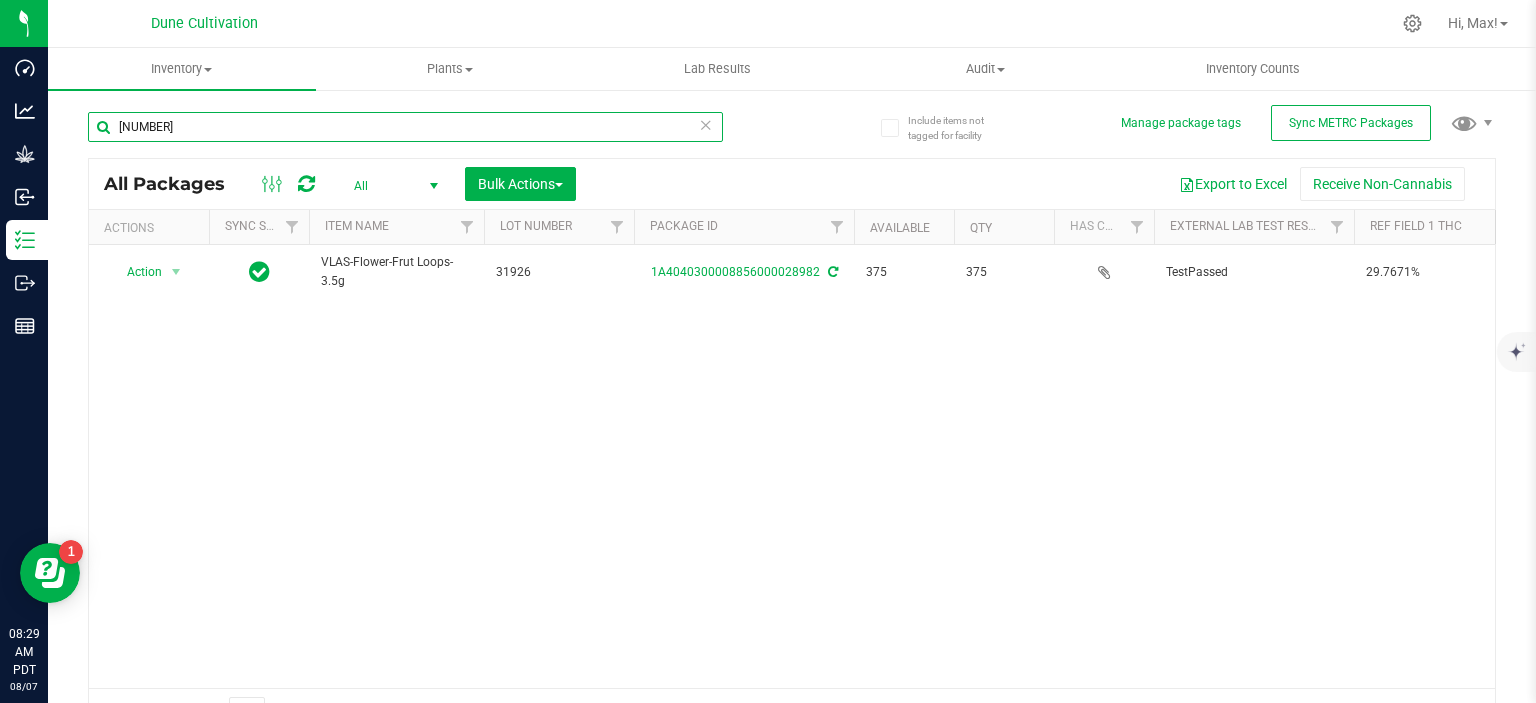 click on "[NUMBER]" at bounding box center [405, 127] 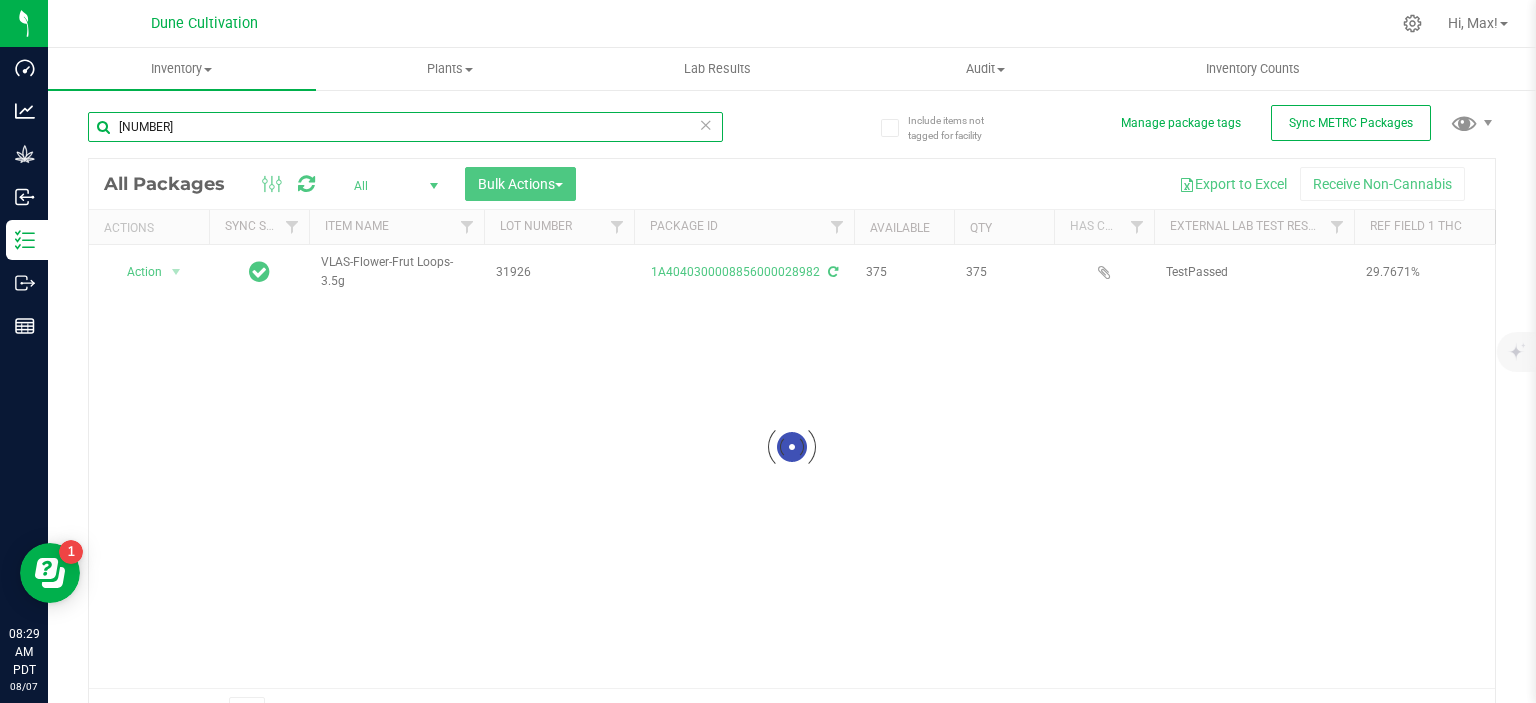 click on "[NUMBER]" at bounding box center [405, 127] 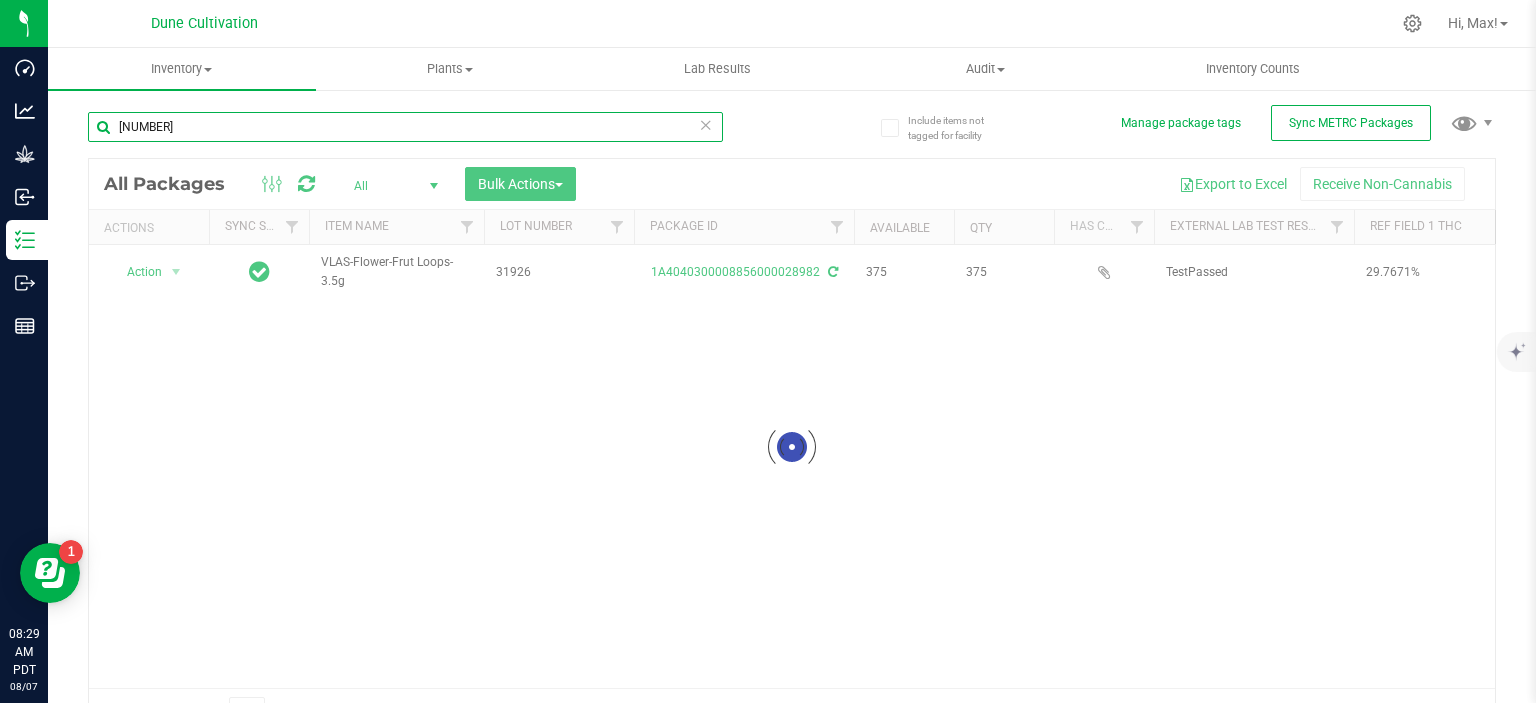 click on "[NUMBER]" at bounding box center (405, 127) 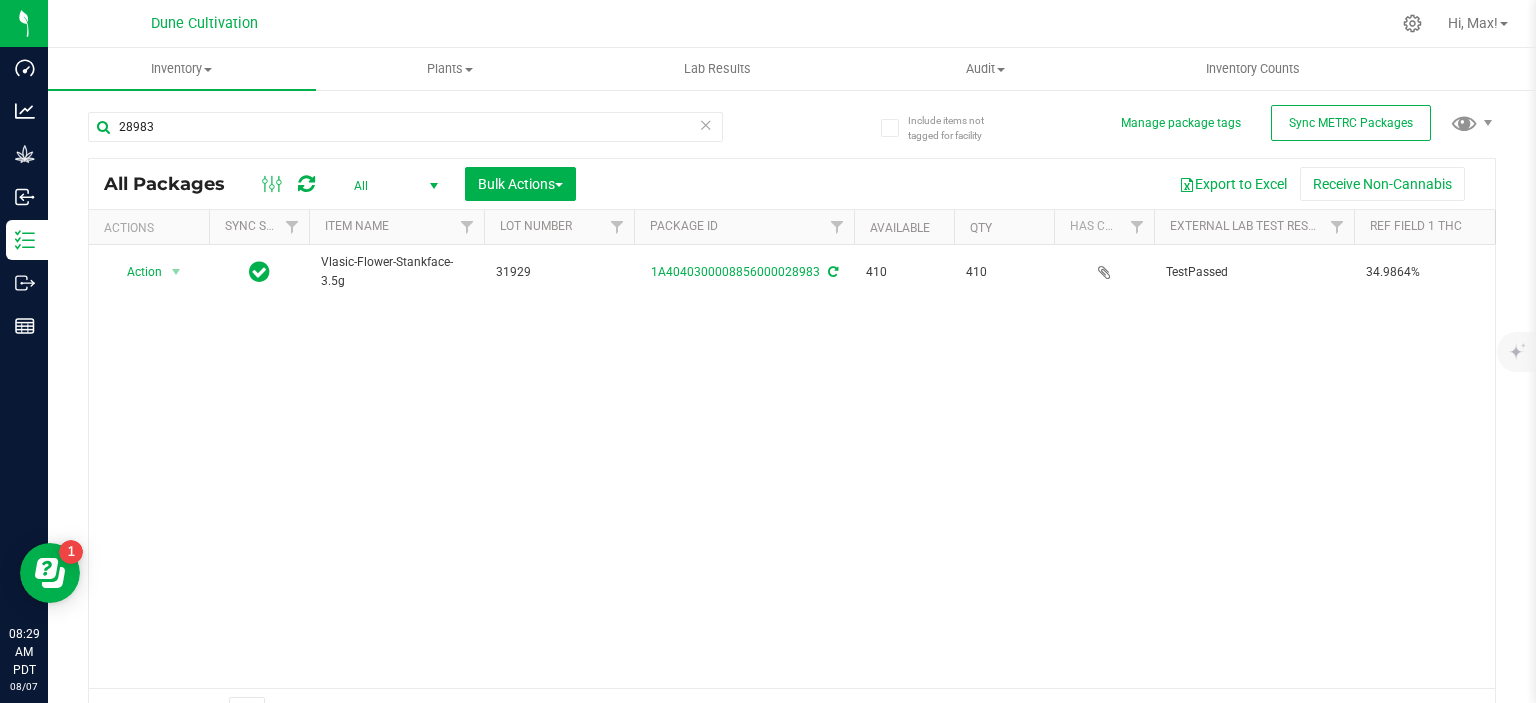 click on "Vlasic-Flower-Stankface-3.5g" at bounding box center [396, 272] 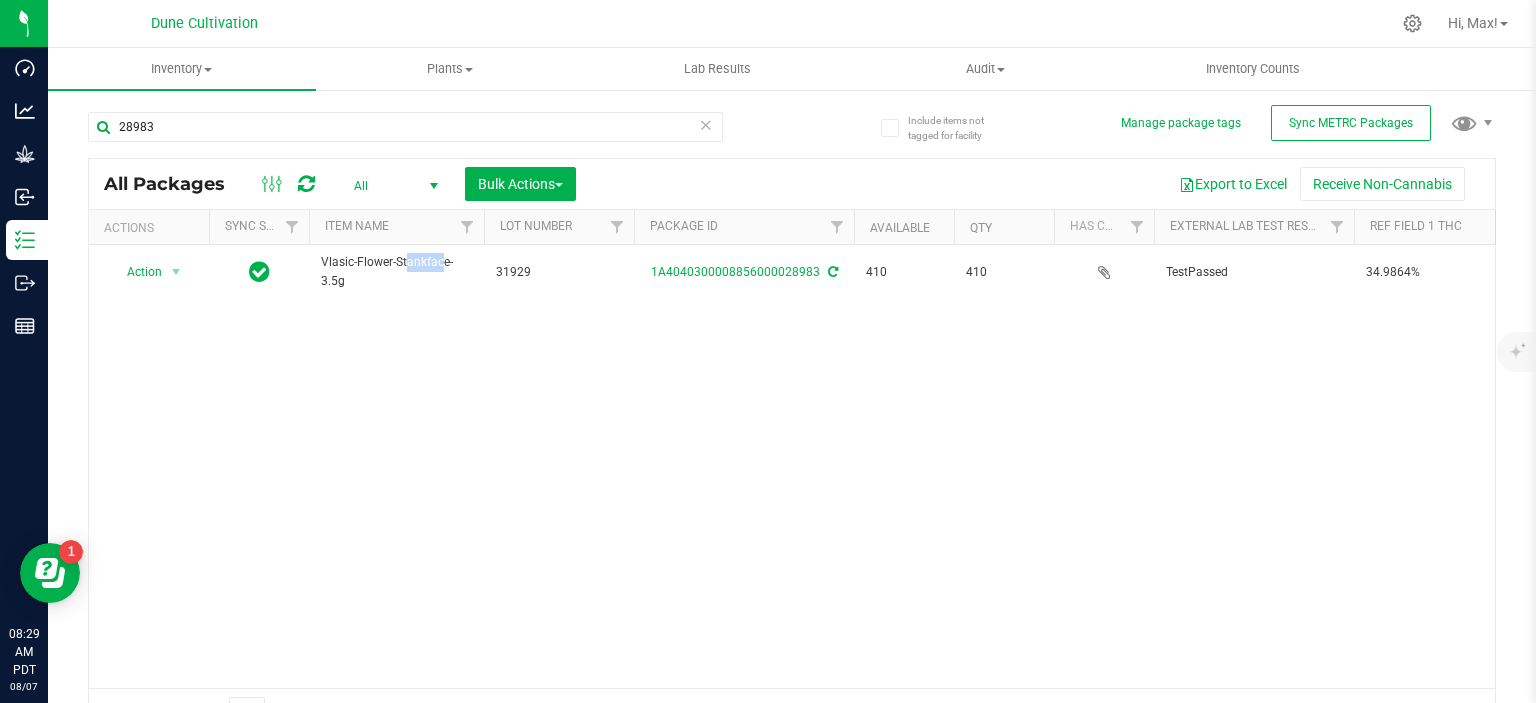 click on "Vlasic-Flower-Stankface-3.5g" at bounding box center (396, 272) 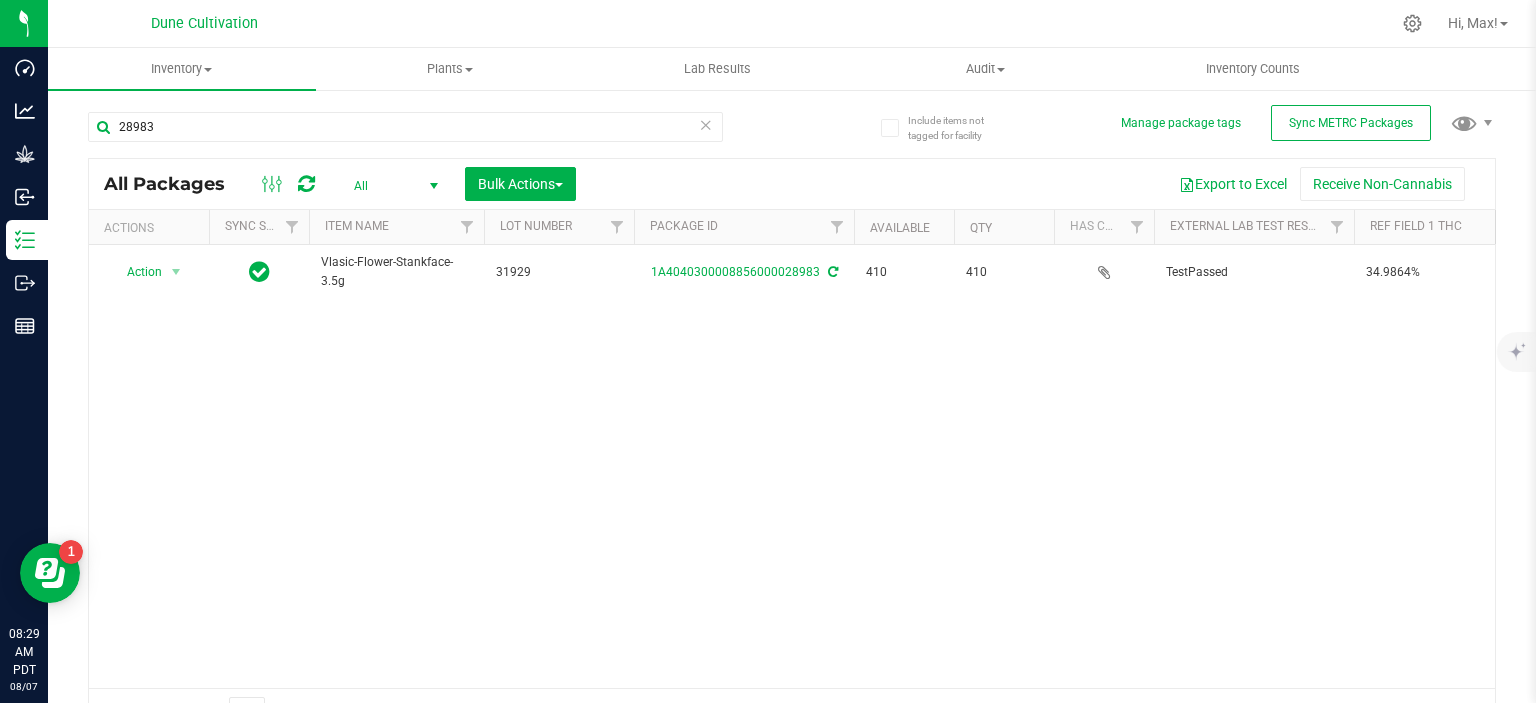 click on "Vlasic-Flower-Stankface-3.5g" at bounding box center [396, 272] 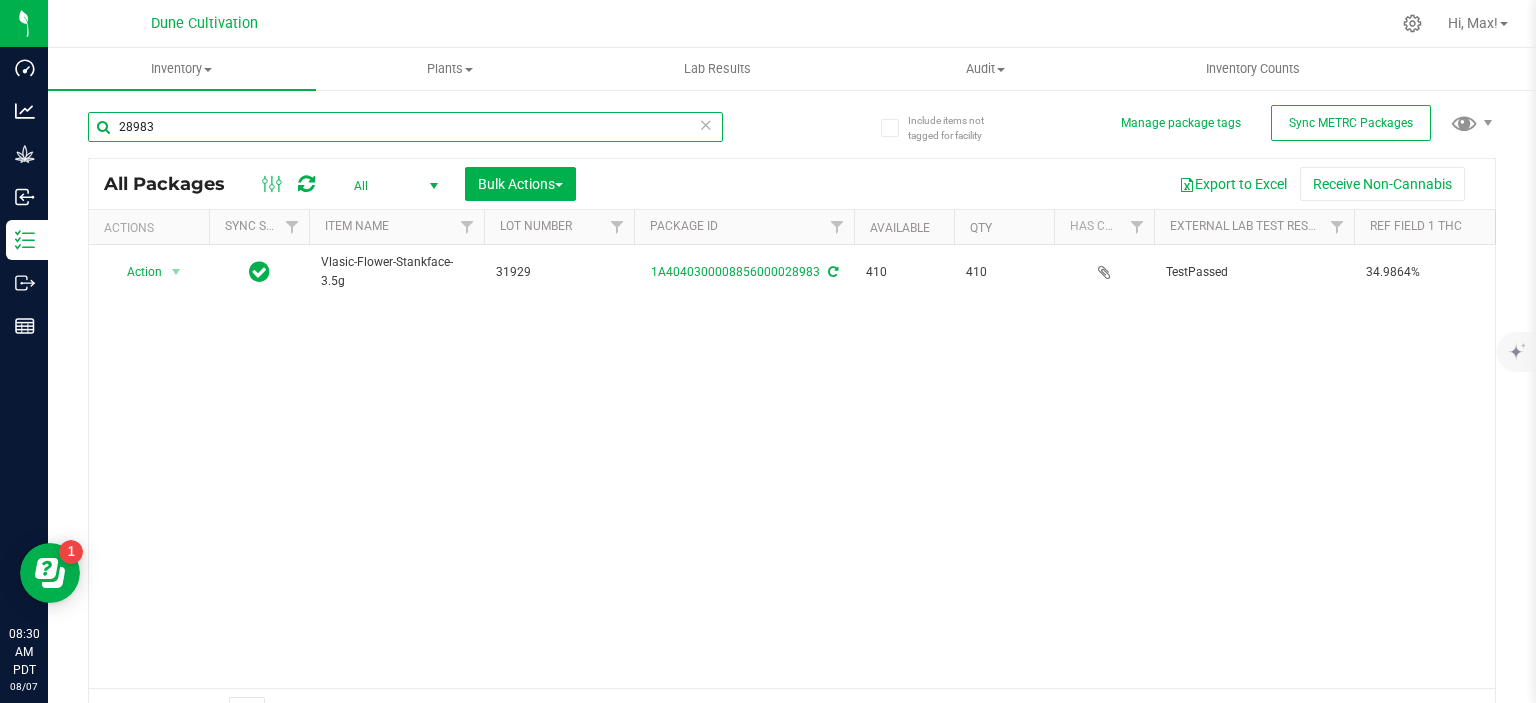 click on "28983" at bounding box center (405, 127) 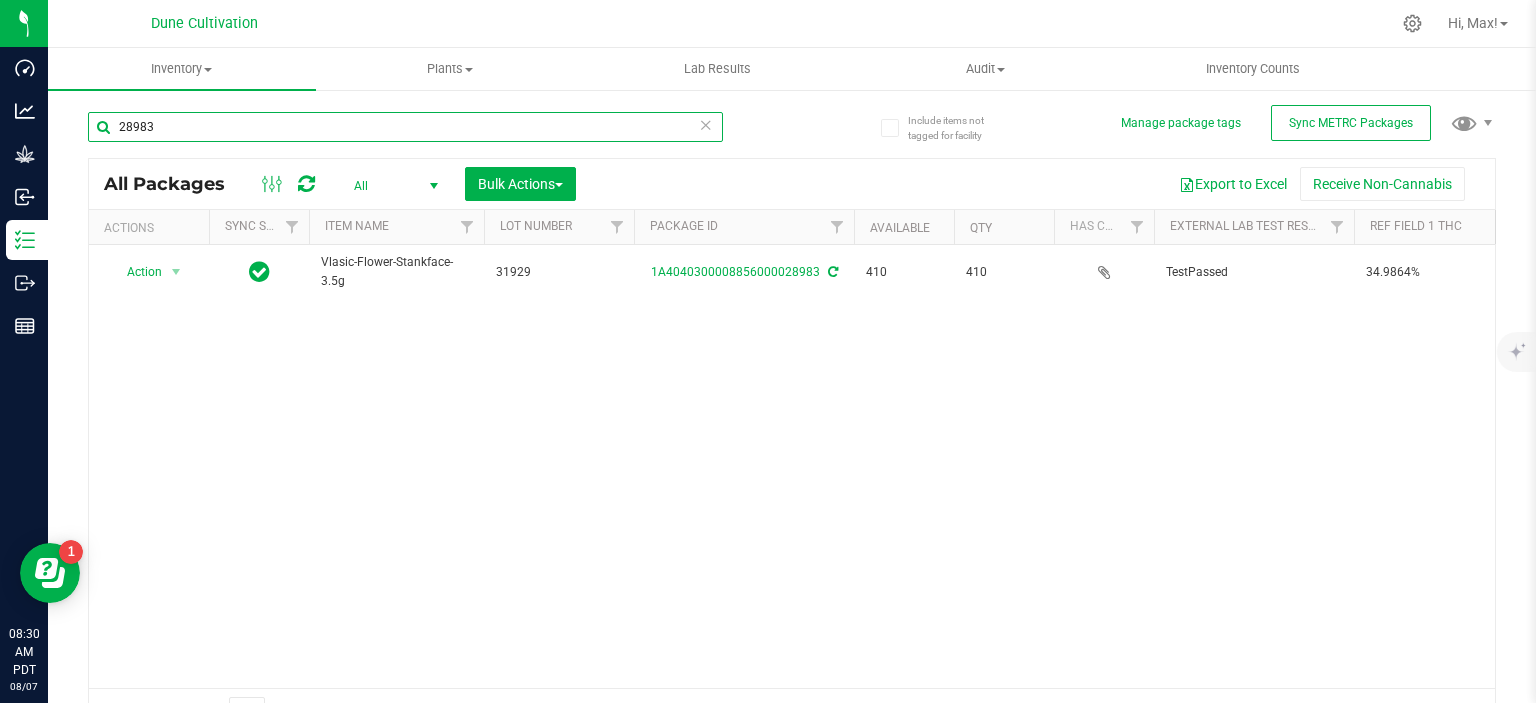click on "28983" at bounding box center (405, 127) 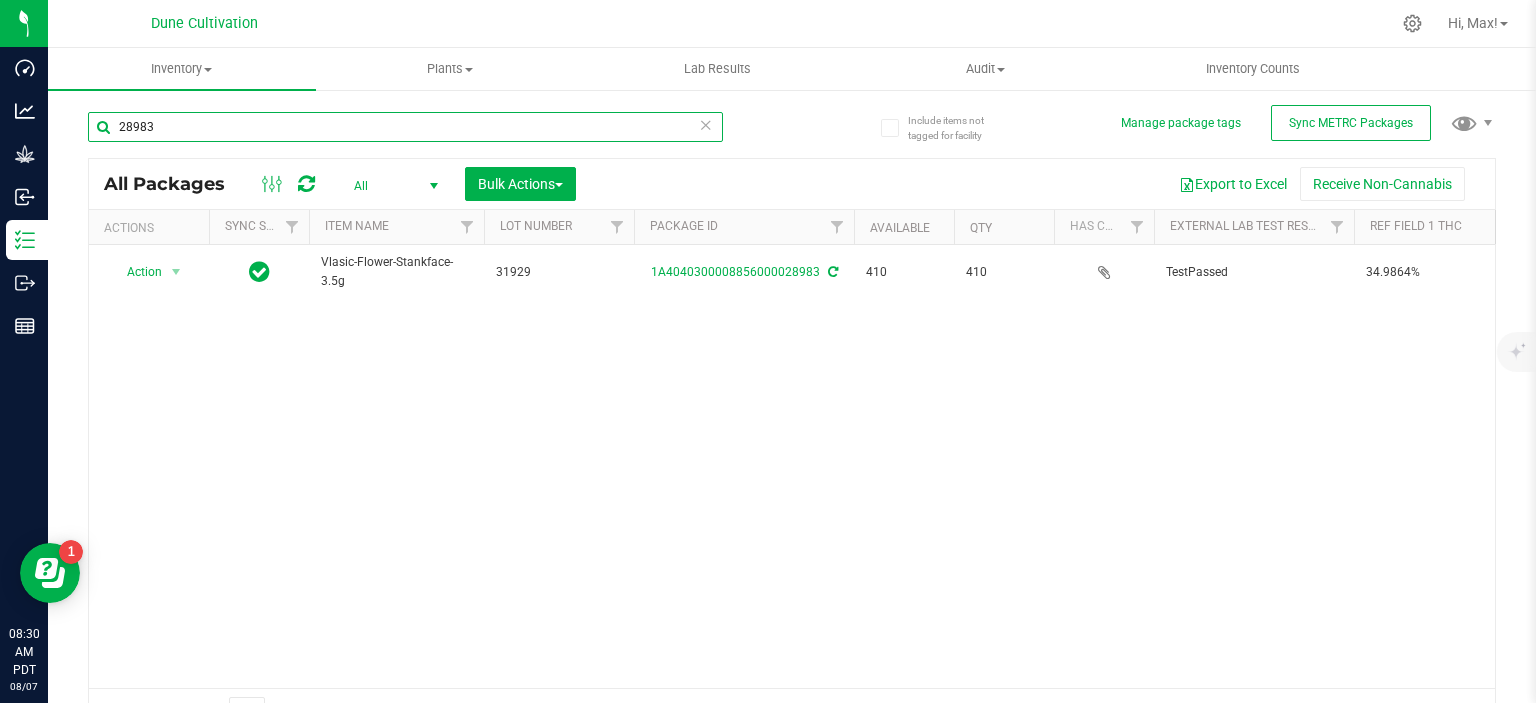click on "28983" at bounding box center (405, 127) 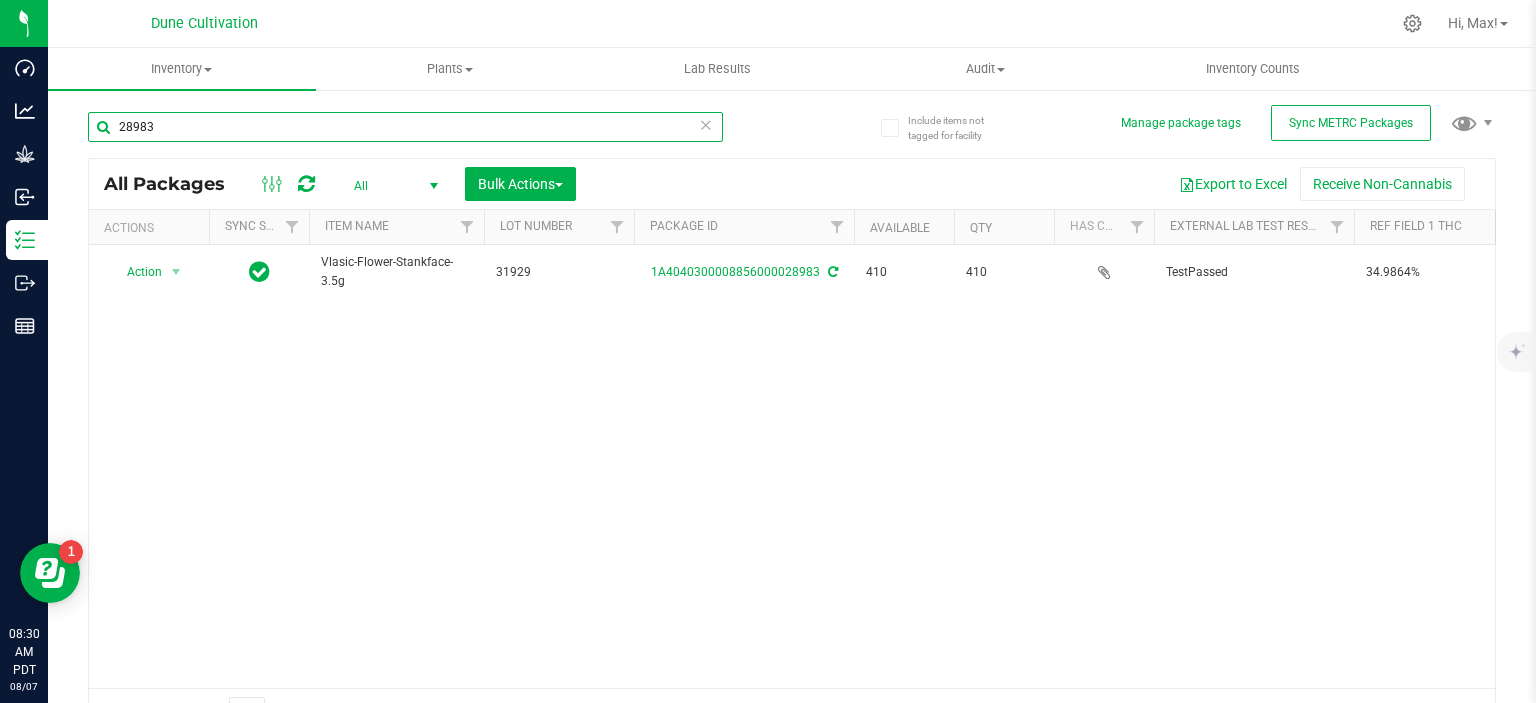 paste on "0" 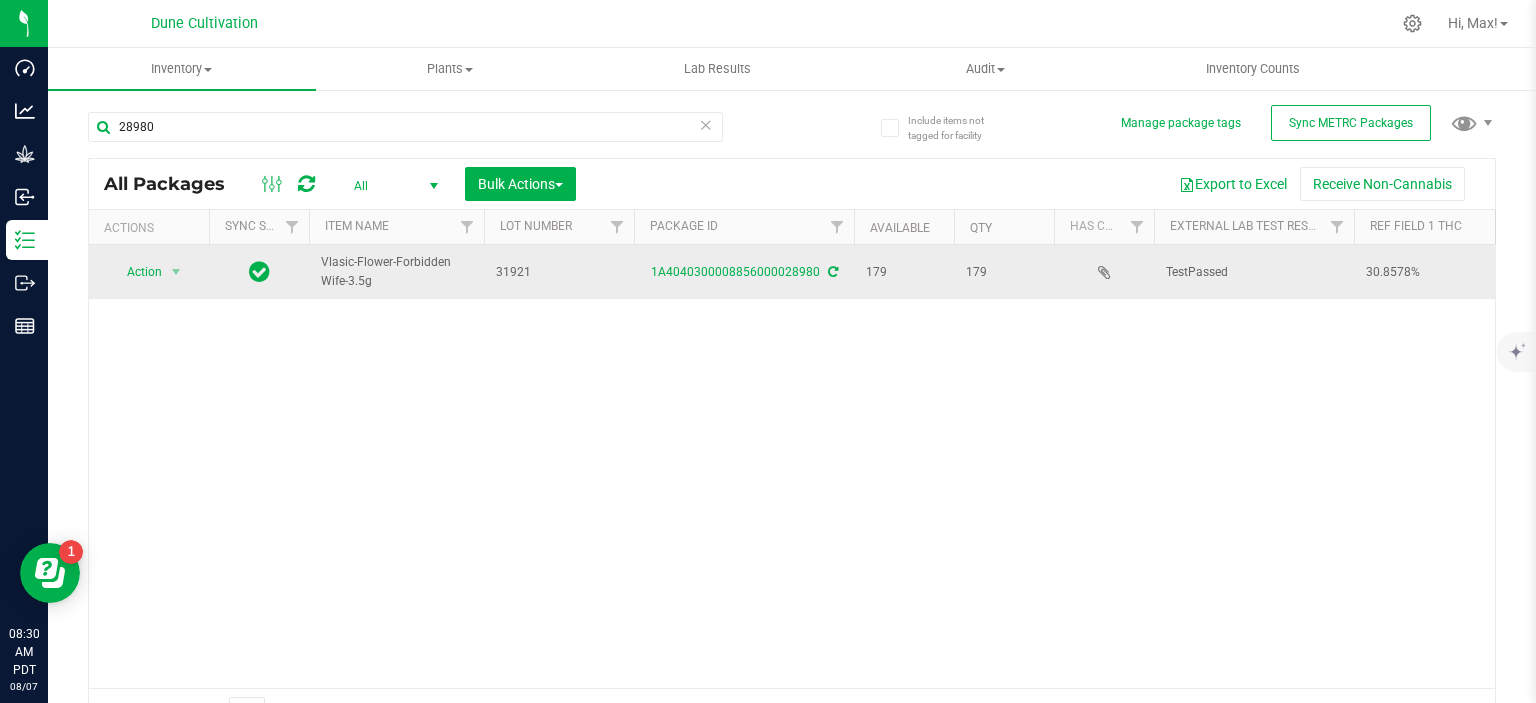 click on "Vlasic-Flower-Forbidden Wife-3.5g" at bounding box center [396, 272] 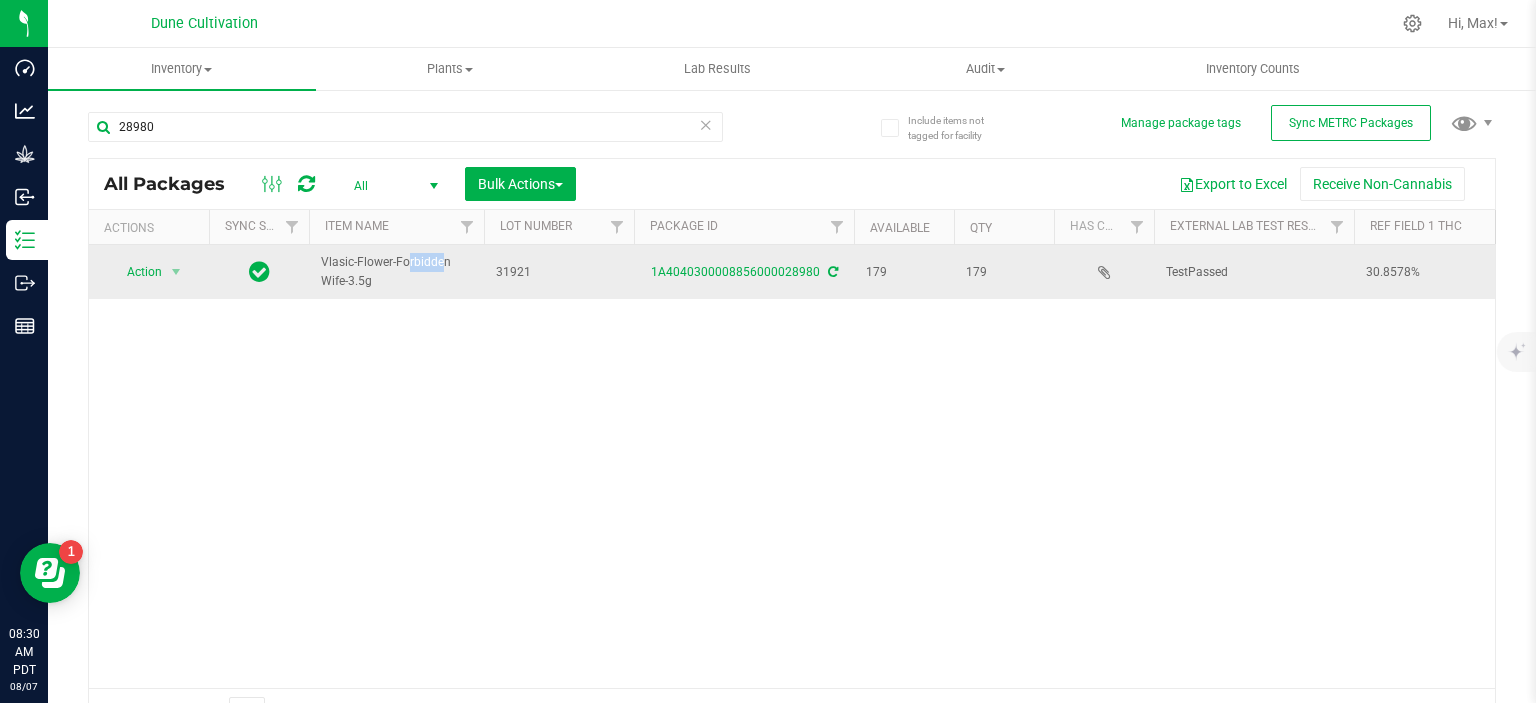 click on "Vlasic-Flower-Forbidden Wife-3.5g" at bounding box center (396, 272) 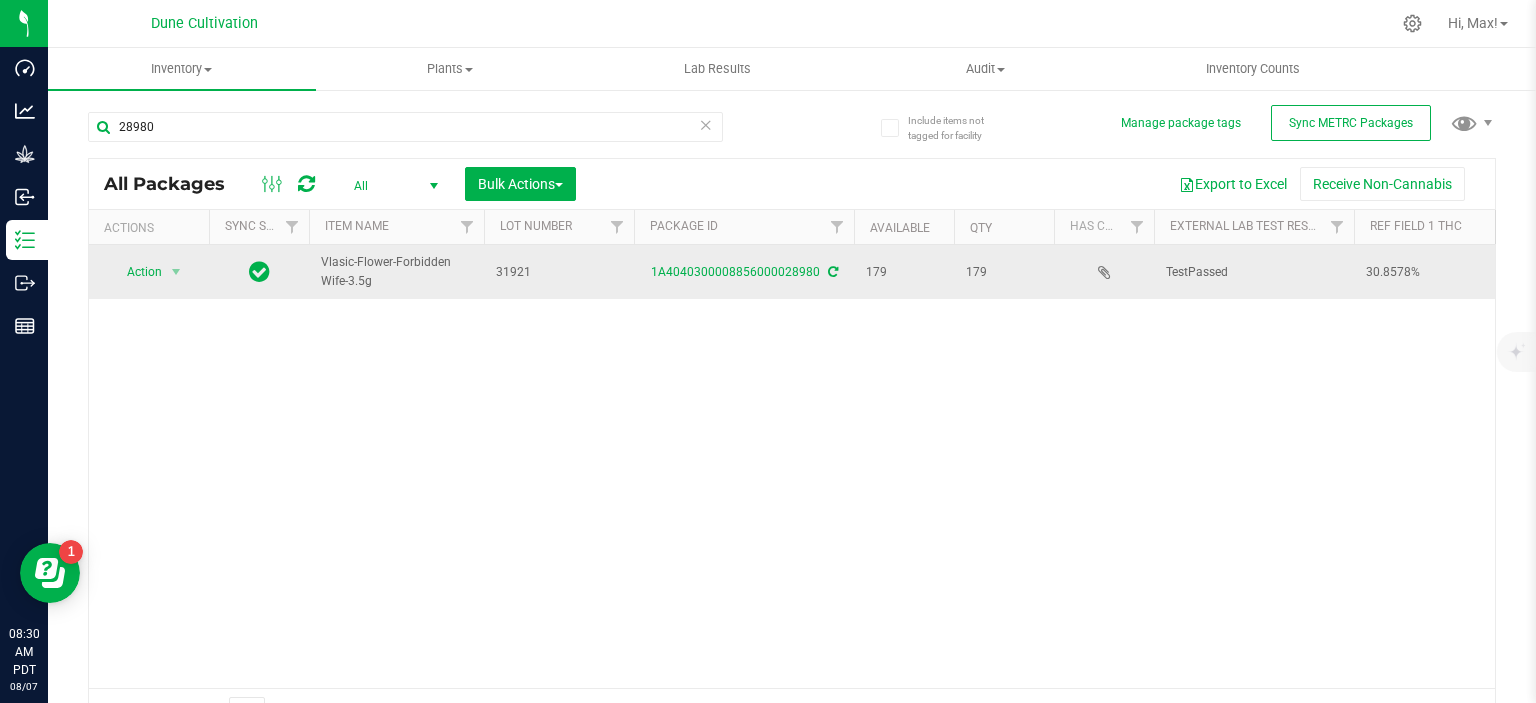 click on "Vlasic-Flower-Forbidden Wife-3.5g" at bounding box center (396, 272) 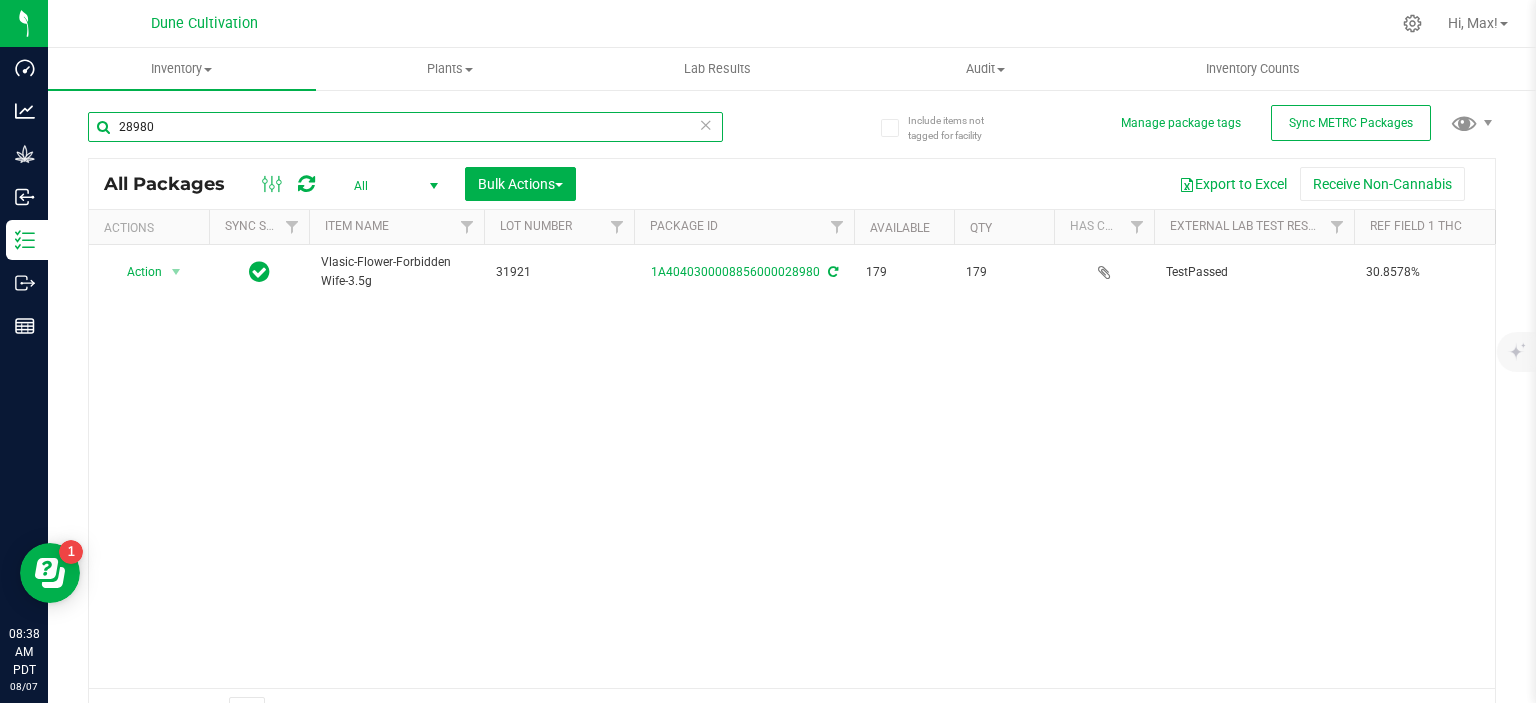 click on "28980" at bounding box center [405, 127] 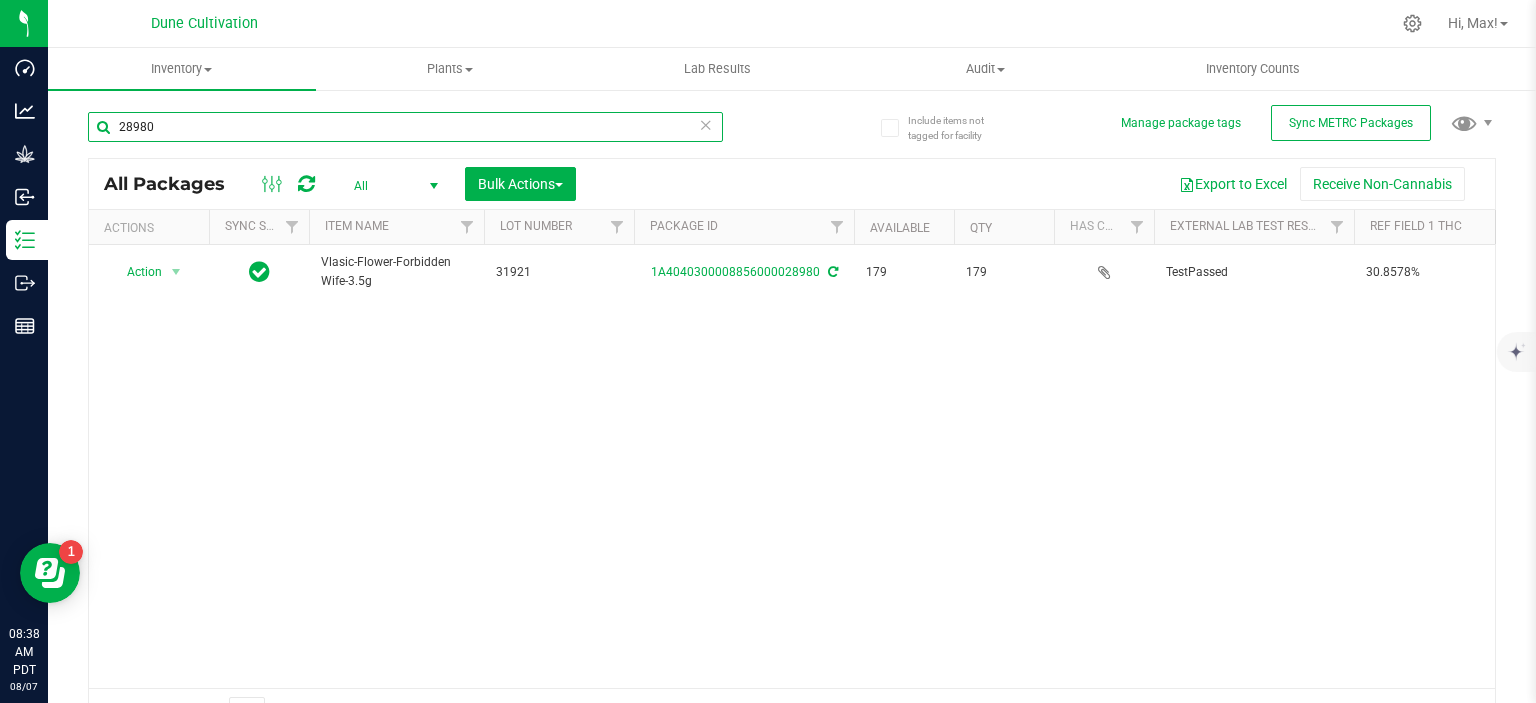 click on "28980" at bounding box center (405, 127) 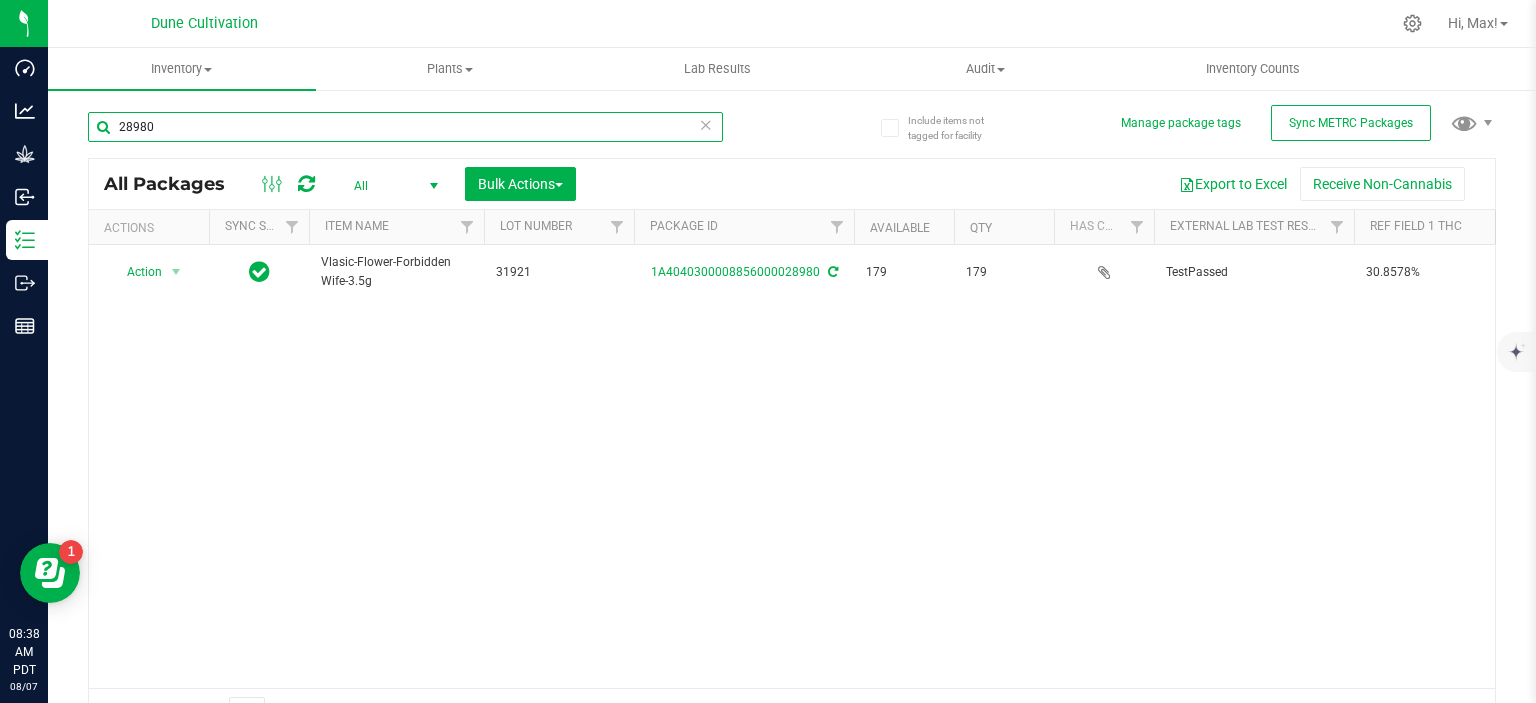 paste on "1" 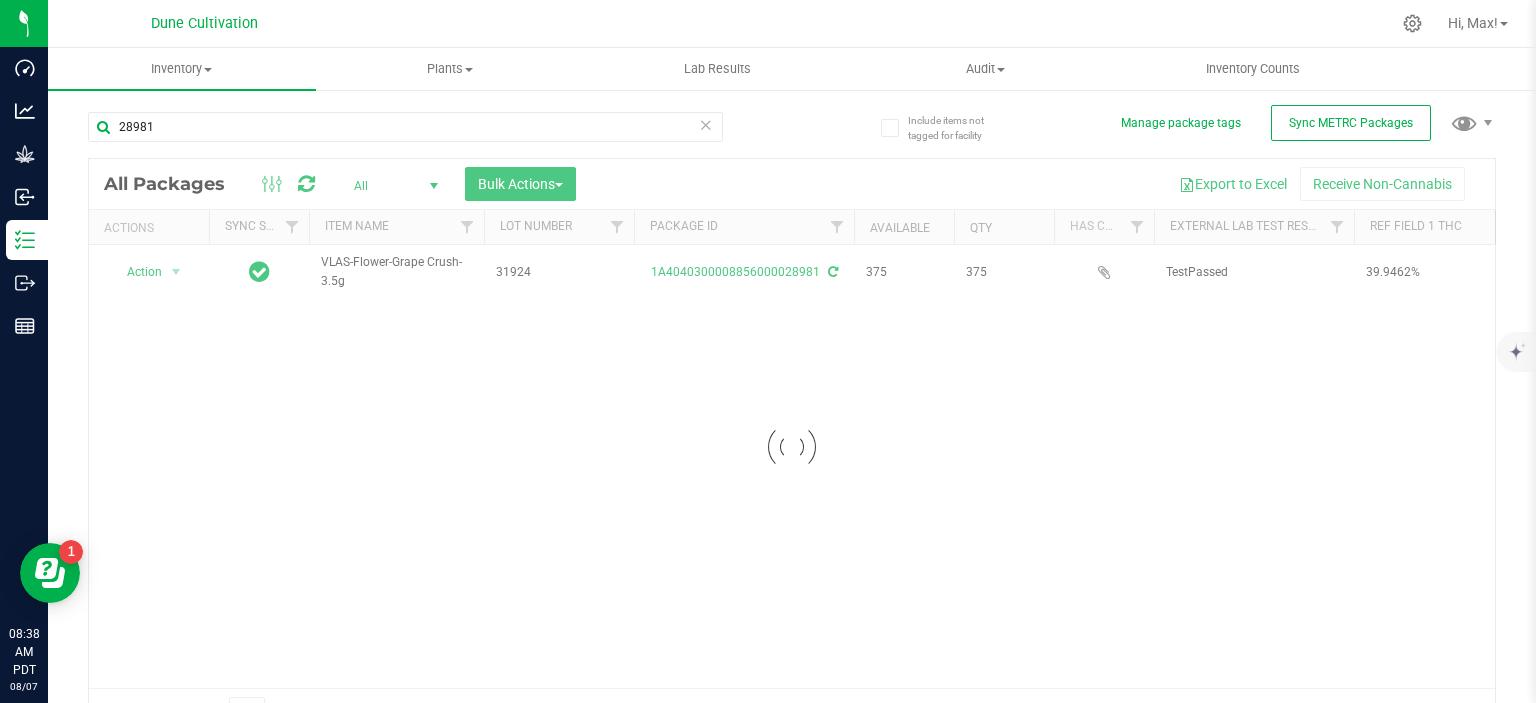 click at bounding box center (792, 447) 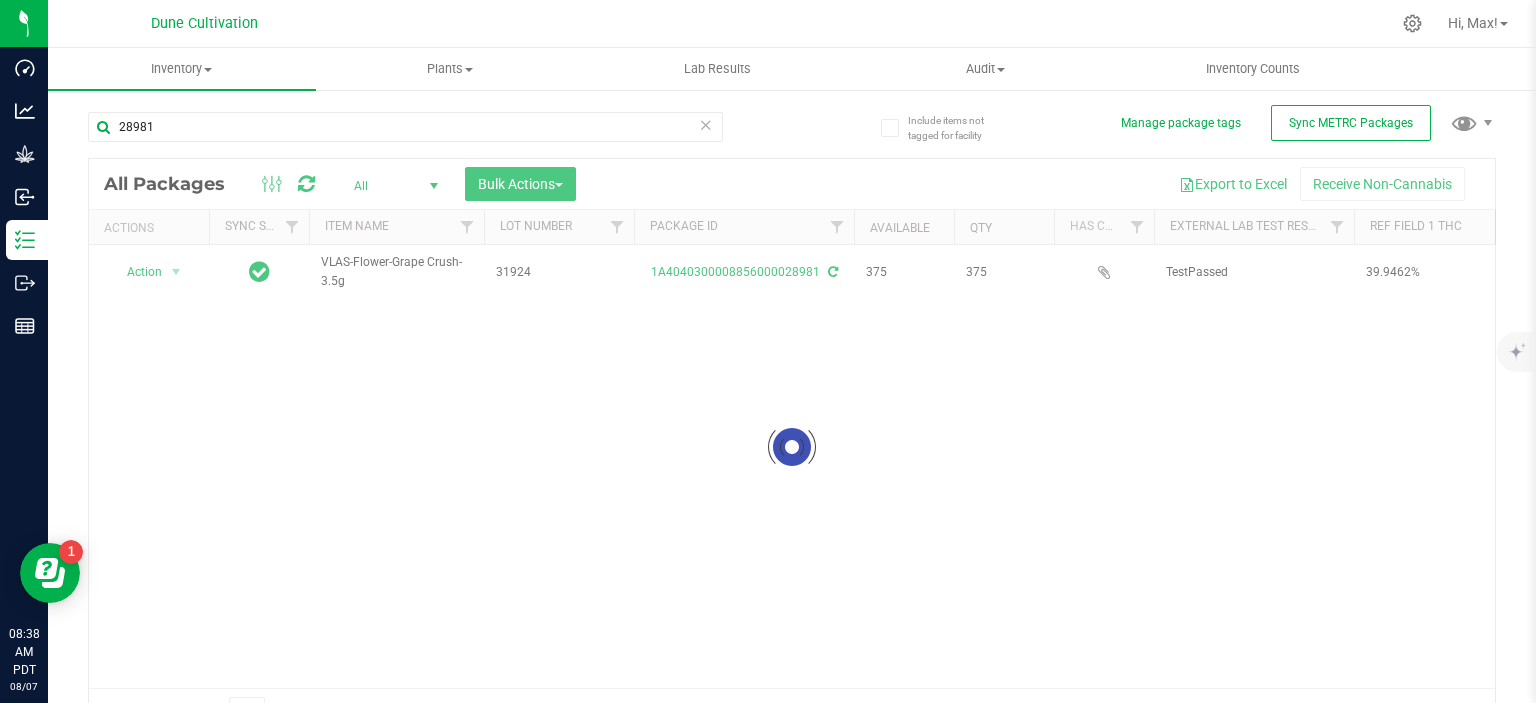 click at bounding box center [792, 447] 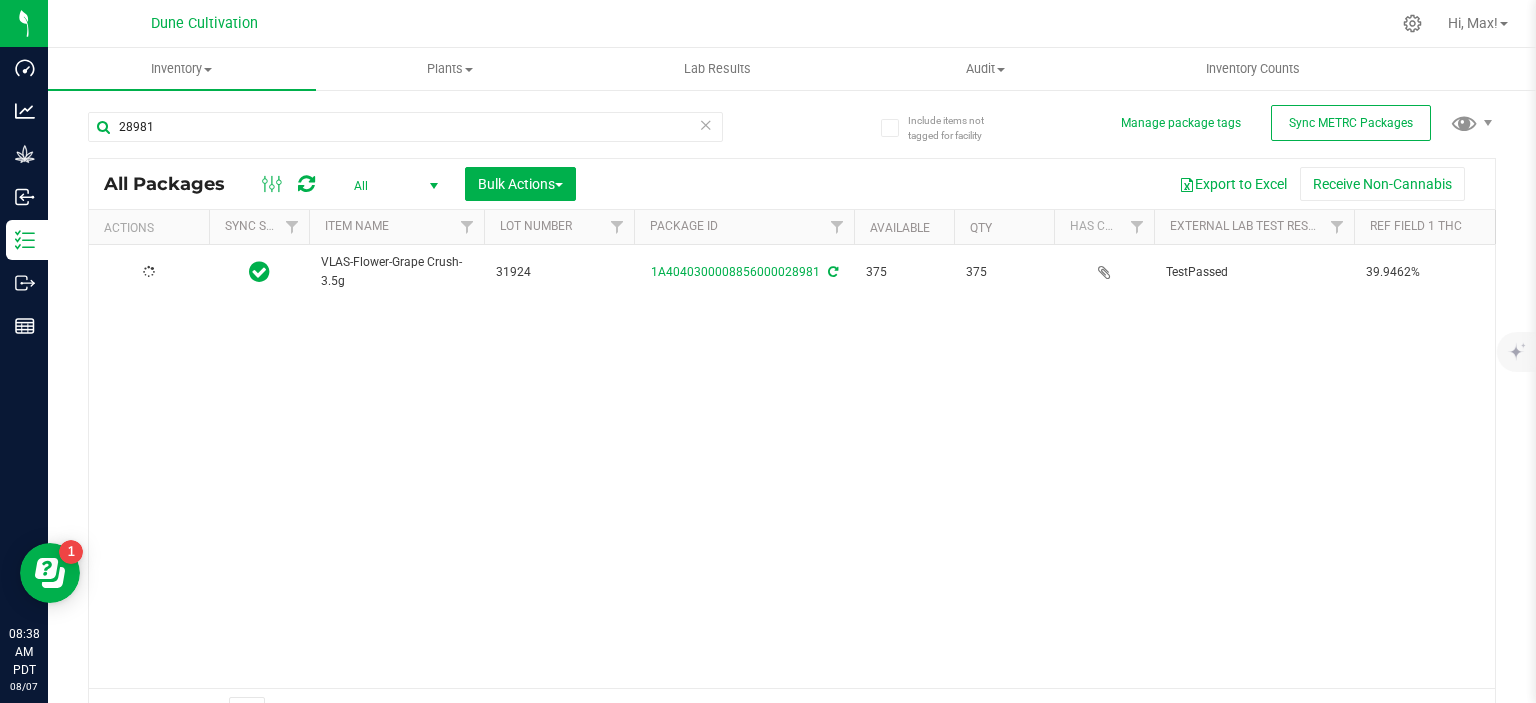 click on "VLAS-Flower-Grape Crush-3.5g" at bounding box center [396, 272] 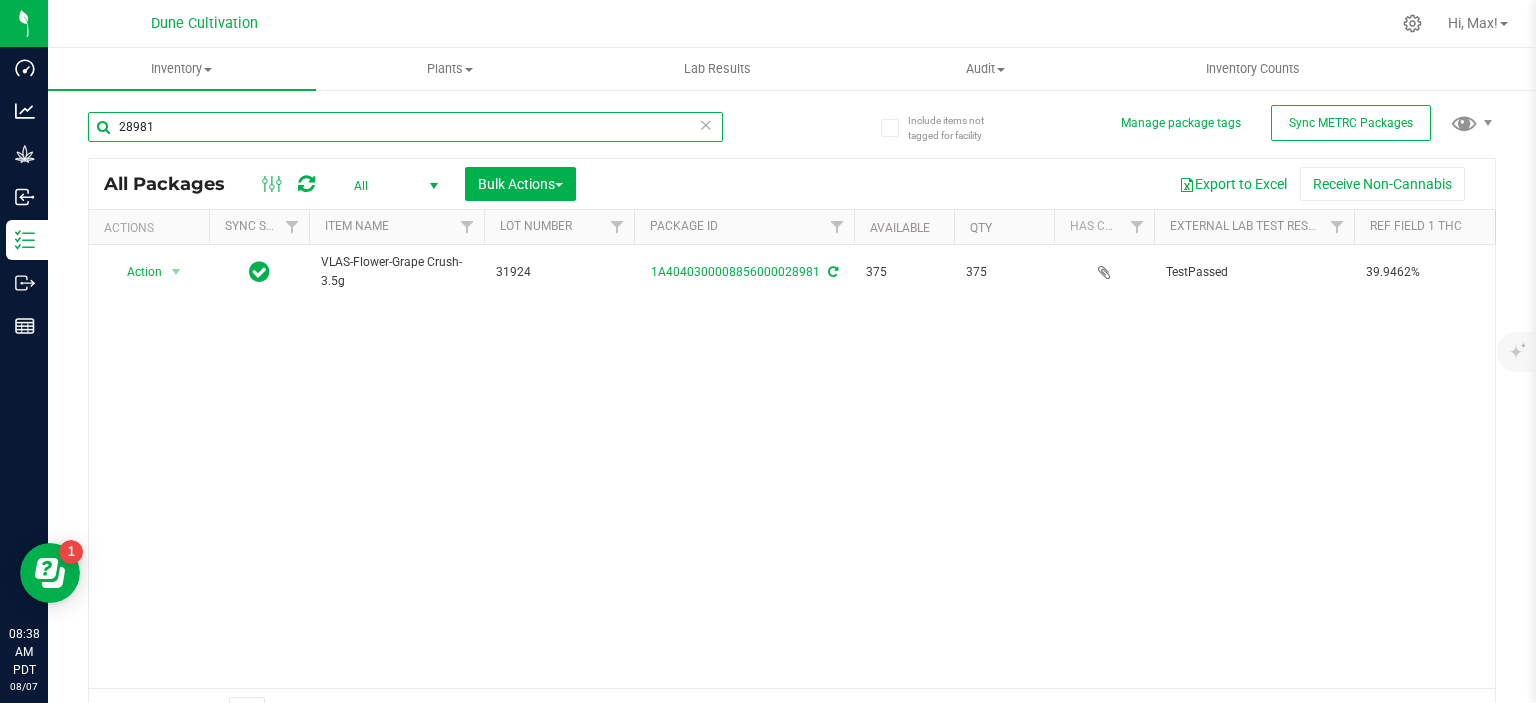 click on "28981" at bounding box center [405, 127] 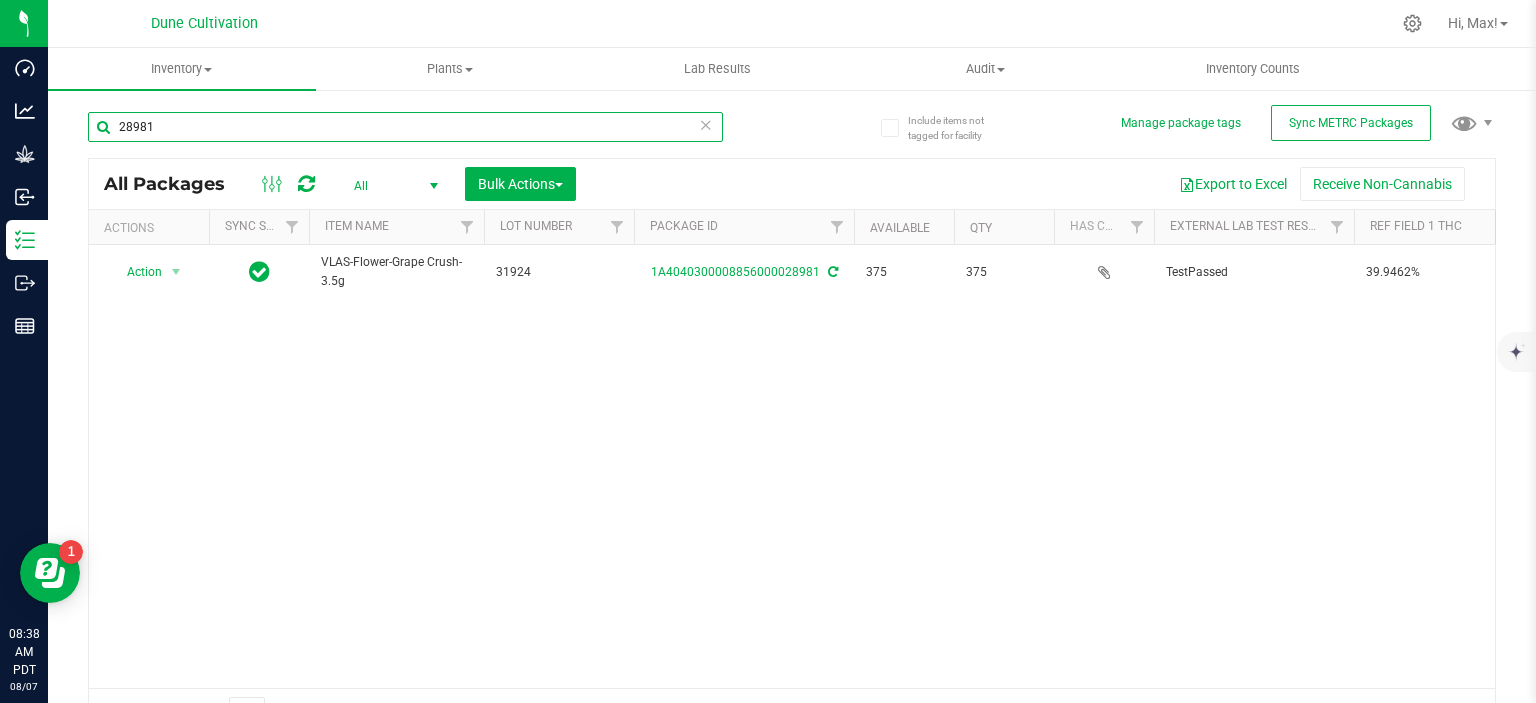 click on "28981" at bounding box center [405, 127] 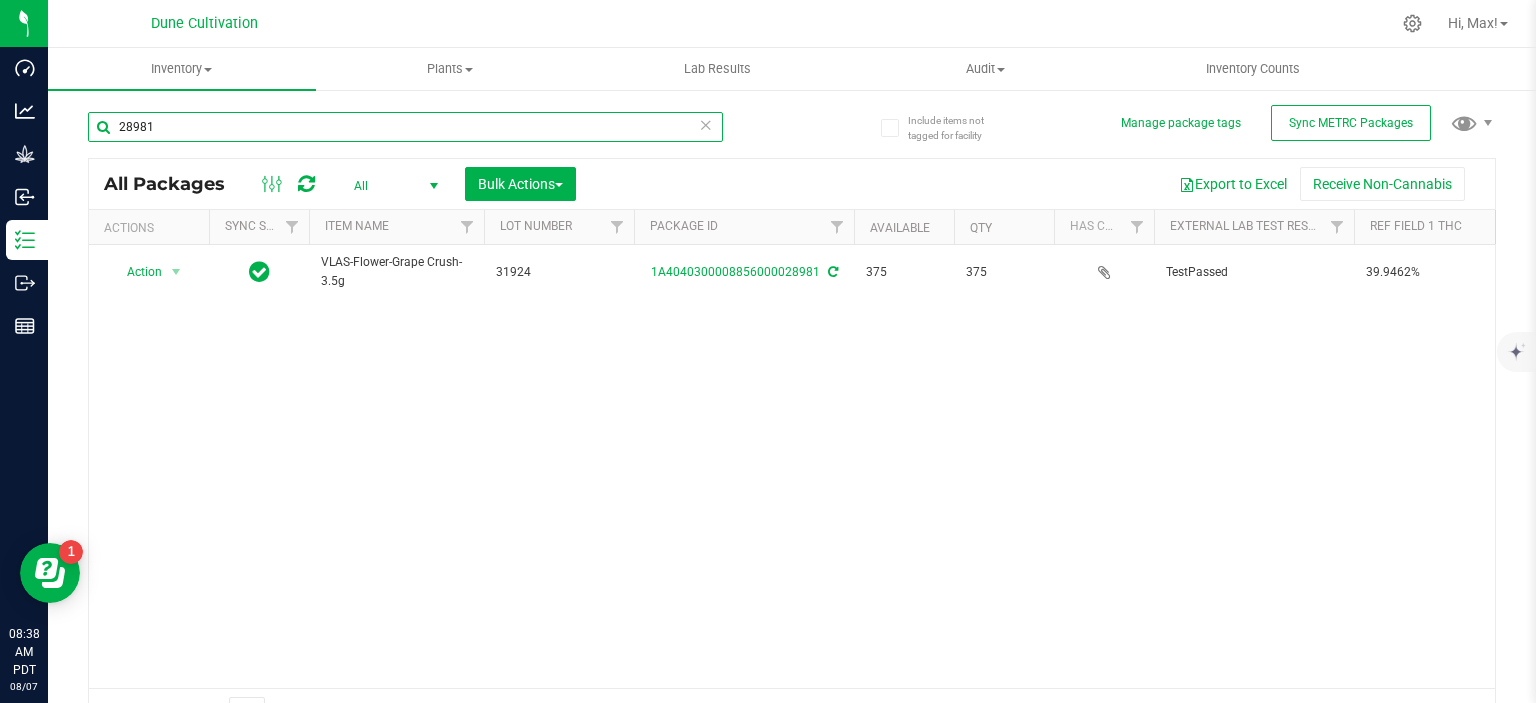 paste on "2" 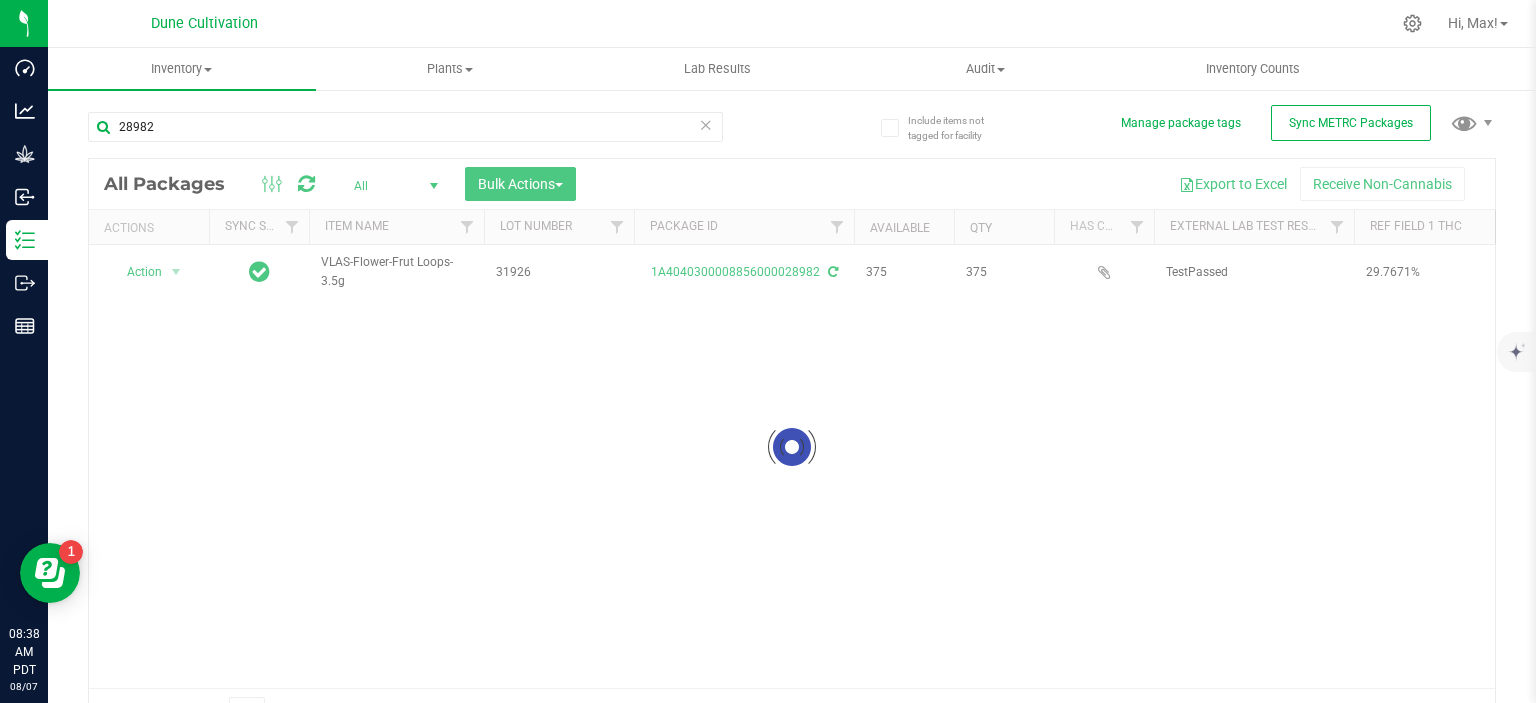 click at bounding box center (792, 447) 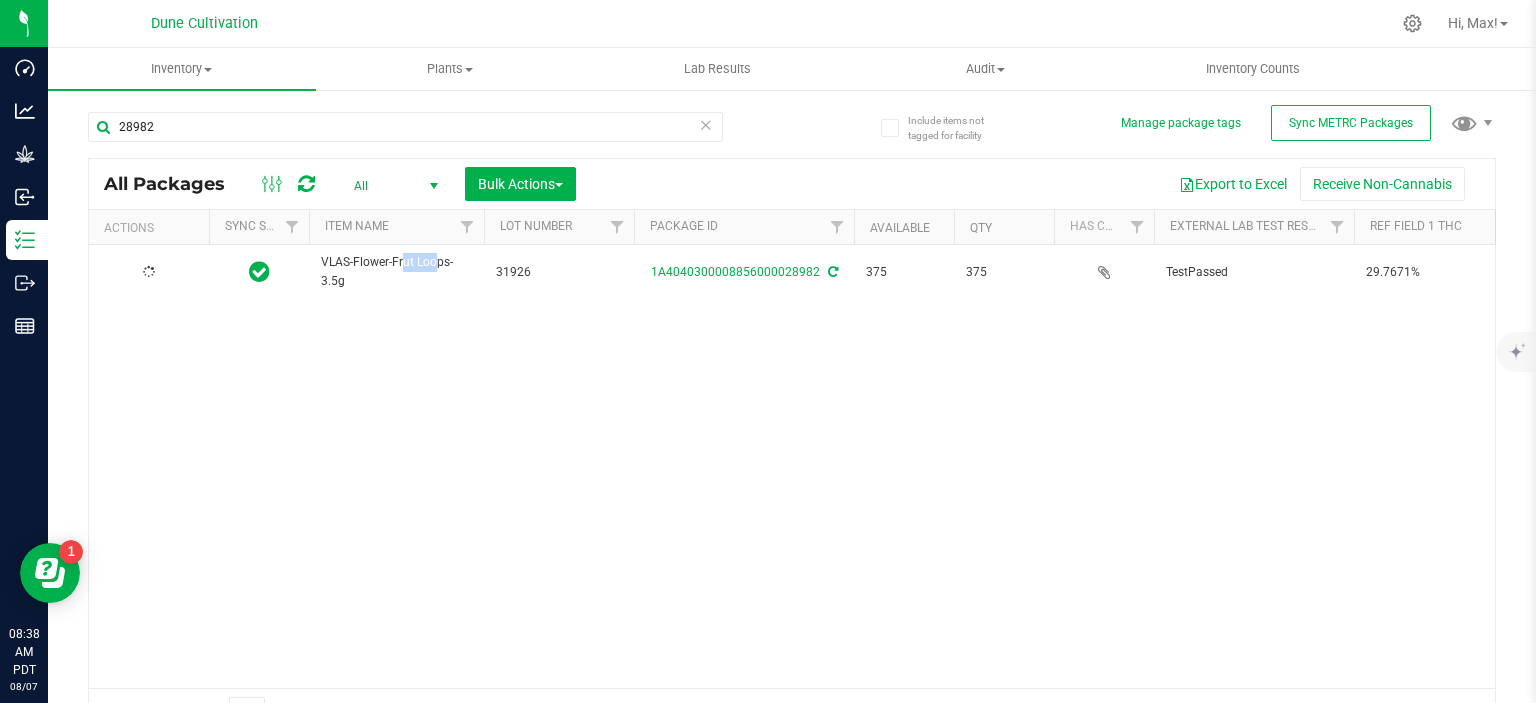 click on "VLAS-Flower-Frut Loops-3.5g" at bounding box center (396, 272) 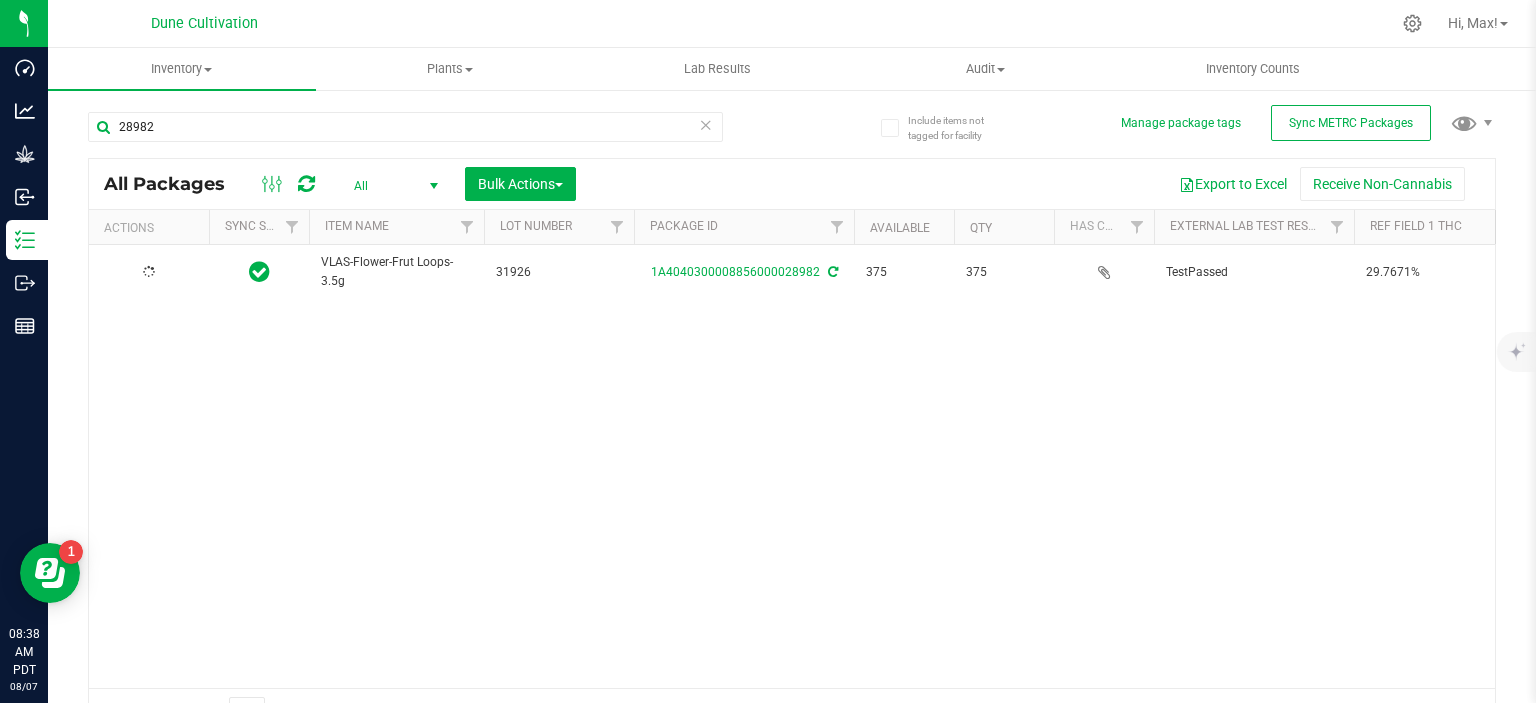 click on "VLAS-Flower-Frut Loops-3.5g" at bounding box center (396, 272) 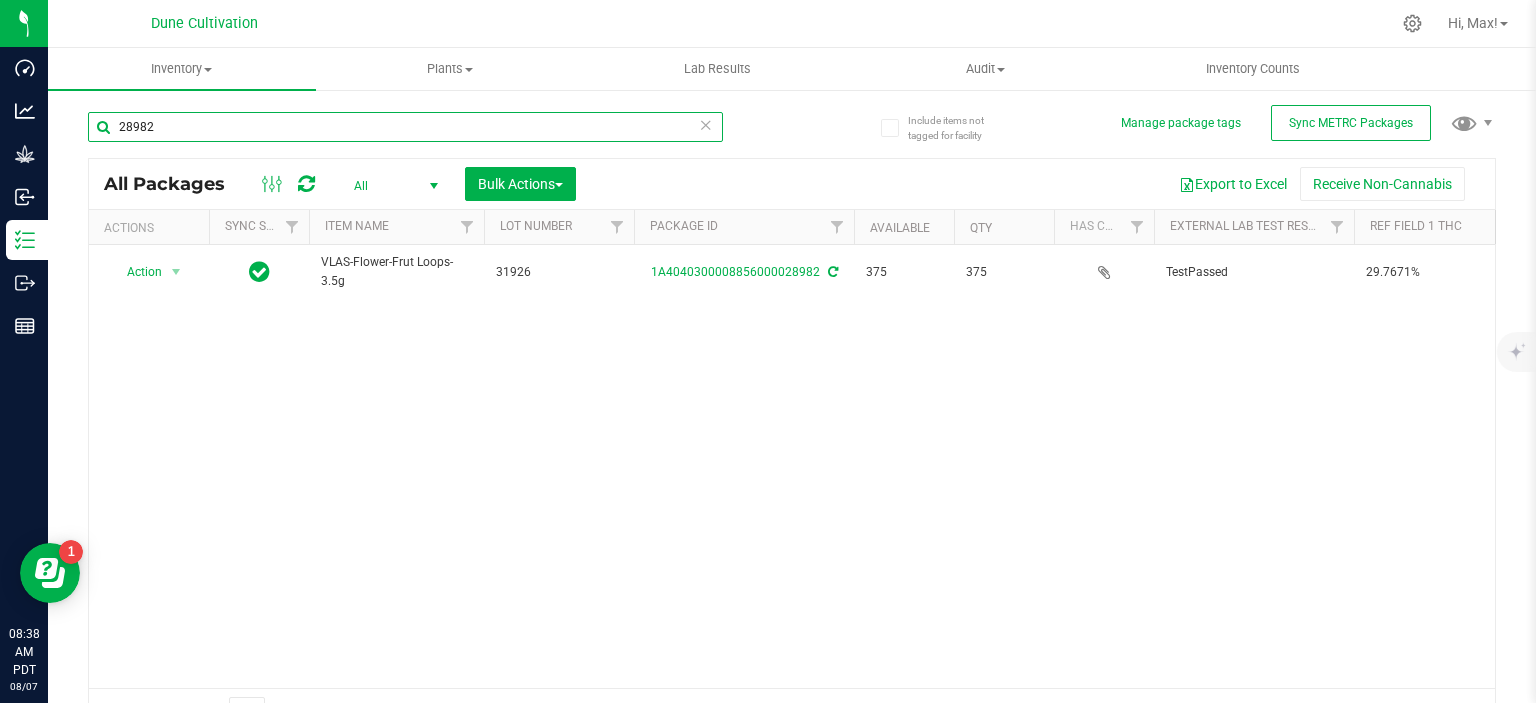 click on "28982" at bounding box center [405, 127] 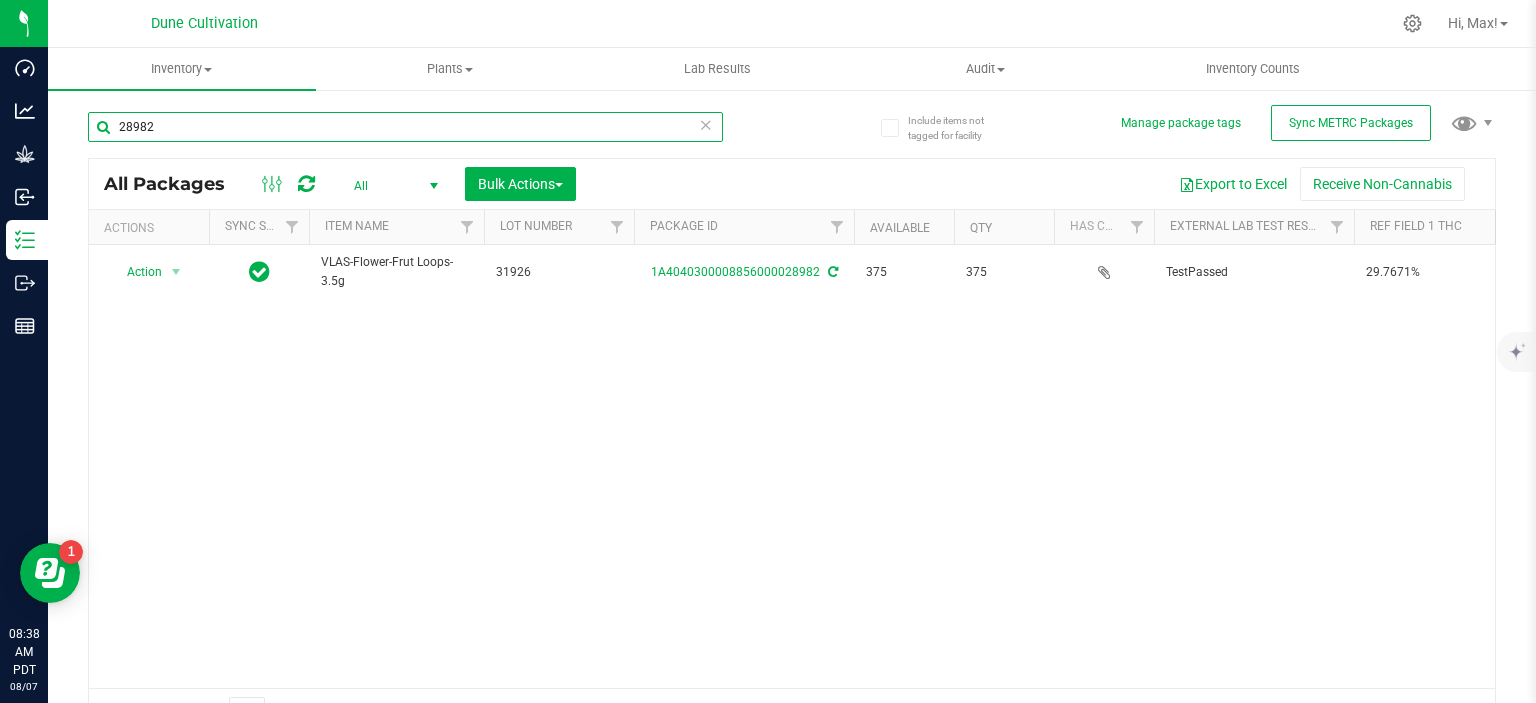click on "28982" at bounding box center [405, 127] 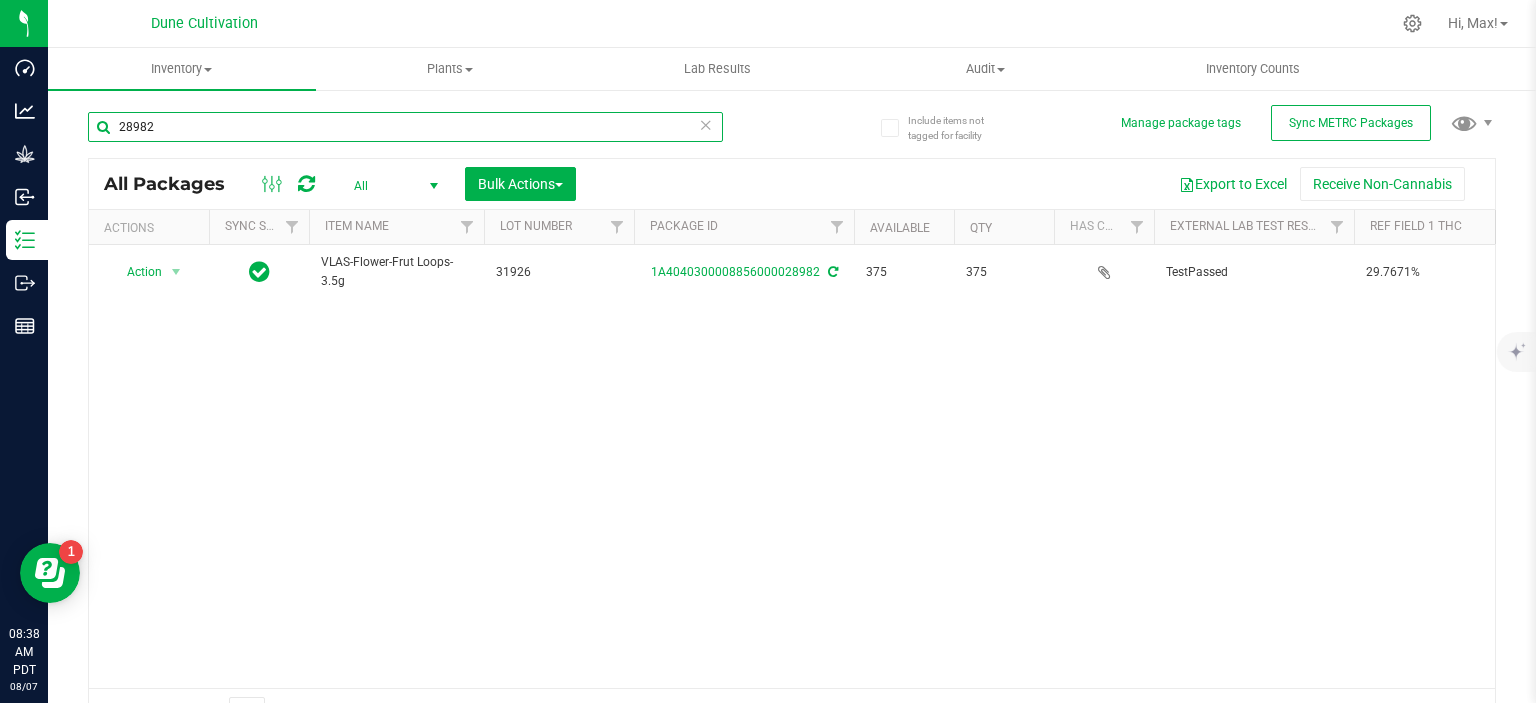 click on "28982" at bounding box center [405, 127] 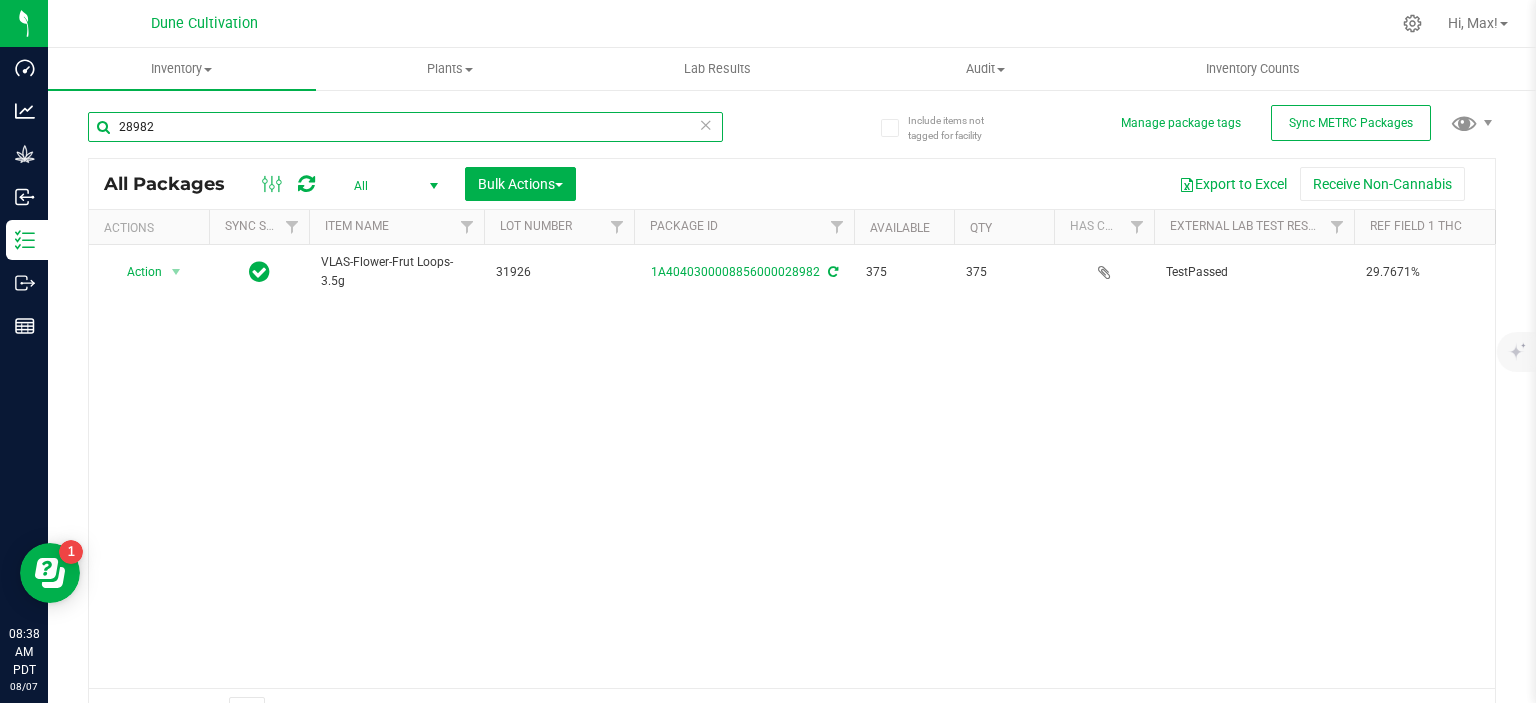paste on "3" 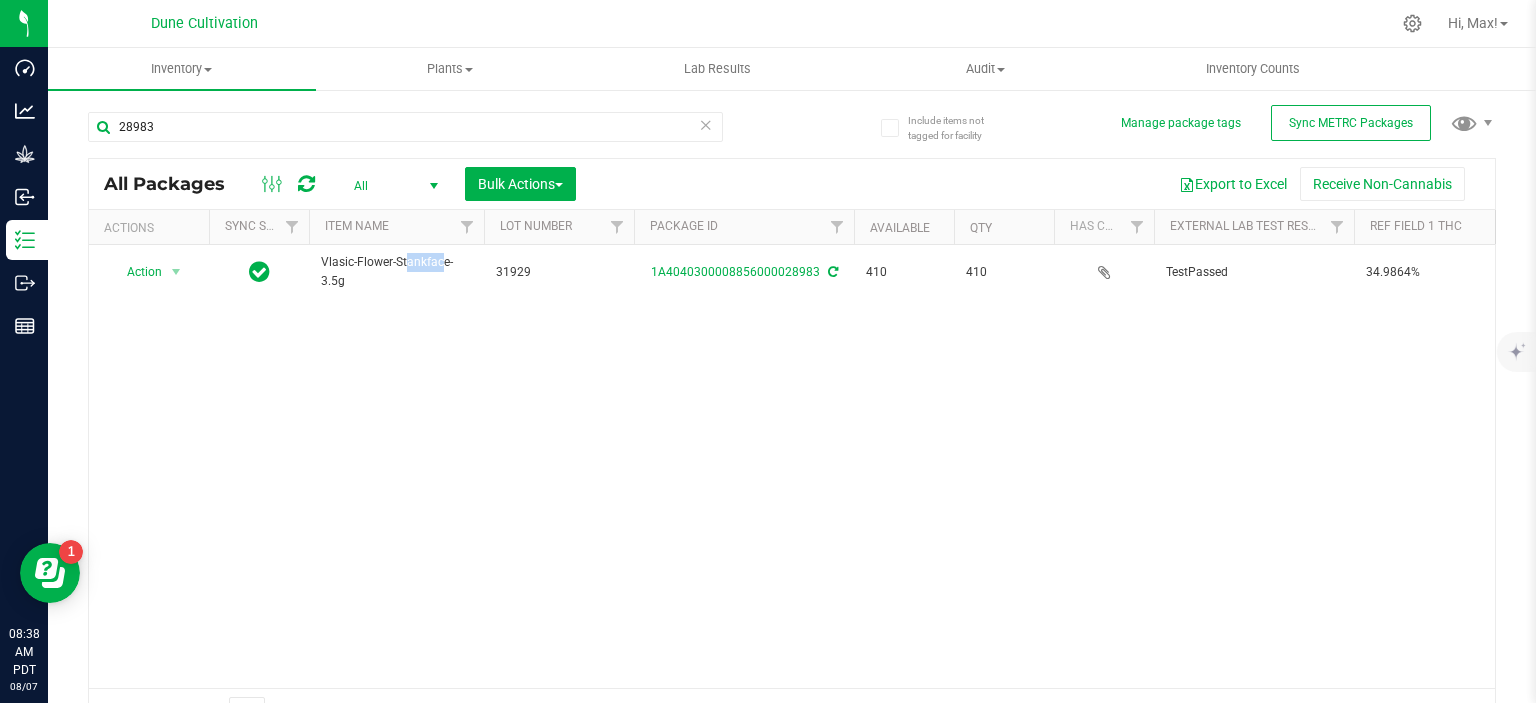 click on "Vlasic-Flower-Stankface-3.5g" at bounding box center [396, 272] 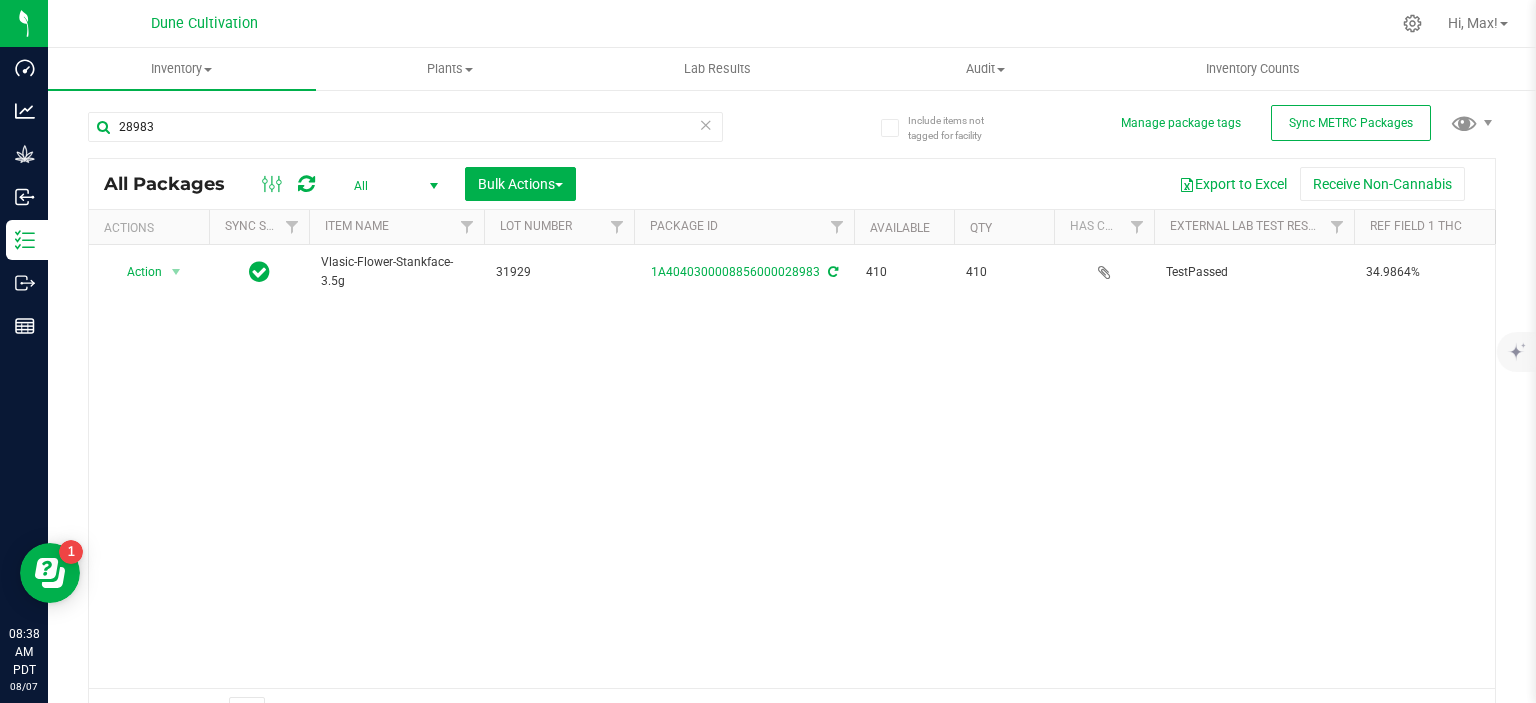 click on "Vlasic-Flower-Stankface-3.5g" at bounding box center [396, 272] 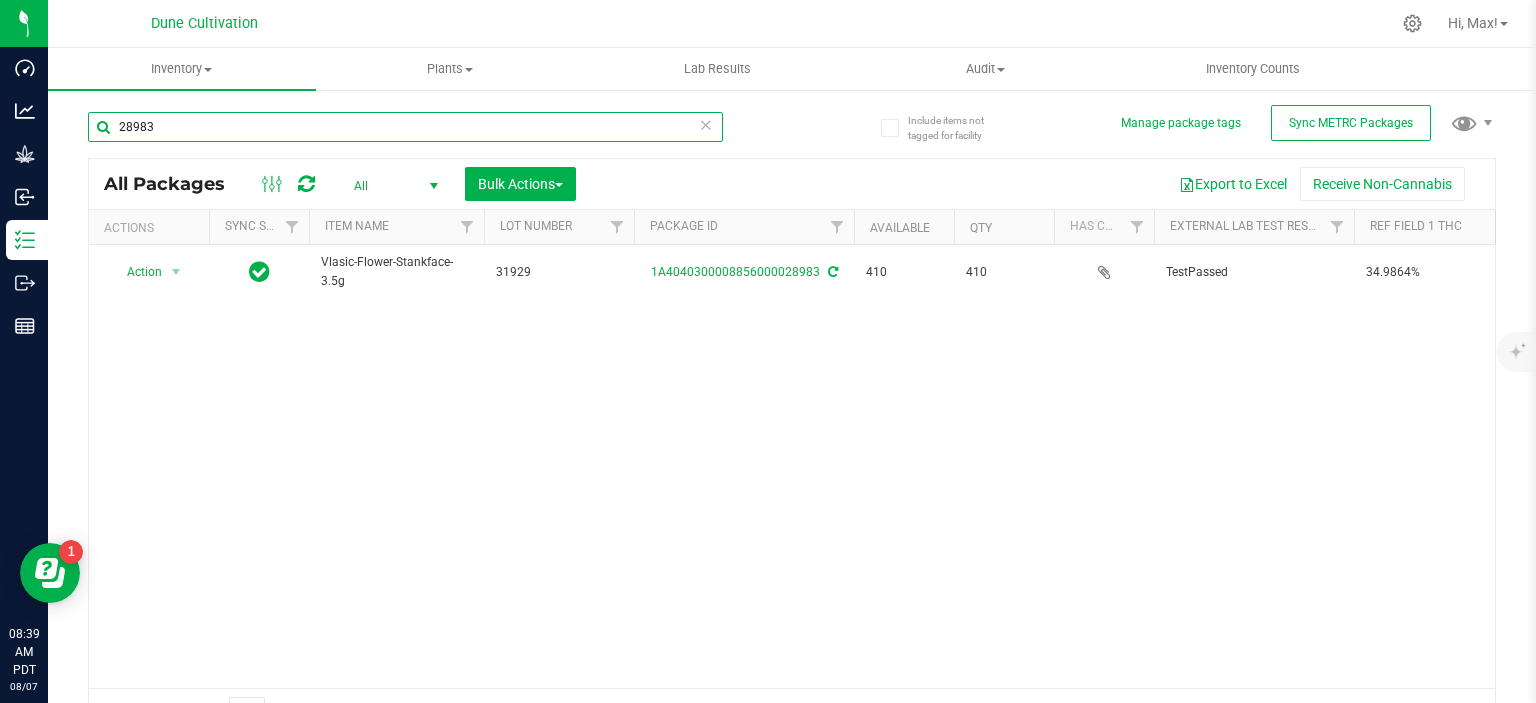 click on "28983" at bounding box center (405, 127) 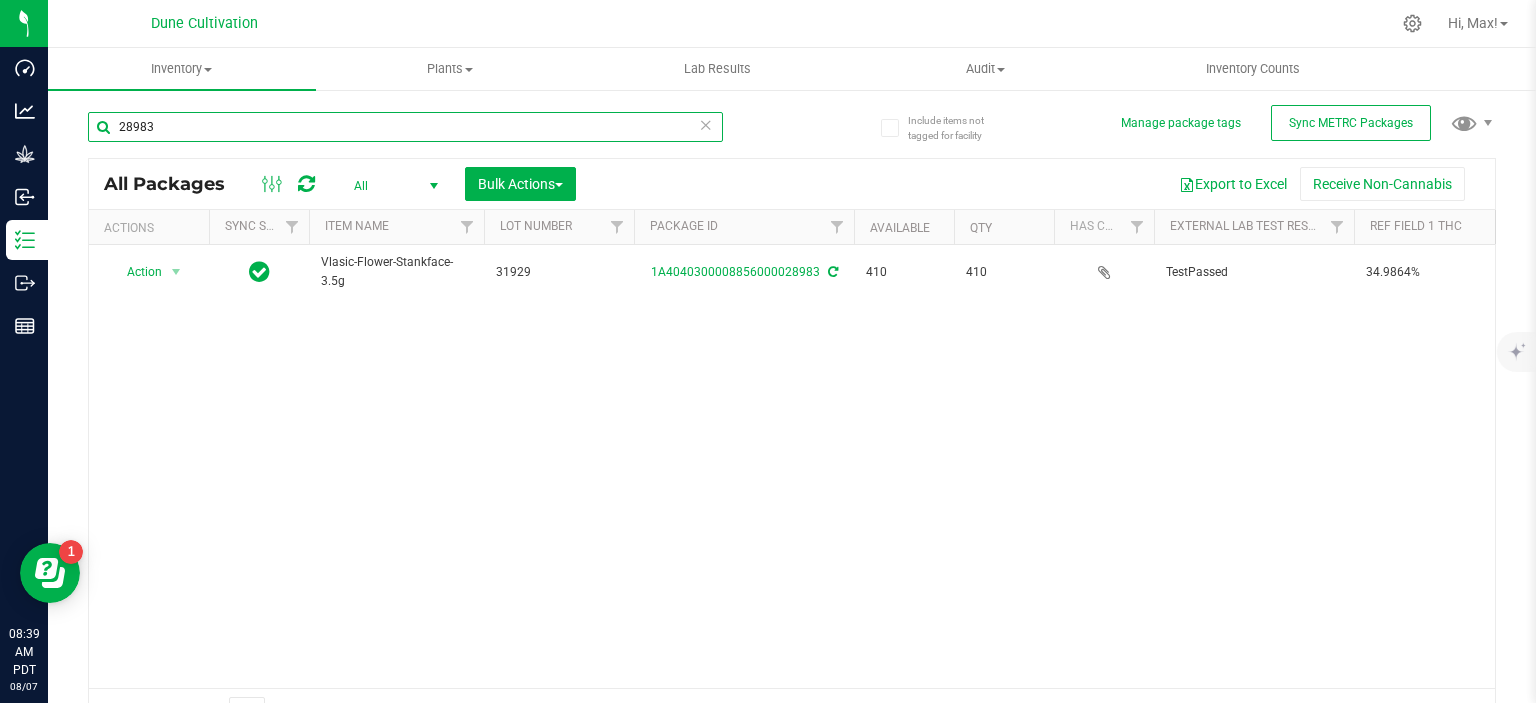 click on "28983" at bounding box center (405, 127) 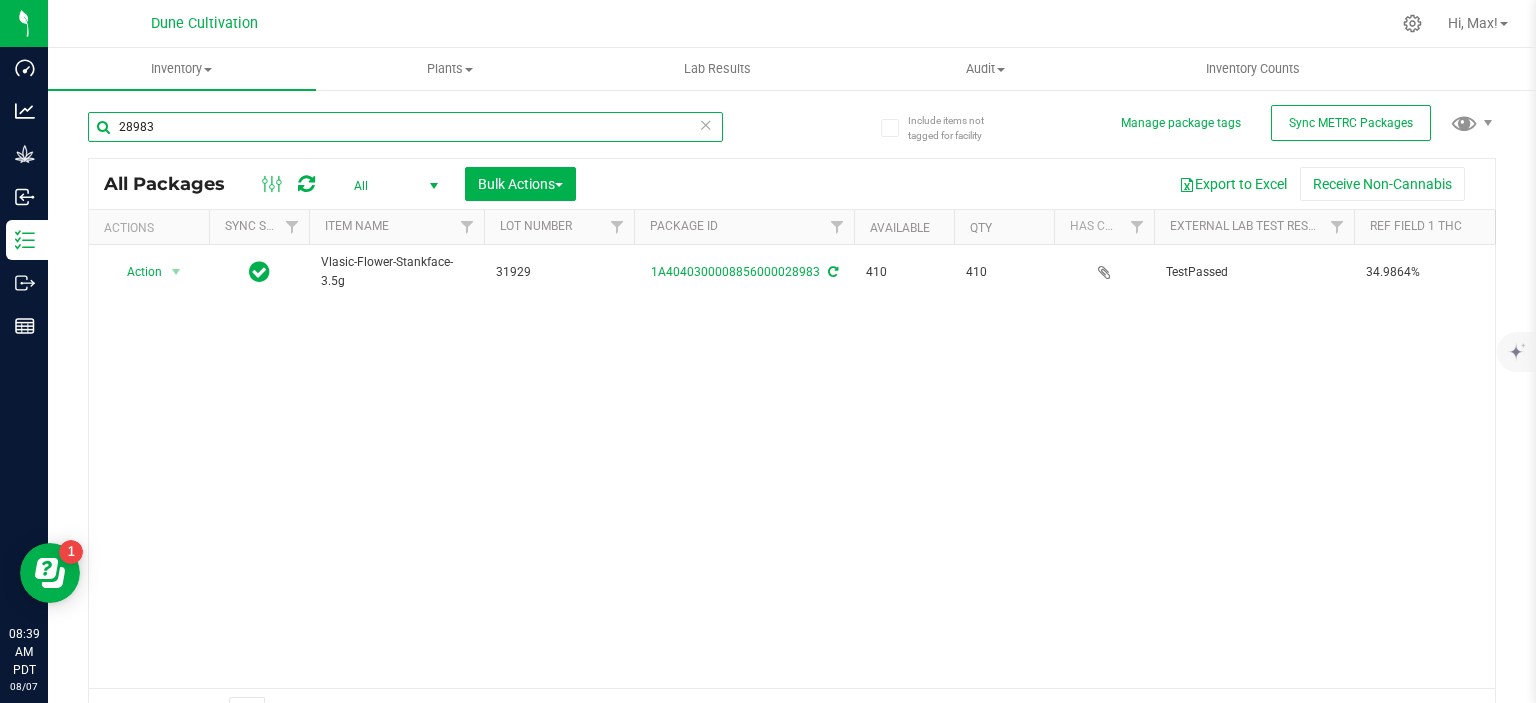 paste on "0" 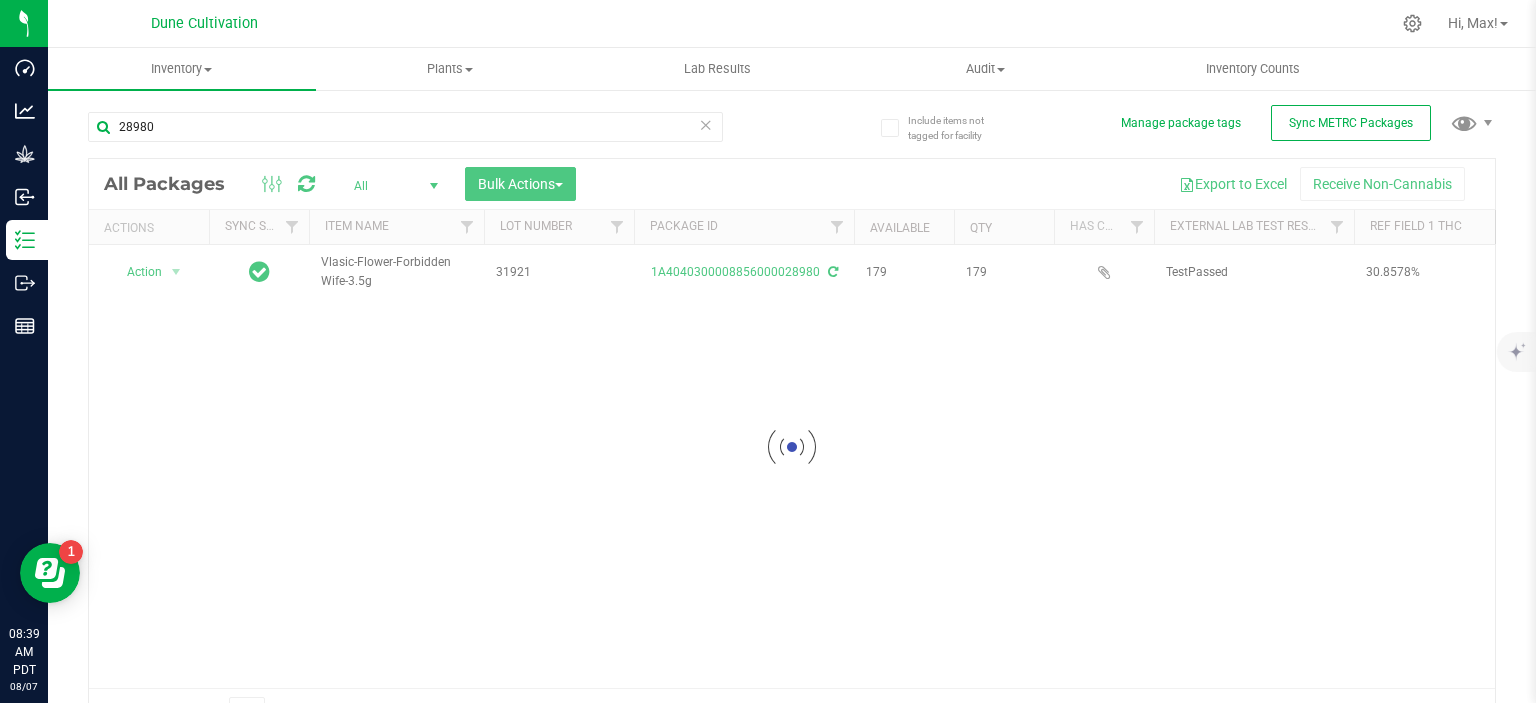 click at bounding box center (792, 447) 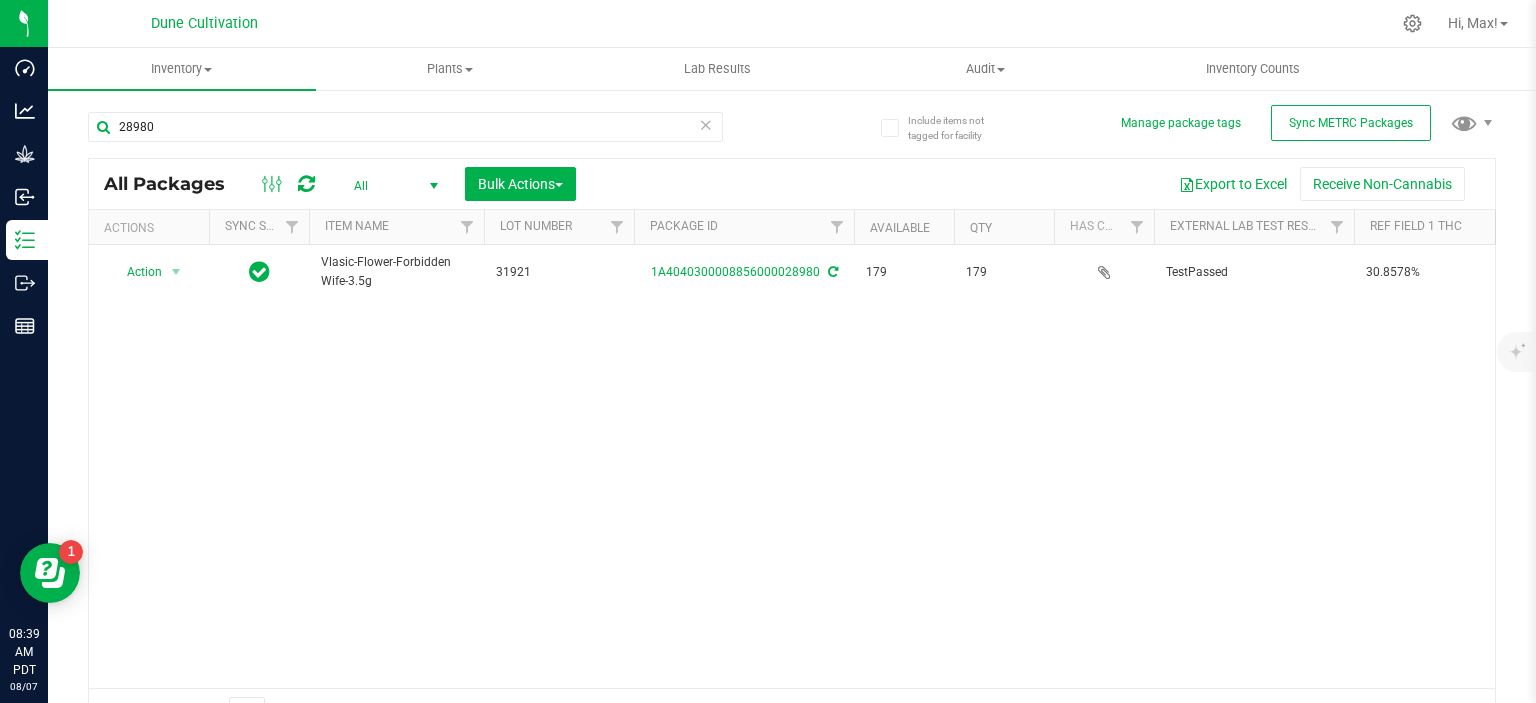 click on "Vlasic-Flower-Forbidden Wife-3.5g" at bounding box center (396, 272) 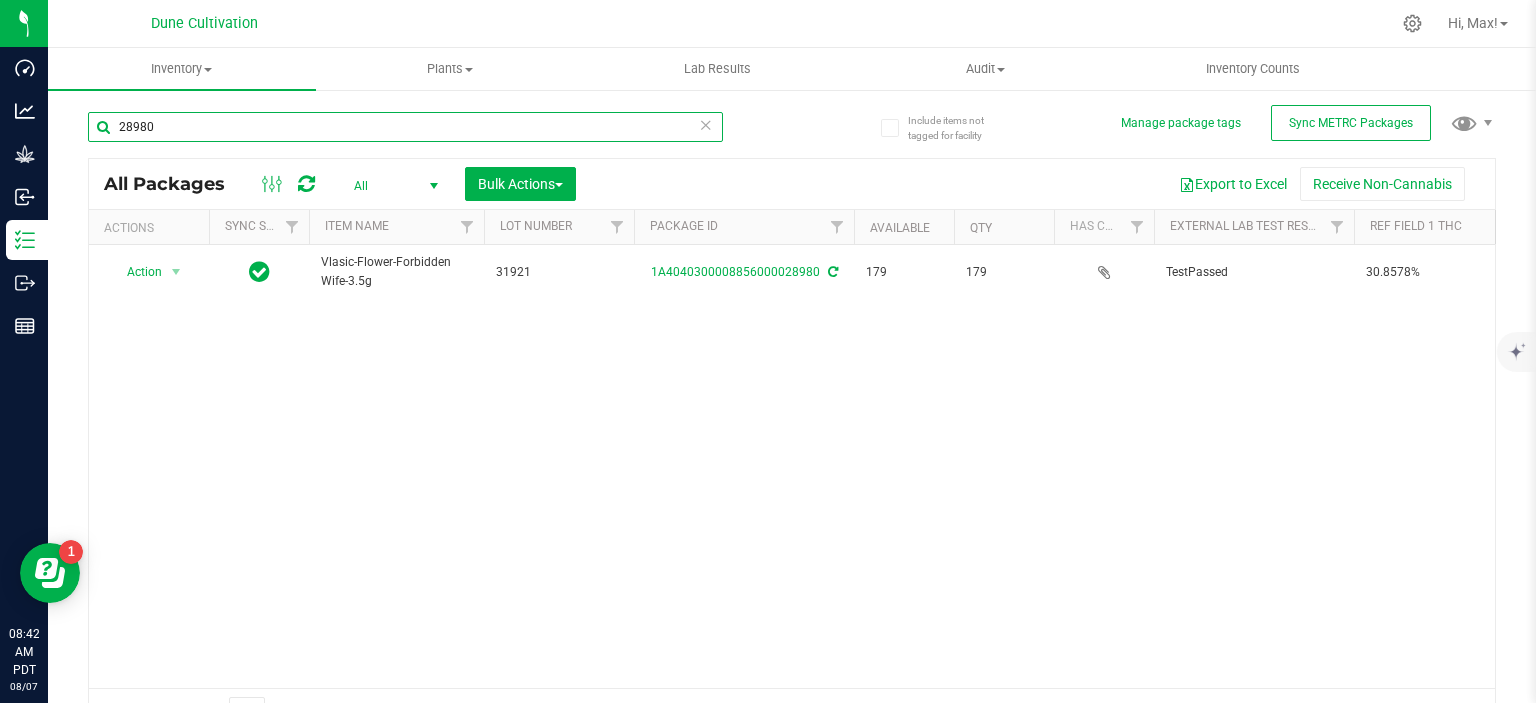 click on "28980" at bounding box center (405, 127) 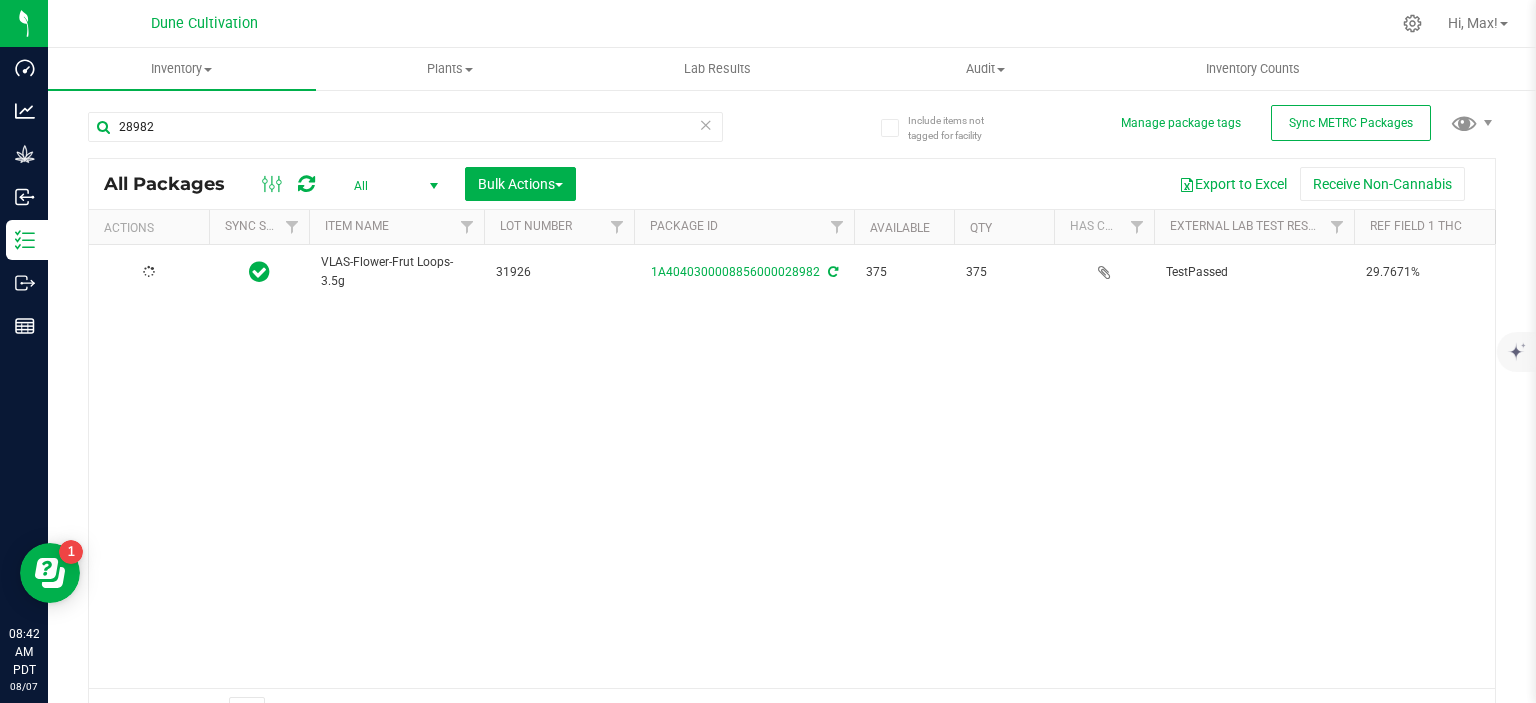 click on "VLAS-Flower-Frut Loops-3.5g" at bounding box center (396, 272) 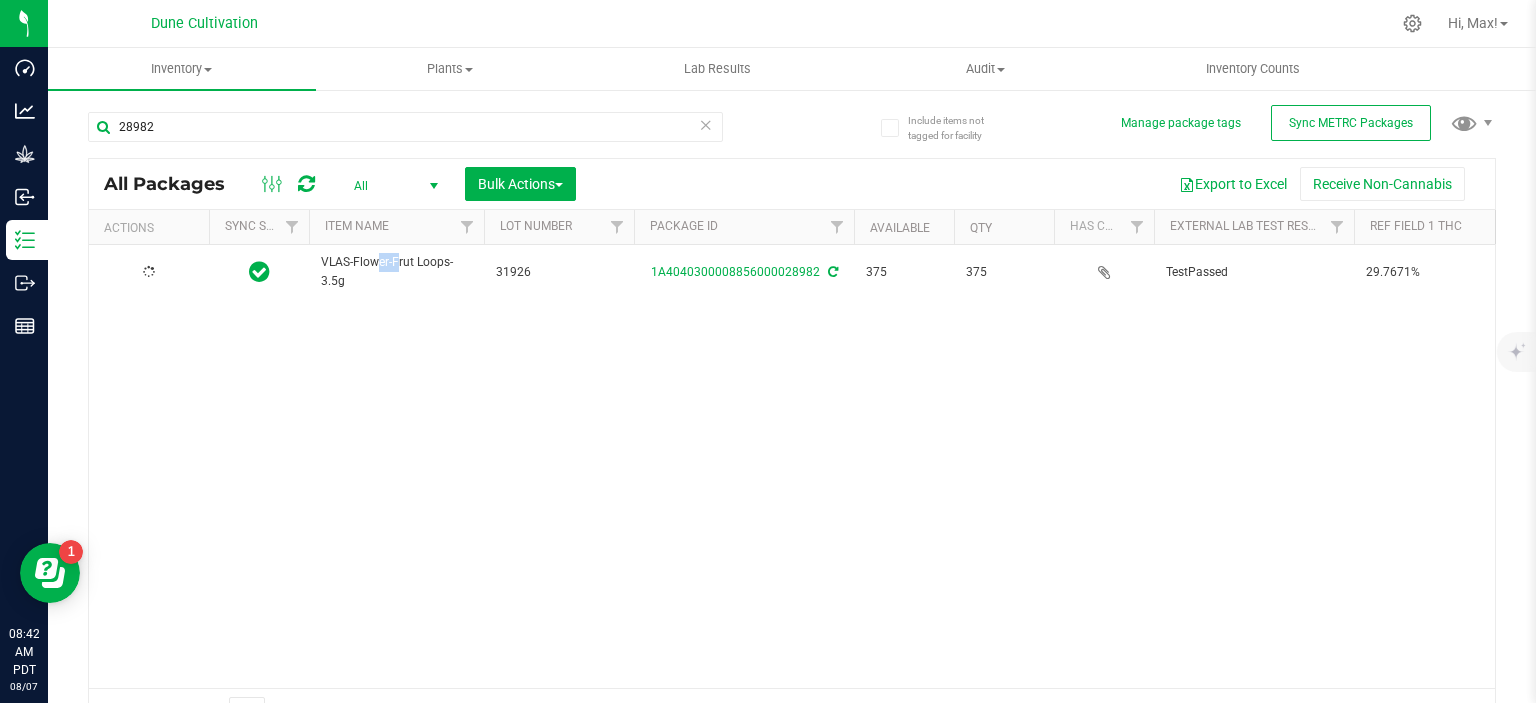 click on "VLAS-Flower-Frut Loops-3.5g" at bounding box center (396, 272) 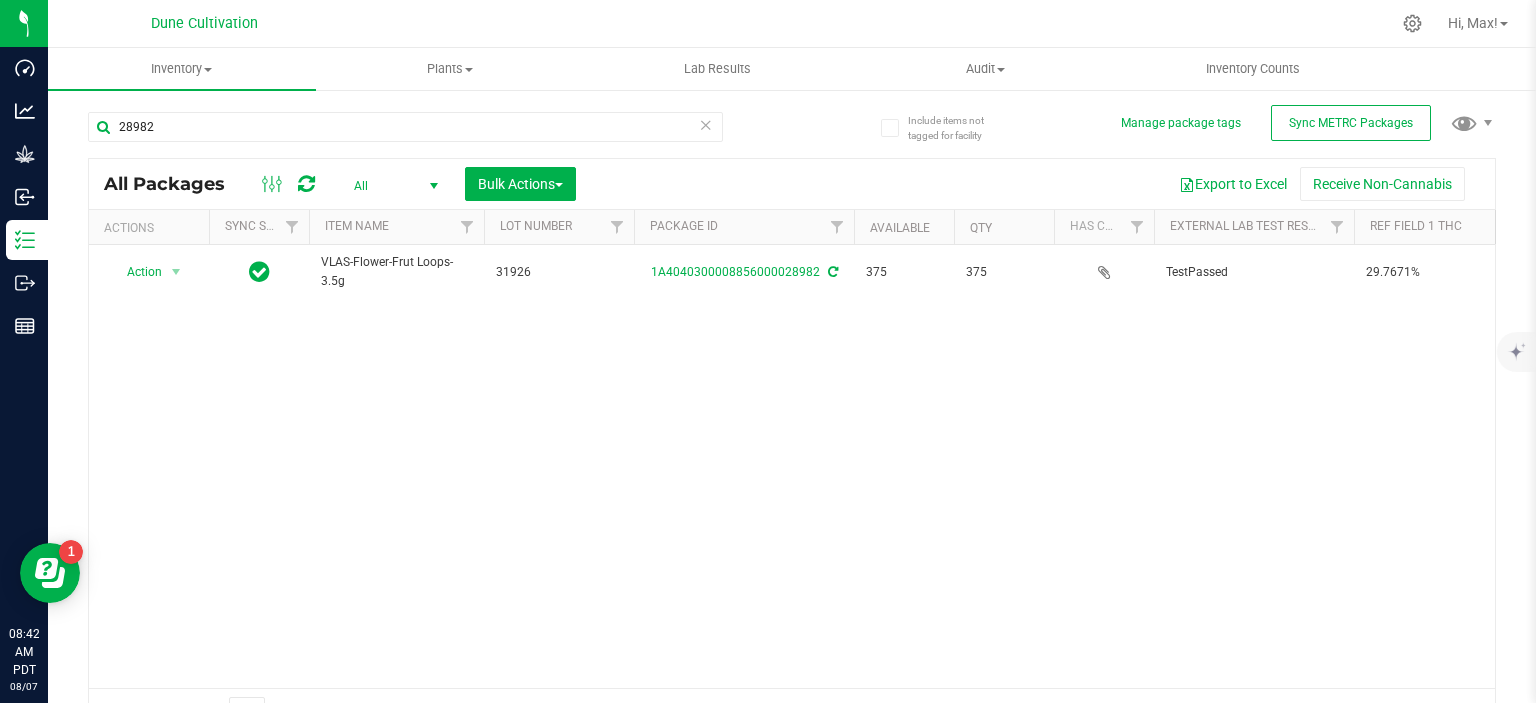 click on "VLAS-Flower-Frut Loops-3.5g" at bounding box center [396, 272] 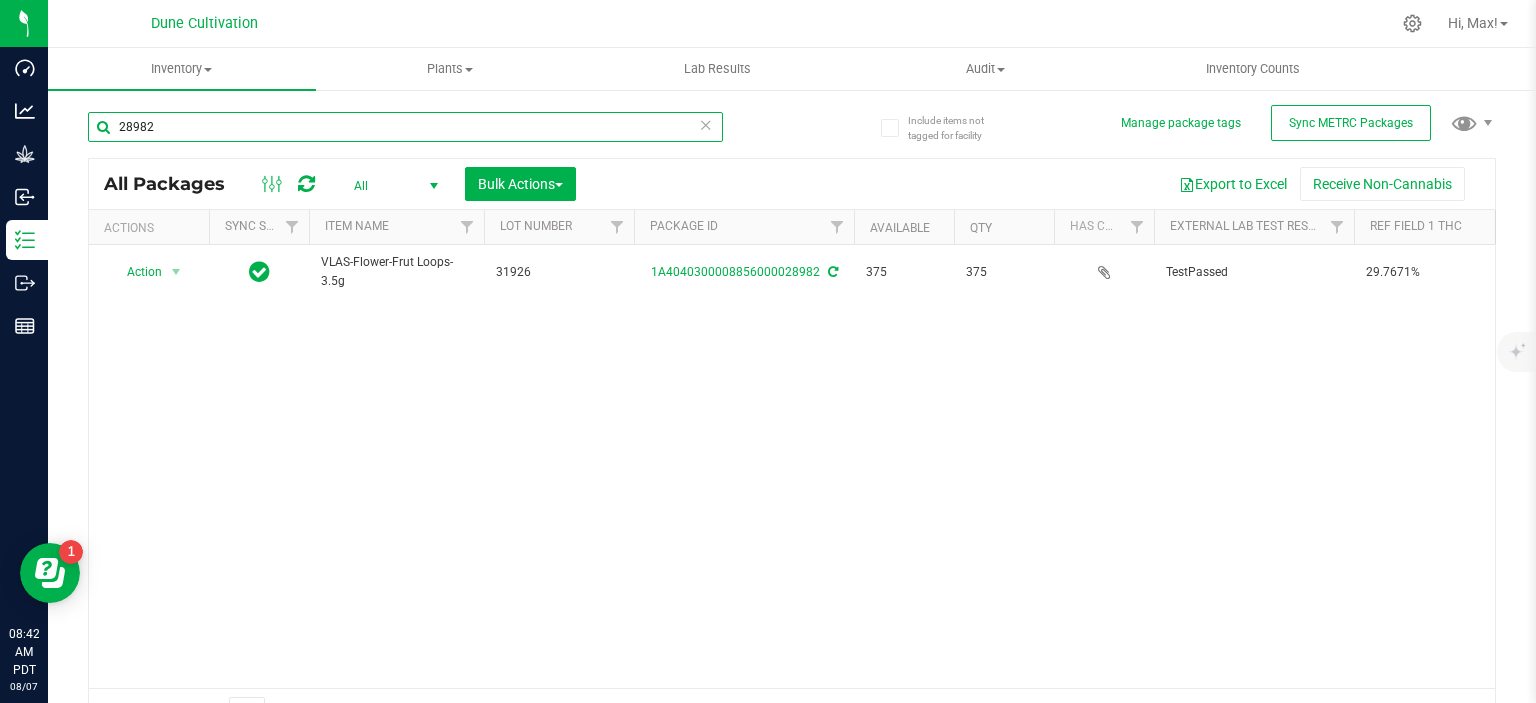 click on "28982" at bounding box center [405, 127] 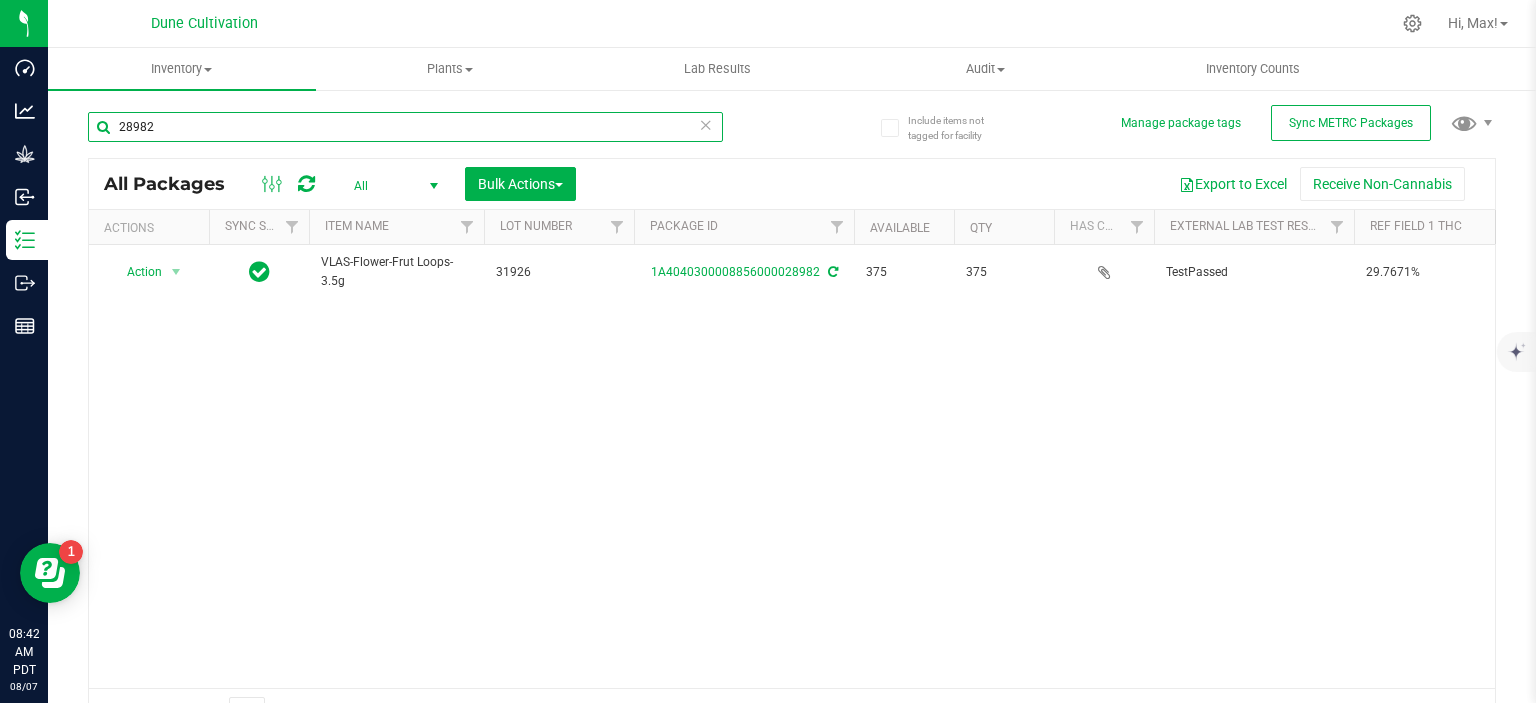 click on "28982" at bounding box center [405, 127] 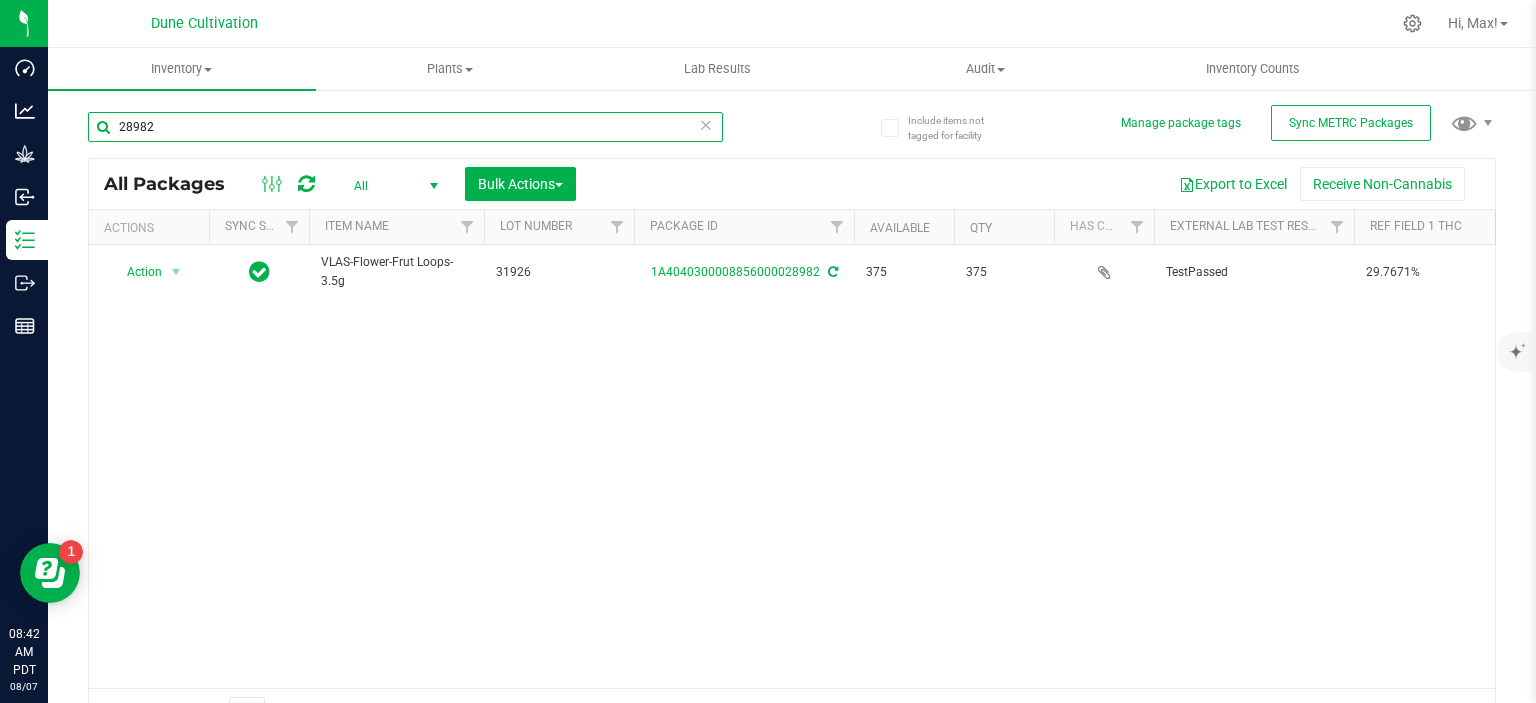 paste on "3" 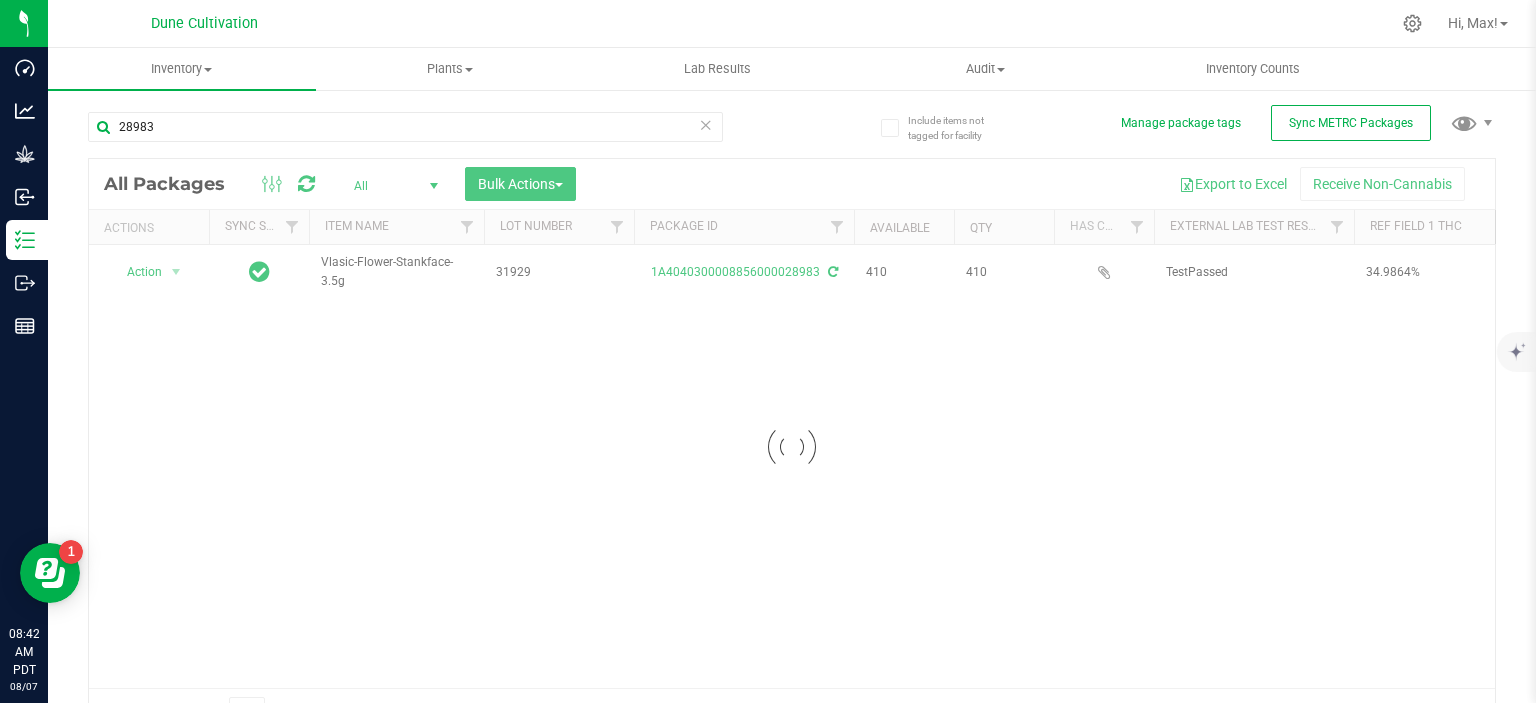 click at bounding box center (792, 447) 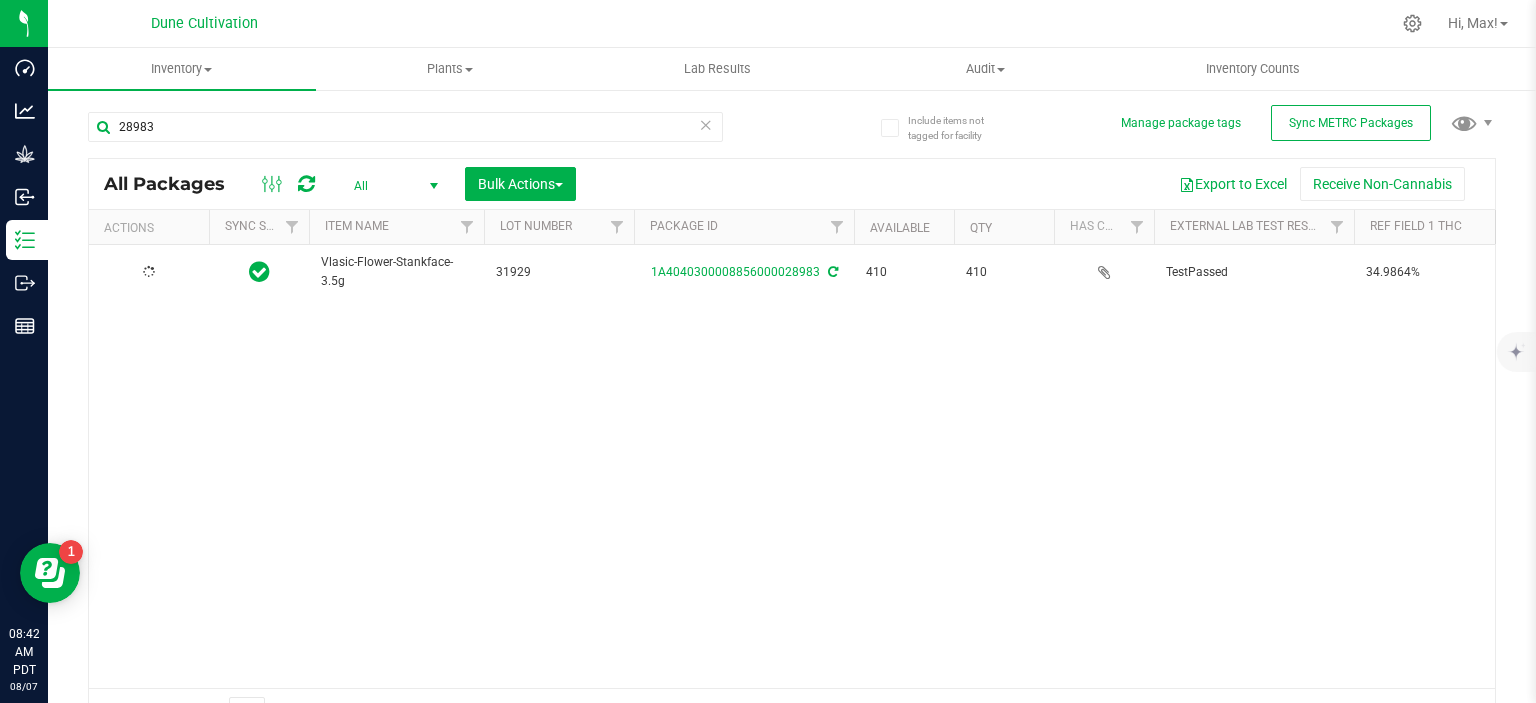 click on "Vlasic-Flower-Stankface-3.5g" at bounding box center (396, 272) 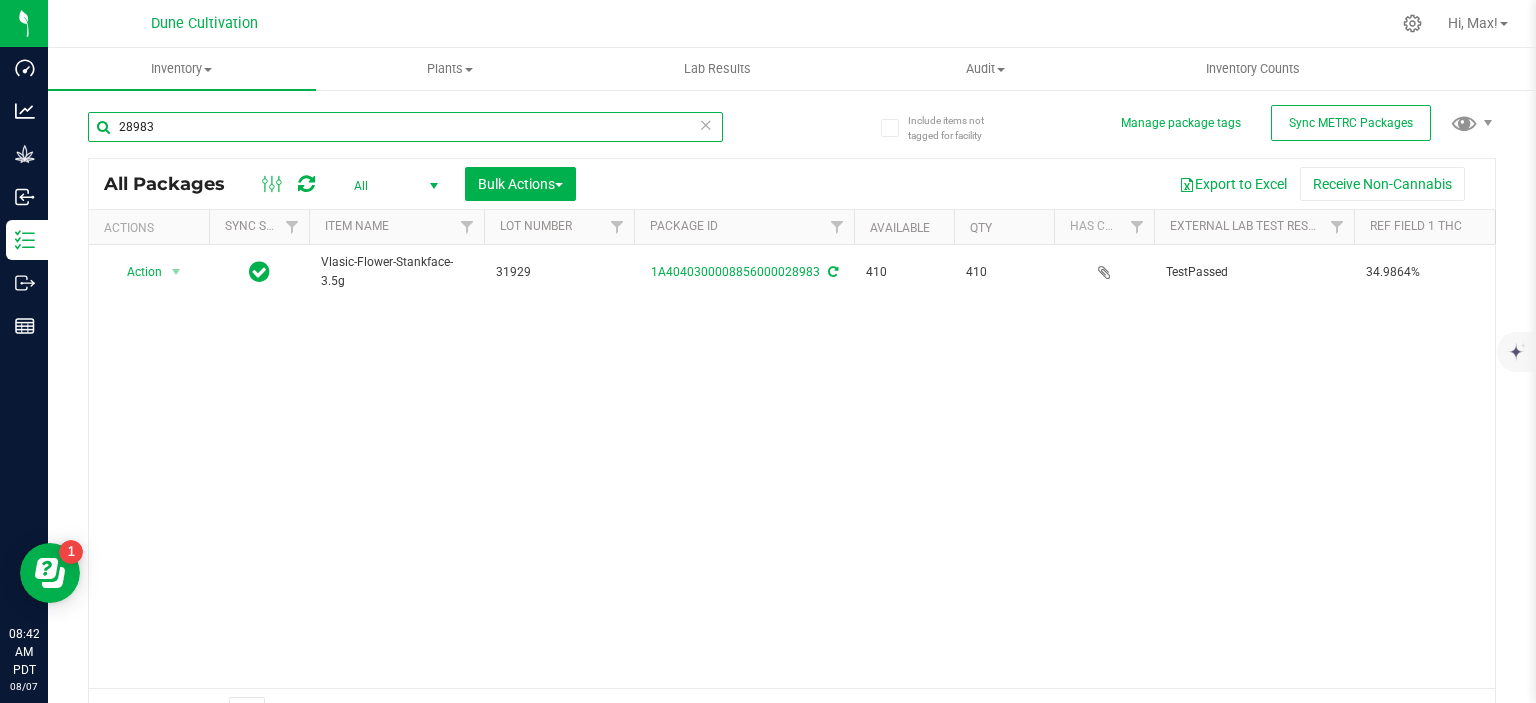 click on "28983" at bounding box center (405, 127) 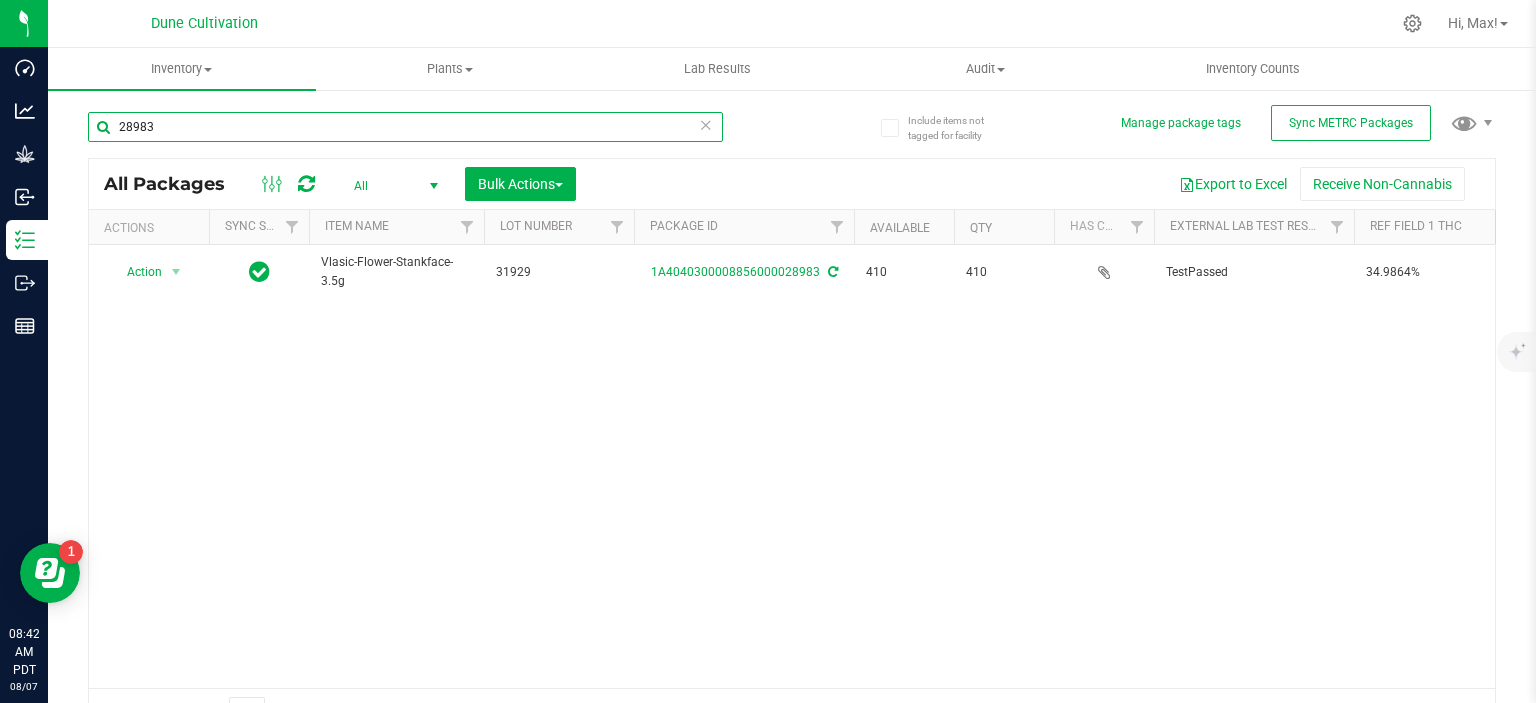 click on "28983" at bounding box center (405, 127) 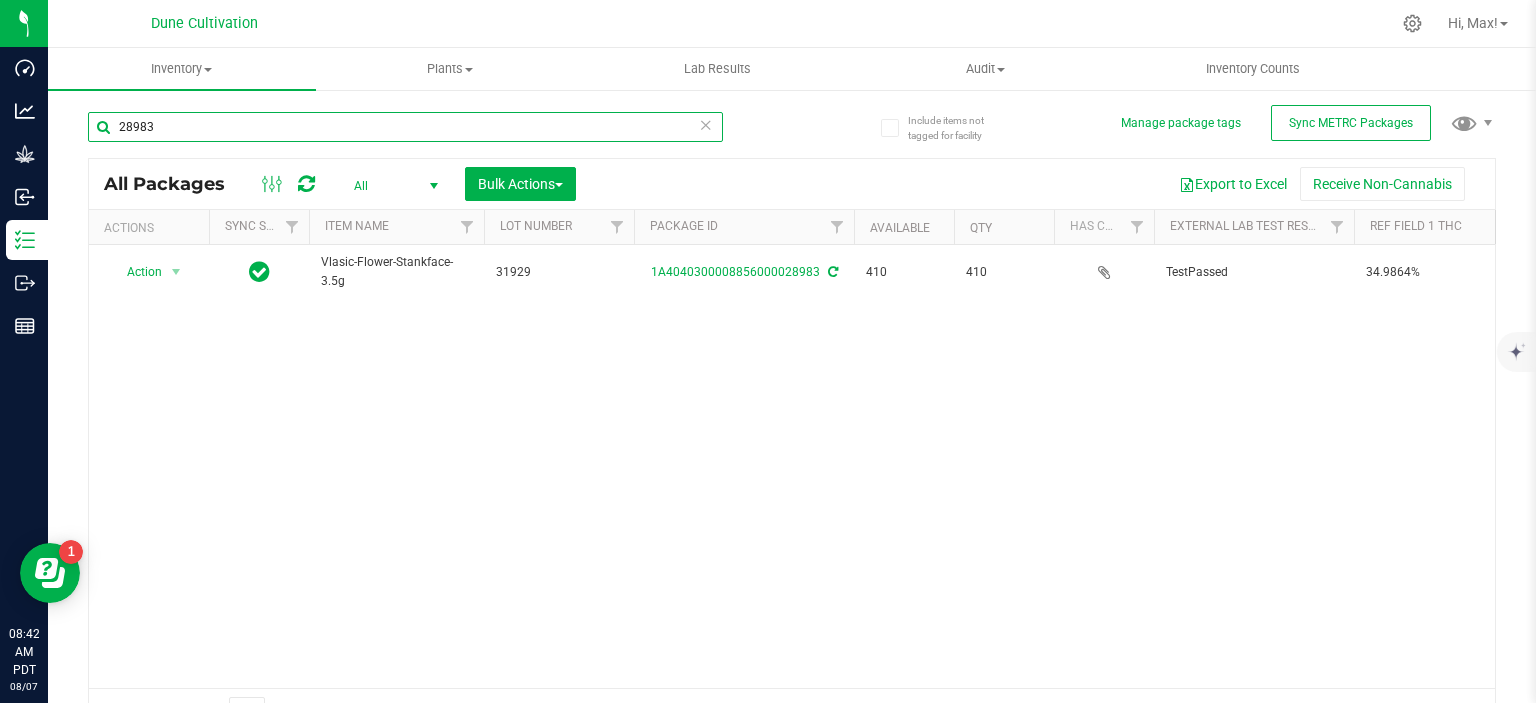 click on "28983" at bounding box center [405, 127] 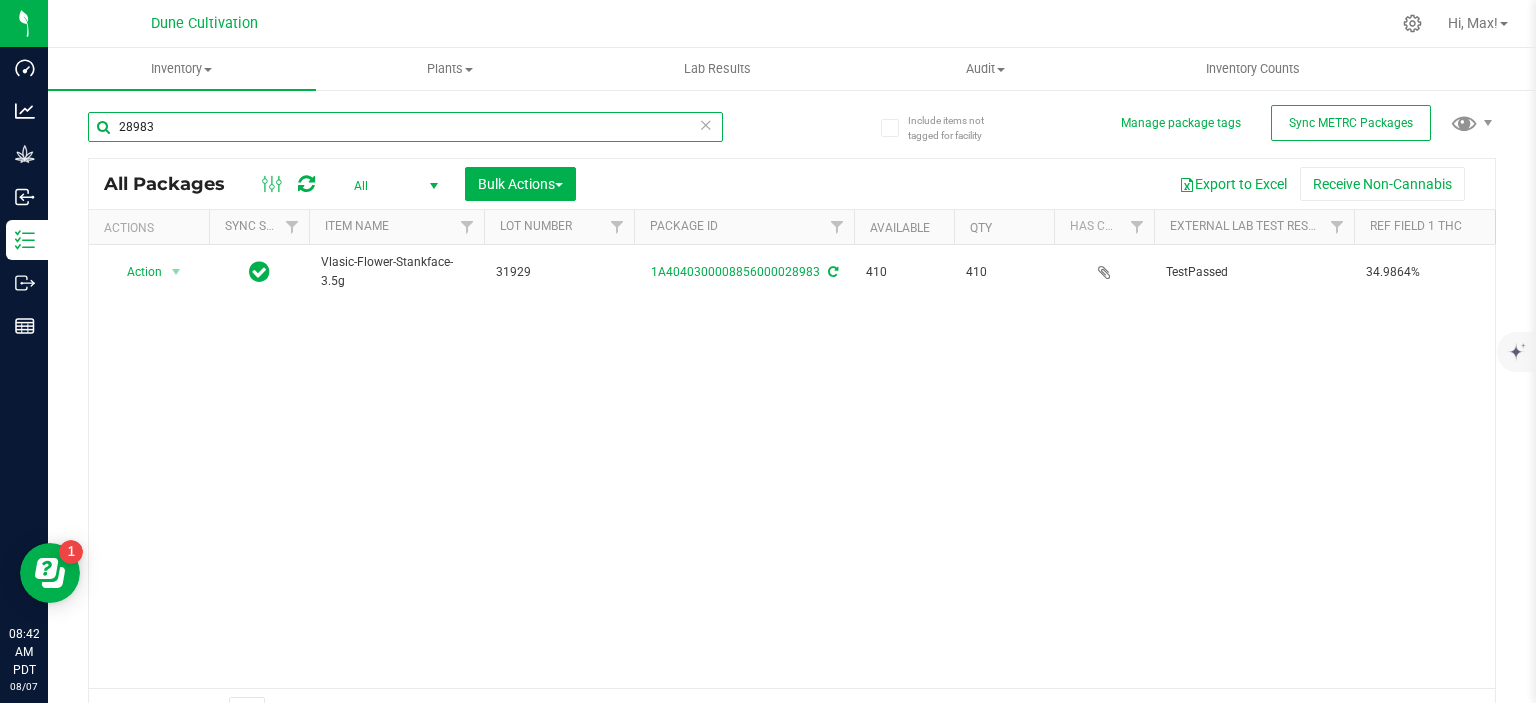paste on "0" 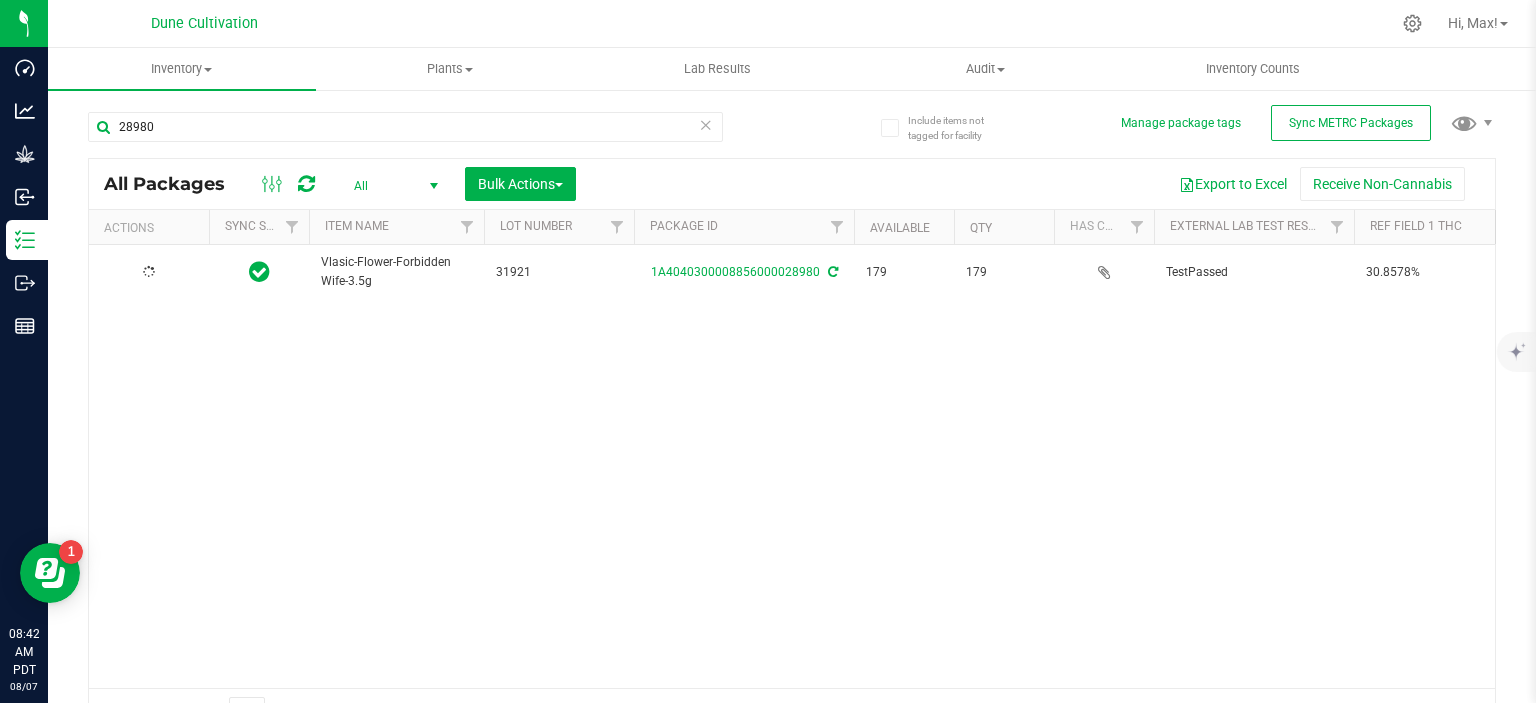 click on "Vlasic-Flower-Forbidden Wife-3.5g" at bounding box center [396, 272] 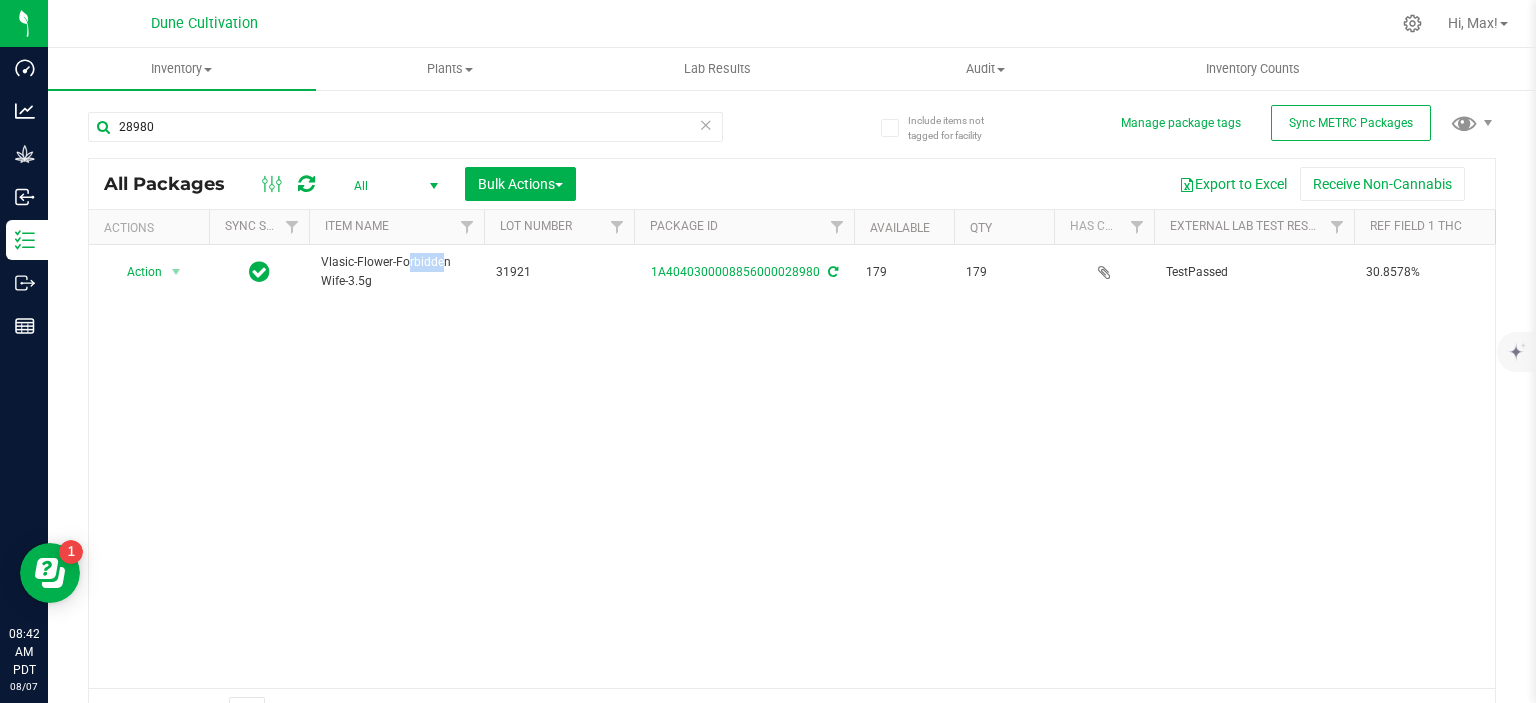 click on "Vlasic-Flower-Forbidden Wife-3.5g" at bounding box center (396, 272) 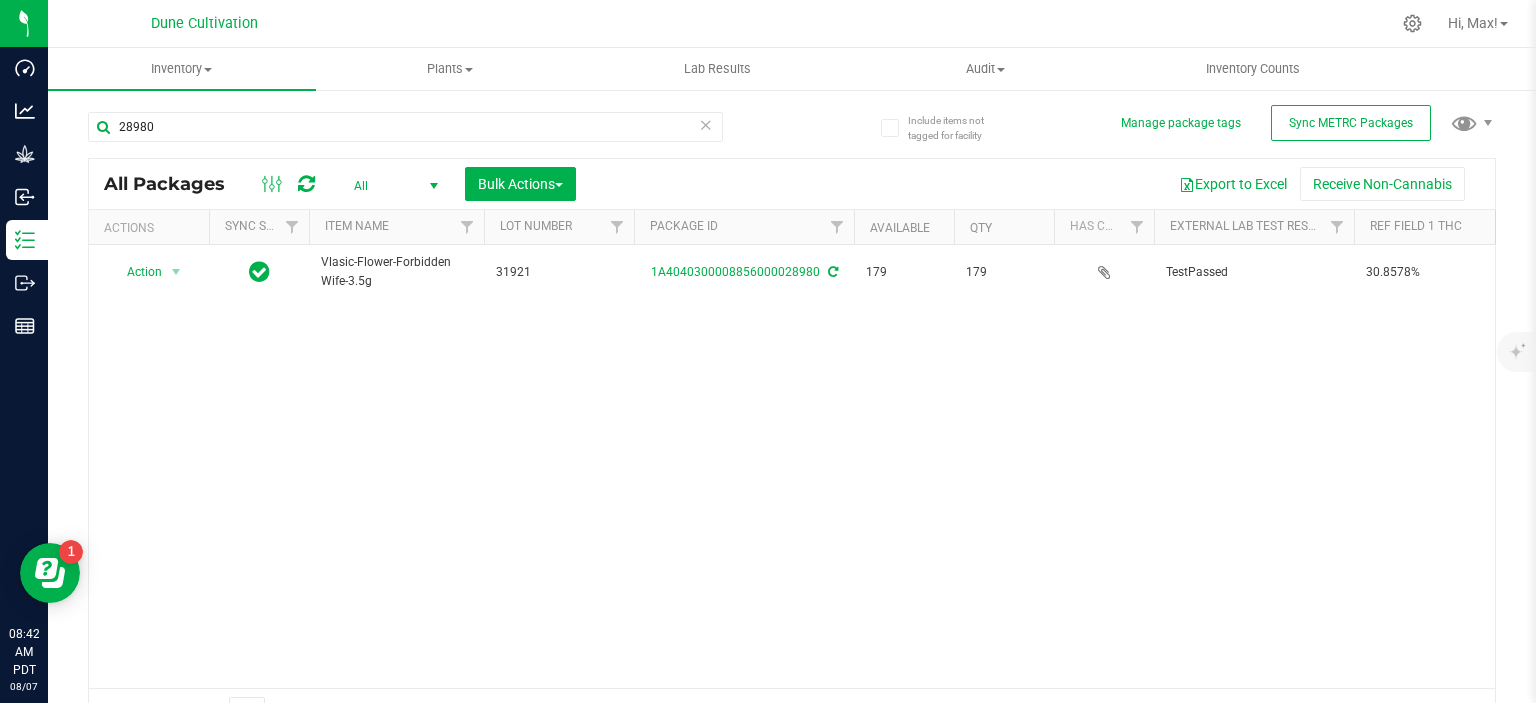 click on "Vlasic-Flower-Forbidden Wife-3.5g" at bounding box center (396, 272) 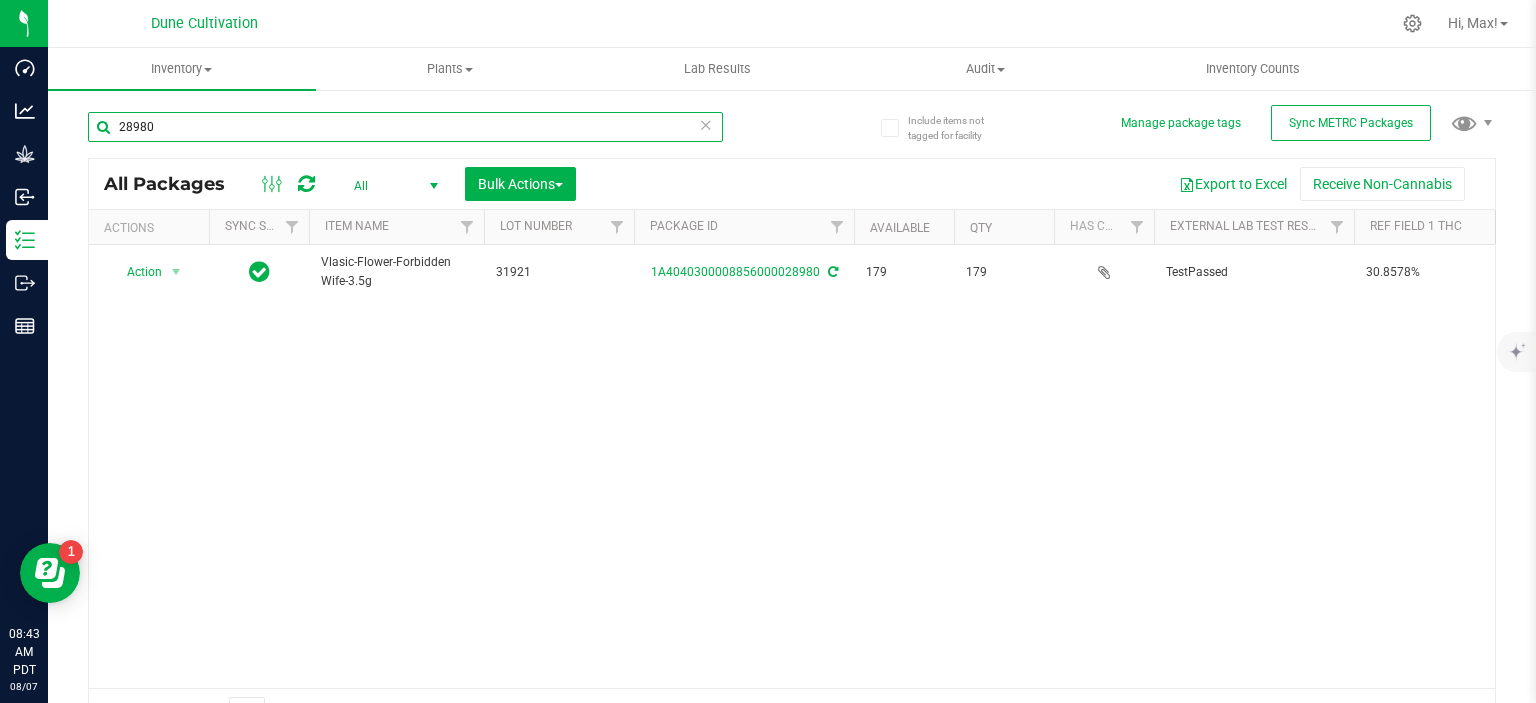 click on "28980" at bounding box center [405, 127] 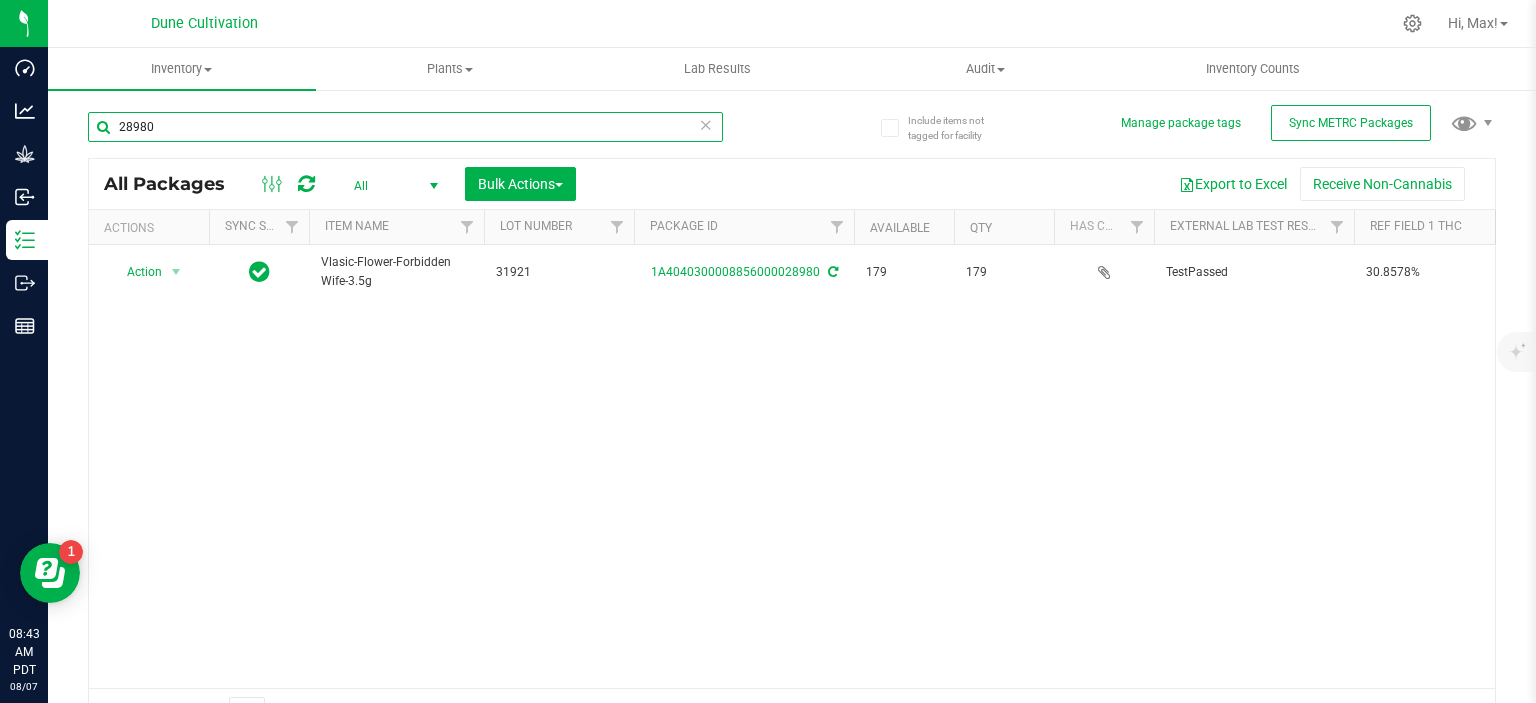 click on "28980" at bounding box center (405, 127) 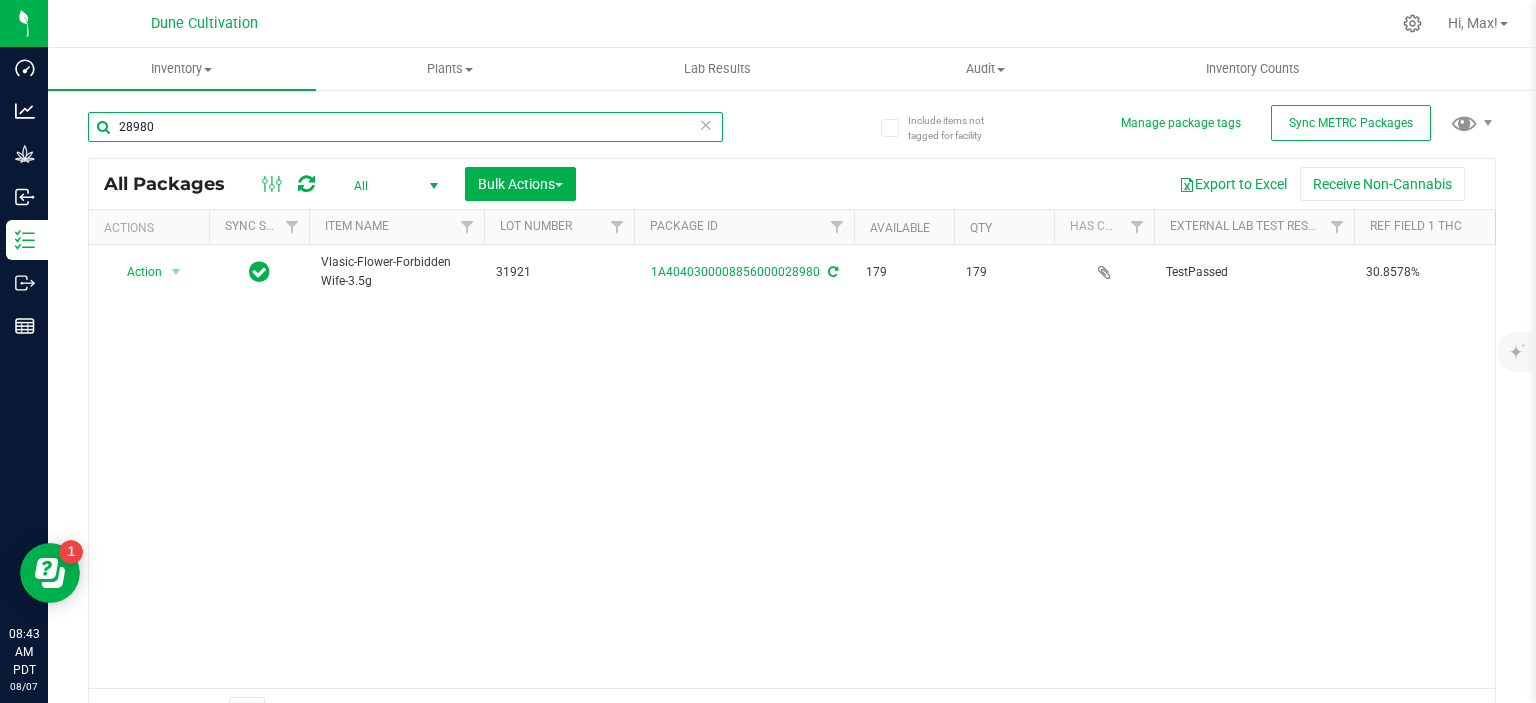 paste on "9033" 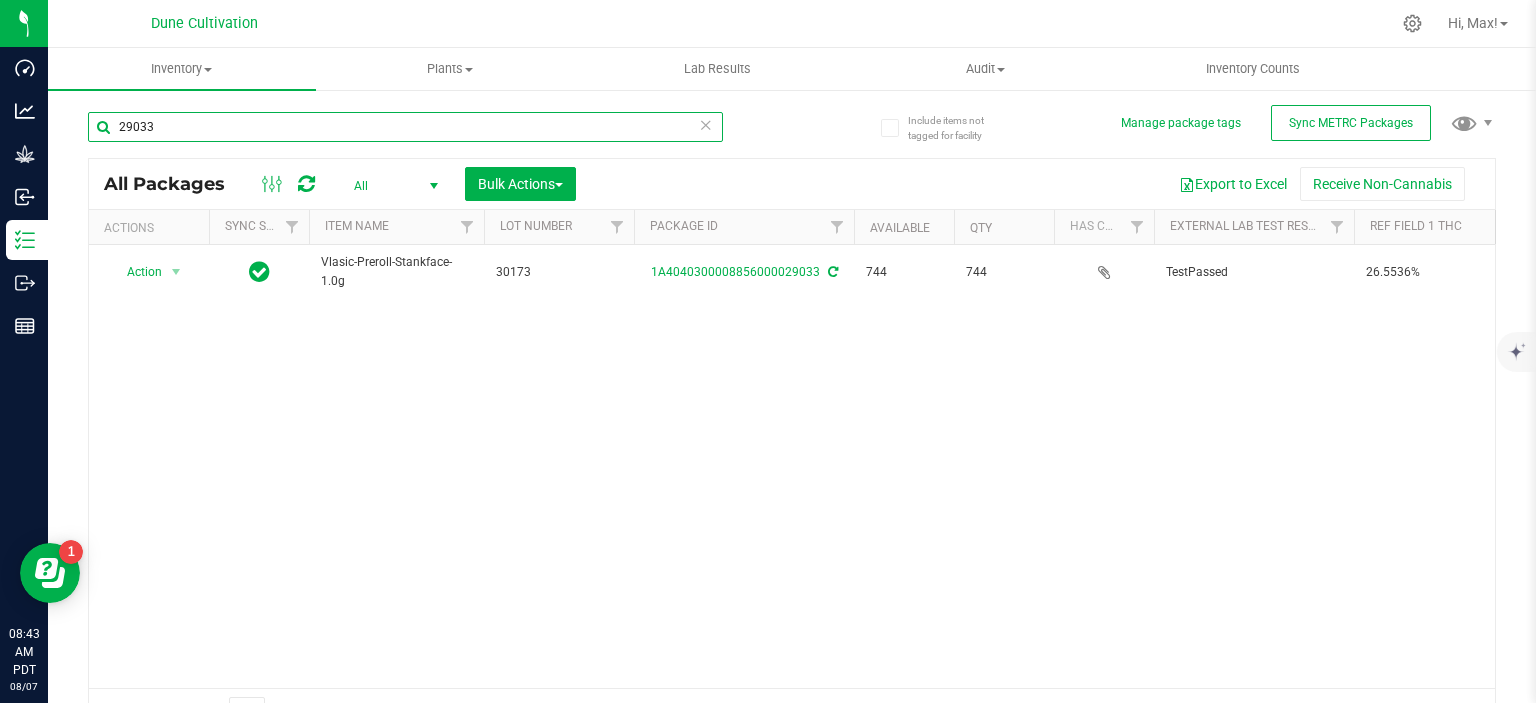 type on "29033" 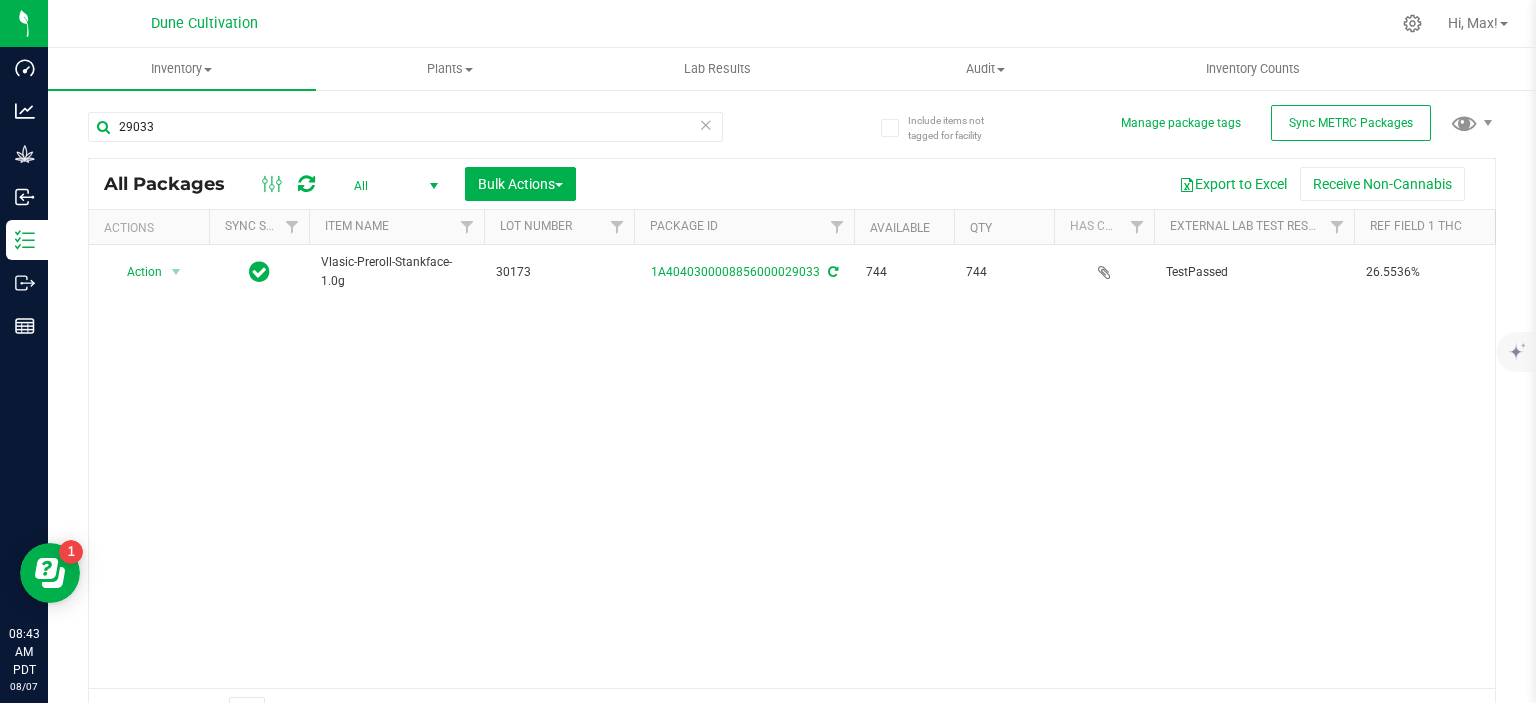 click on "Vlasic-Preroll-Stankface-1.0g" at bounding box center [396, 272] 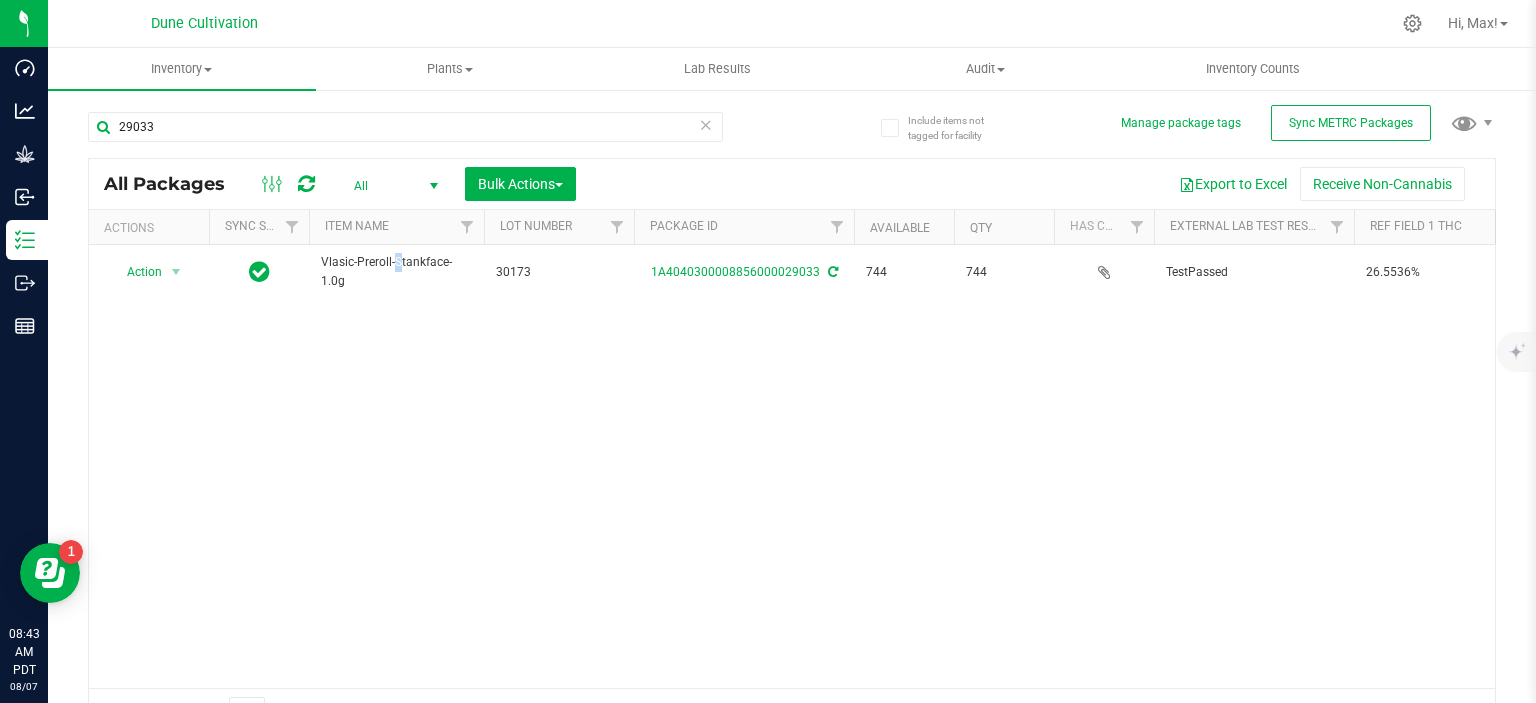 click on "Vlasic-Preroll-Stankface-1.0g" at bounding box center [396, 272] 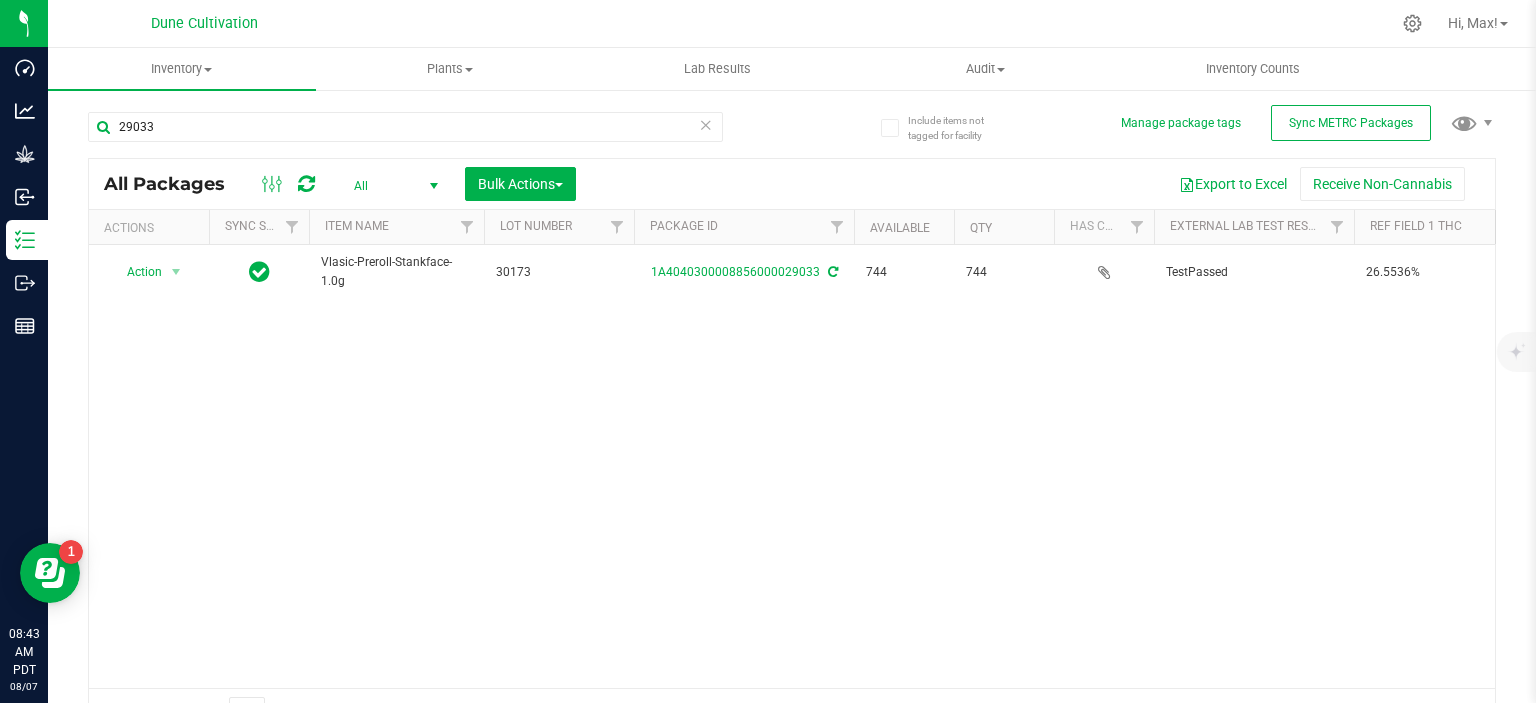 click on "Vlasic-Preroll-Stankface-1.0g" at bounding box center [396, 272] 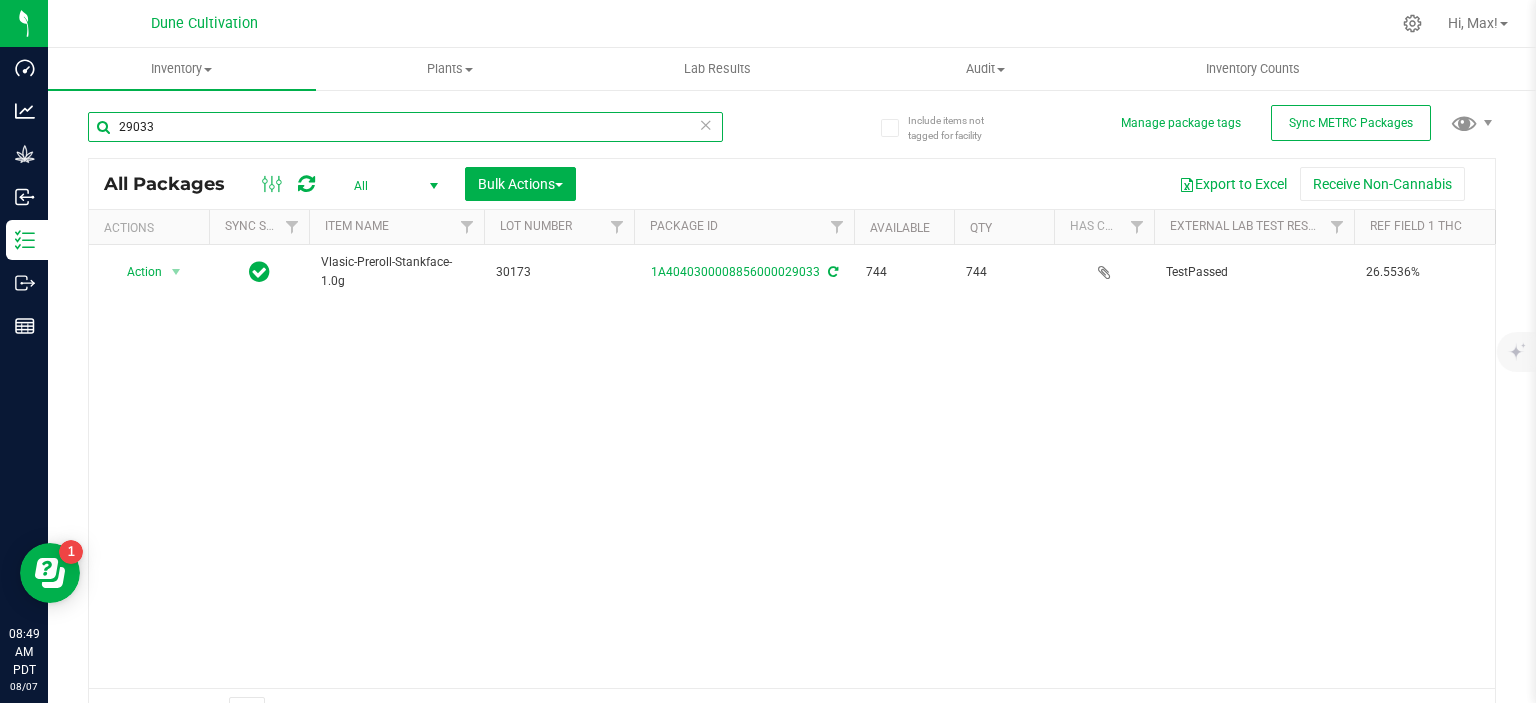 click on "29033" at bounding box center (405, 127) 